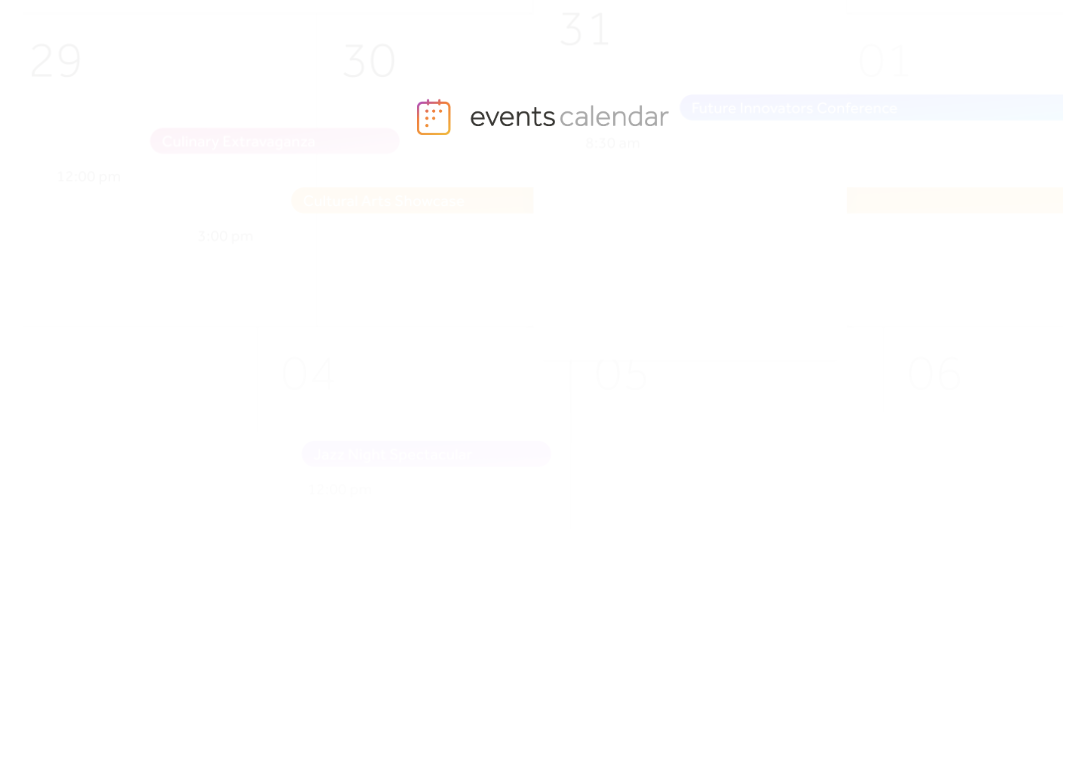 scroll, scrollTop: 0, scrollLeft: 0, axis: both 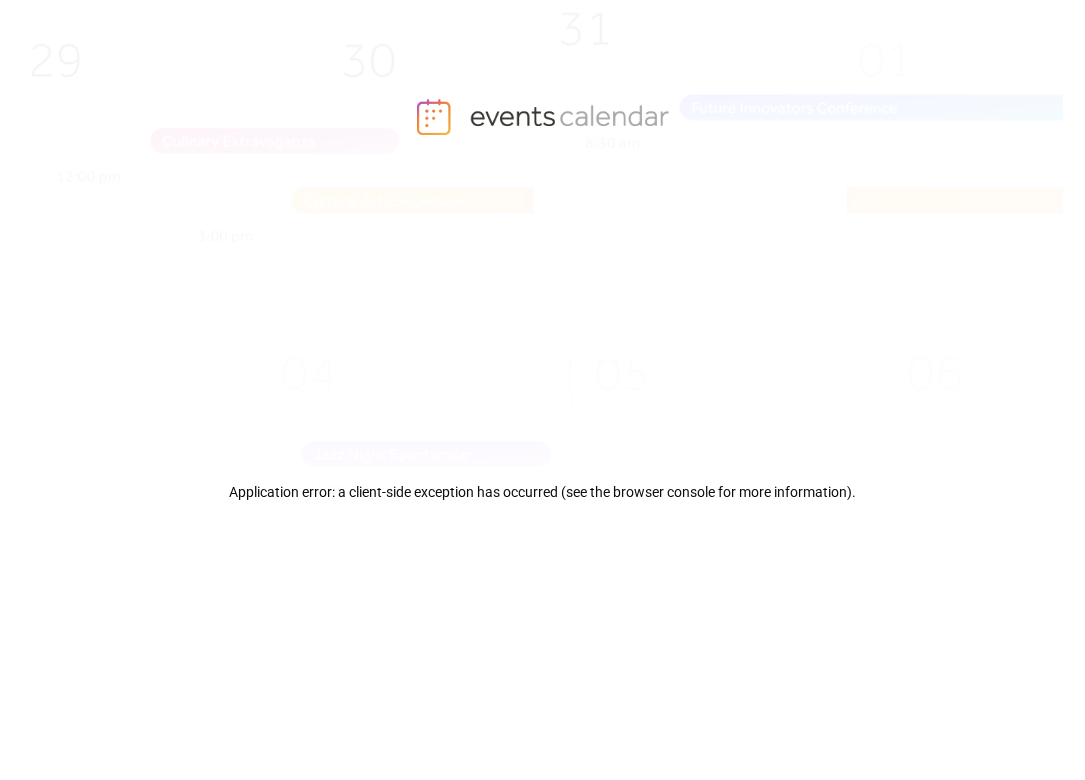 click at bounding box center (572, 305) 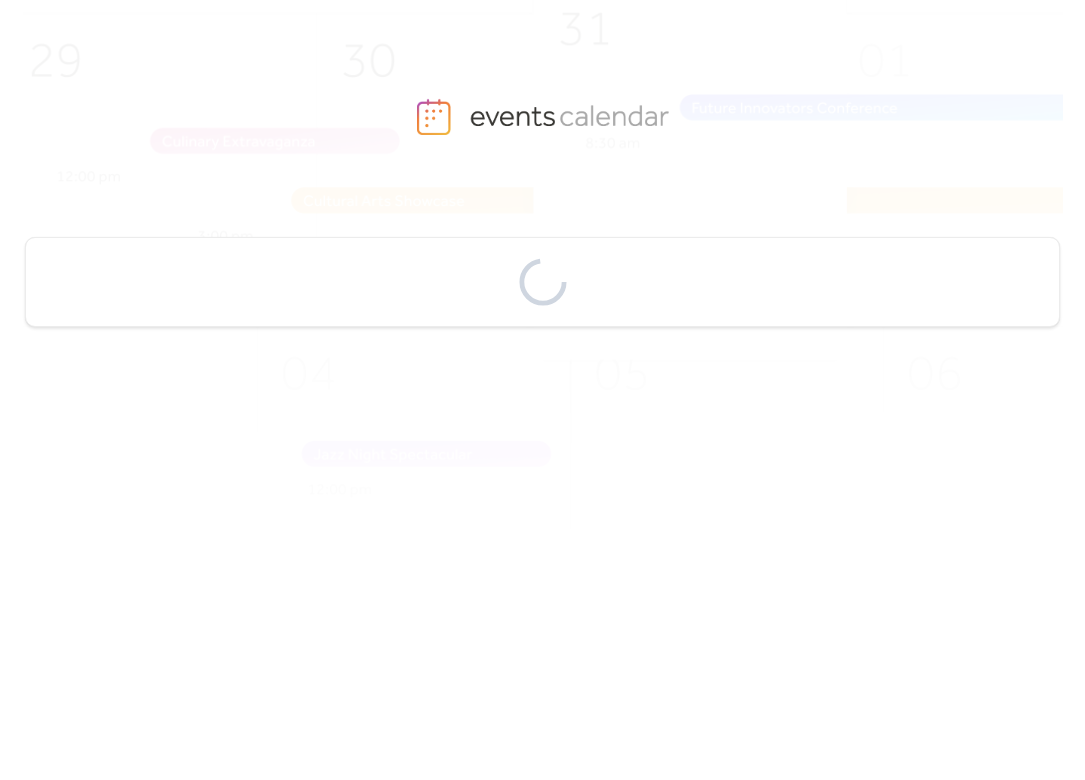 scroll, scrollTop: 0, scrollLeft: 0, axis: both 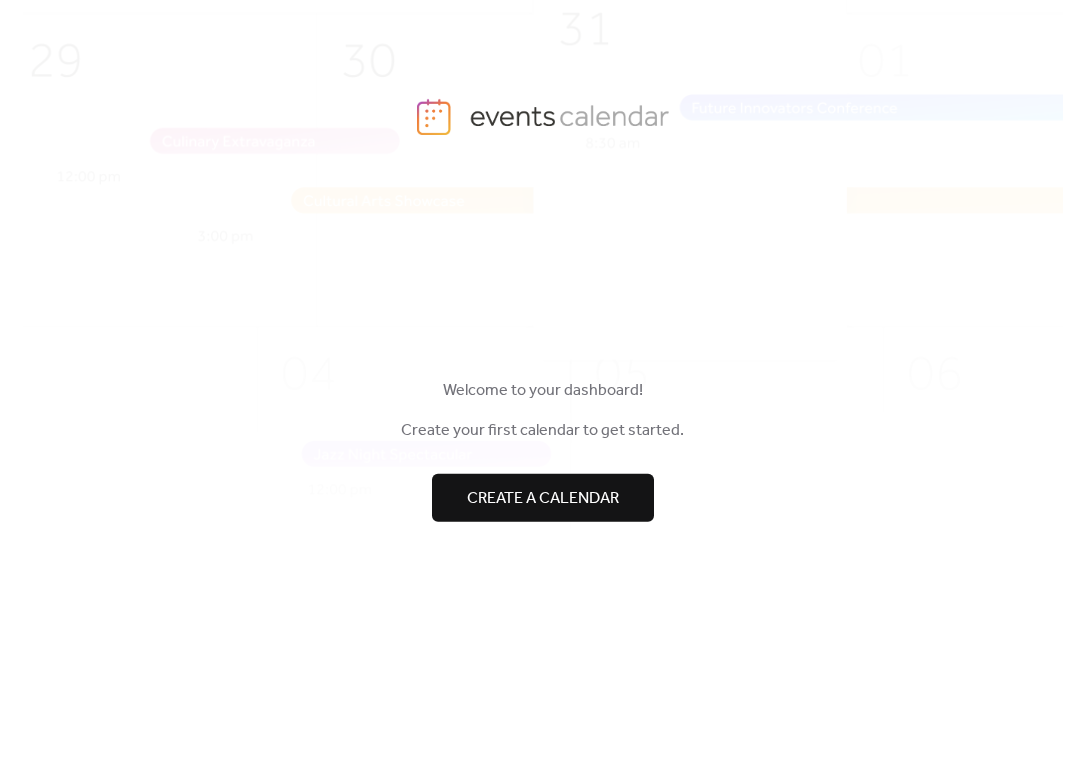 click on "Create a calendar" at bounding box center (543, 498) 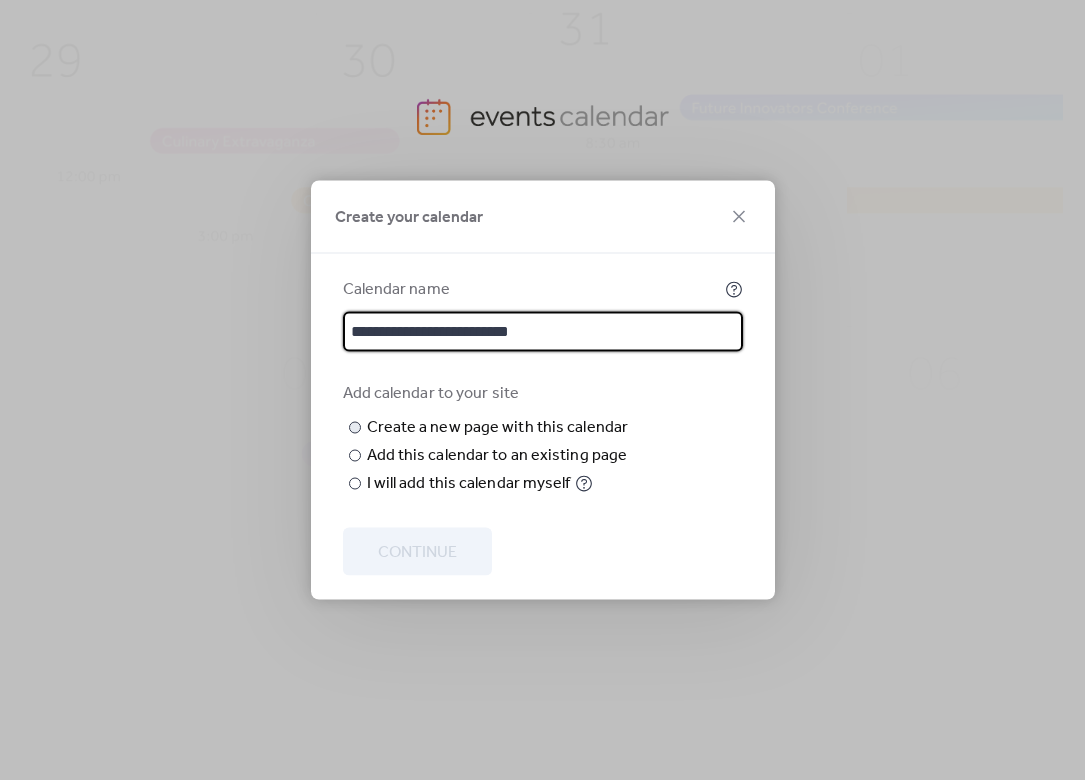 type on "**********" 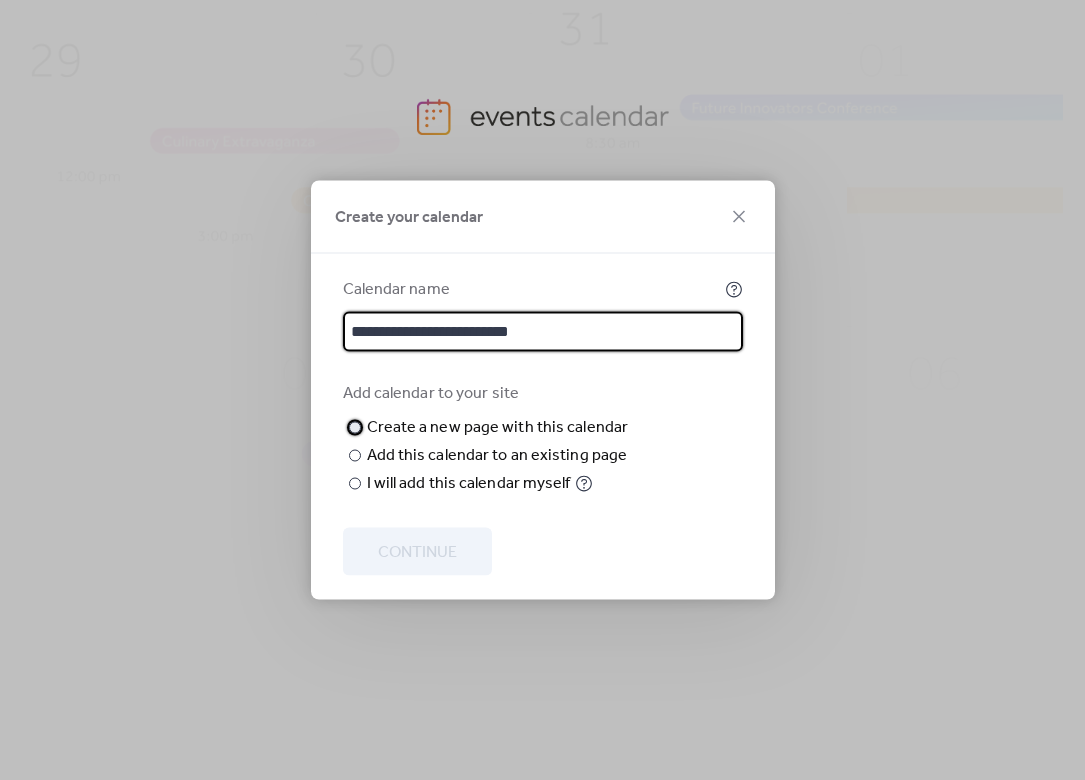 click at bounding box center (355, 428) 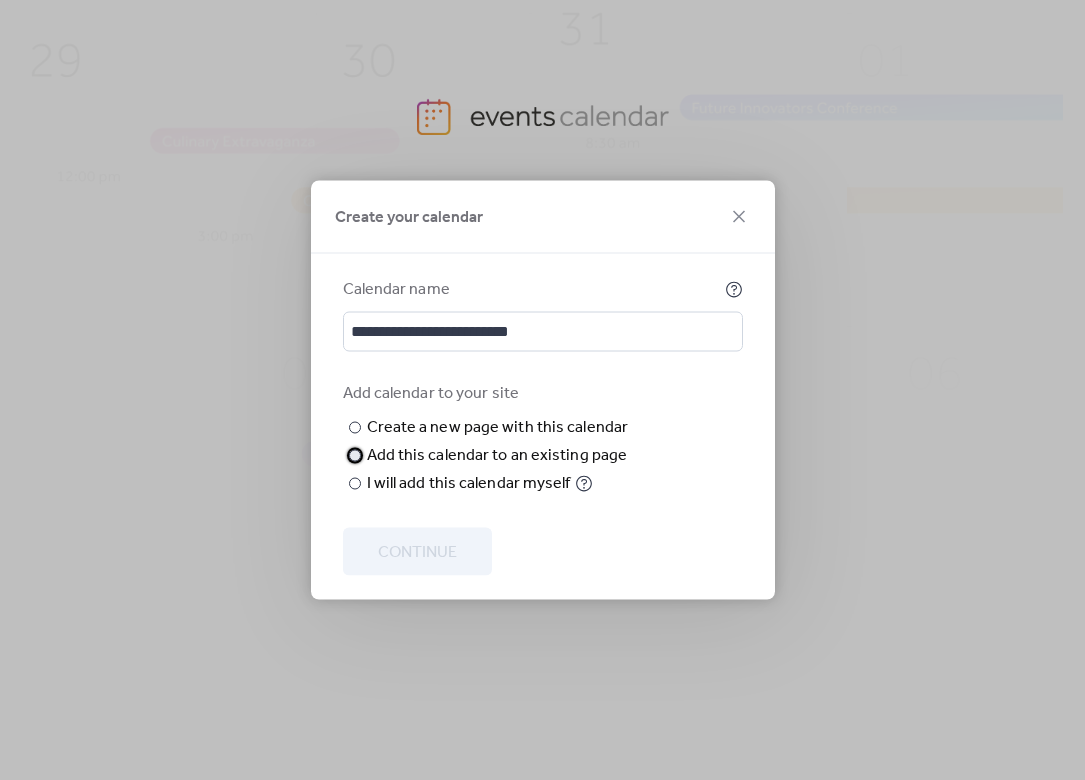 click on "​" at bounding box center [353, 456] 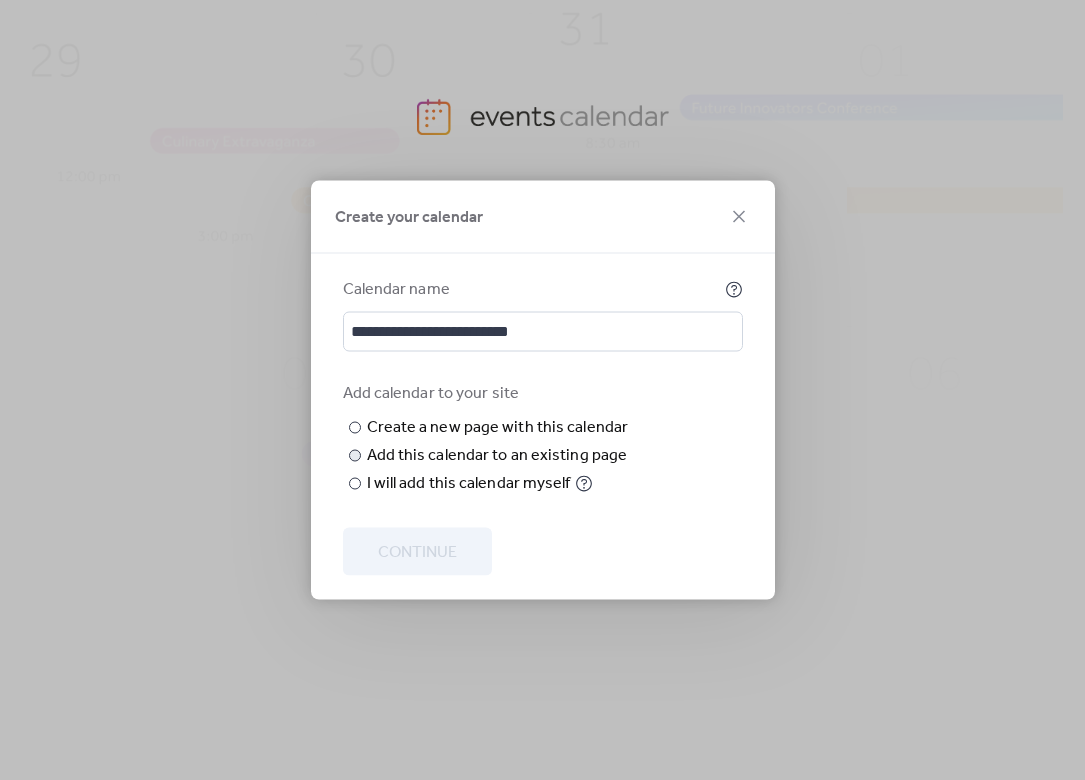 click on "Choose page" at bounding box center (0, 0) 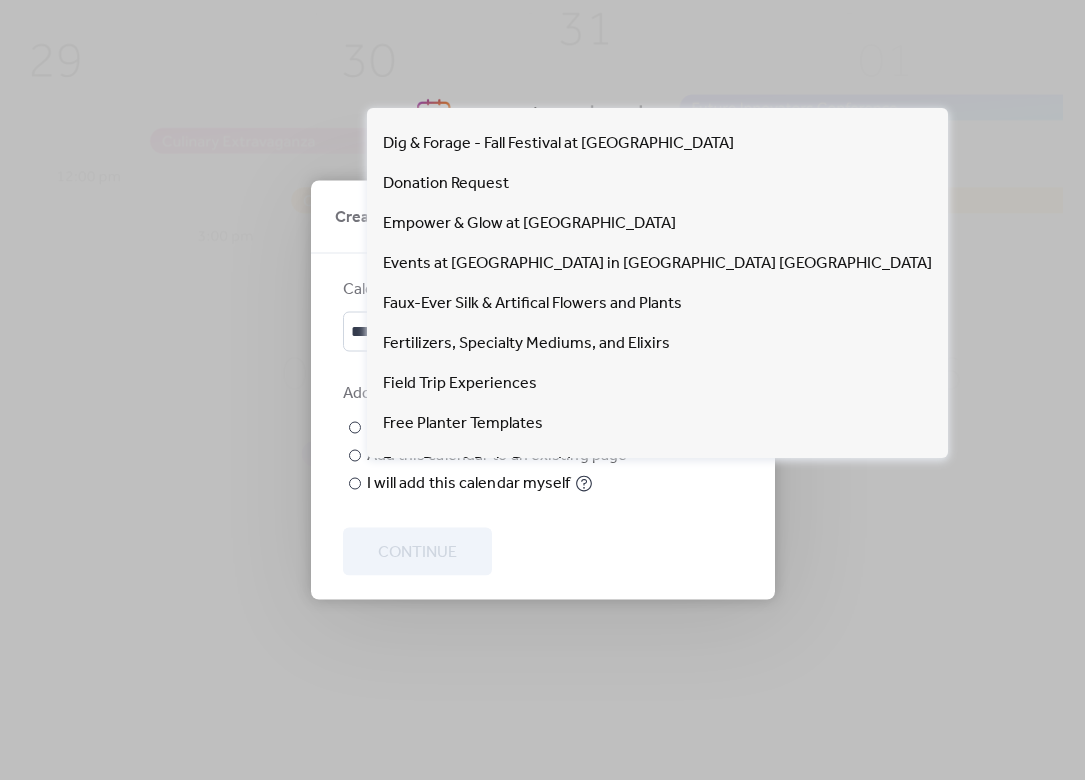 scroll, scrollTop: 541, scrollLeft: 0, axis: vertical 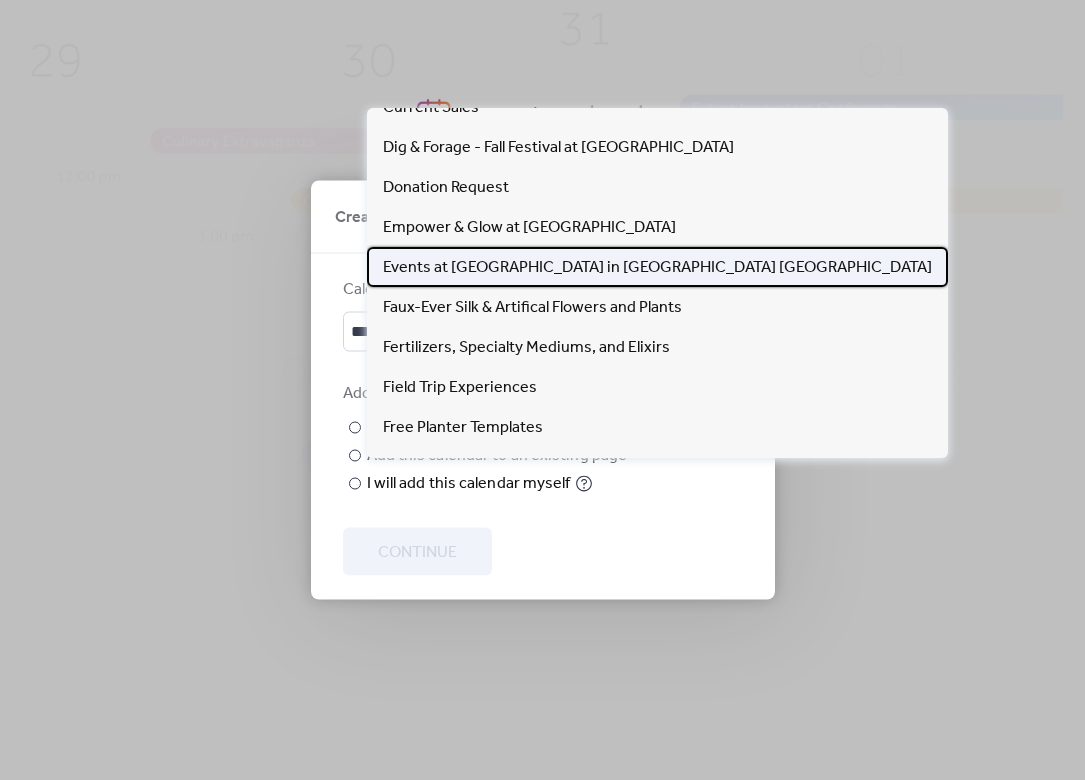 click on "Events at [GEOGRAPHIC_DATA] in [GEOGRAPHIC_DATA] [GEOGRAPHIC_DATA]" at bounding box center [657, 268] 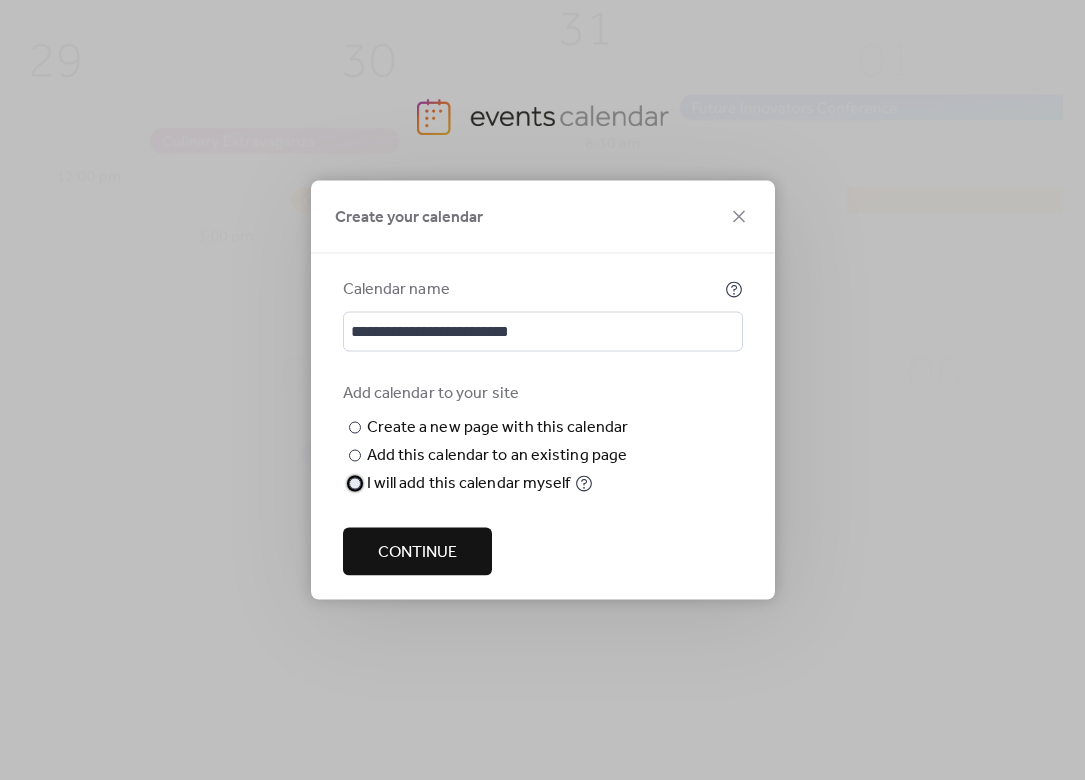 click at bounding box center [355, 484] 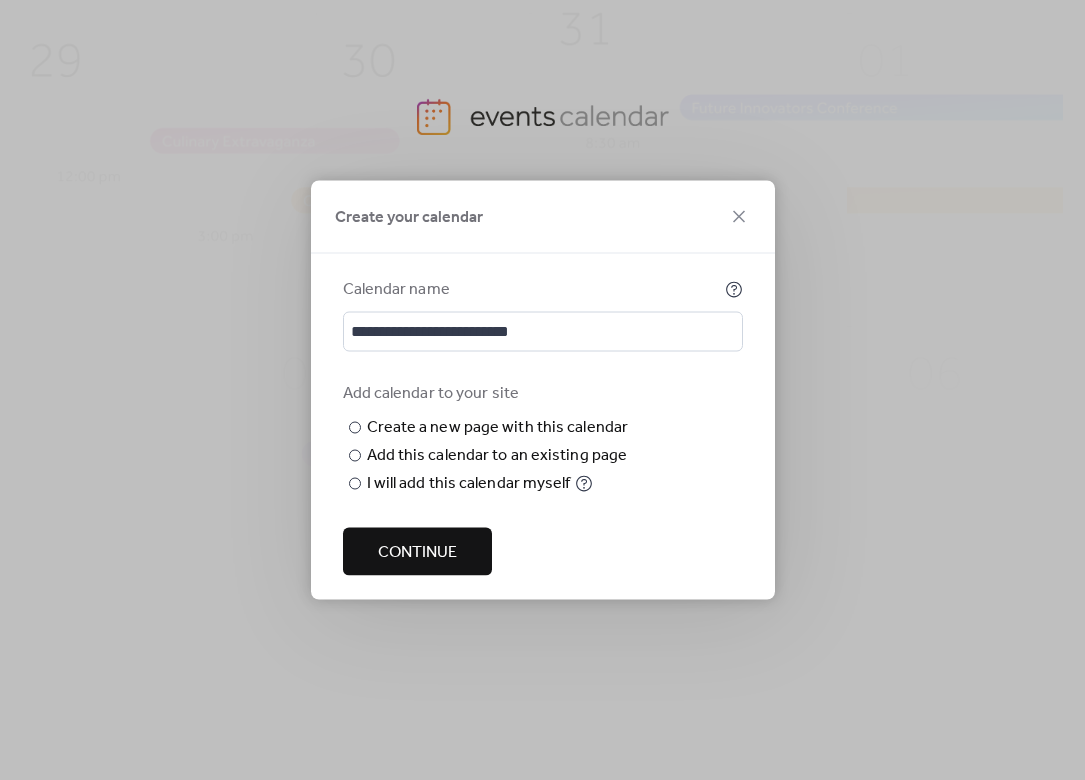click on "Continue" at bounding box center (417, 553) 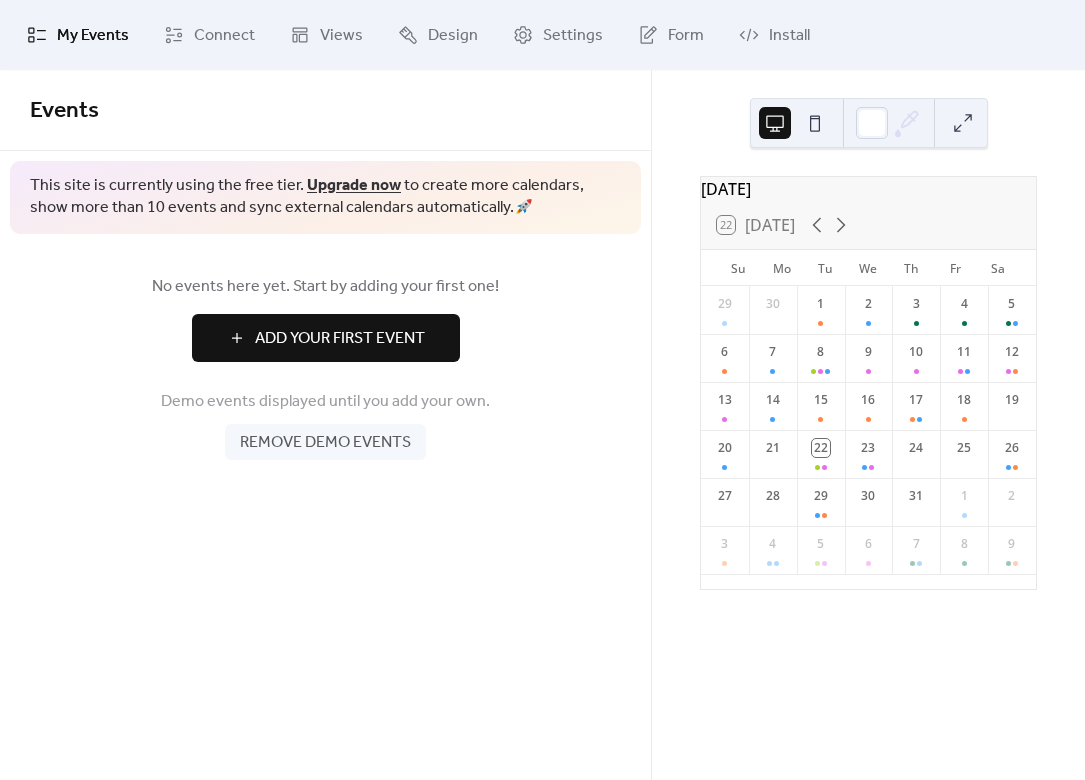 click on "Add Your First Event" at bounding box center (340, 339) 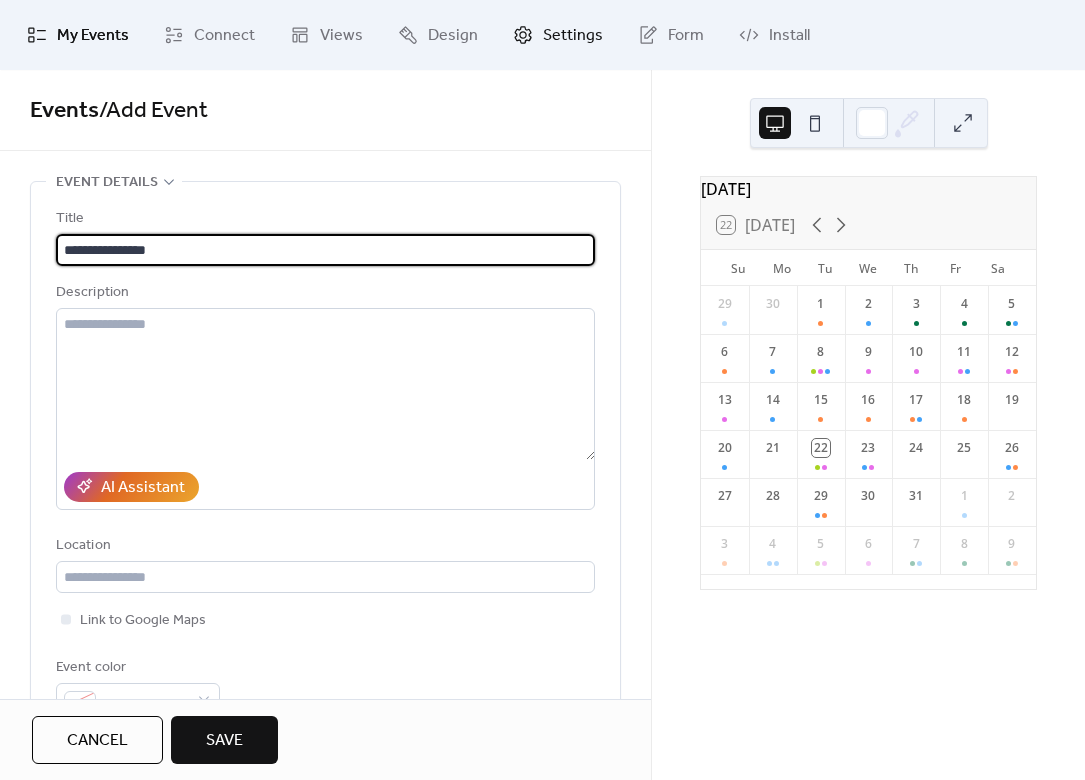 type on "**********" 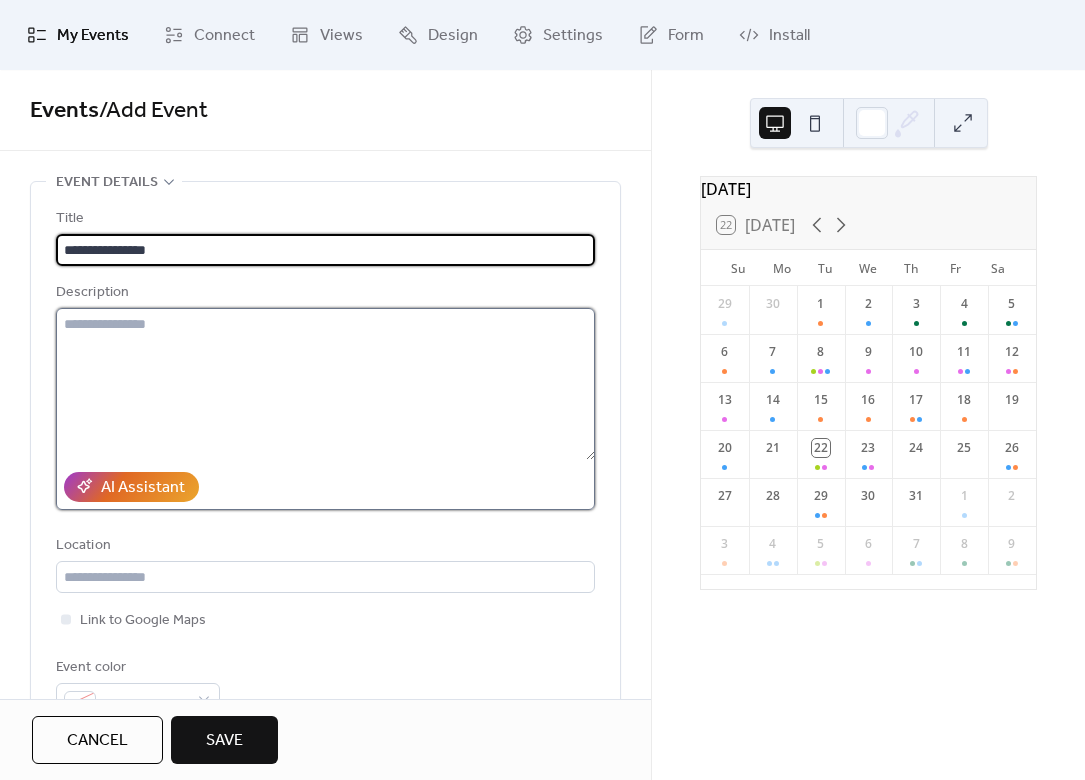 click at bounding box center (325, 384) 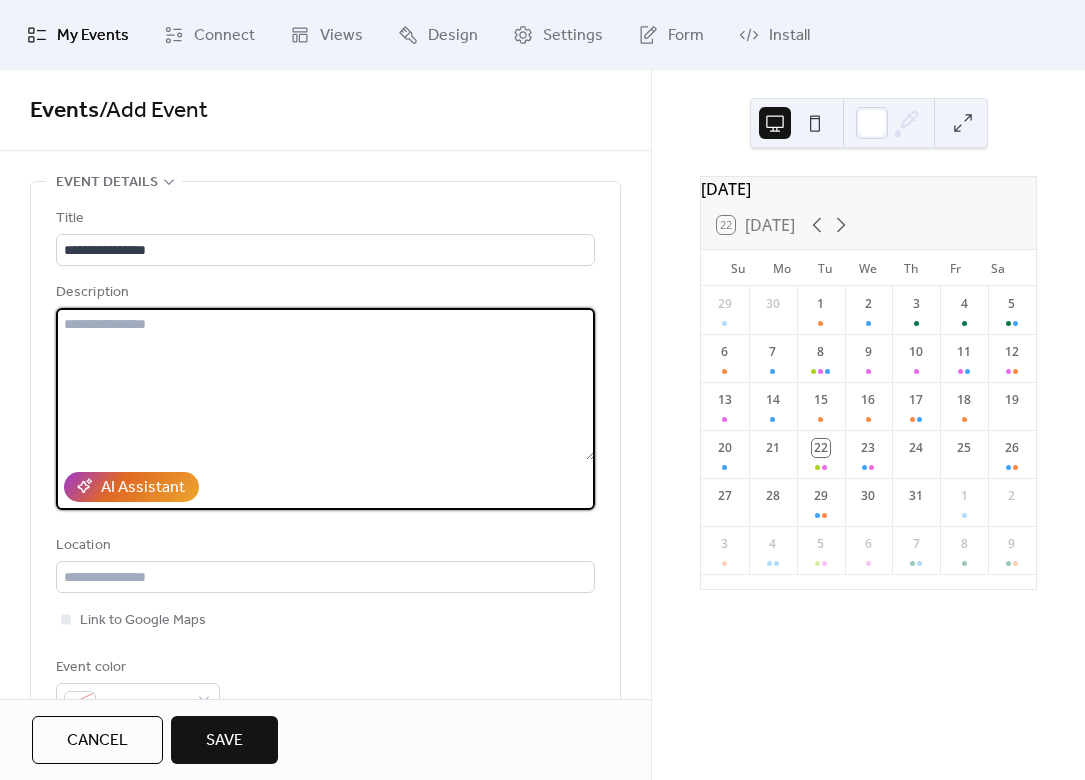 paste on "**********" 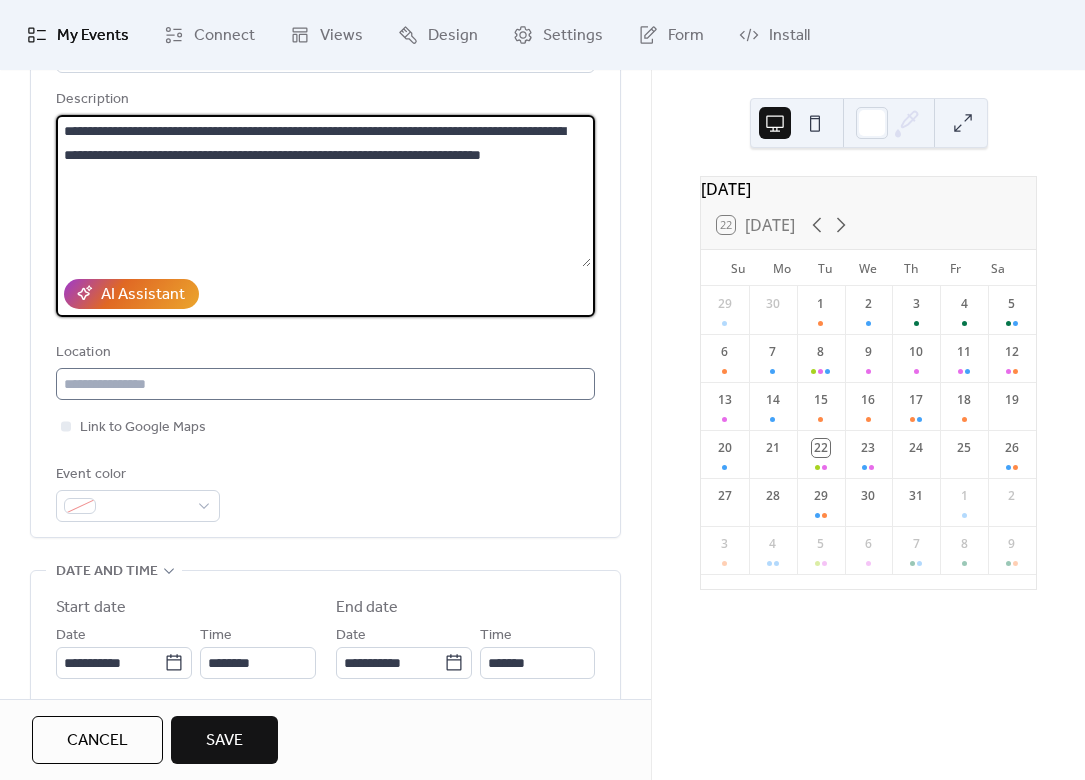 scroll, scrollTop: 197, scrollLeft: 0, axis: vertical 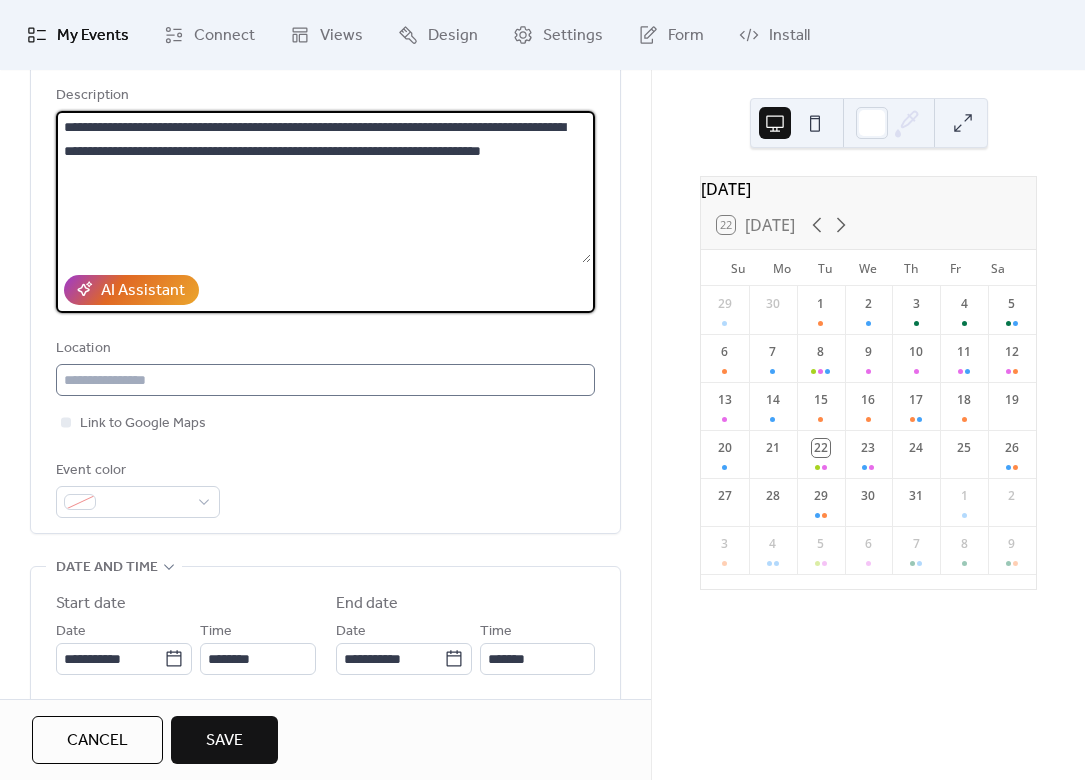 type on "**********" 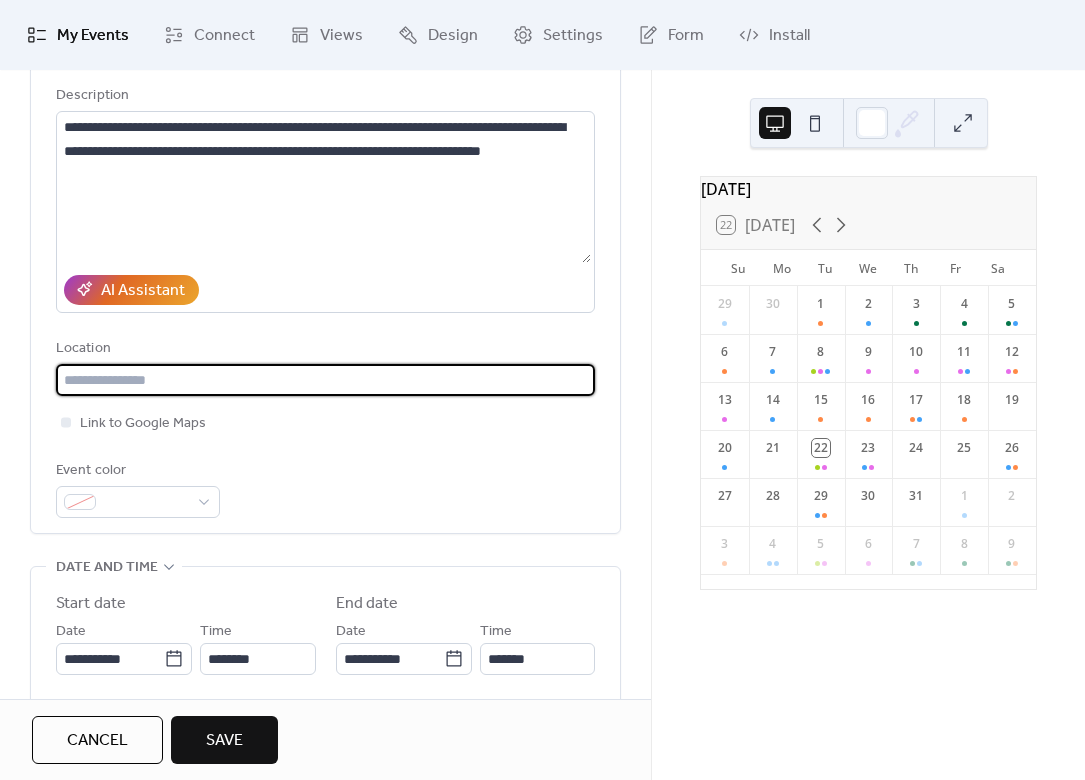 click at bounding box center (325, 380) 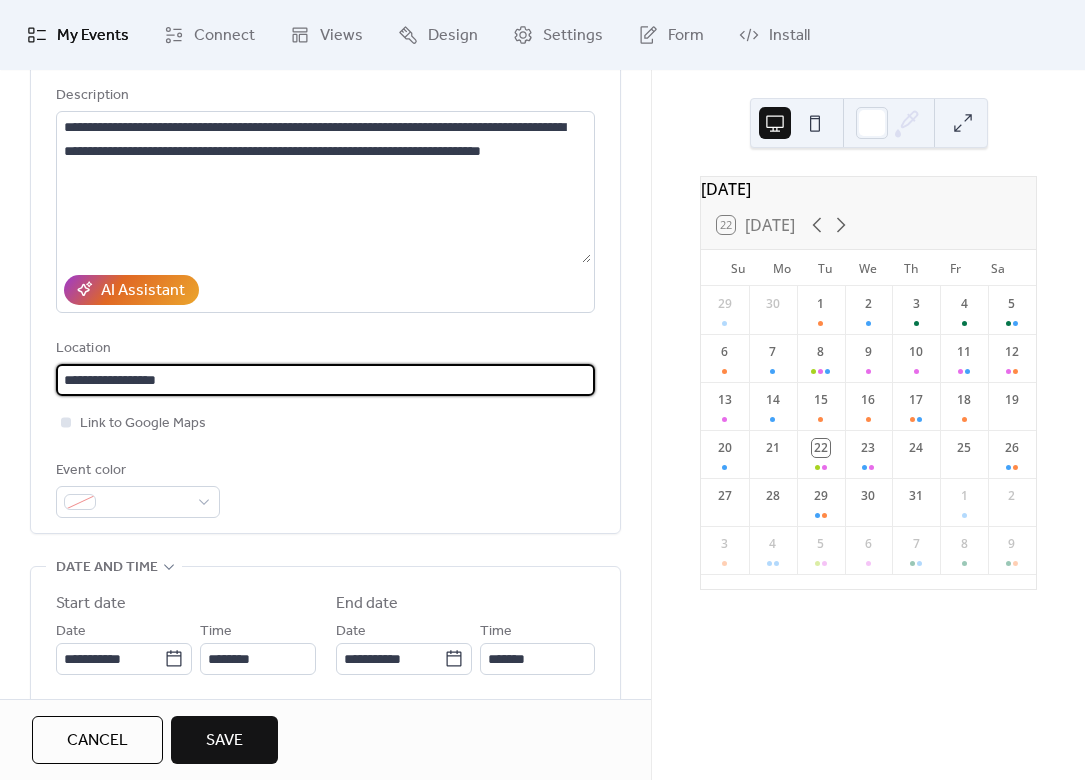 type on "**********" 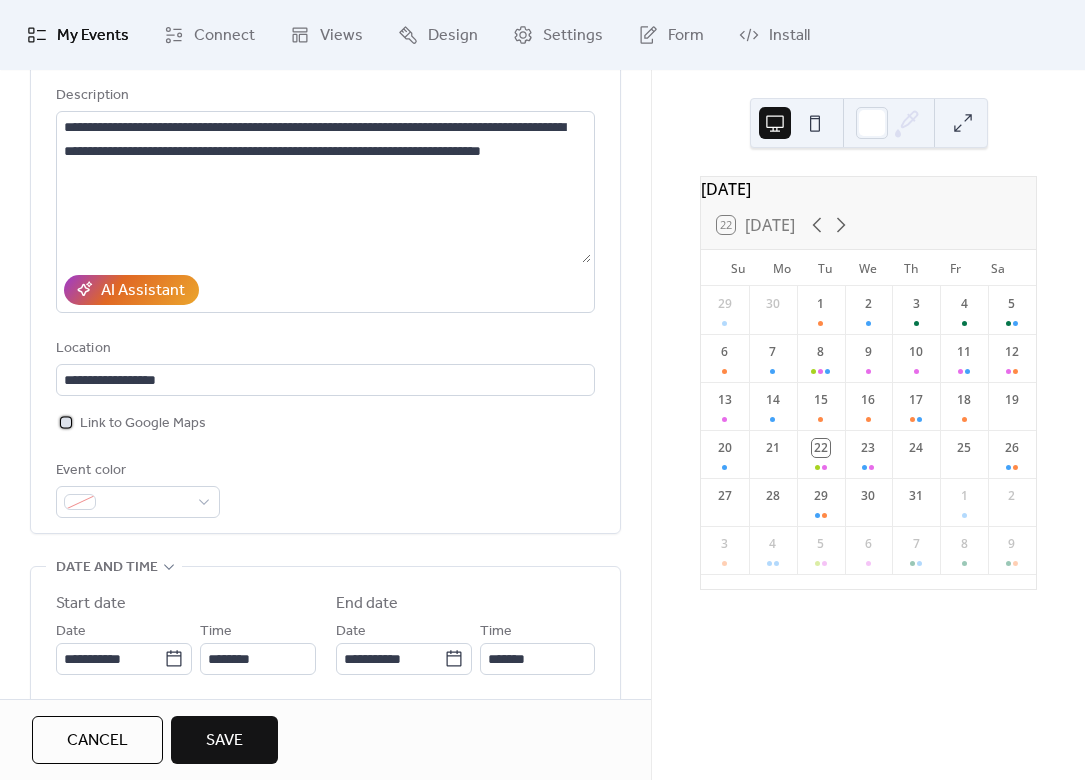 click at bounding box center (66, 422) 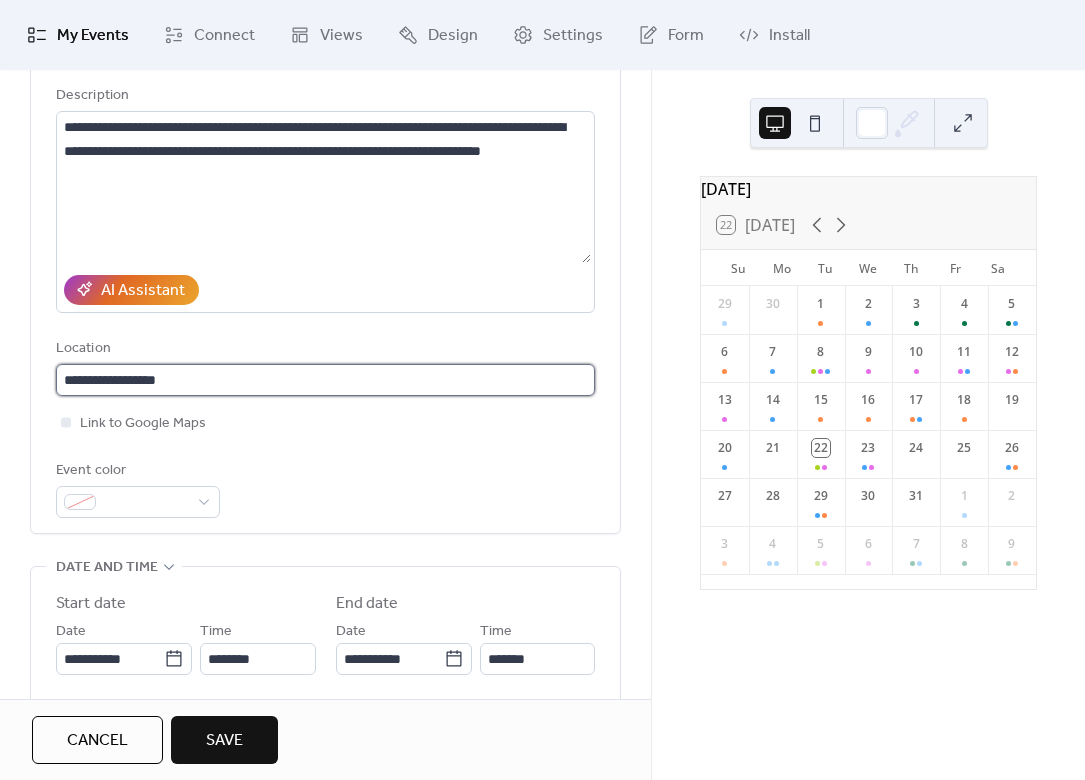 click on "**********" at bounding box center (325, 380) 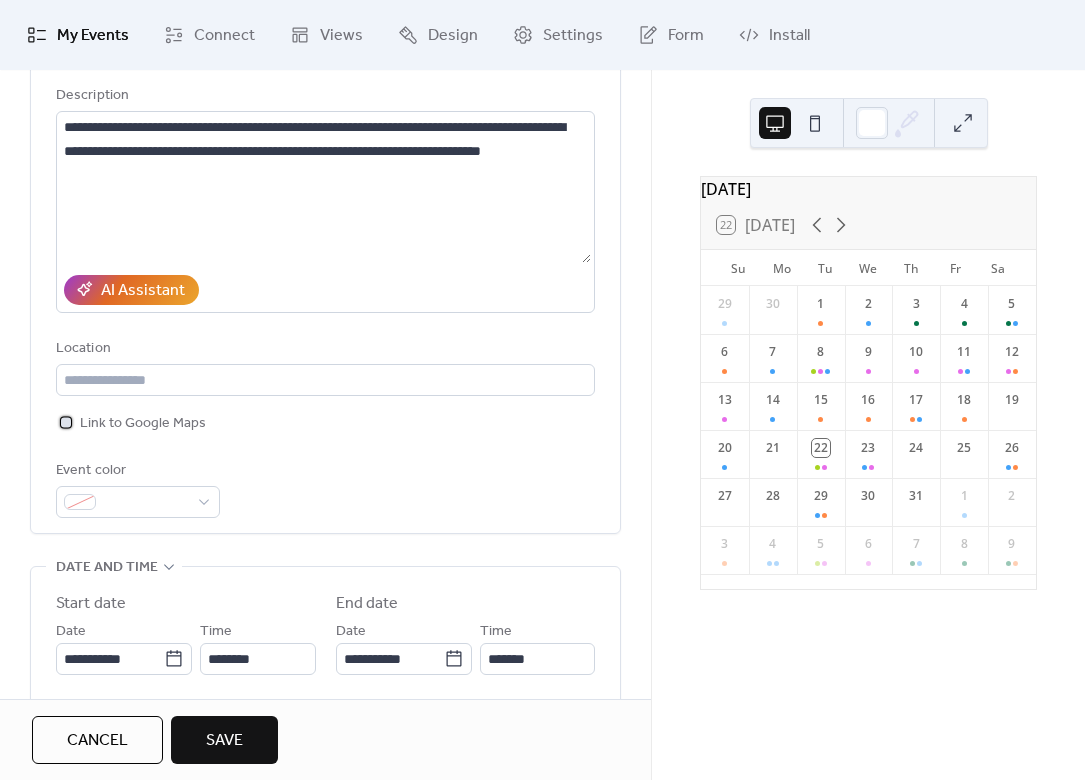 click at bounding box center [66, 422] 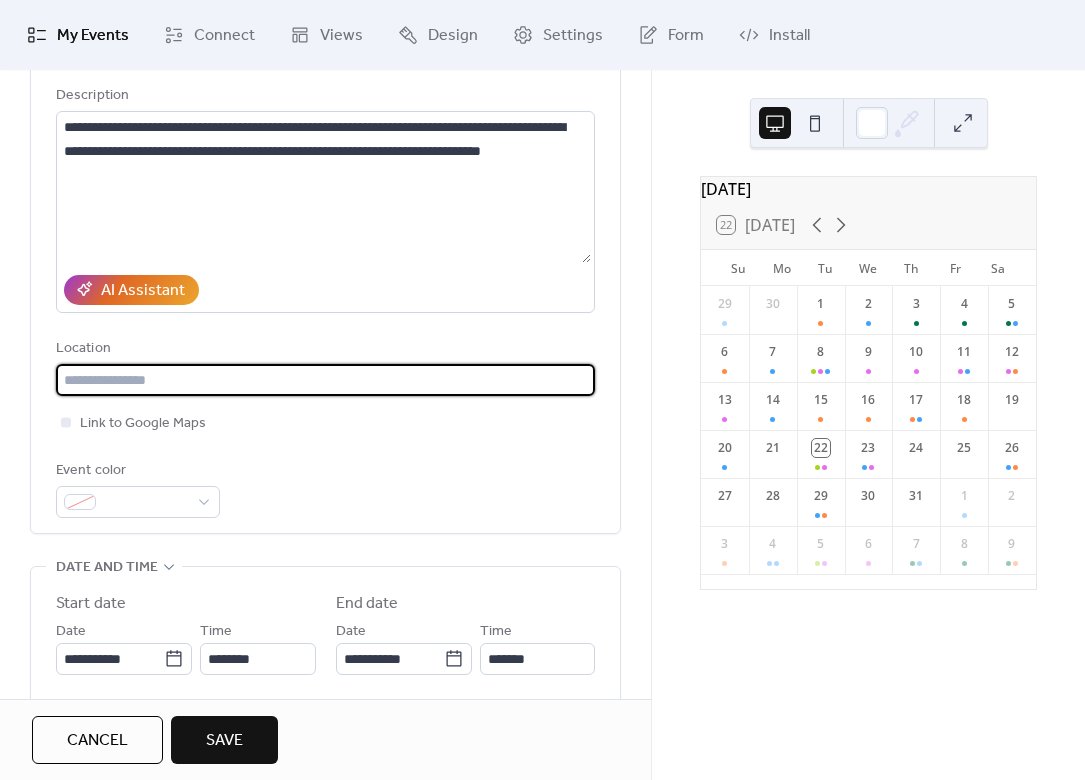 click at bounding box center [325, 380] 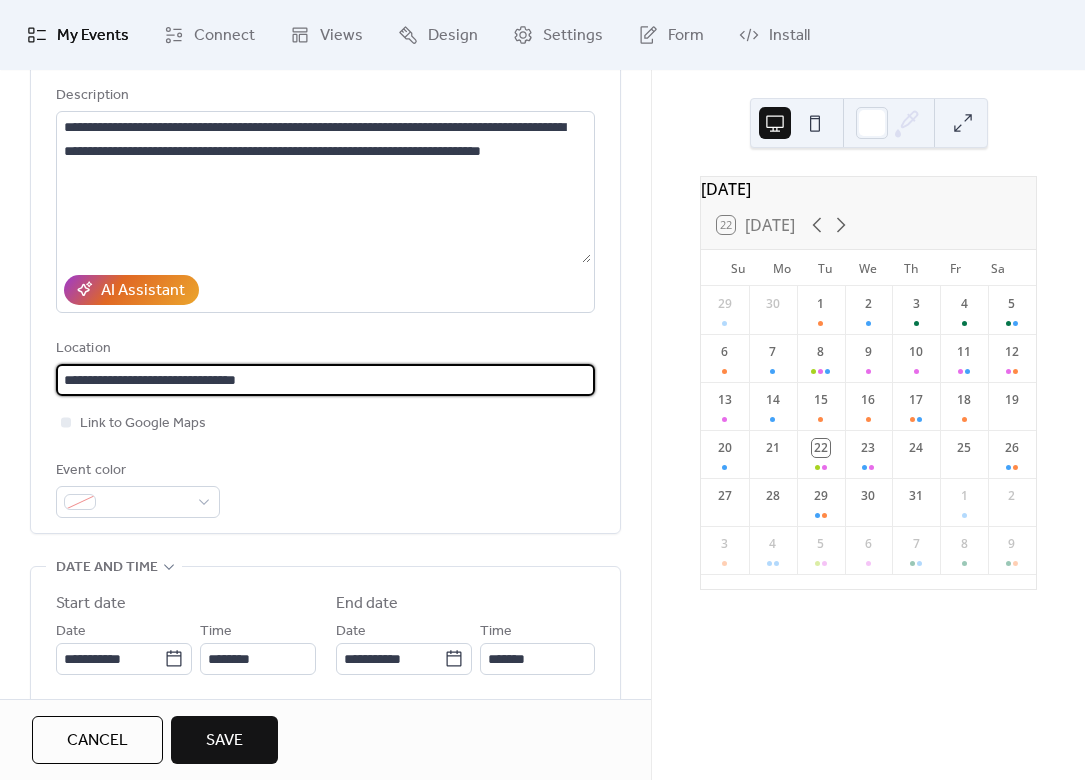 type on "**********" 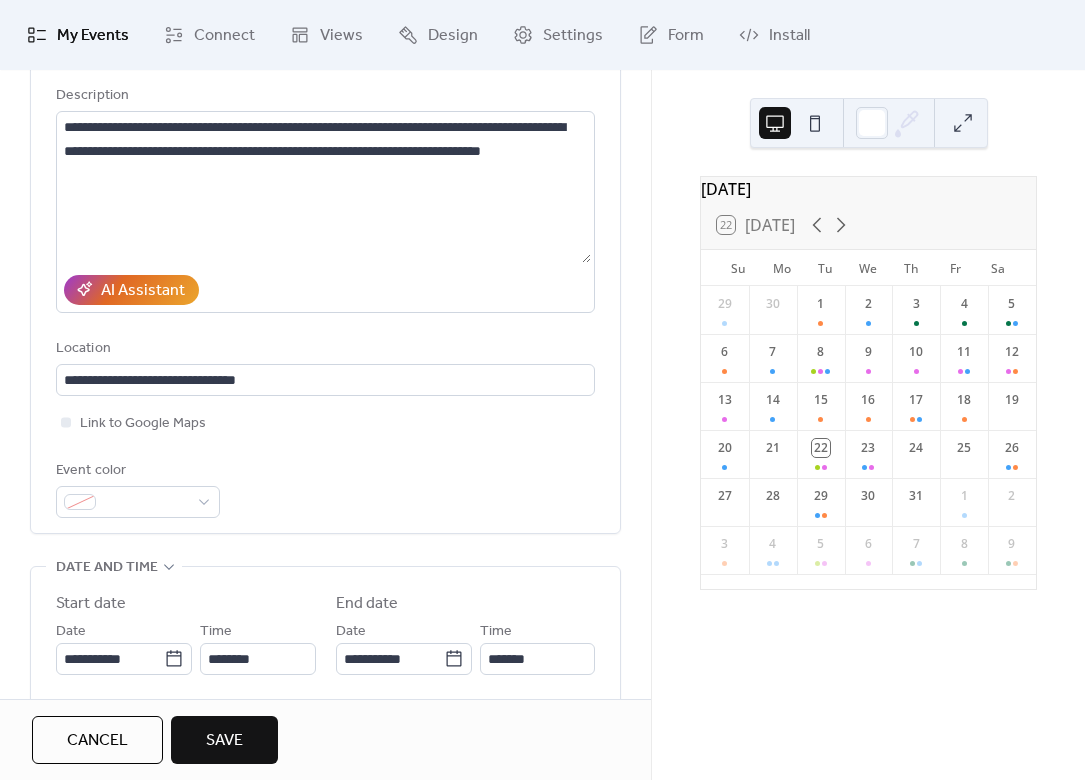 click on "Link to Google Maps" at bounding box center [325, 423] 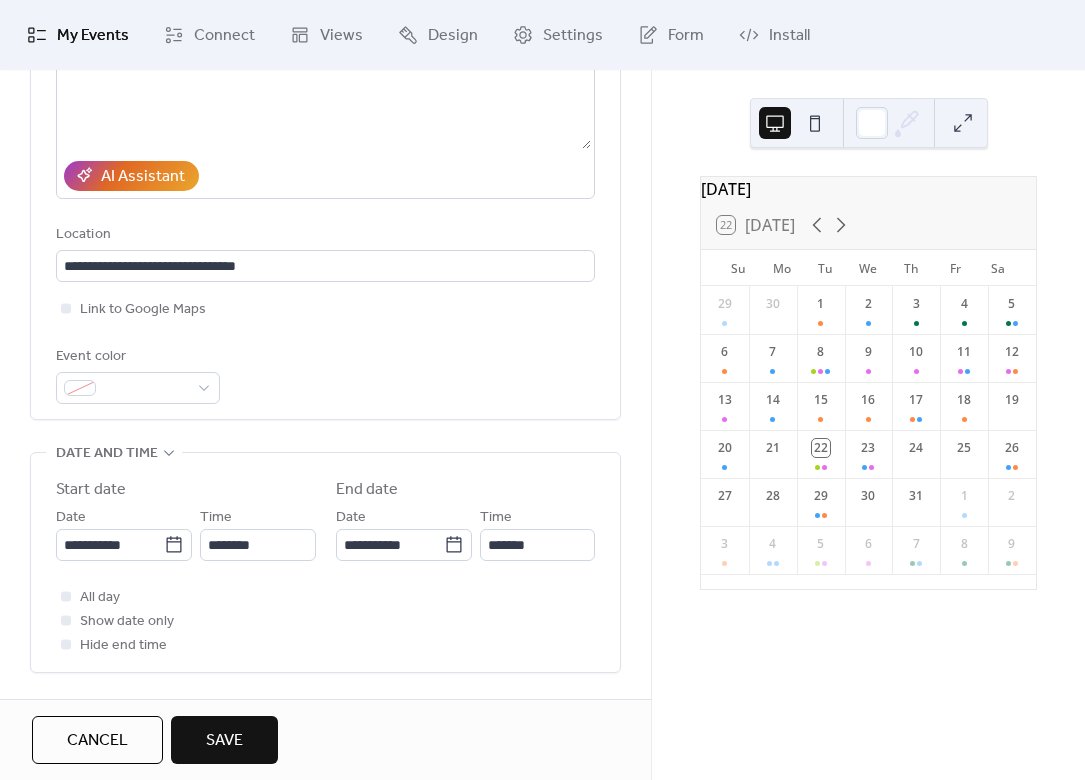 scroll, scrollTop: 313, scrollLeft: 0, axis: vertical 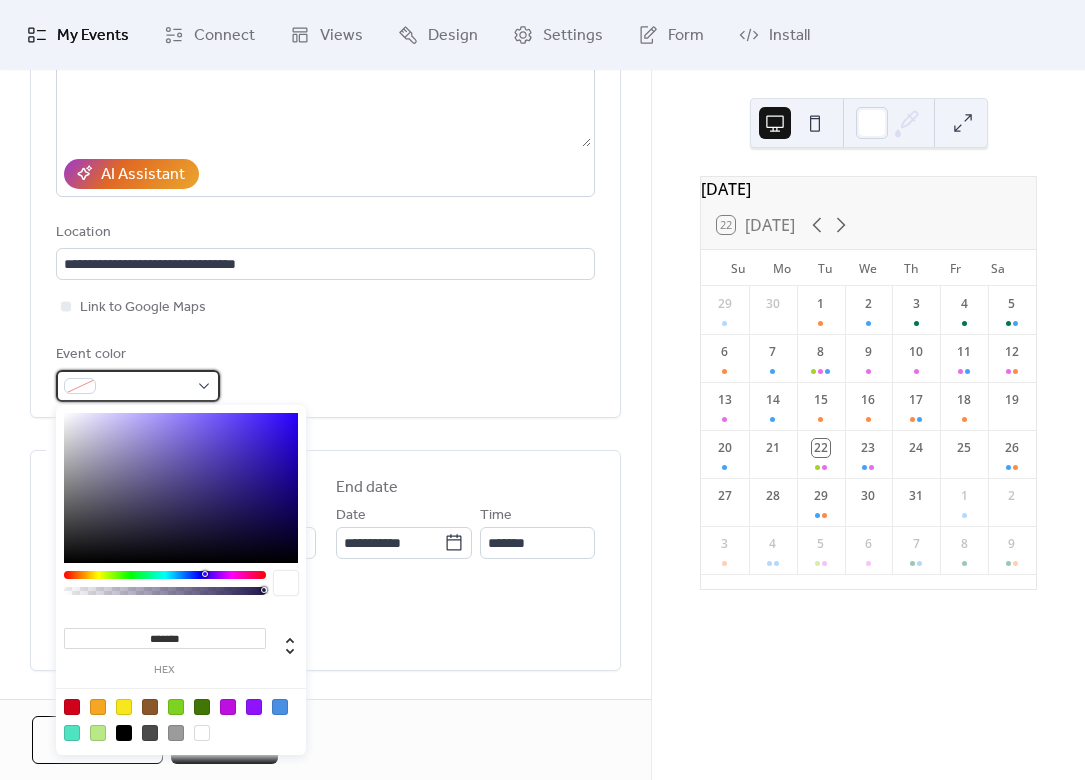 click at bounding box center (138, 386) 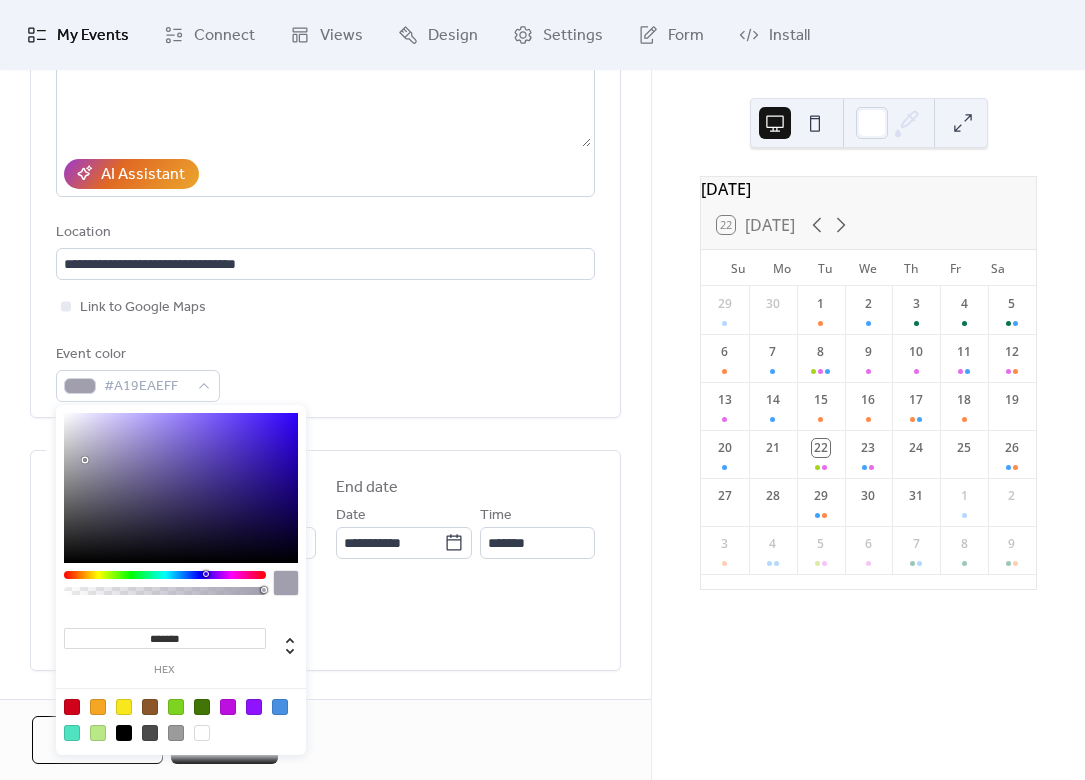 click at bounding box center (181, 488) 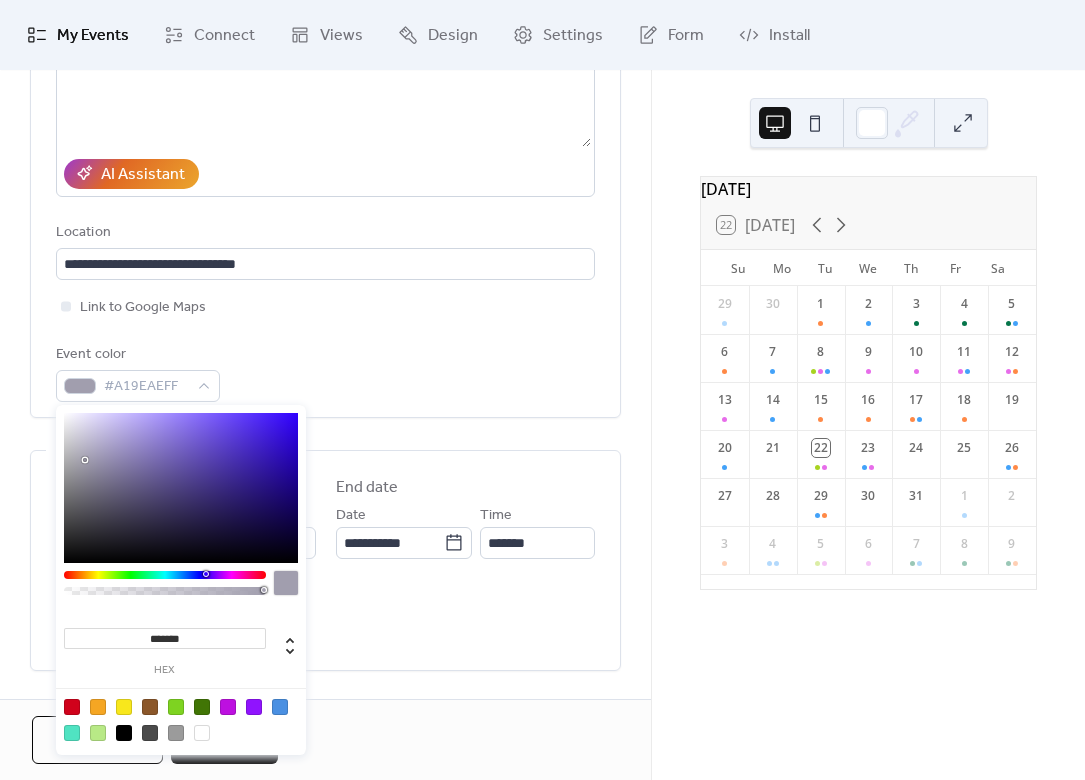 click at bounding box center (181, 488) 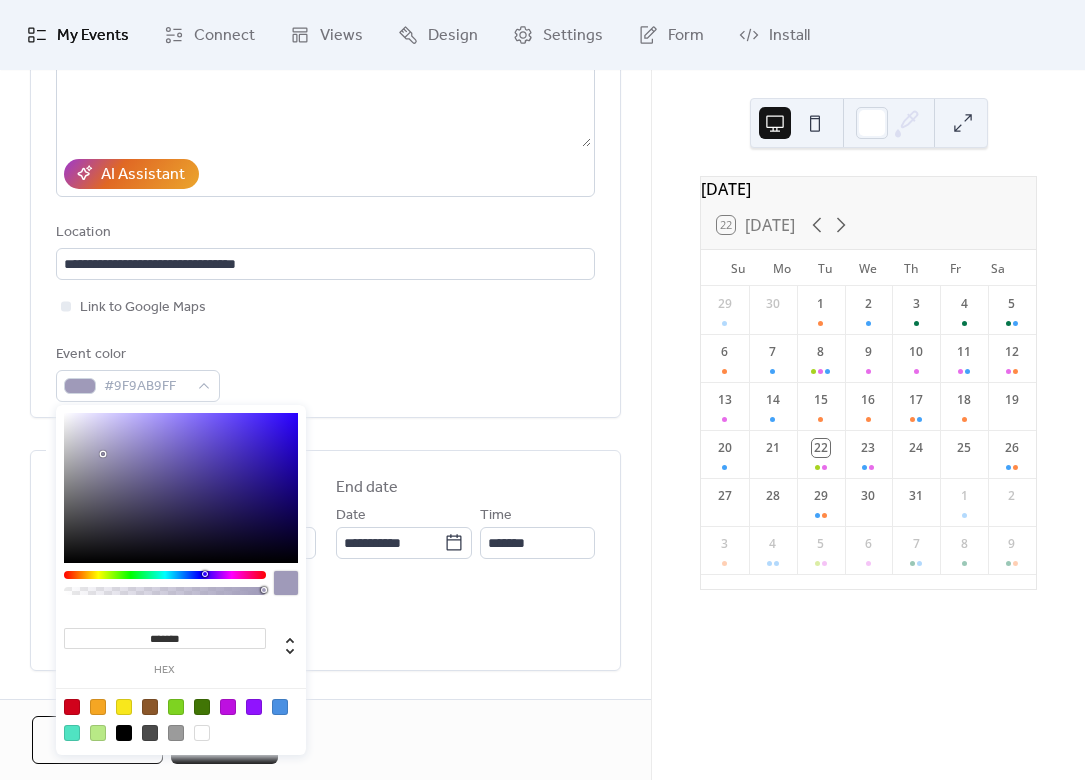 click at bounding box center [181, 488] 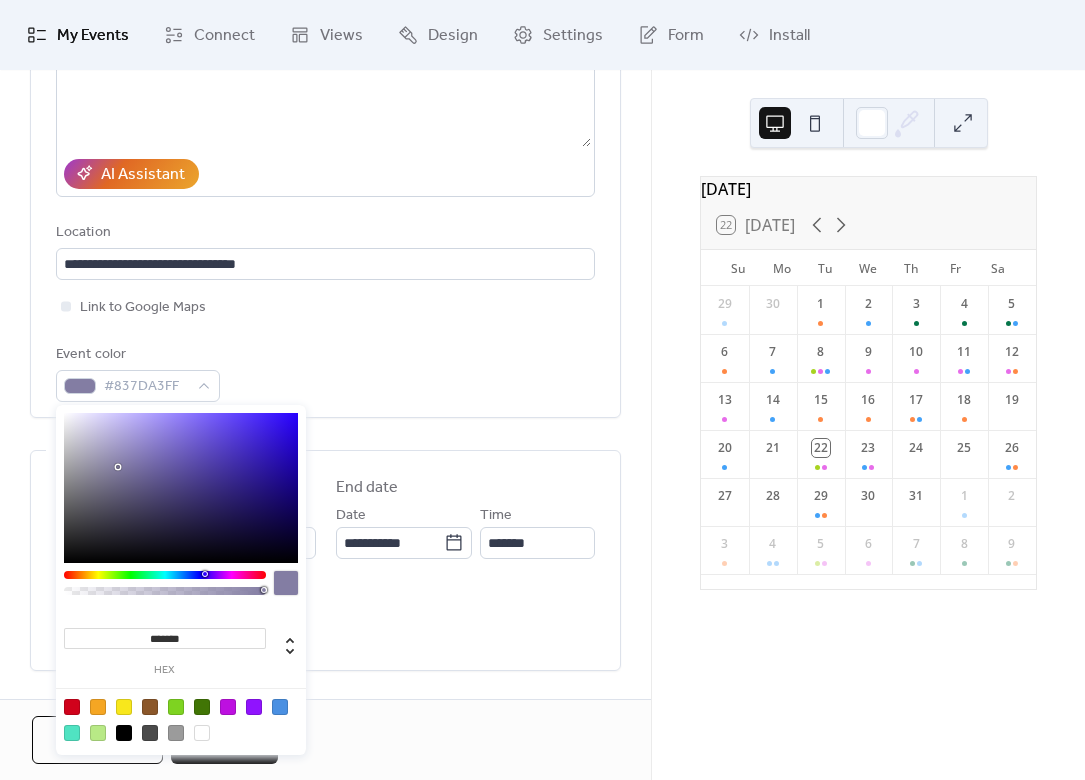 type on "*******" 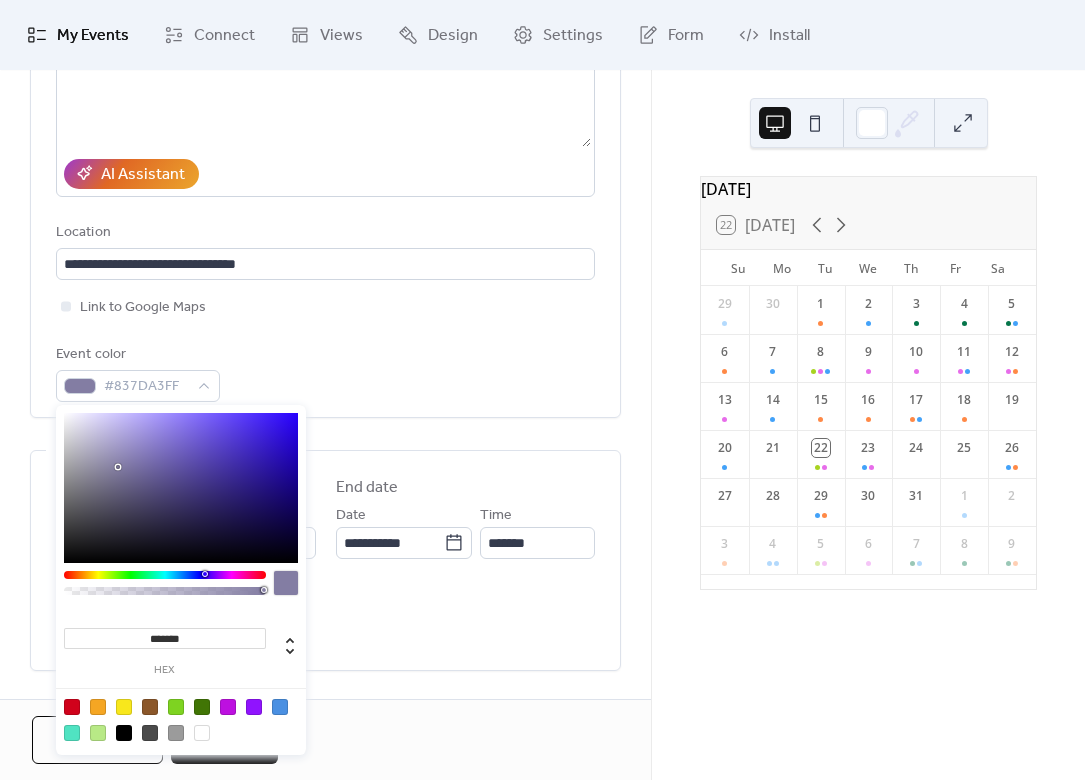click at bounding box center [181, 488] 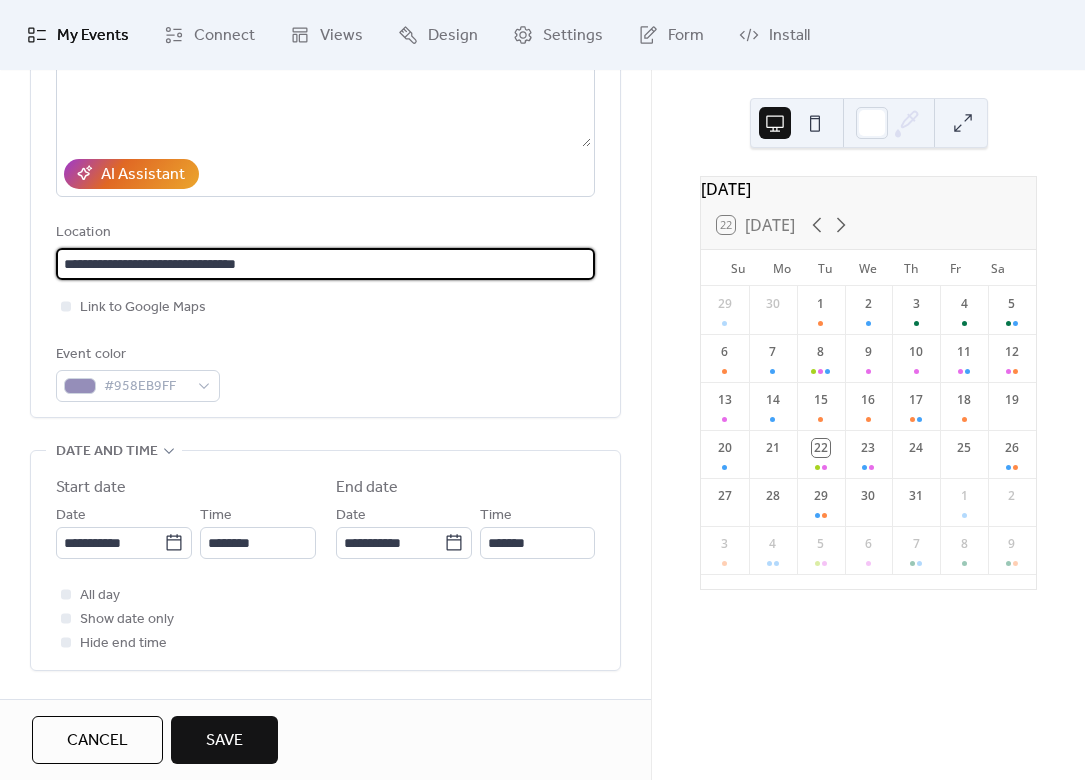 click on "**********" at bounding box center [325, 264] 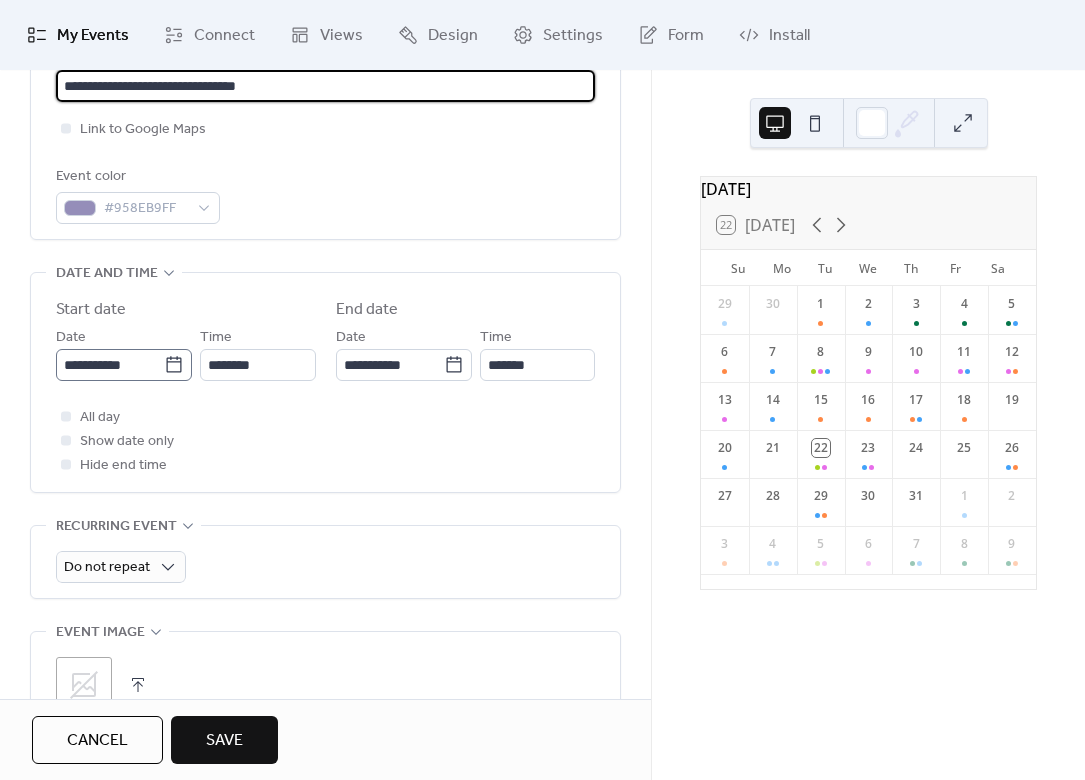 scroll, scrollTop: 492, scrollLeft: 0, axis: vertical 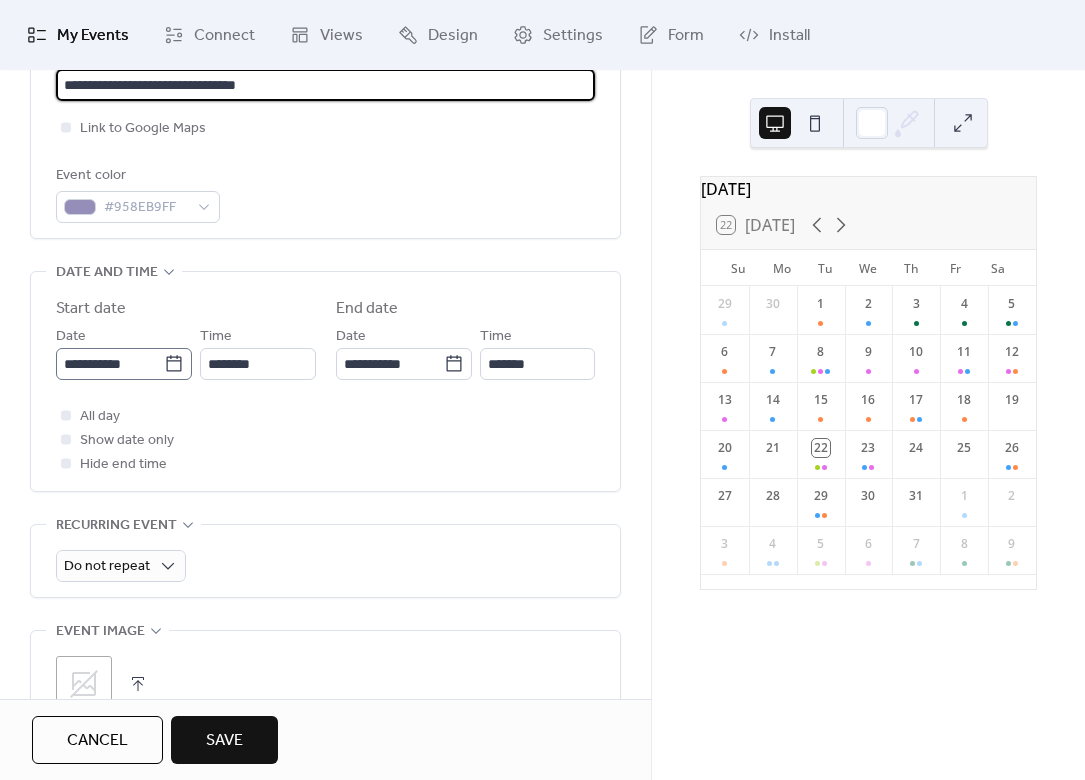 type 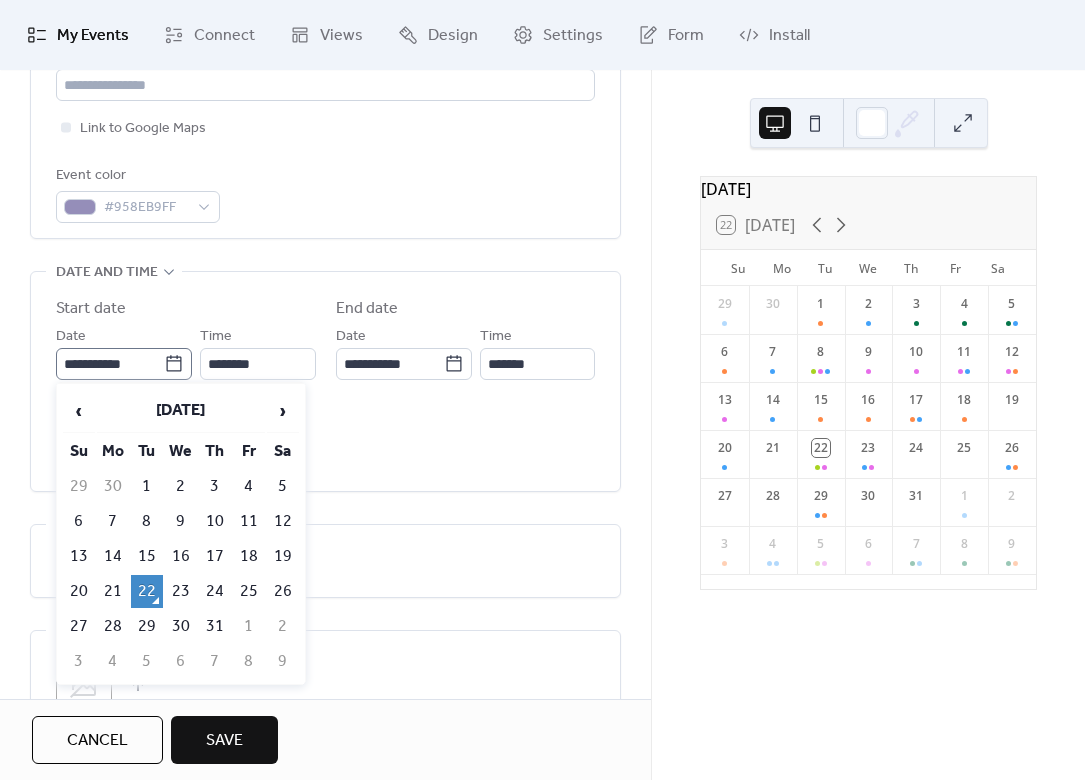 click 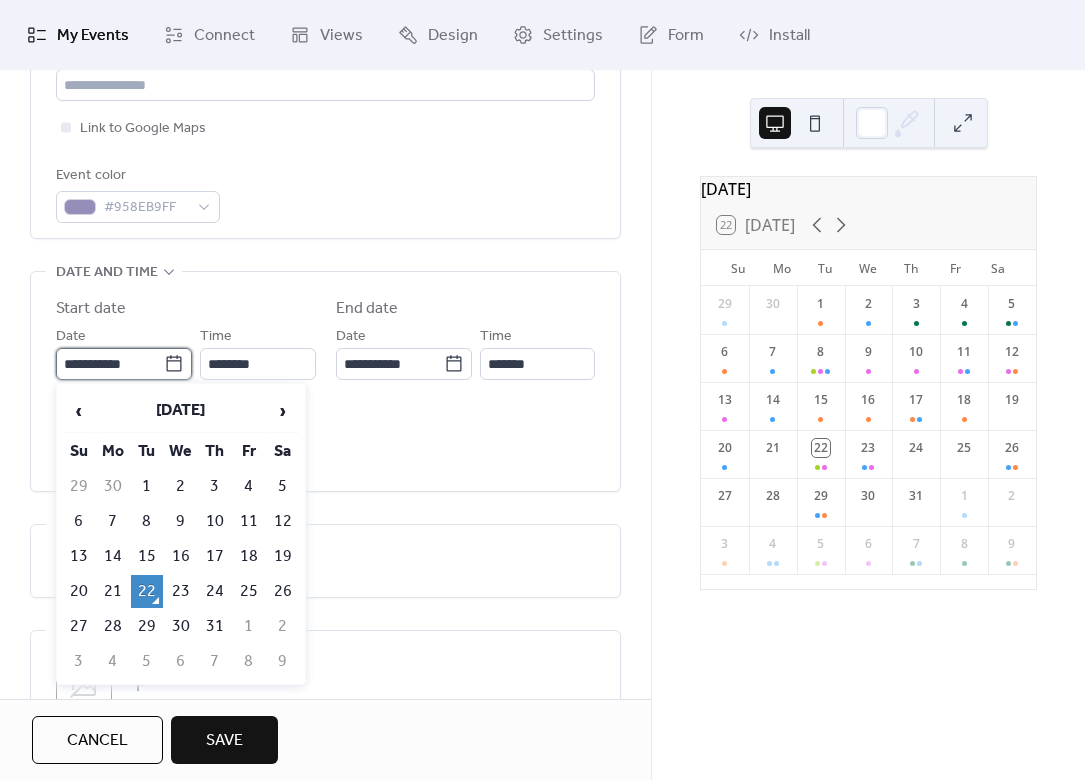 click on "**********" at bounding box center [110, 364] 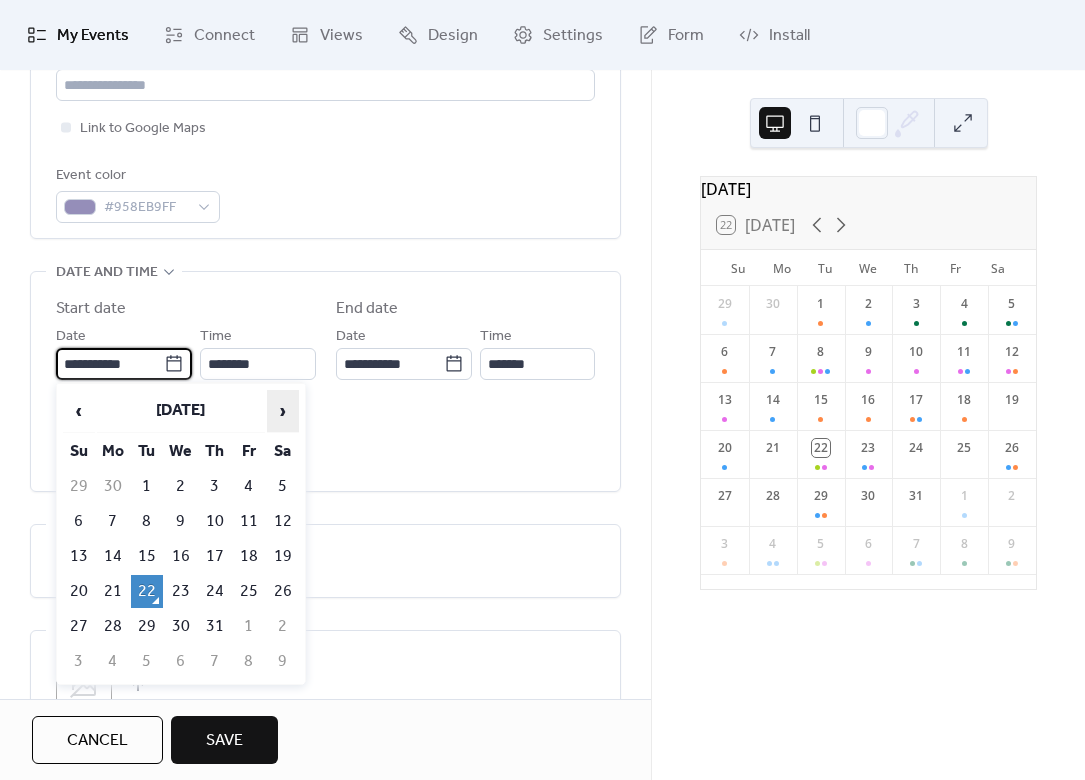 click on "›" at bounding box center [283, 411] 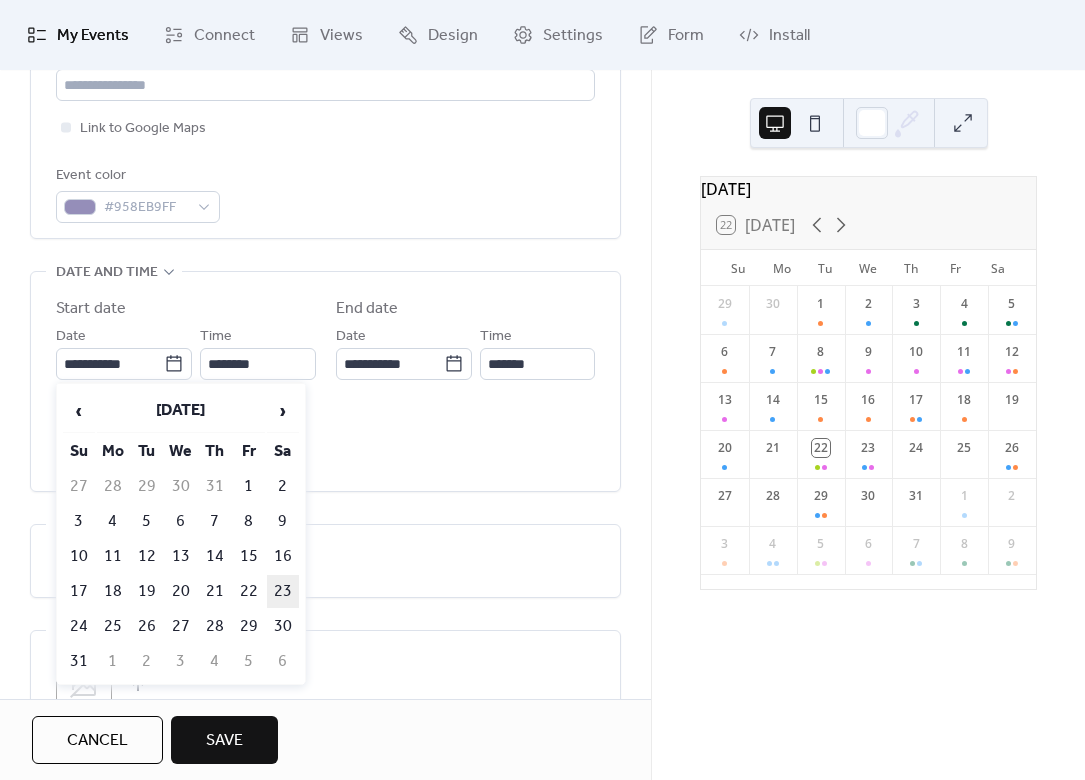 click on "23" at bounding box center [283, 591] 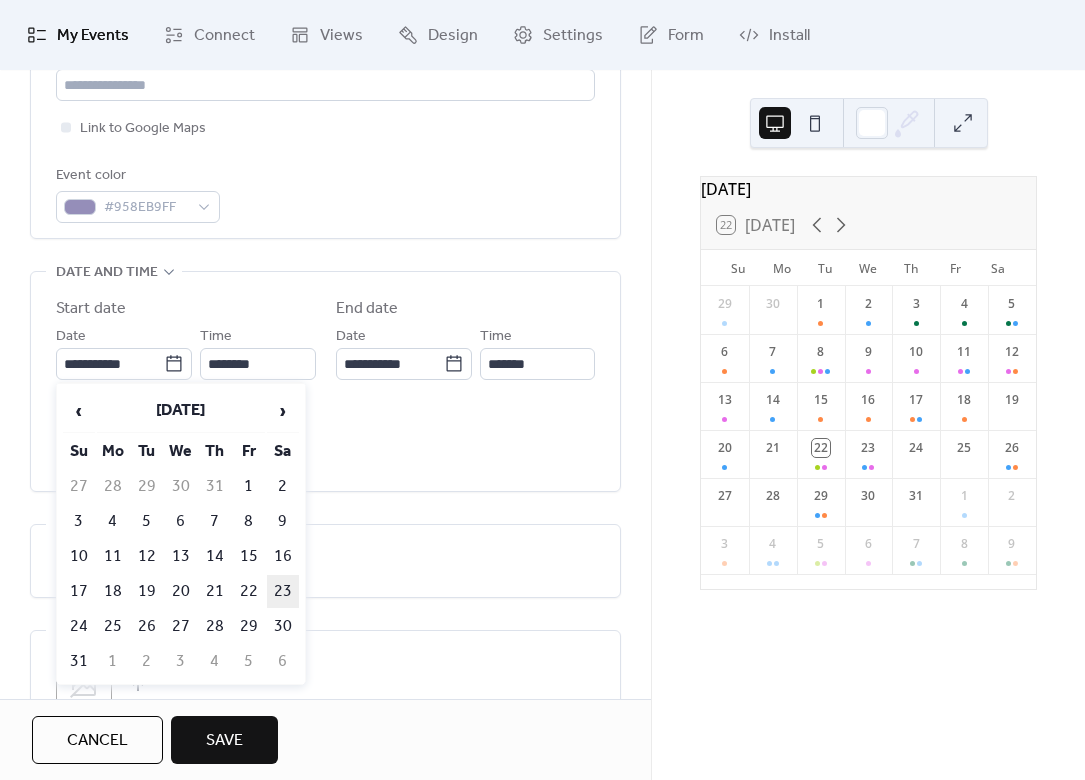 type on "**********" 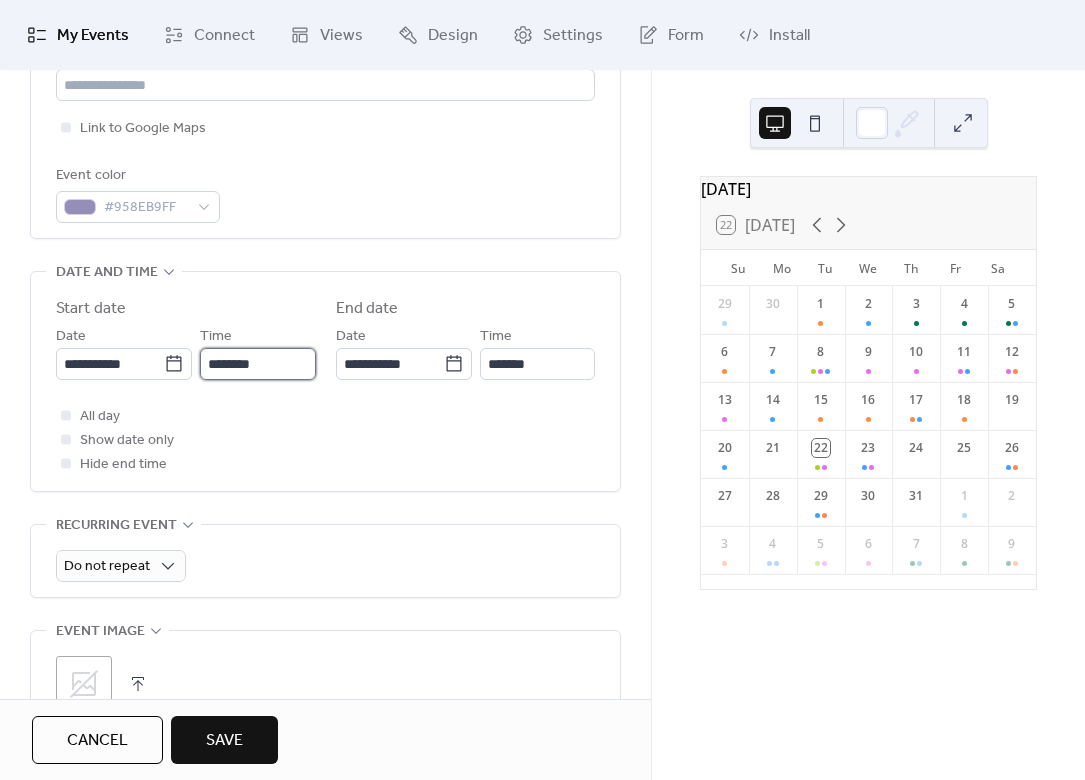 click on "********" at bounding box center (257, 364) 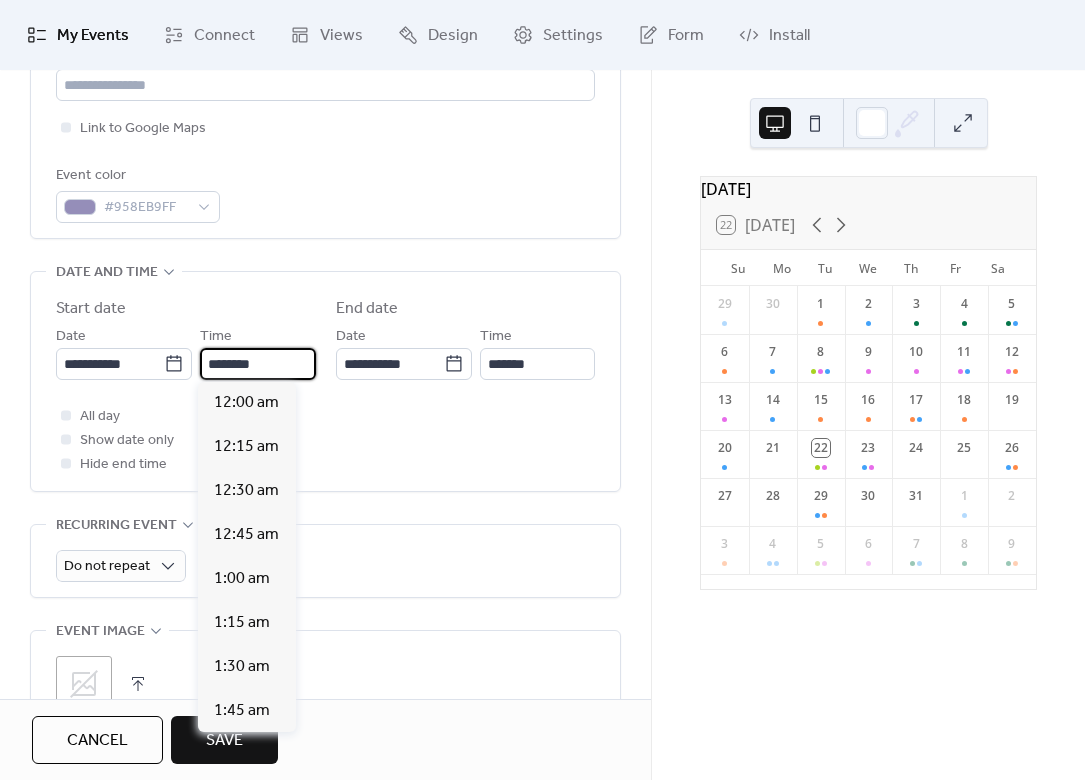 scroll, scrollTop: 2106, scrollLeft: 0, axis: vertical 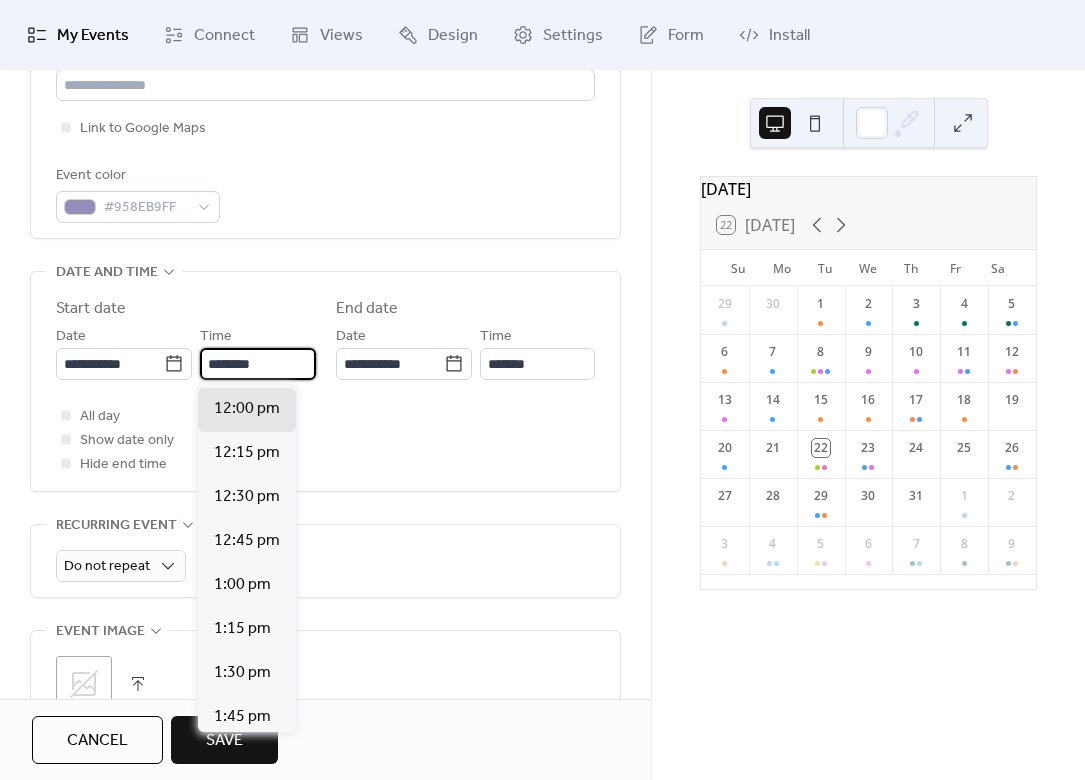 drag, startPoint x: 220, startPoint y: 358, endPoint x: 195, endPoint y: 357, distance: 25.019993 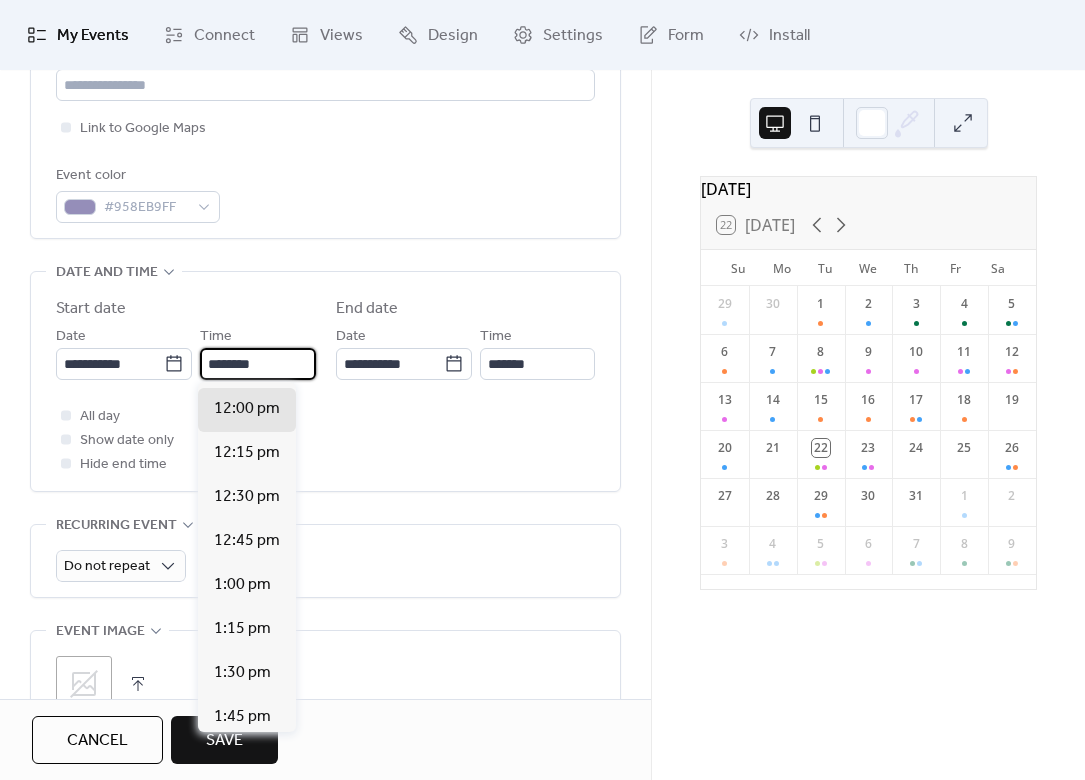 click on "**********" at bounding box center [186, 352] 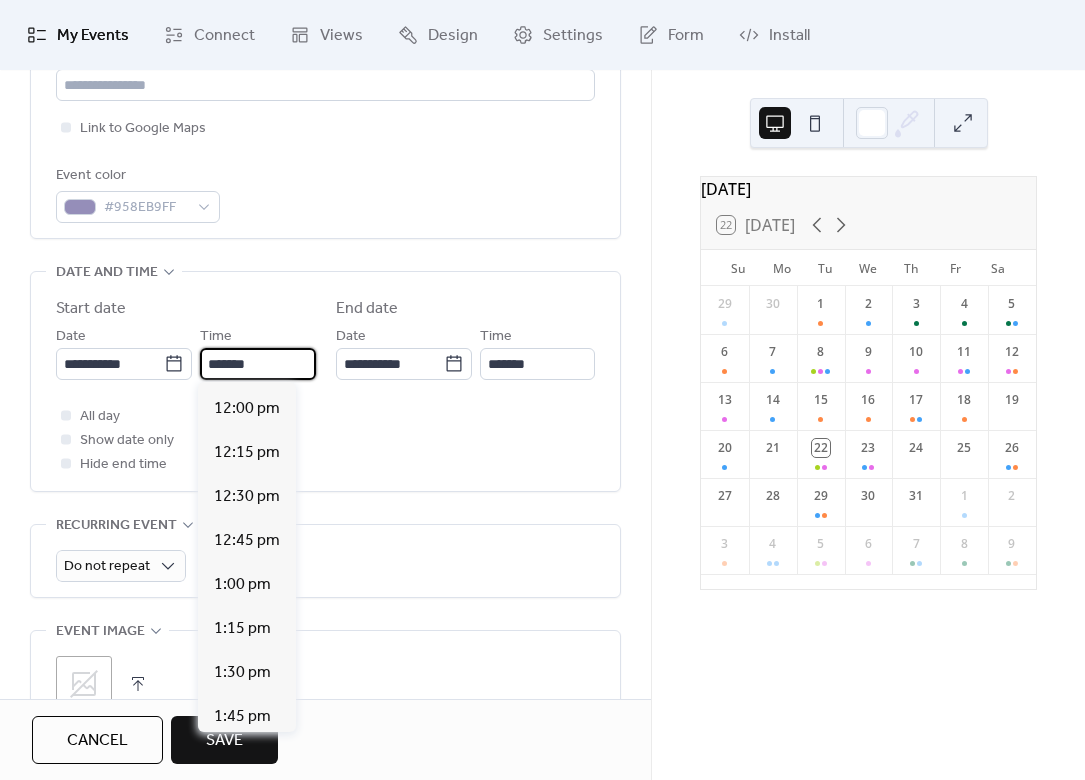 scroll, scrollTop: 3686, scrollLeft: 0, axis: vertical 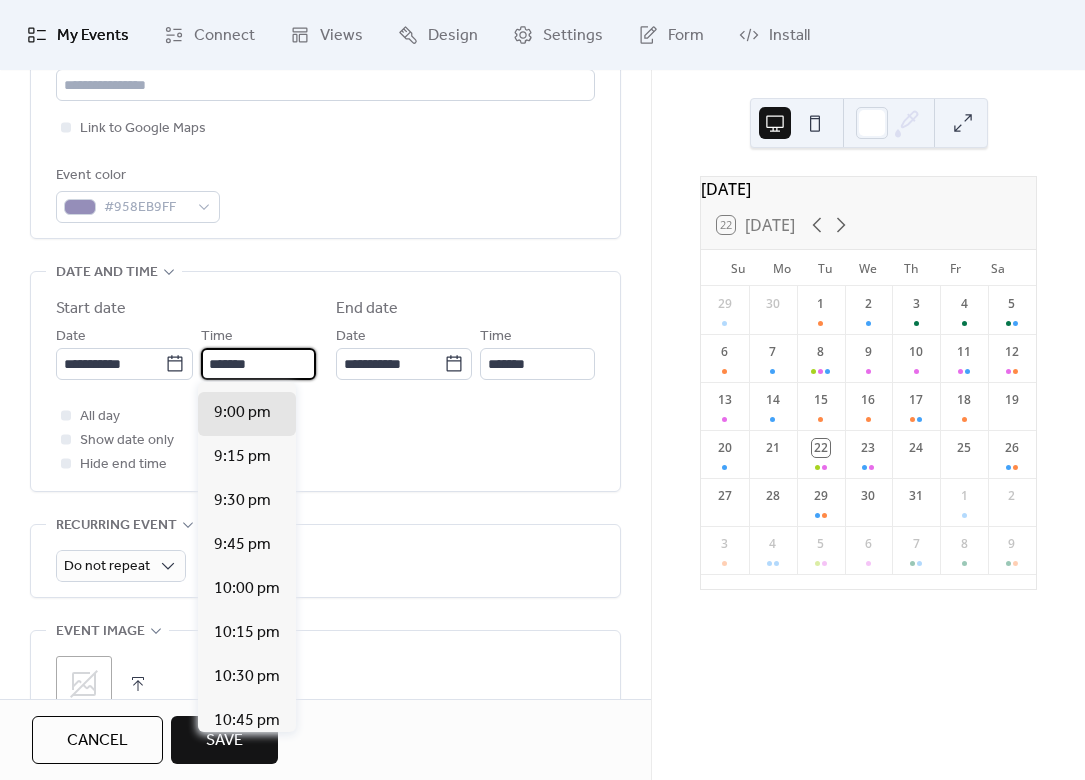click on "*******" at bounding box center [258, 364] 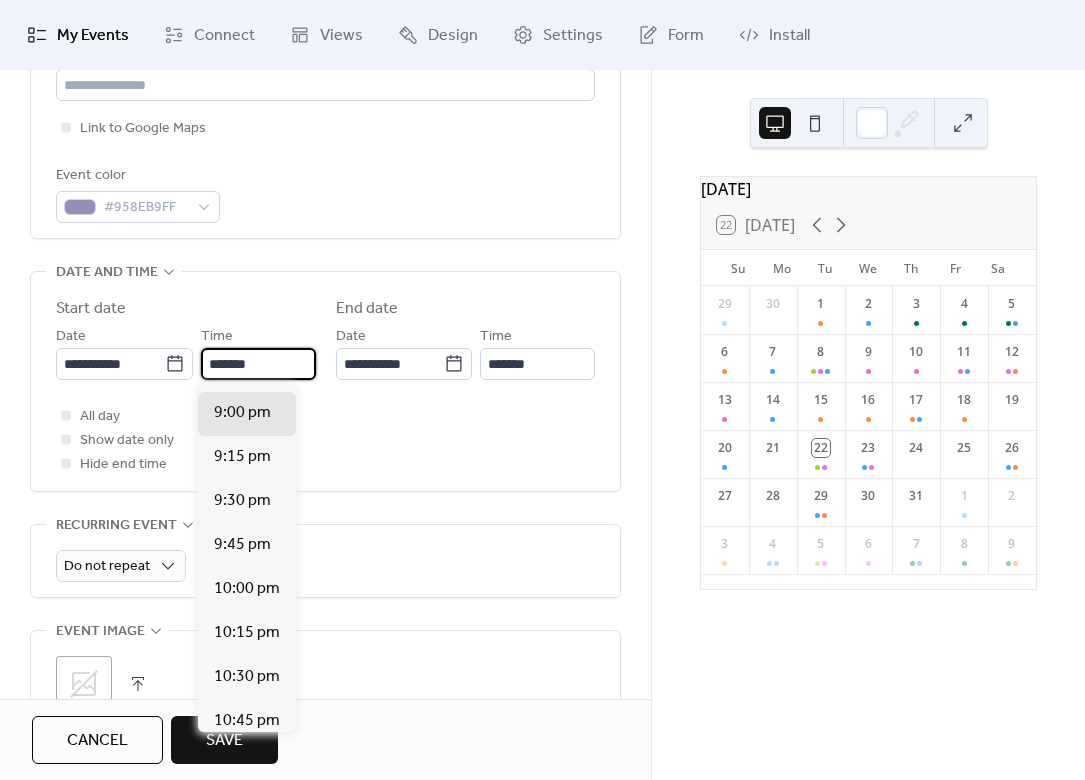 scroll, scrollTop: 1579, scrollLeft: 0, axis: vertical 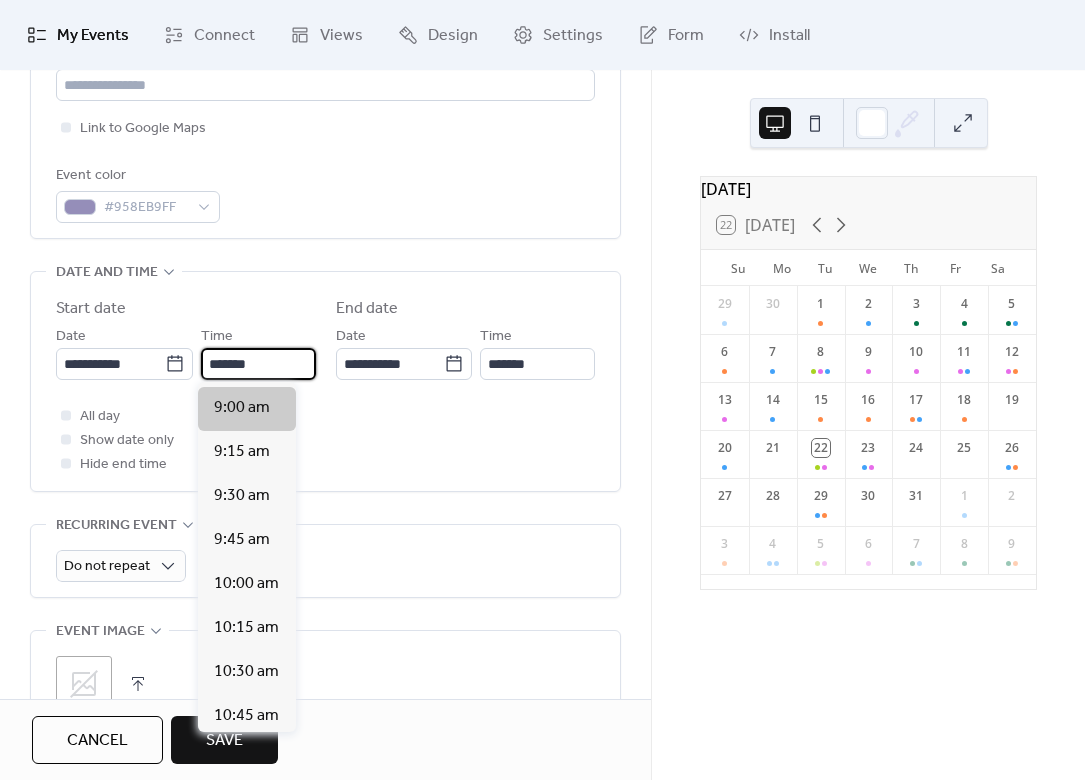 type on "*******" 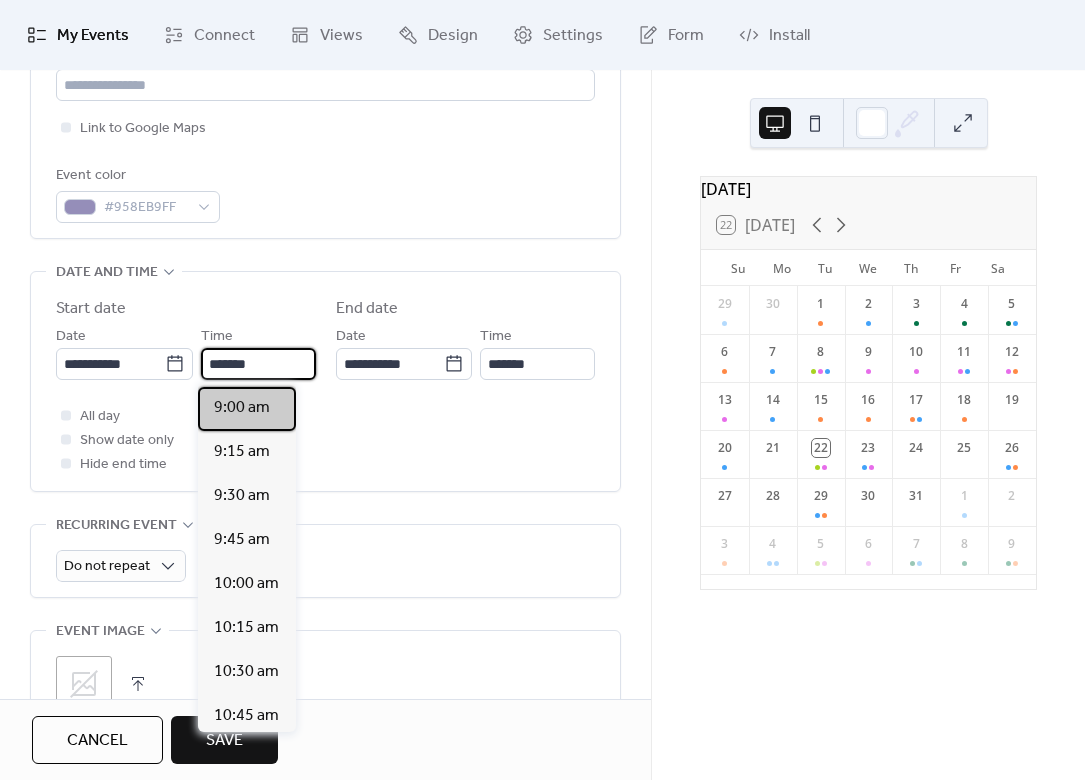 scroll, scrollTop: 0, scrollLeft: 0, axis: both 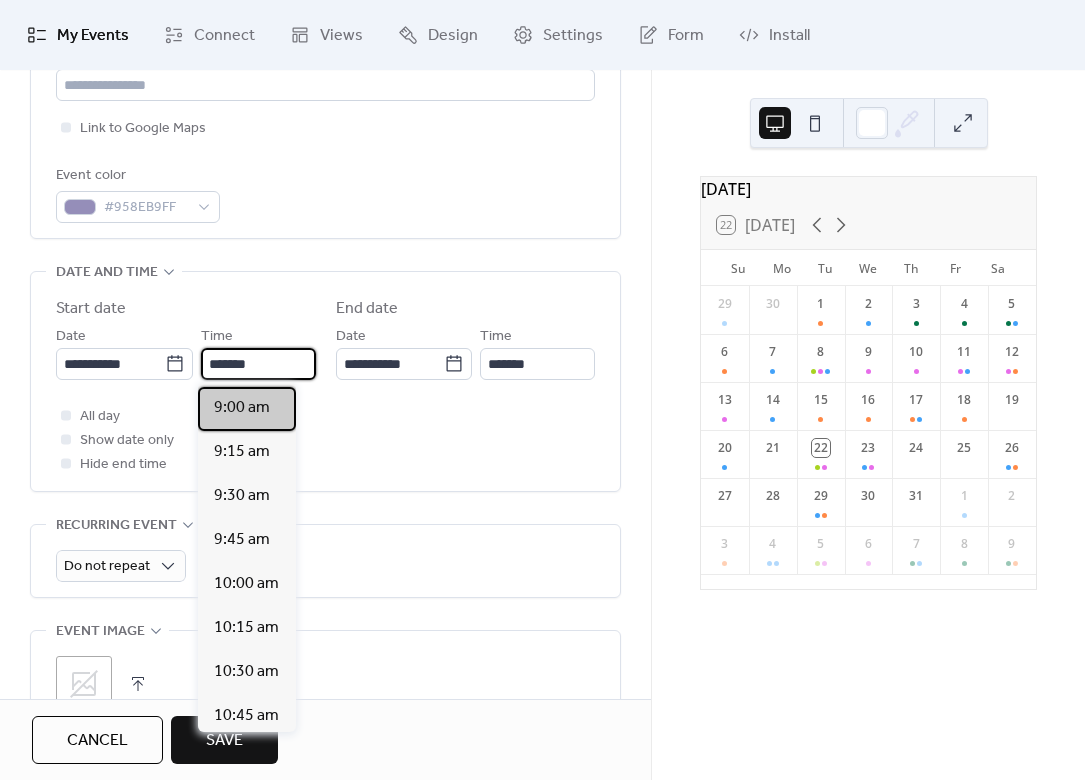 click on "9:00 am" at bounding box center (242, 408) 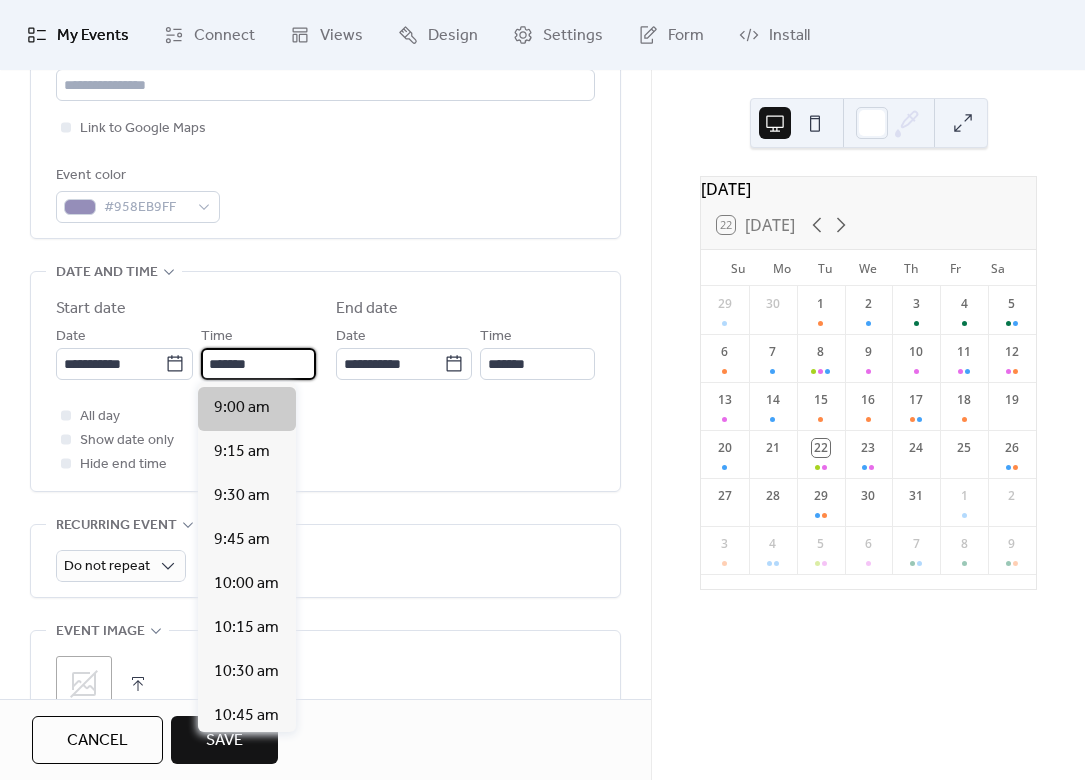 type on "********" 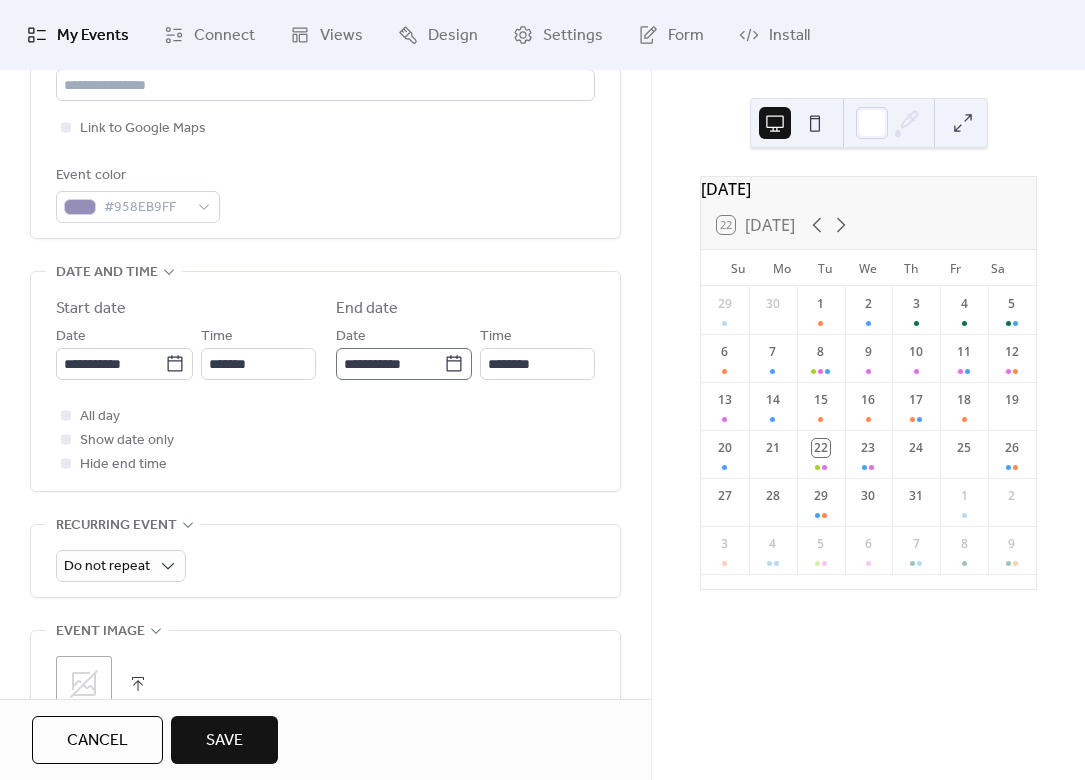 click 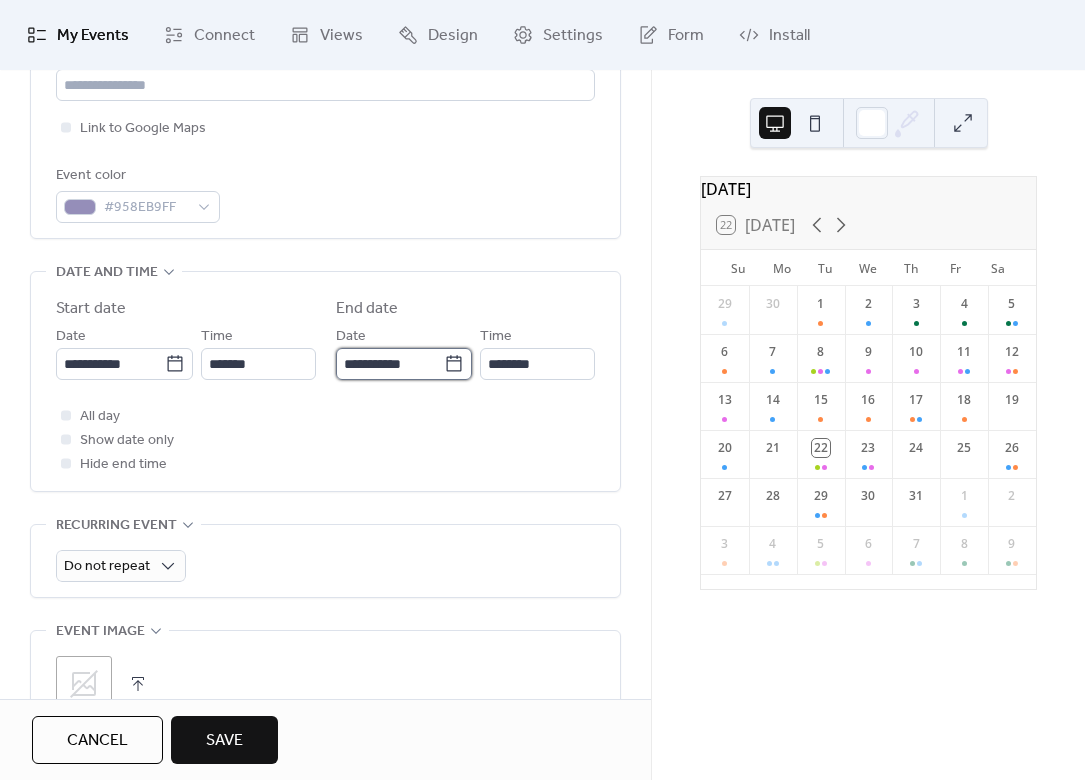 click on "**********" at bounding box center [390, 364] 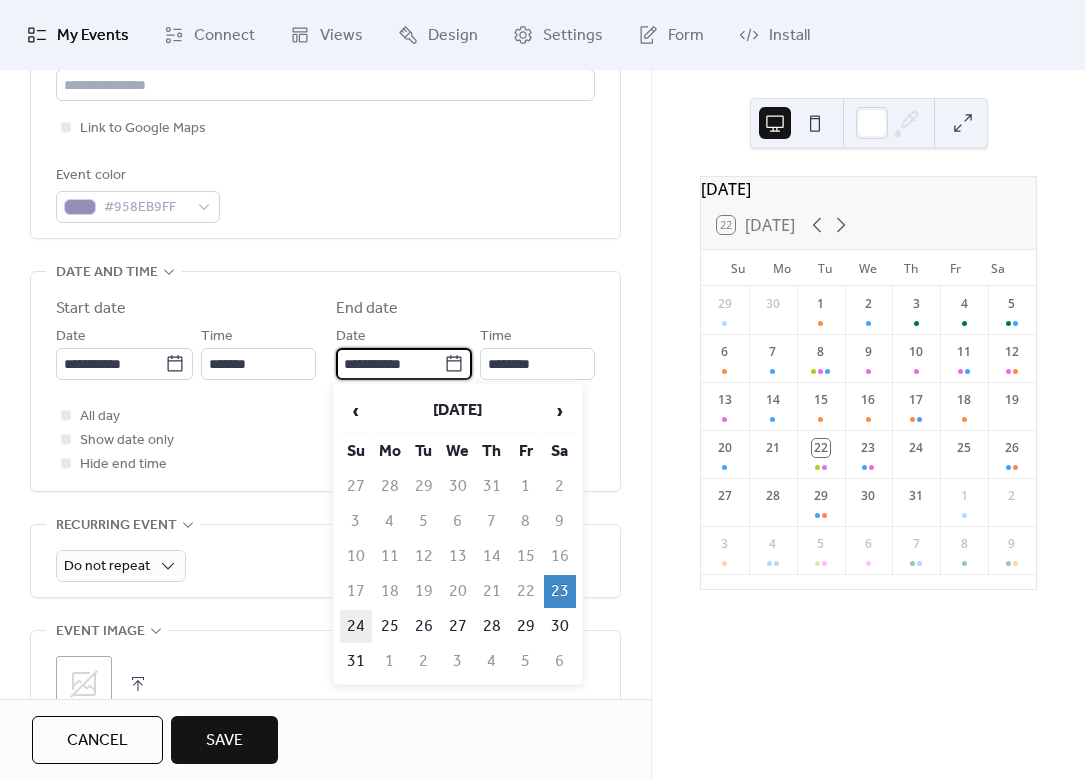 click on "24" at bounding box center (356, 626) 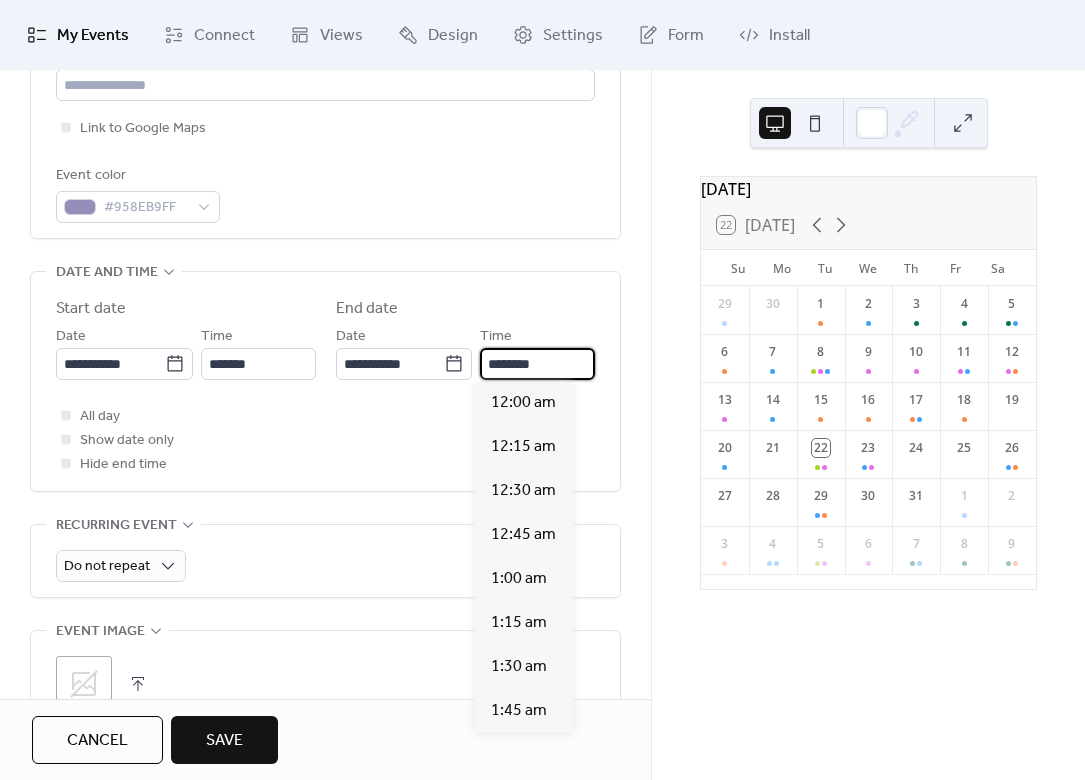 scroll, scrollTop: 1755, scrollLeft: 0, axis: vertical 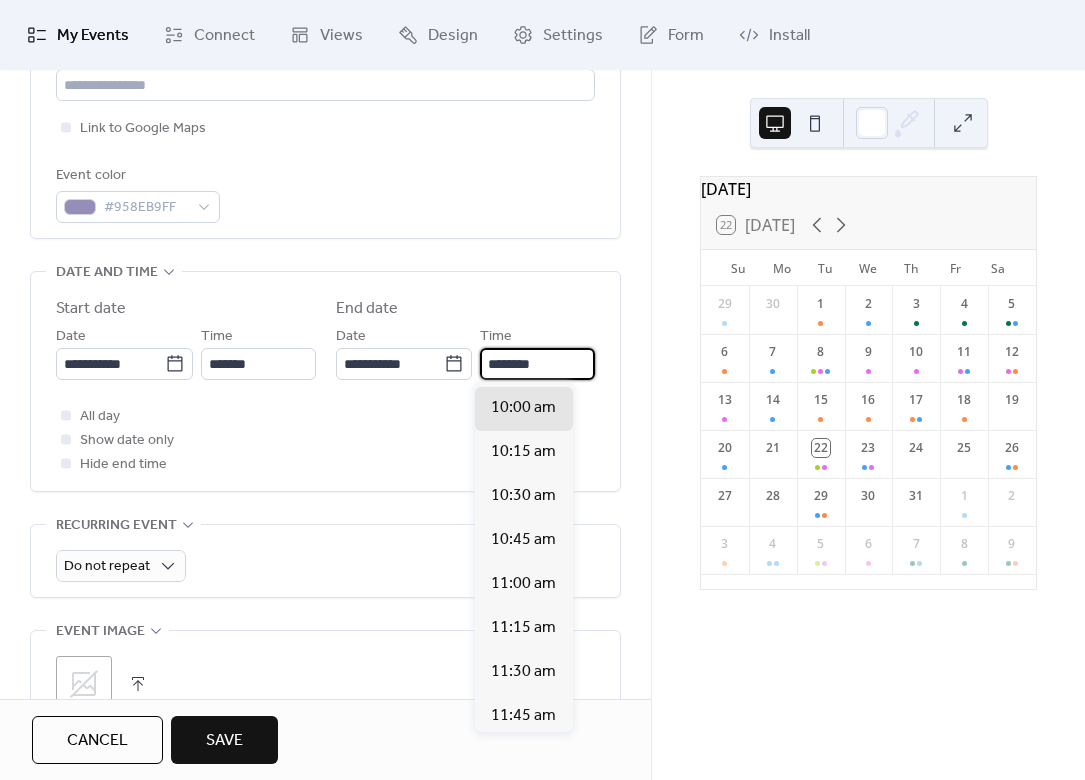 drag, startPoint x: 495, startPoint y: 367, endPoint x: 469, endPoint y: 367, distance: 26 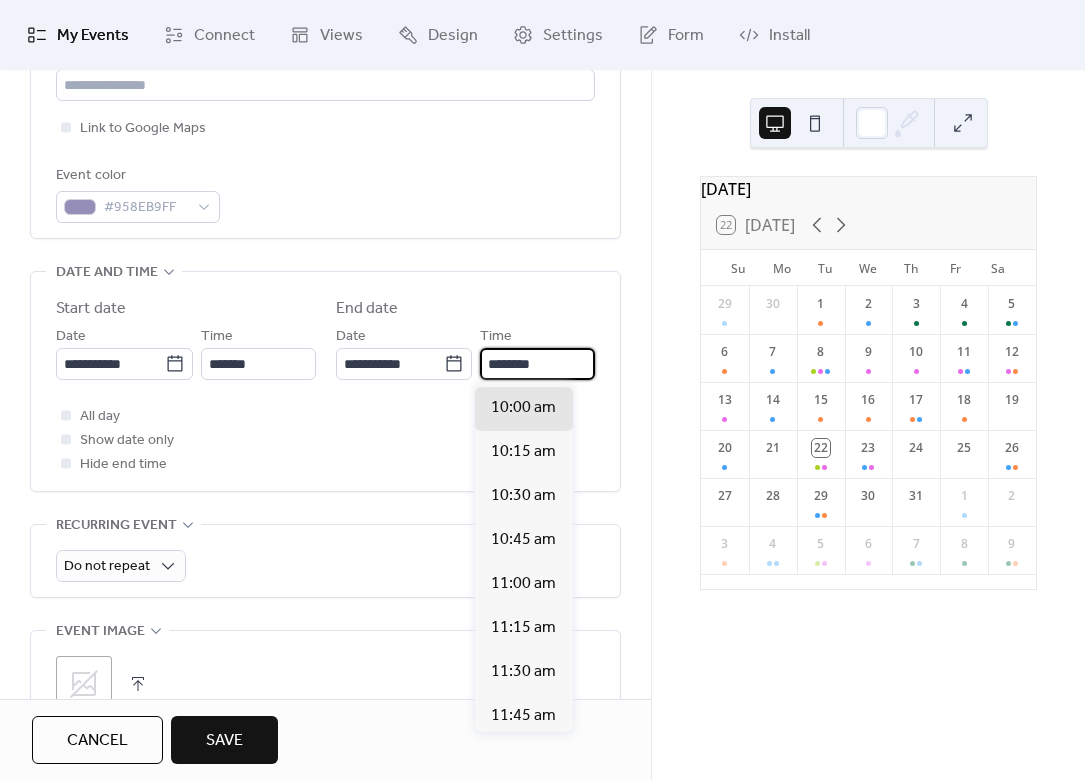 click on "**********" at bounding box center [466, 352] 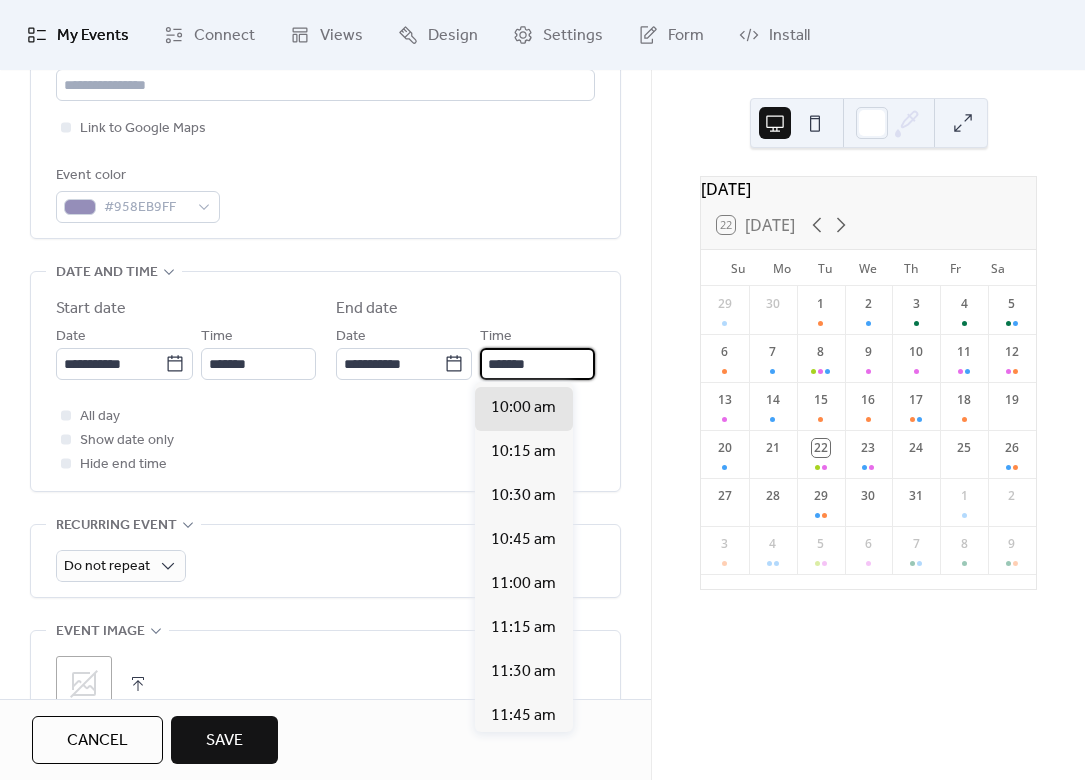 scroll, scrollTop: 877, scrollLeft: 0, axis: vertical 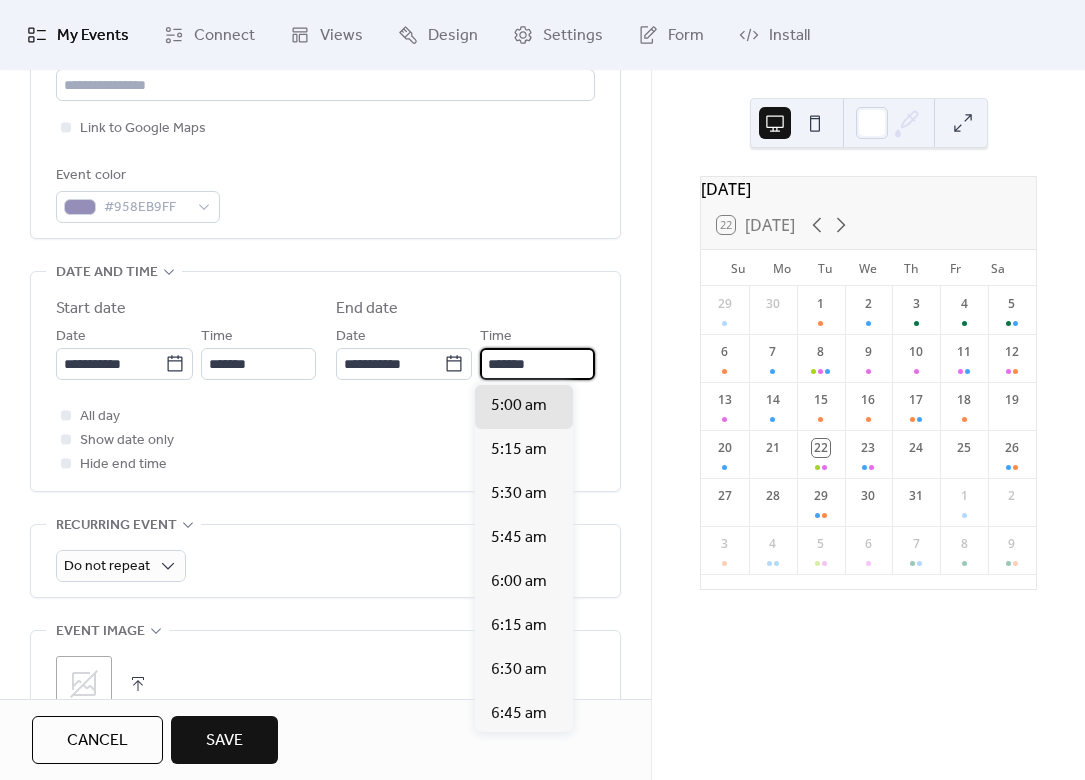 click on "*******" at bounding box center (537, 364) 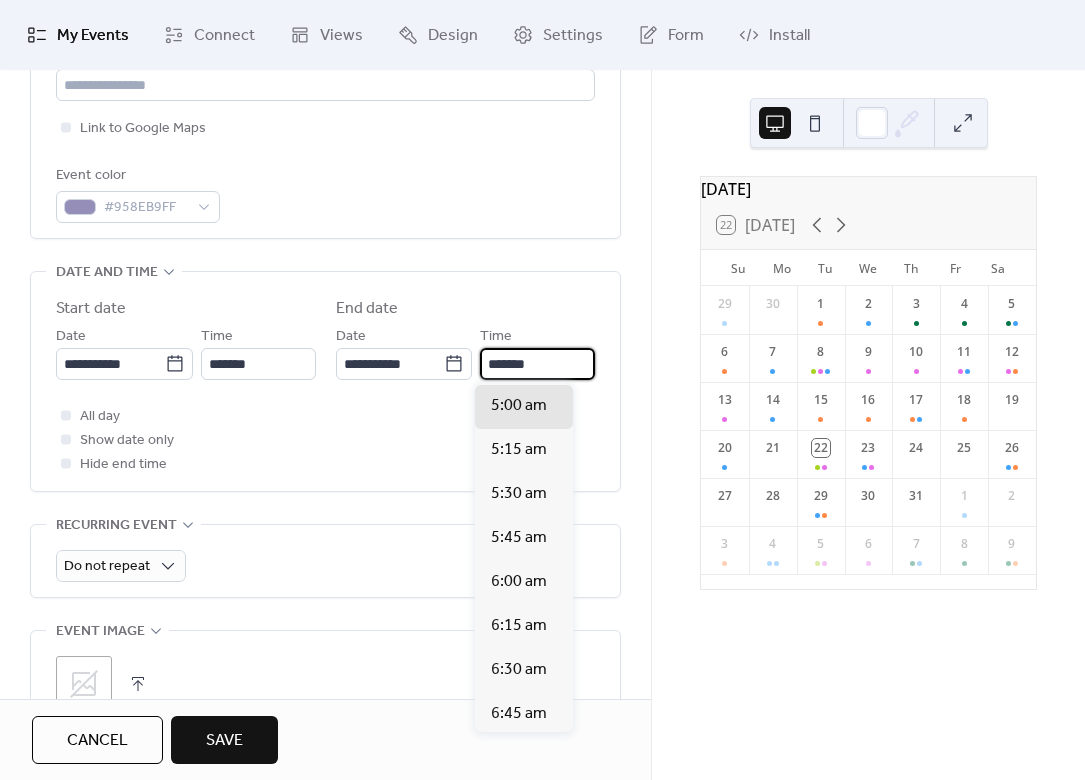 click on "*******" at bounding box center (537, 364) 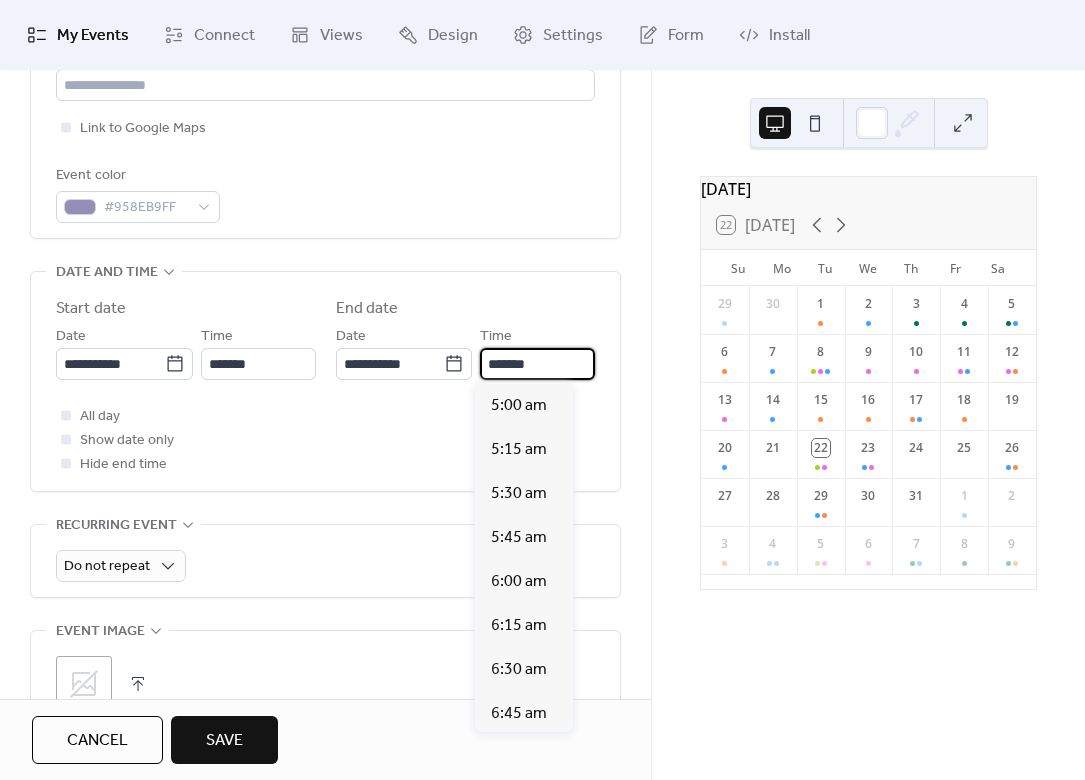 scroll, scrollTop: 2983, scrollLeft: 0, axis: vertical 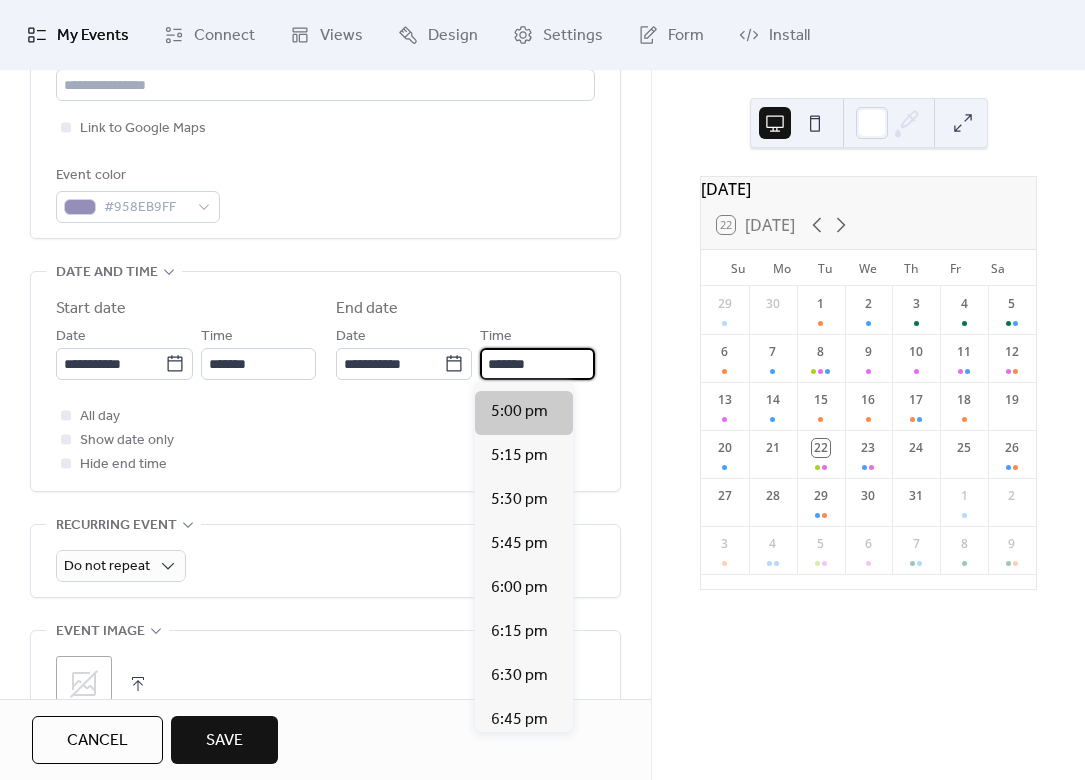 type on "*******" 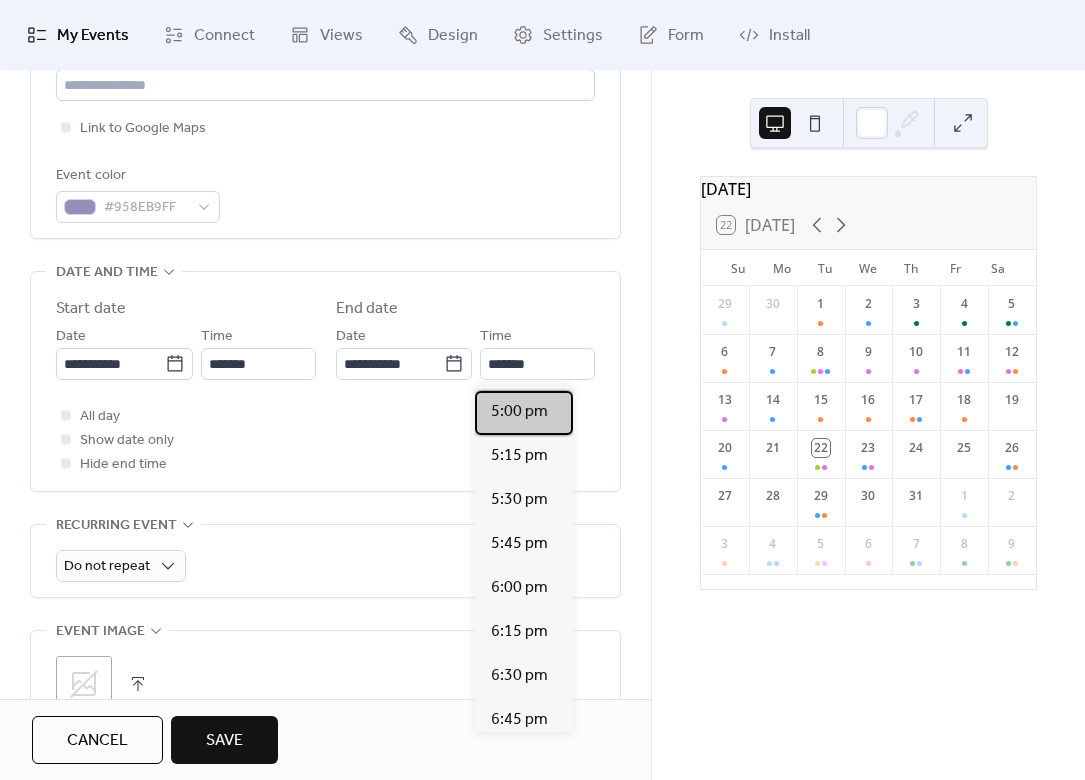 scroll, scrollTop: 0, scrollLeft: 0, axis: both 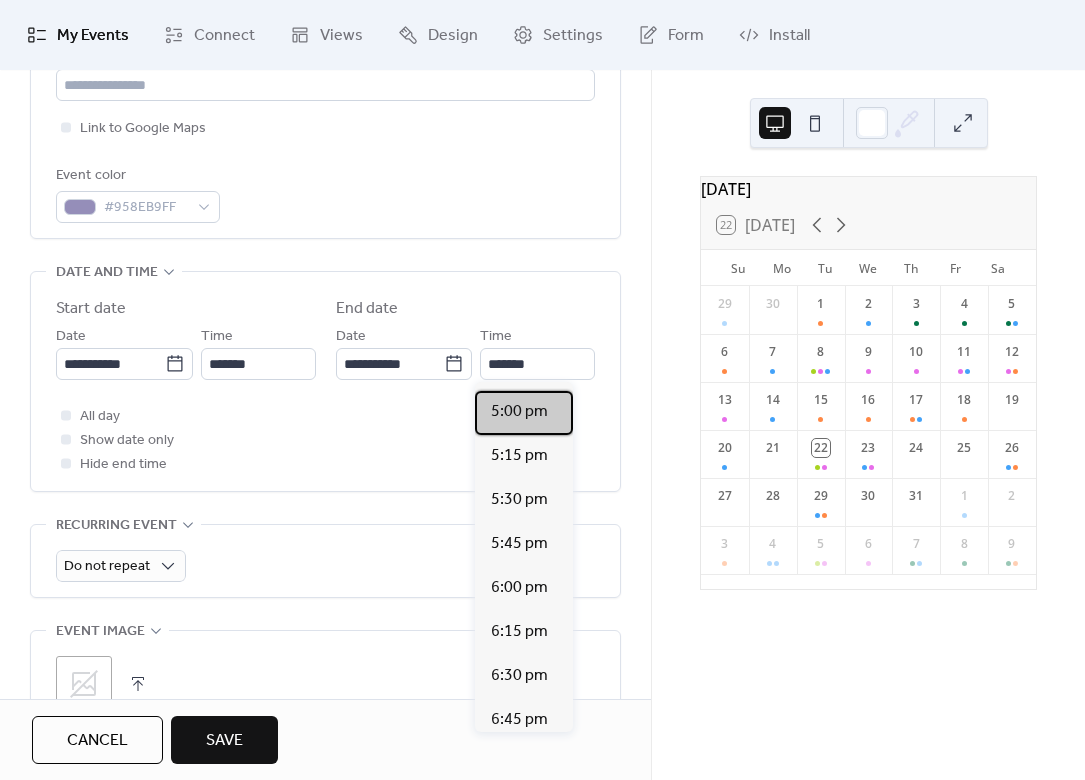 click on "5:00 pm" at bounding box center (519, 412) 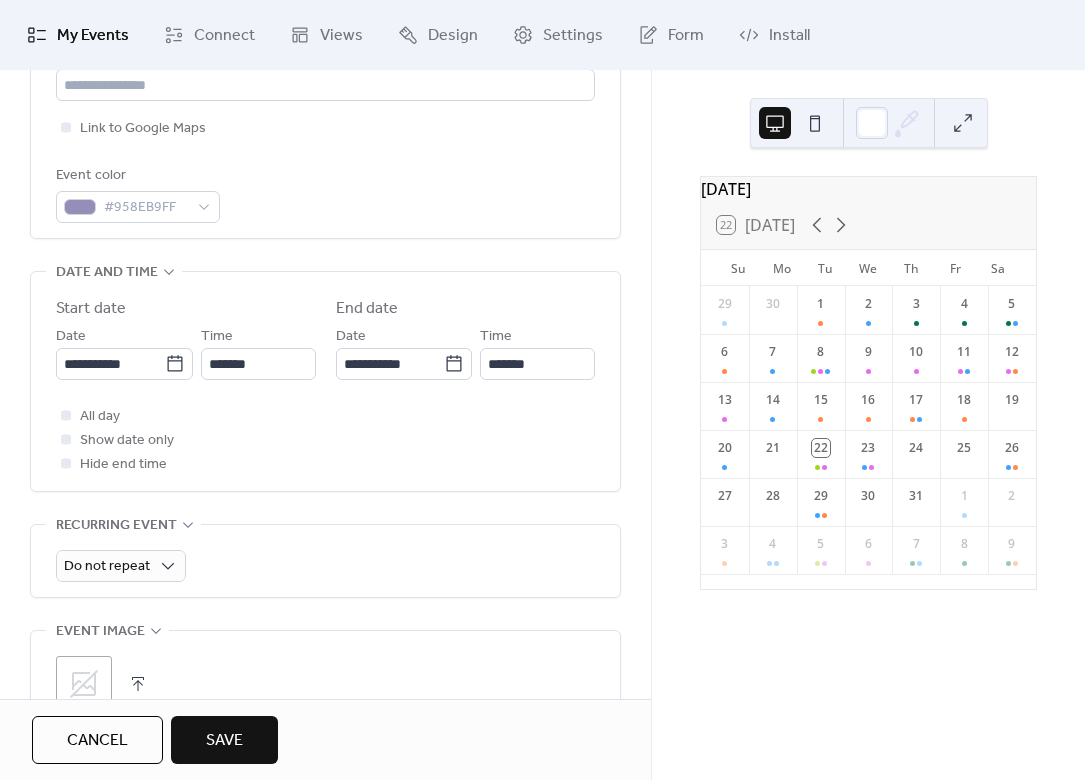 click on "All day Show date only Hide end time" at bounding box center [325, 440] 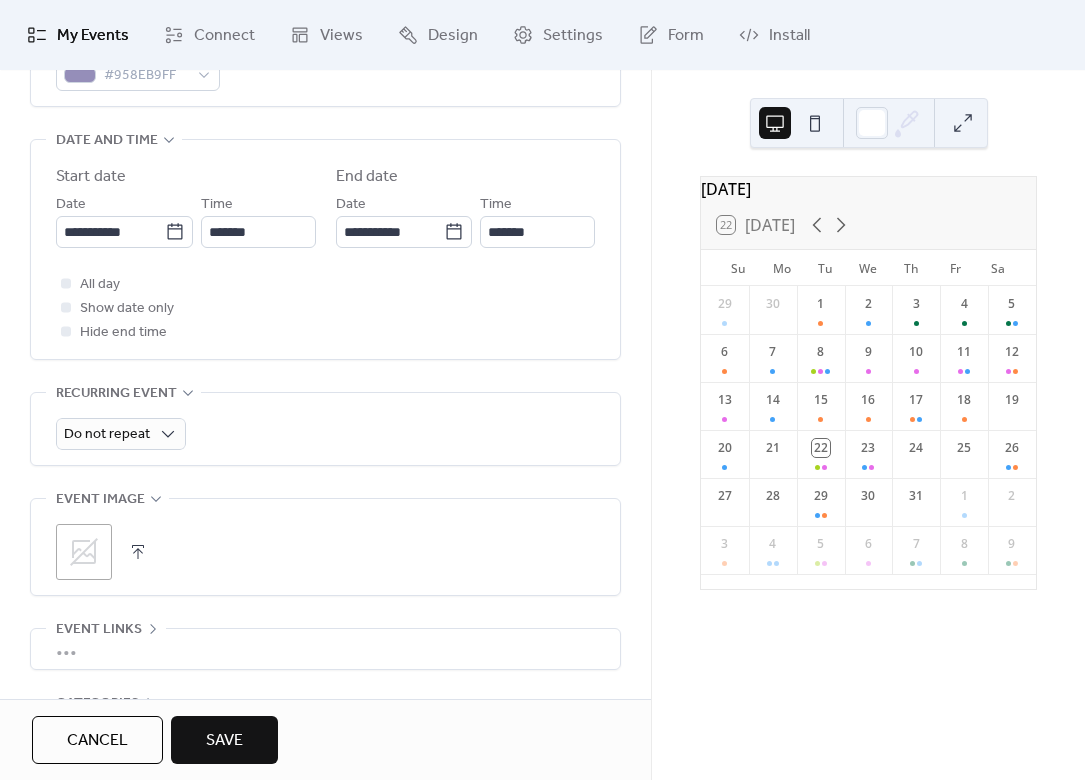 scroll, scrollTop: 758, scrollLeft: 0, axis: vertical 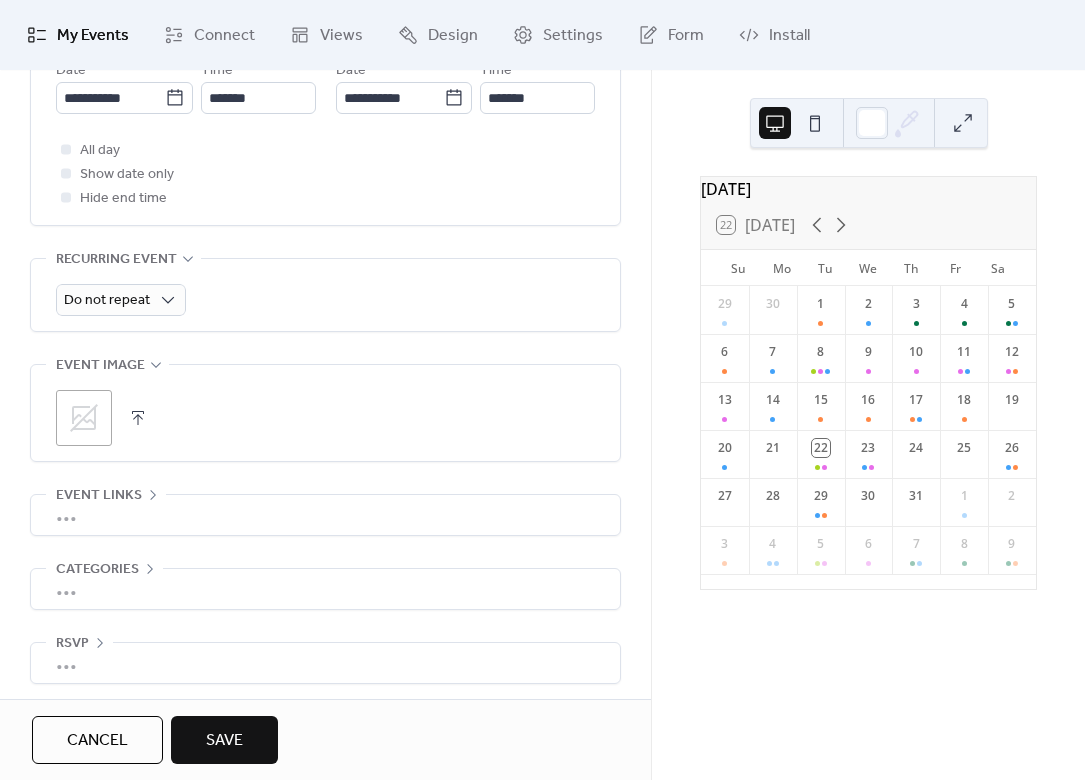 click 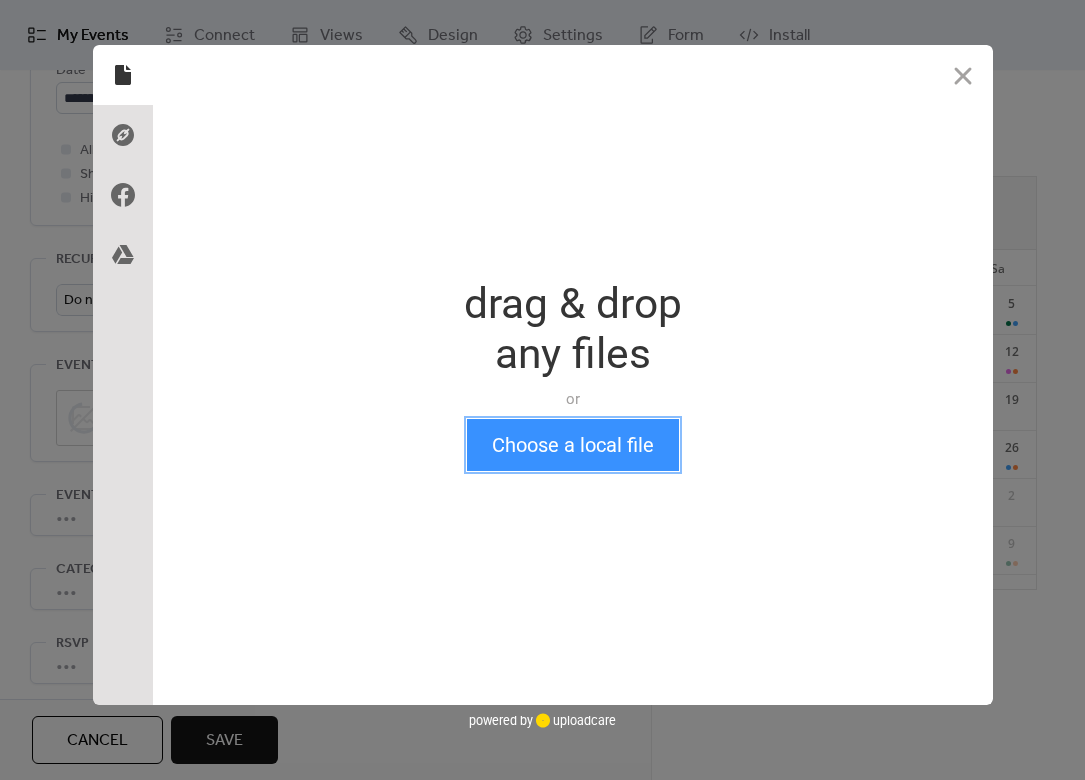 click on "Choose a local file" at bounding box center [573, 445] 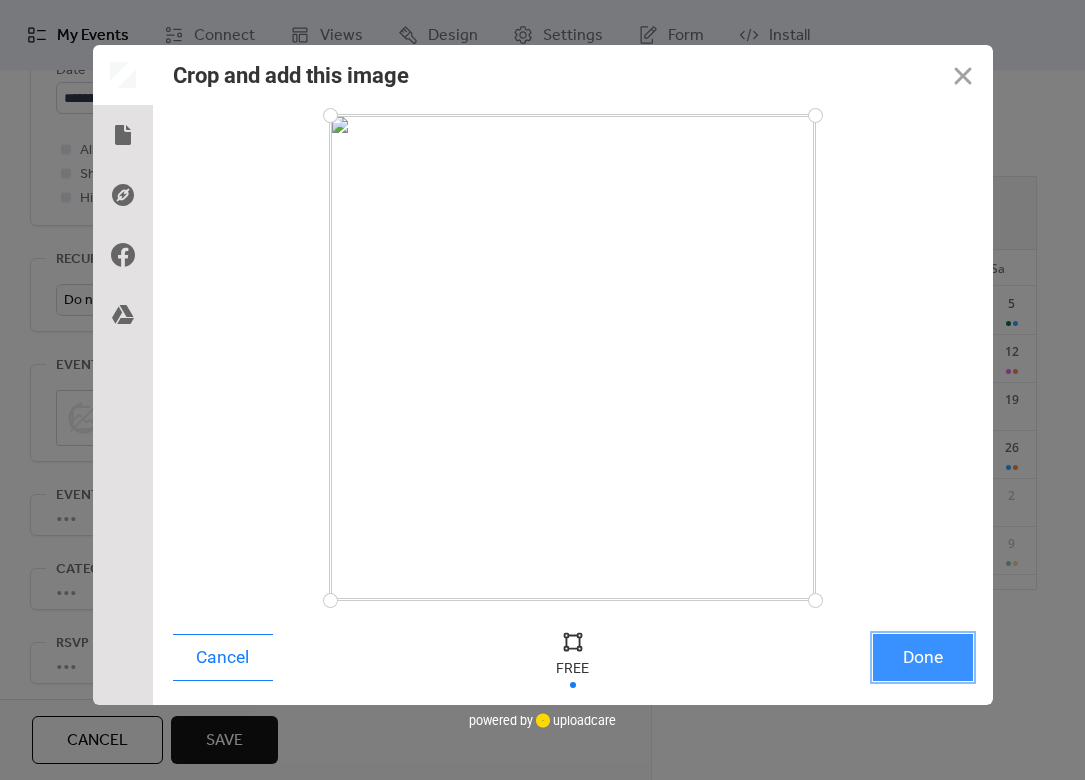 click on "Done" at bounding box center [923, 657] 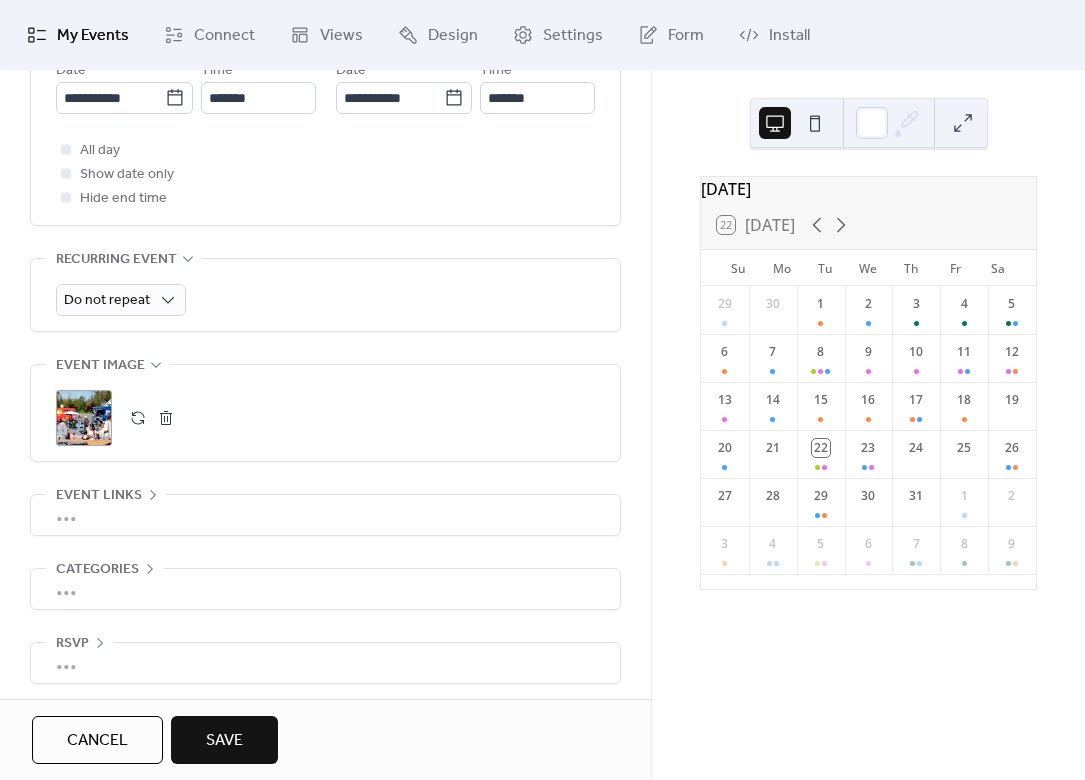 click on "•••" at bounding box center [325, 589] 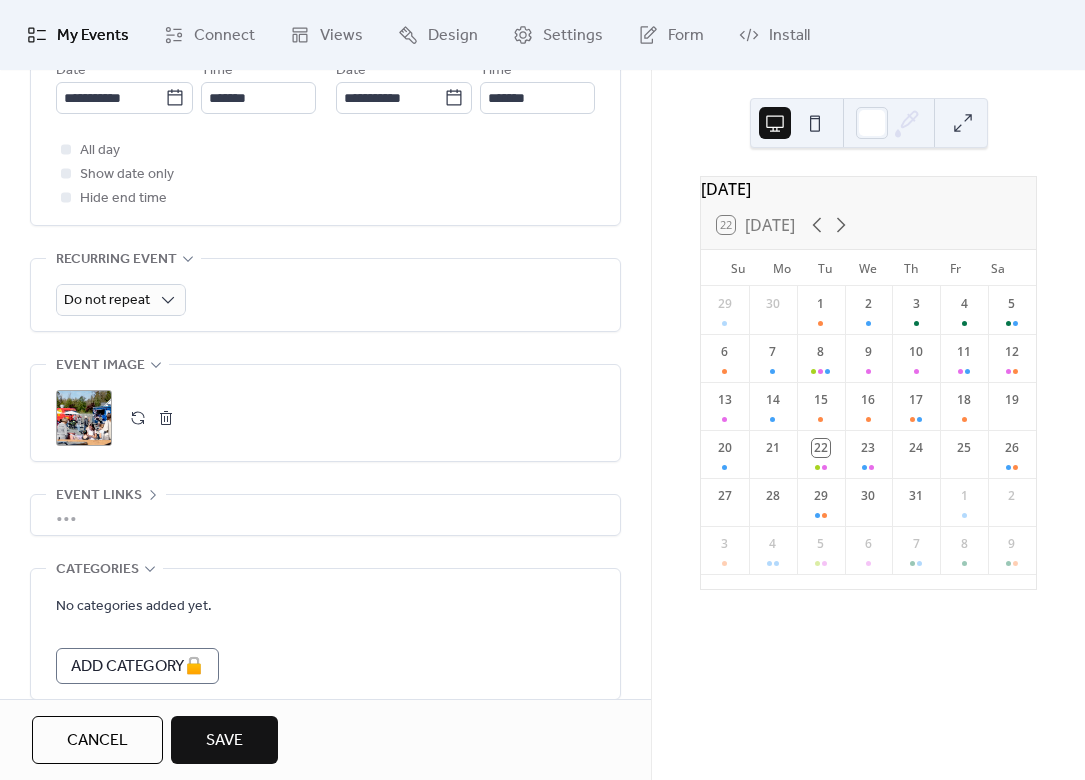 scroll, scrollTop: 758, scrollLeft: 0, axis: vertical 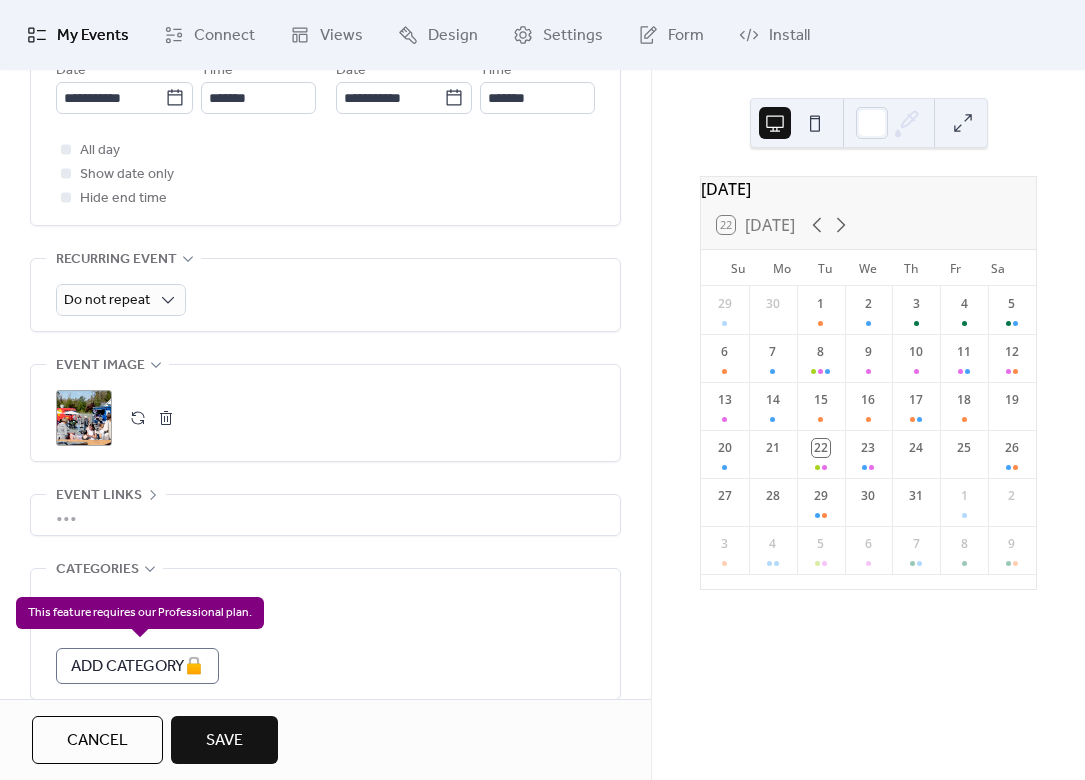 click on "Add Category  🔒" at bounding box center (137, 666) 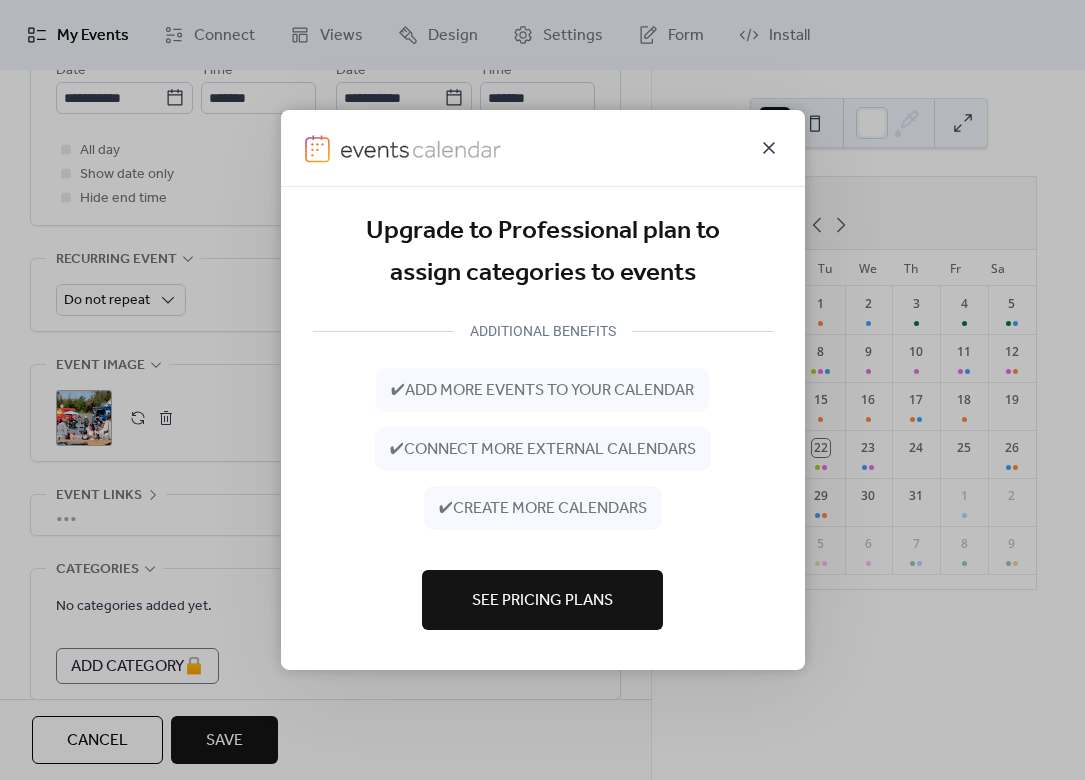 click 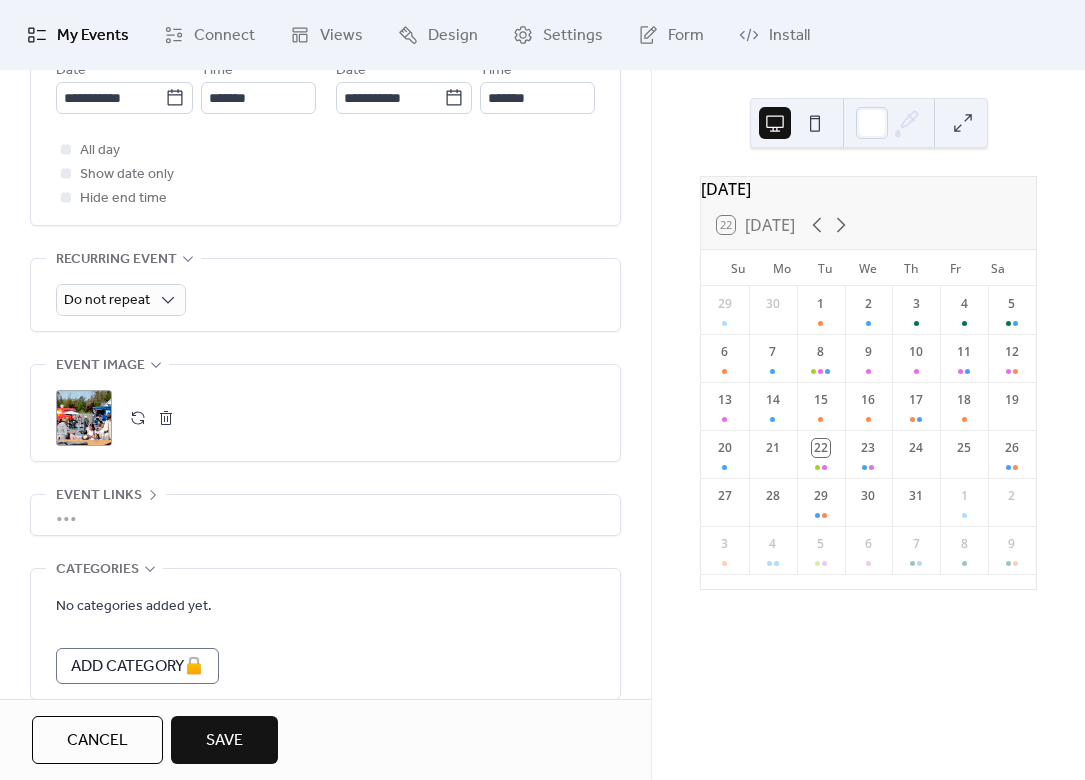 scroll, scrollTop: 848, scrollLeft: 0, axis: vertical 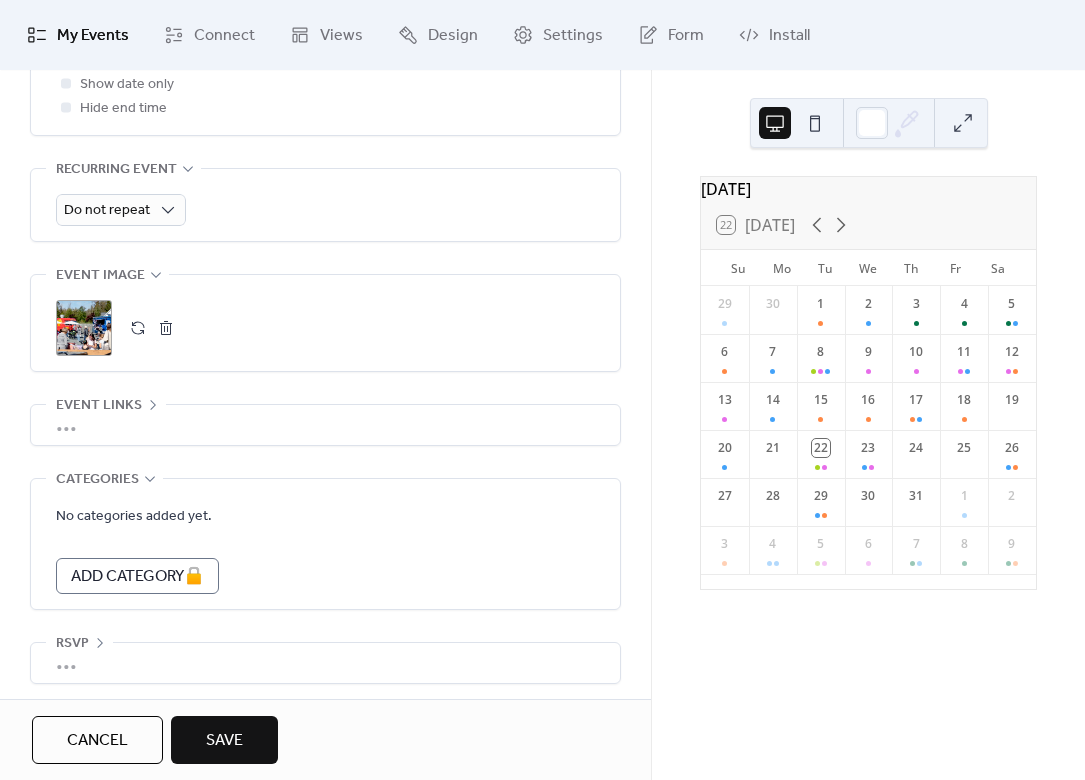 click on "Save" at bounding box center [224, 741] 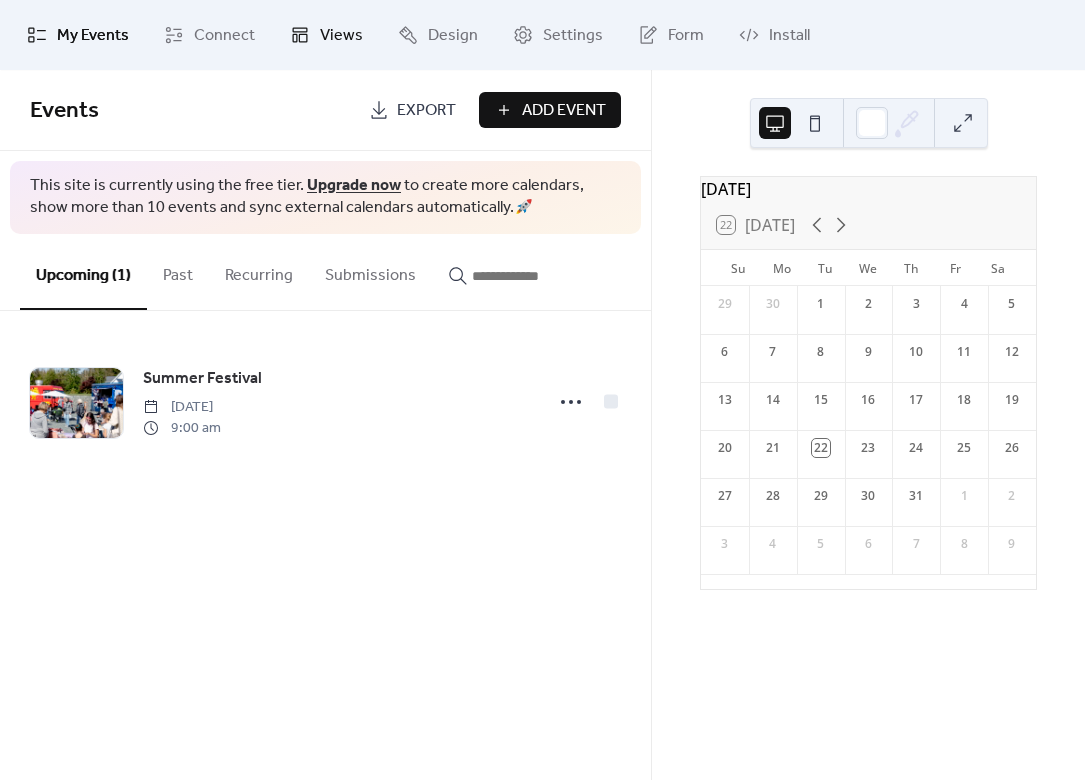 click 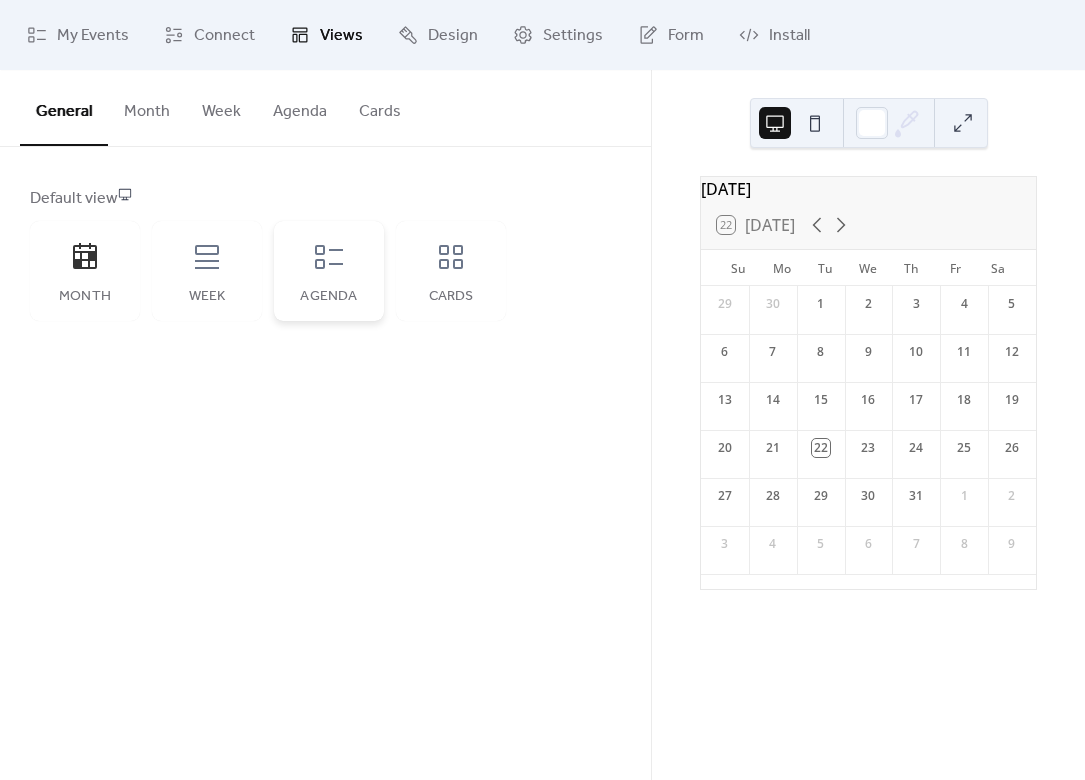 click 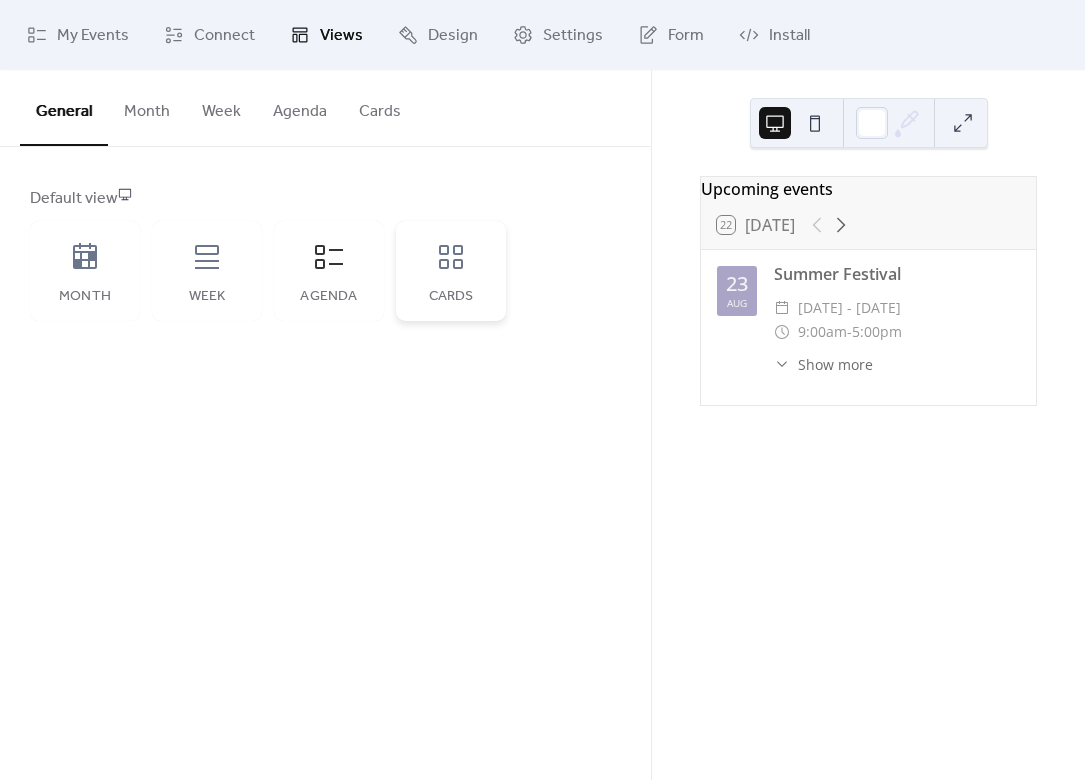 click 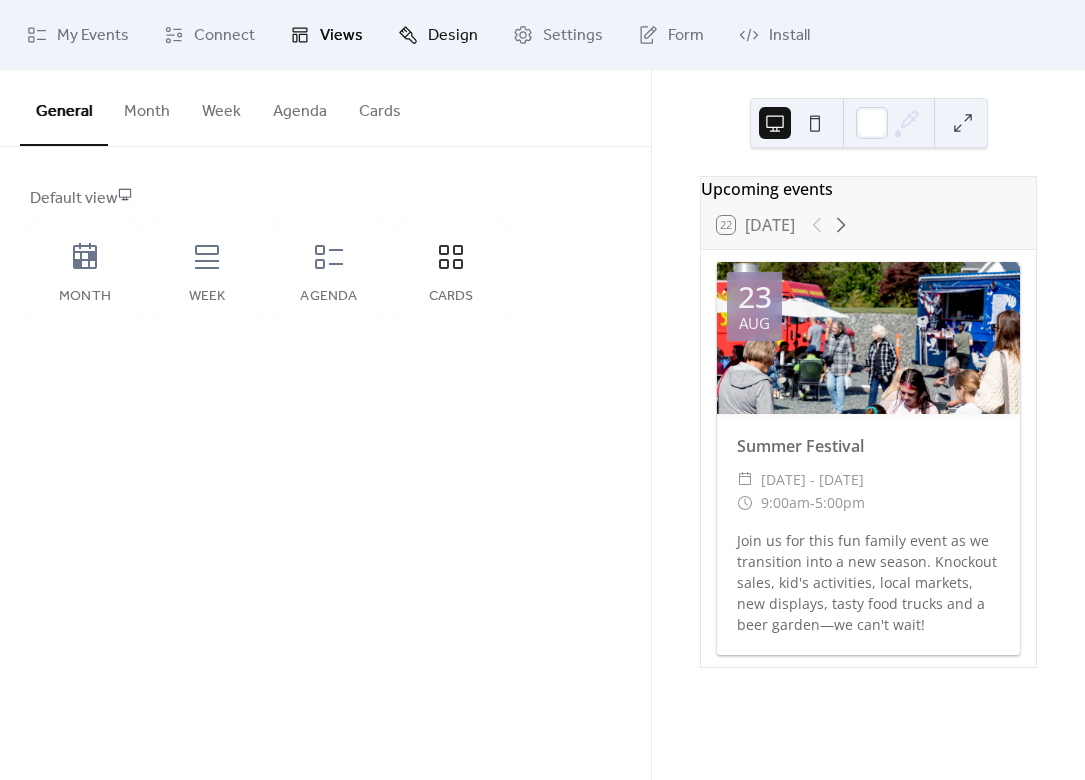 click on "Design" at bounding box center [453, 36] 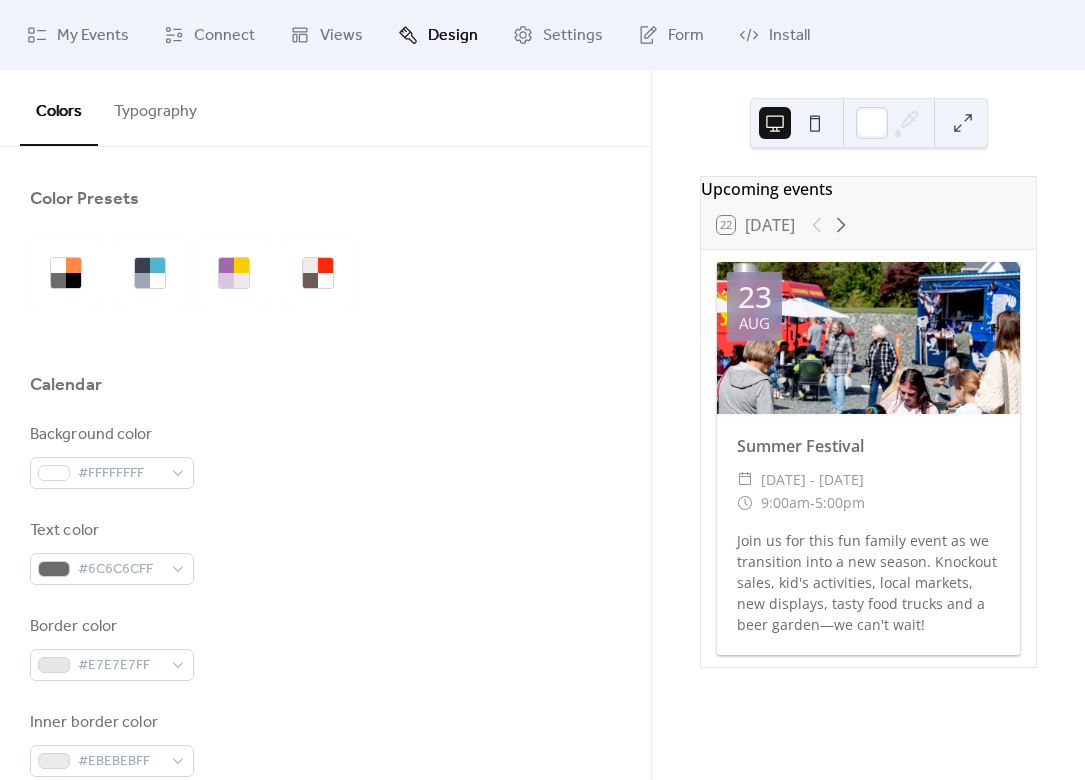 scroll, scrollTop: 63, scrollLeft: 0, axis: vertical 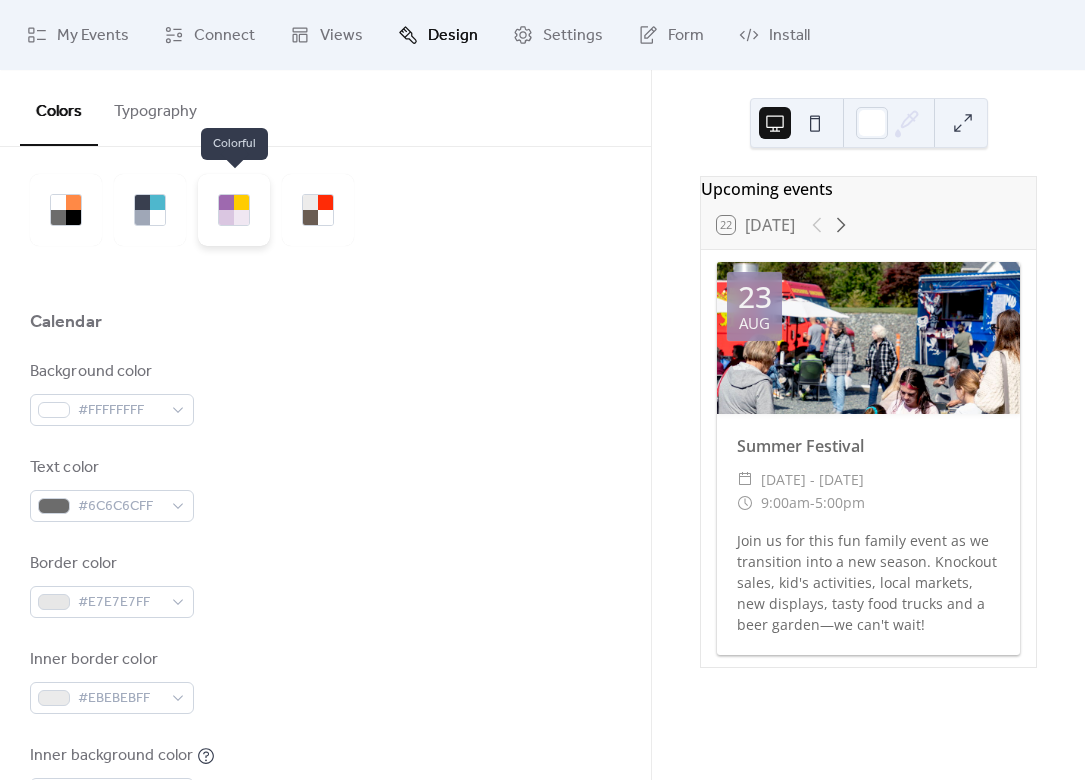 click at bounding box center (226, 217) 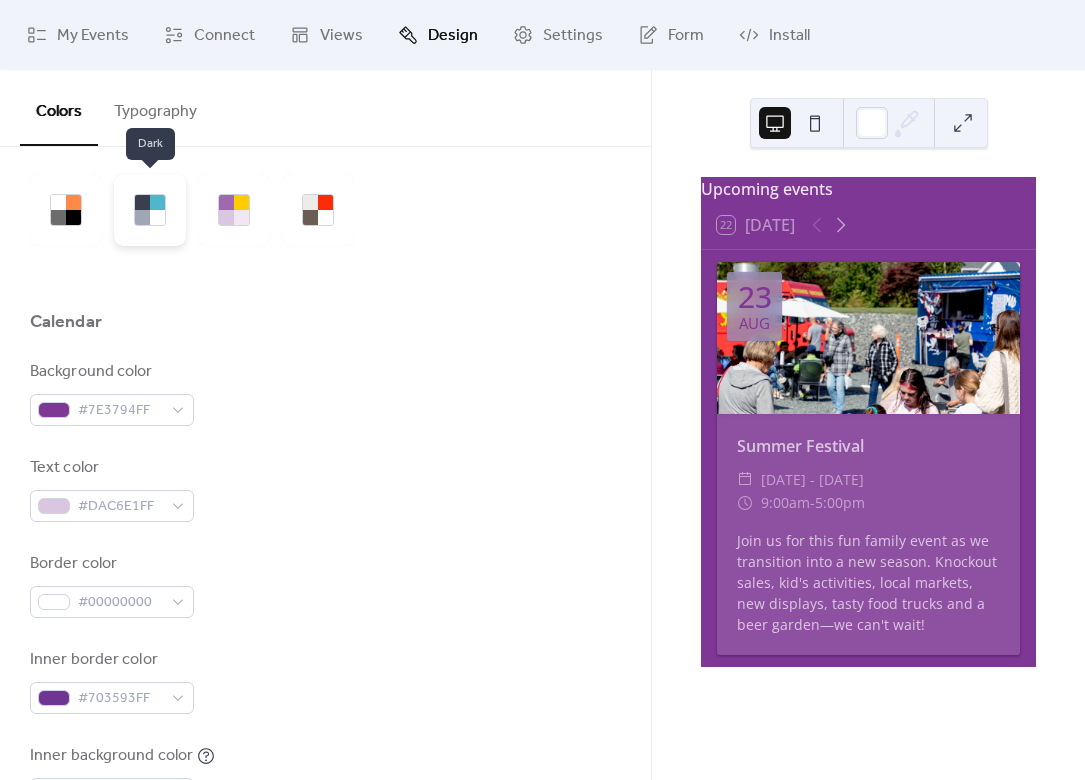 click at bounding box center [142, 217] 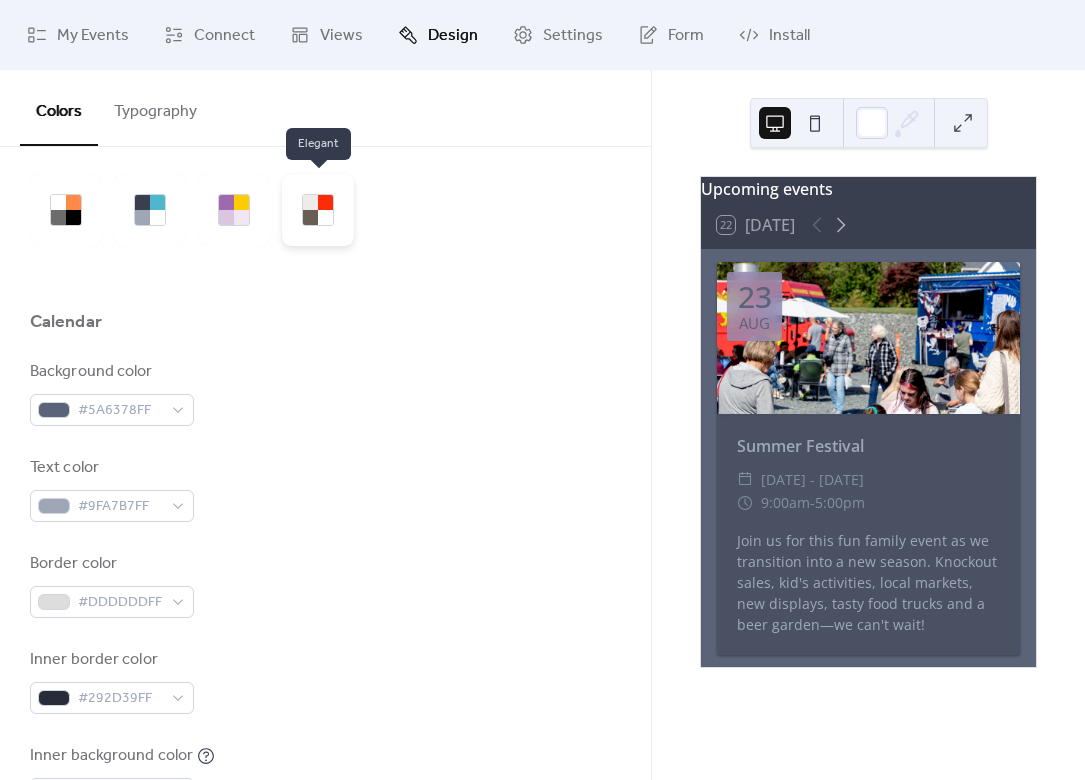 click at bounding box center (310, 217) 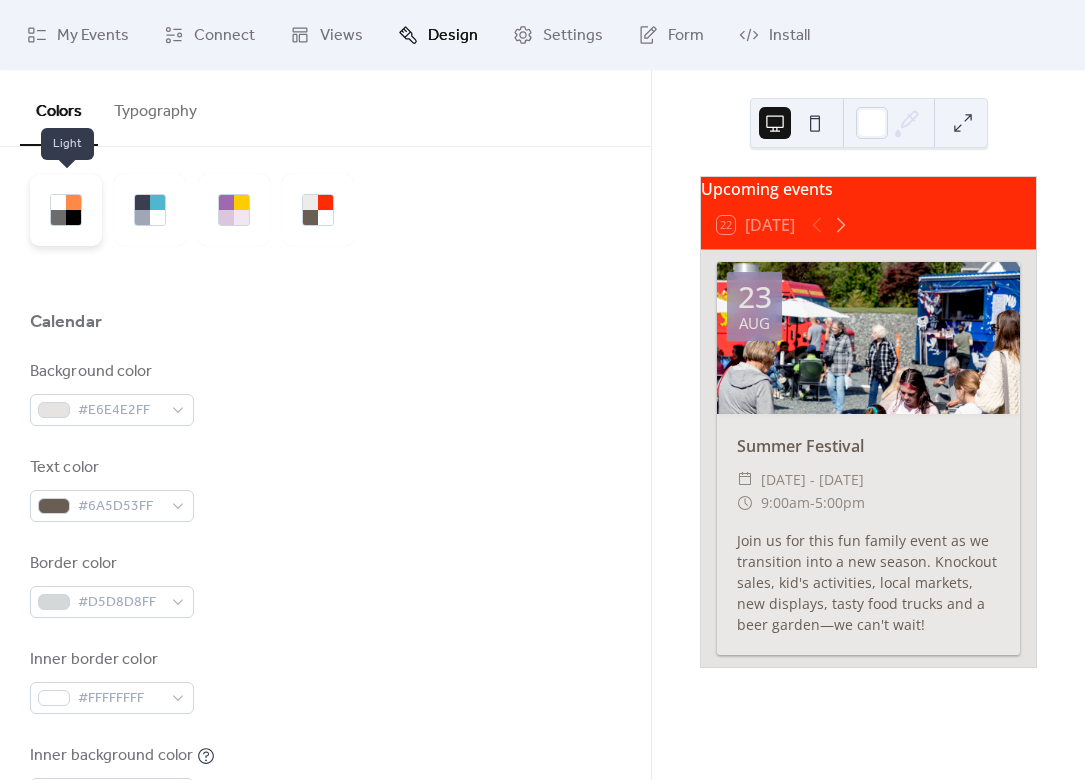 click at bounding box center (58, 217) 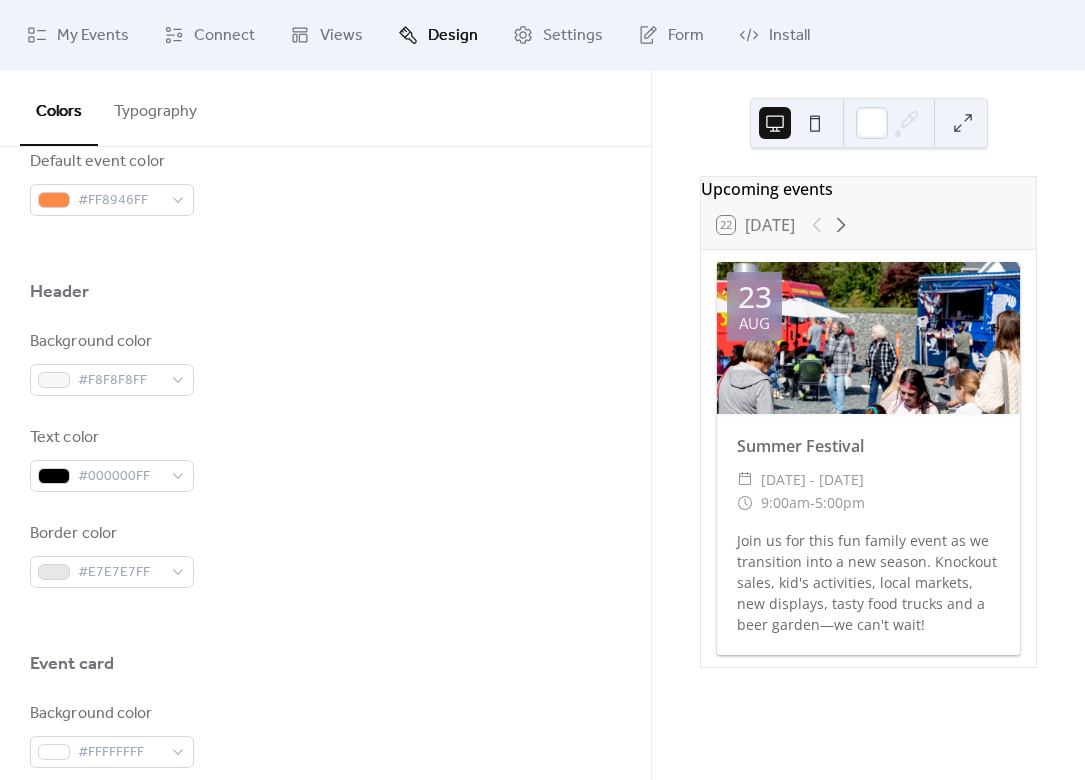 scroll, scrollTop: 727, scrollLeft: 0, axis: vertical 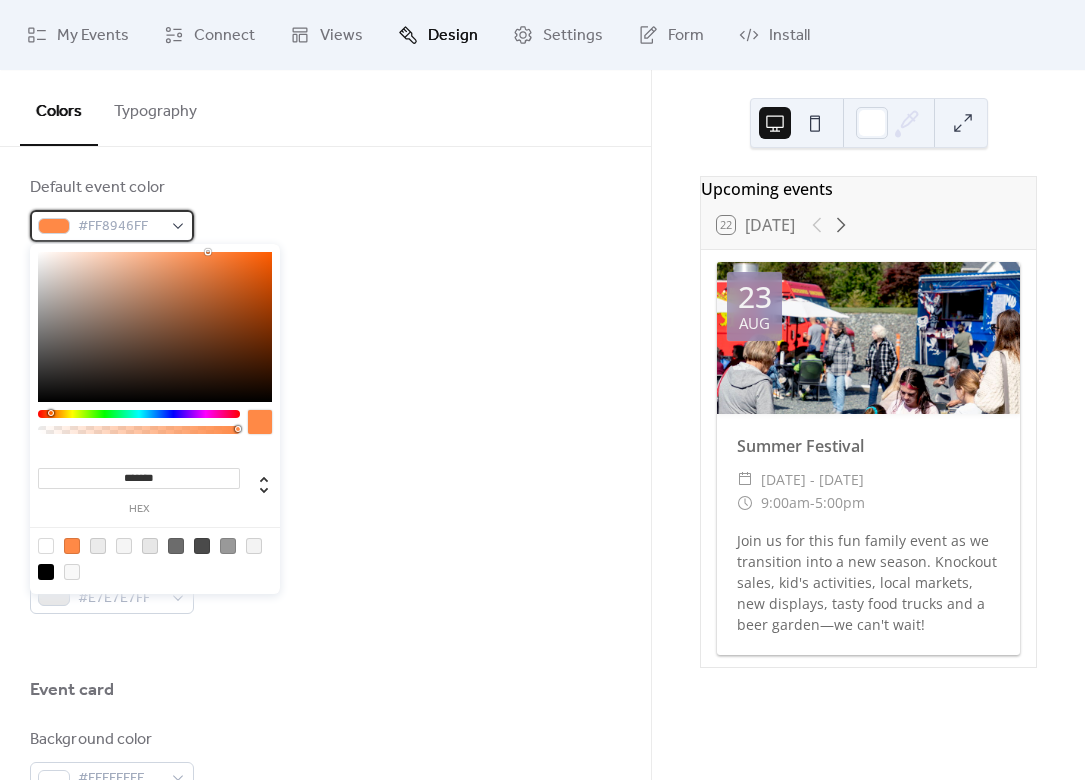 click at bounding box center [54, 226] 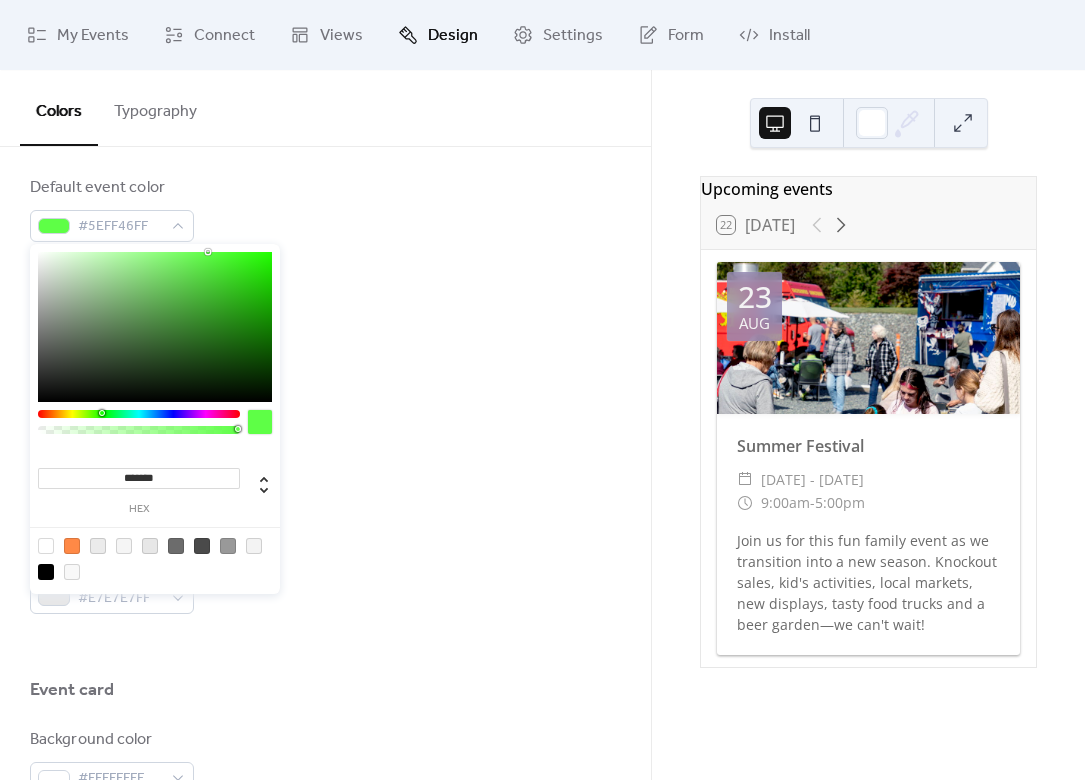 click at bounding box center [139, 414] 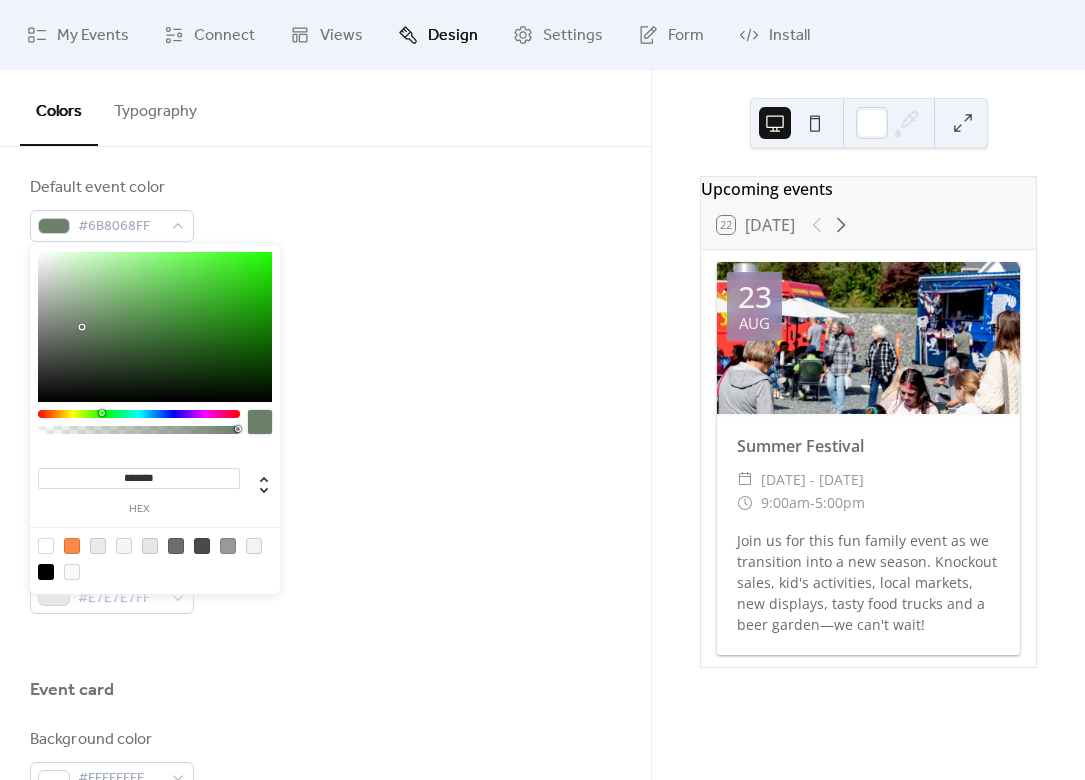 type on "*******" 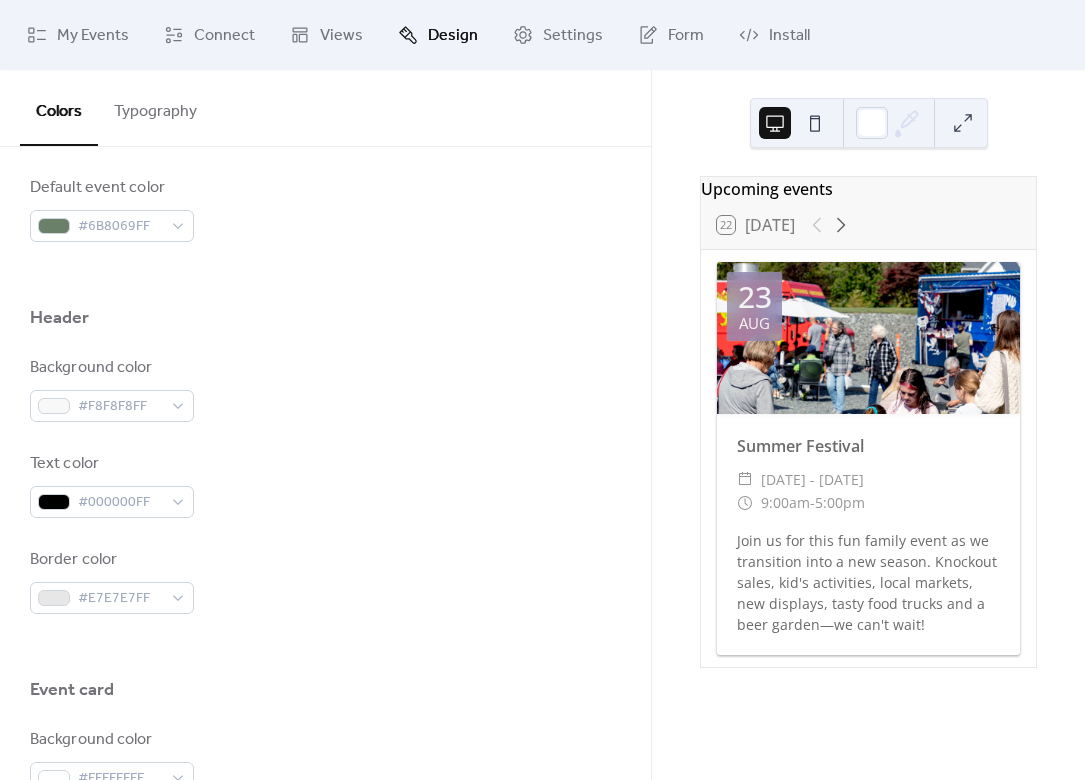 click on "Background color #F8F8F8FF" at bounding box center [325, 389] 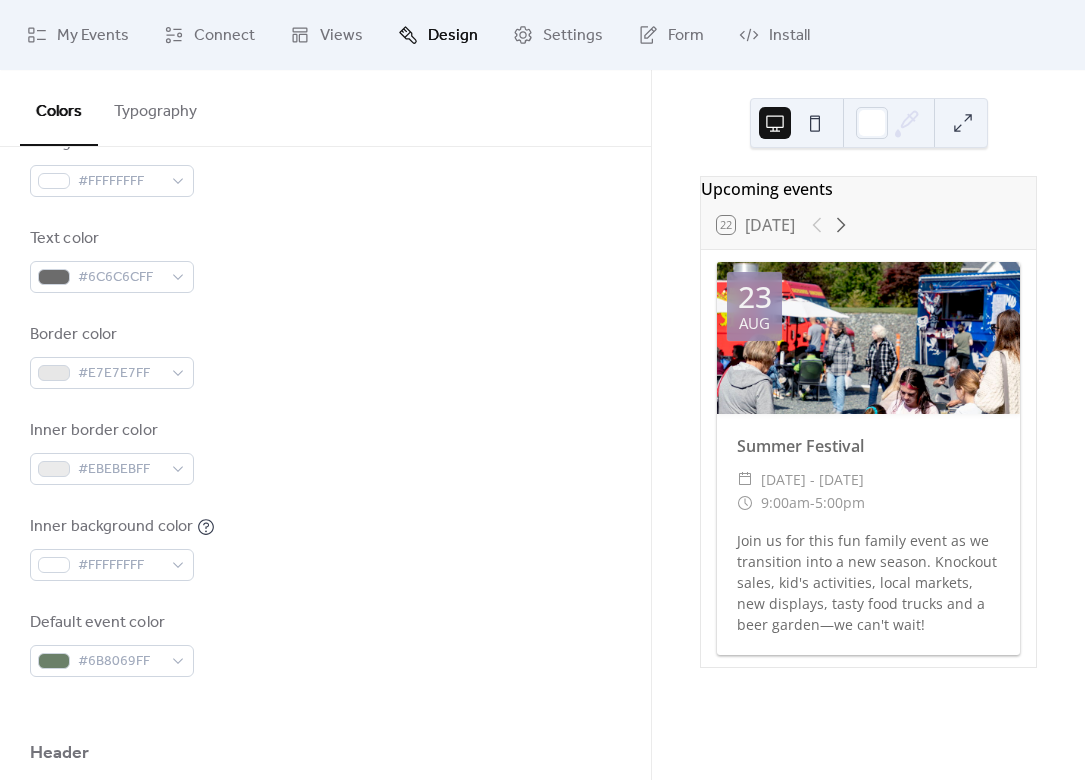 scroll, scrollTop: 0, scrollLeft: 0, axis: both 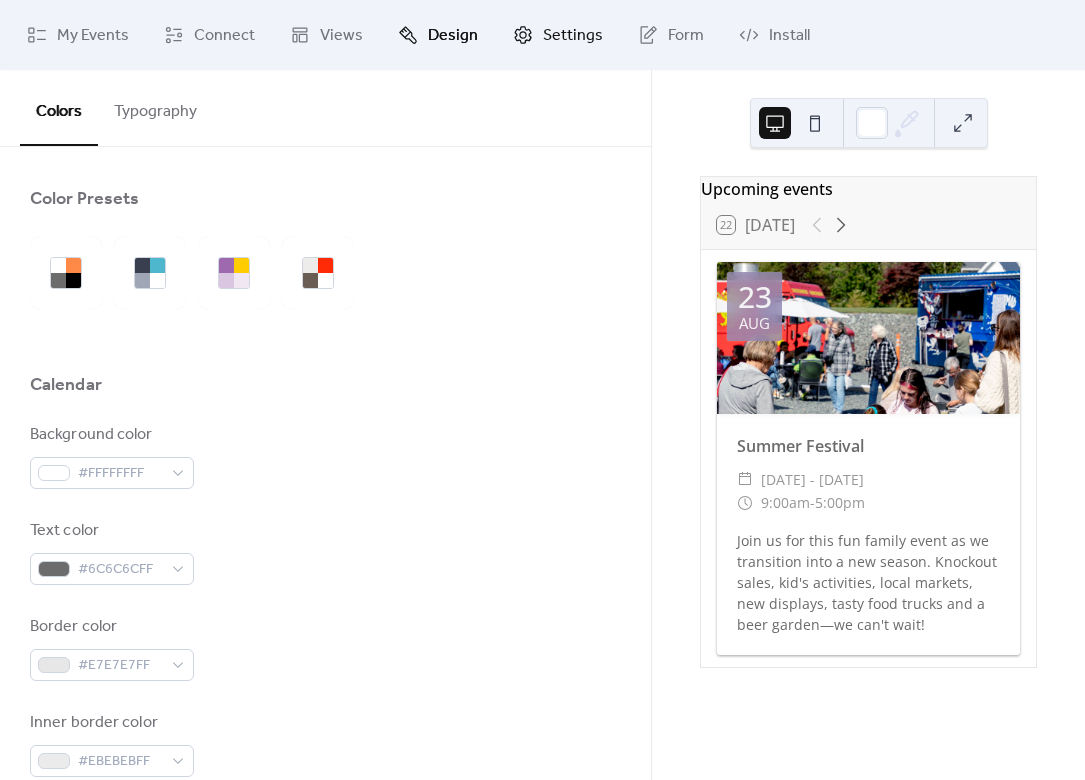 click on "Settings" at bounding box center [573, 36] 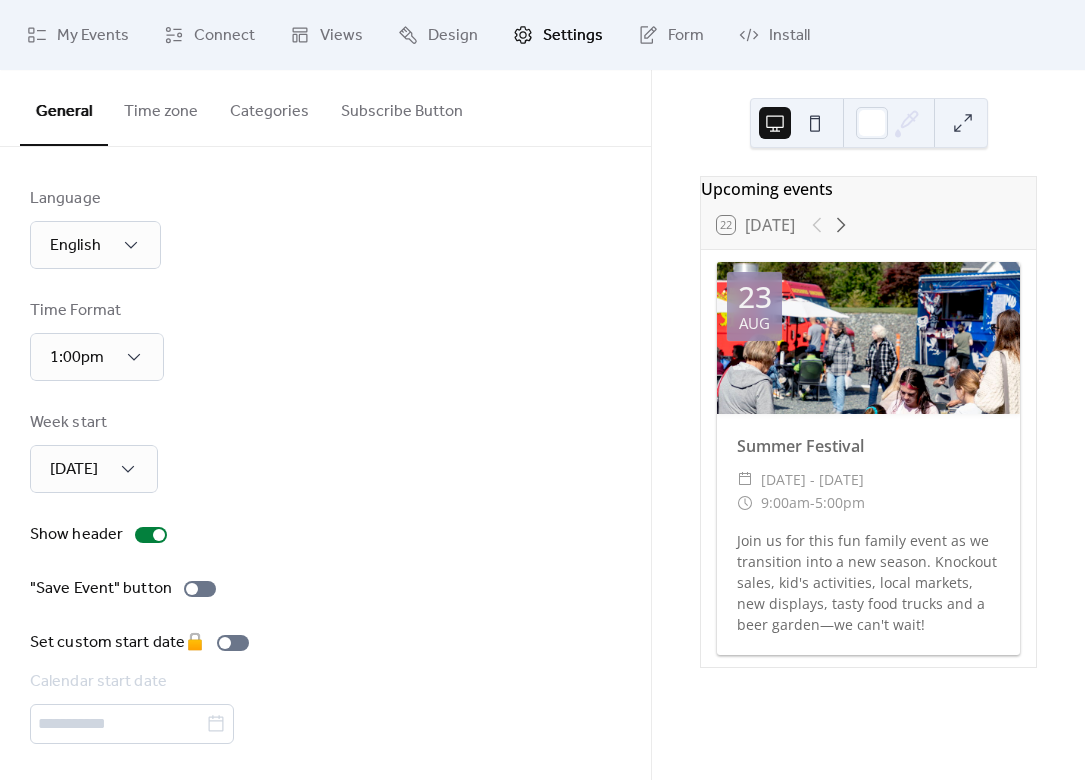 scroll, scrollTop: 3, scrollLeft: 0, axis: vertical 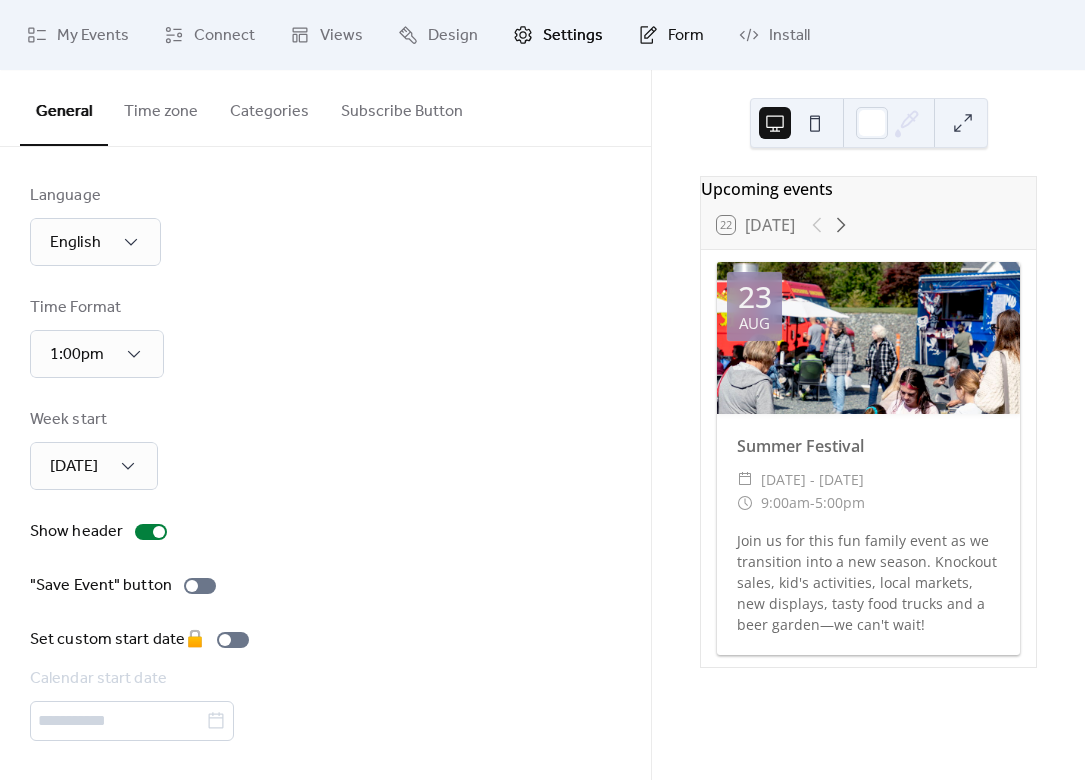 click on "Form" at bounding box center [686, 36] 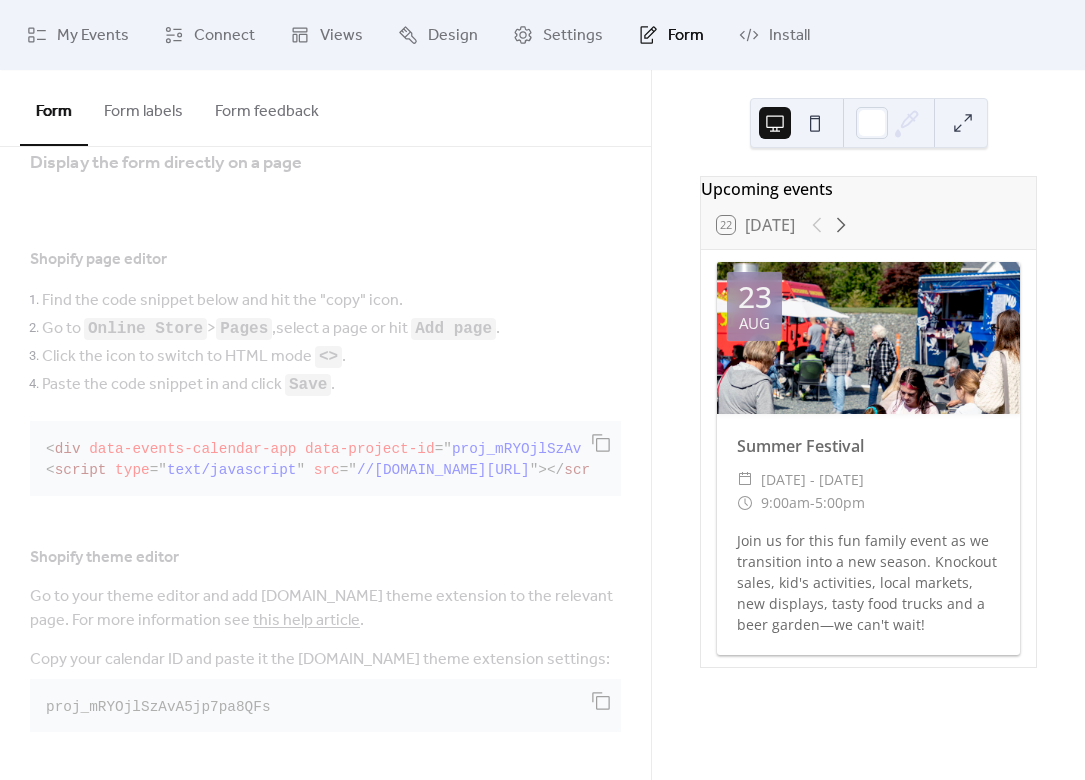 scroll, scrollTop: 0, scrollLeft: 0, axis: both 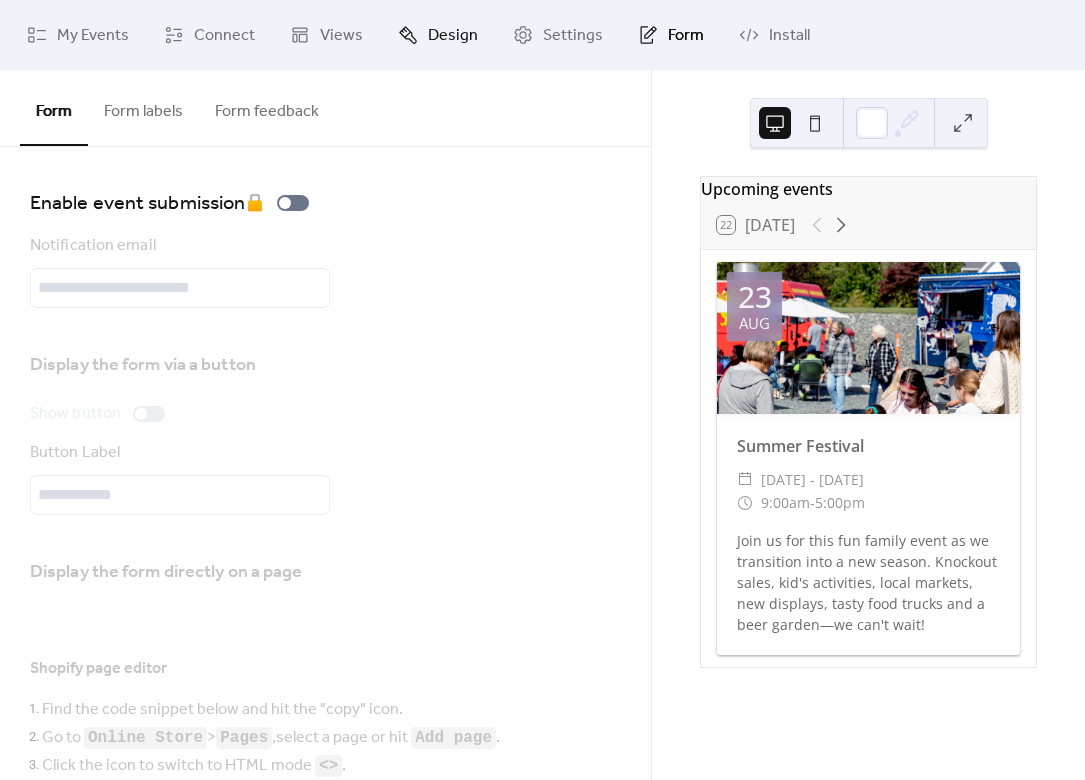 click on "Design" at bounding box center [453, 36] 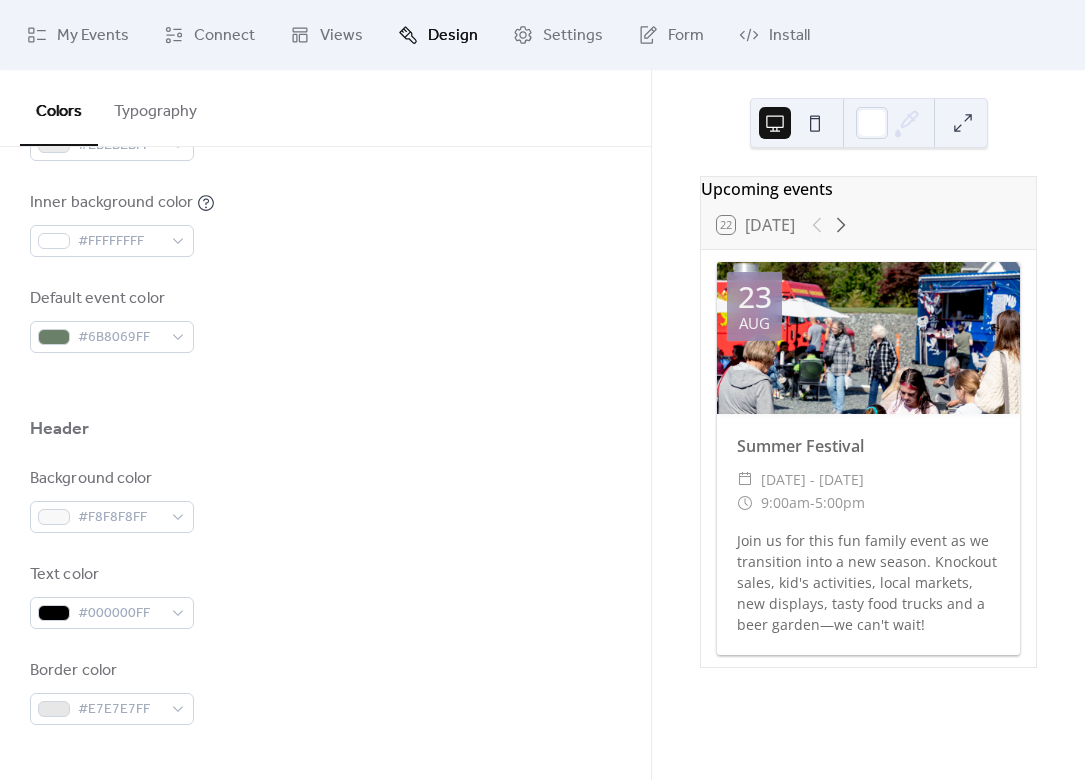 scroll, scrollTop: 1016, scrollLeft: 0, axis: vertical 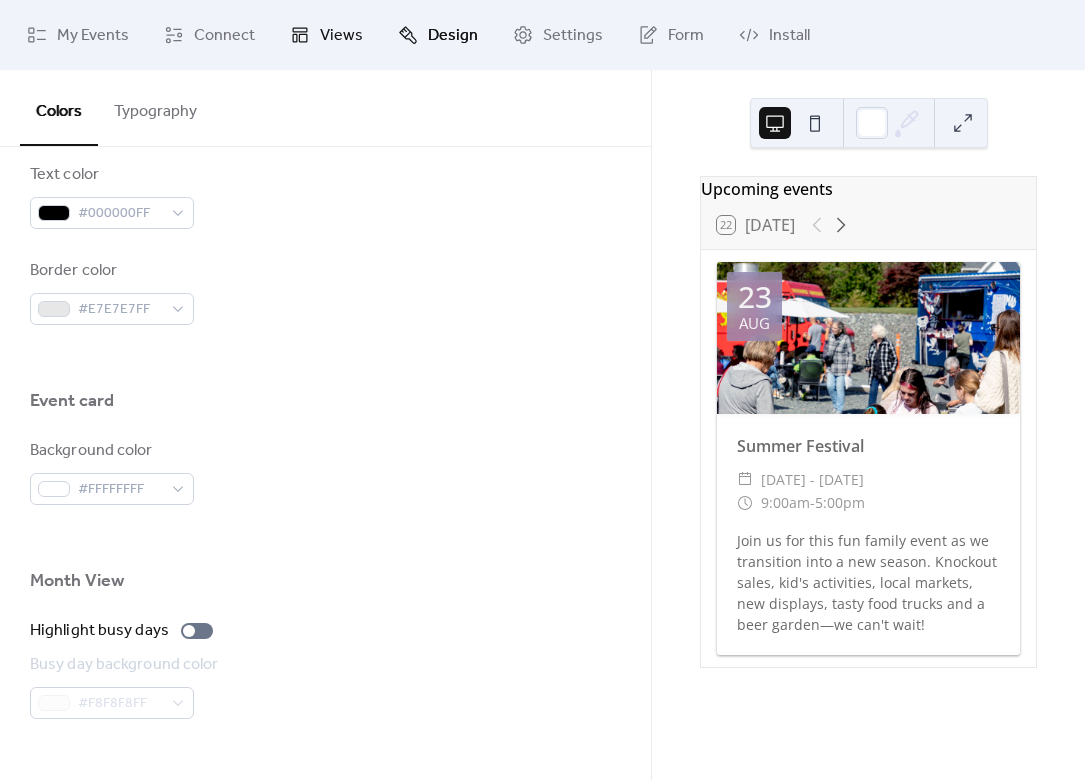 click on "Views" at bounding box center (341, 36) 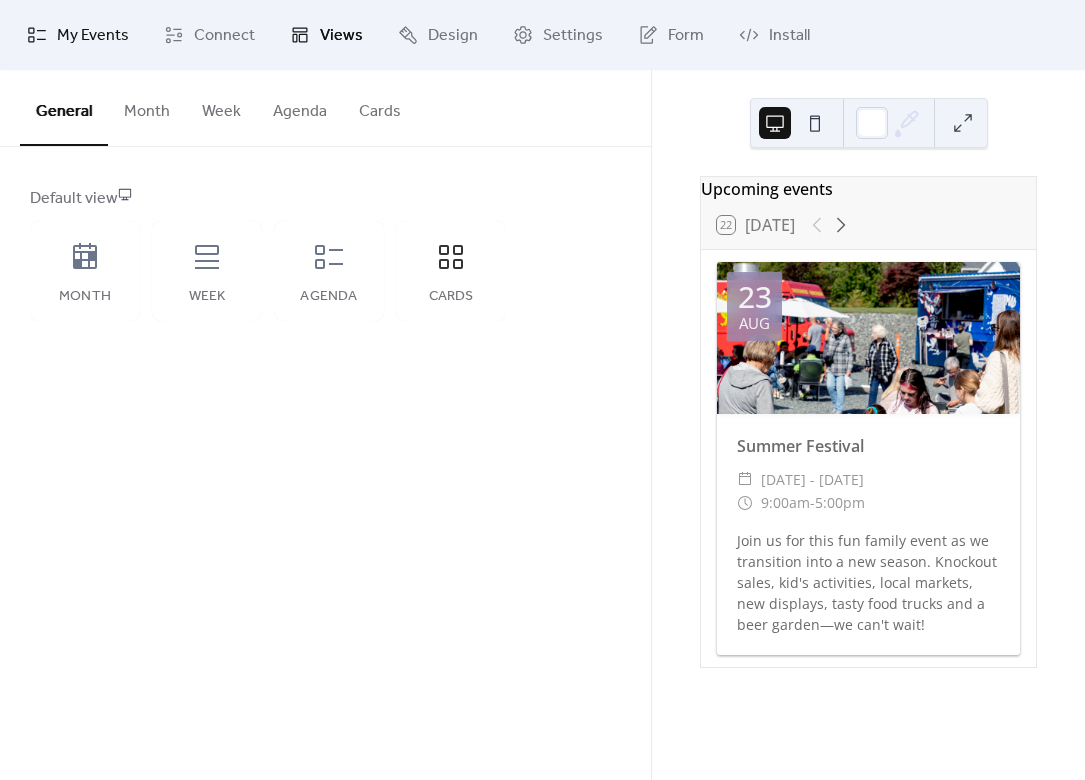 click on "My Events" at bounding box center [93, 36] 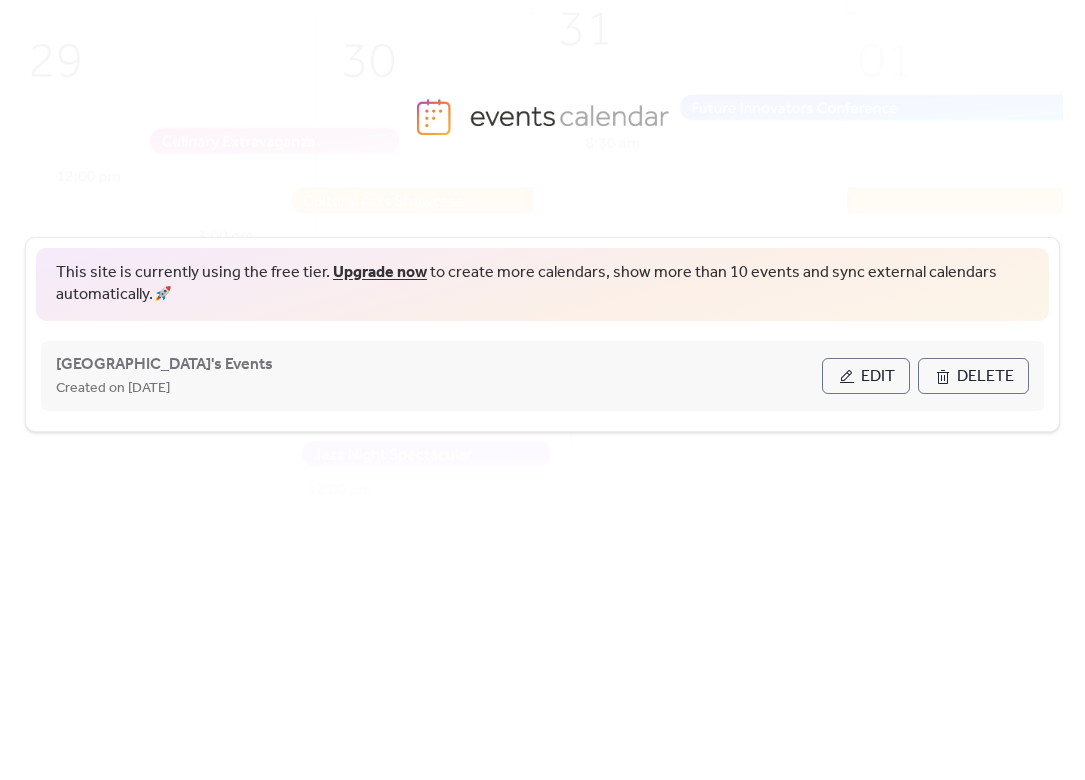 click on "Edit" at bounding box center (878, 377) 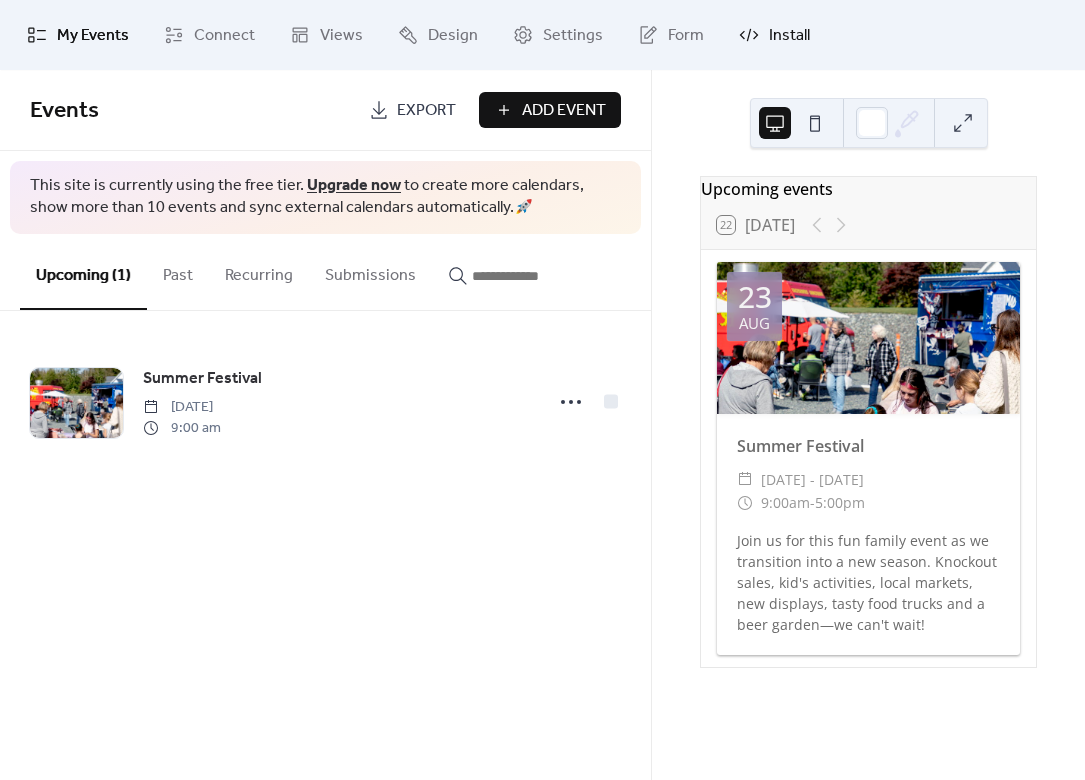 click on "Install" at bounding box center (774, 35) 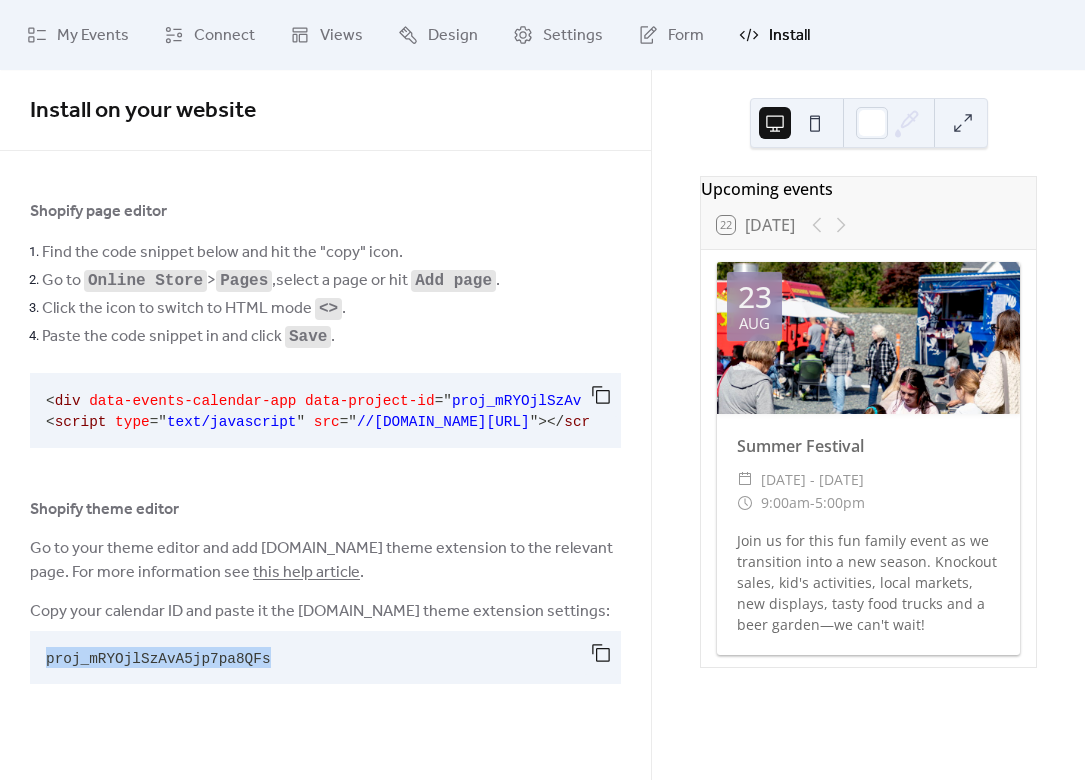 drag, startPoint x: 326, startPoint y: 663, endPoint x: 34, endPoint y: 657, distance: 292.06165 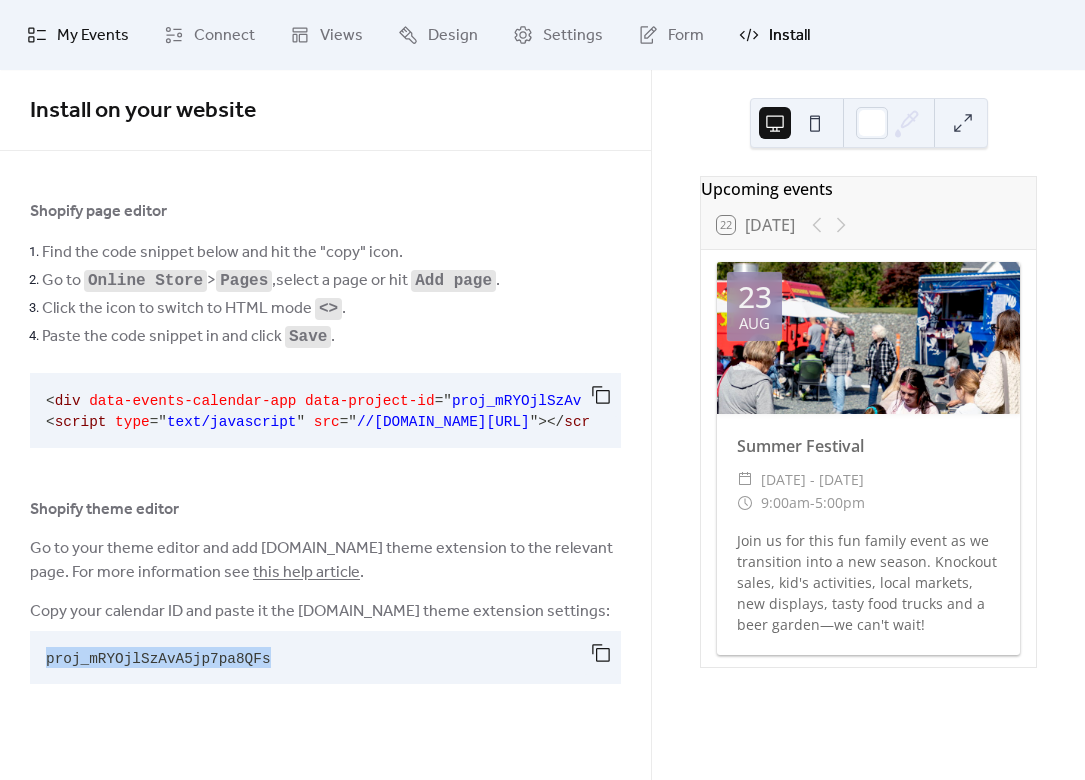 click on "My Events" at bounding box center (93, 36) 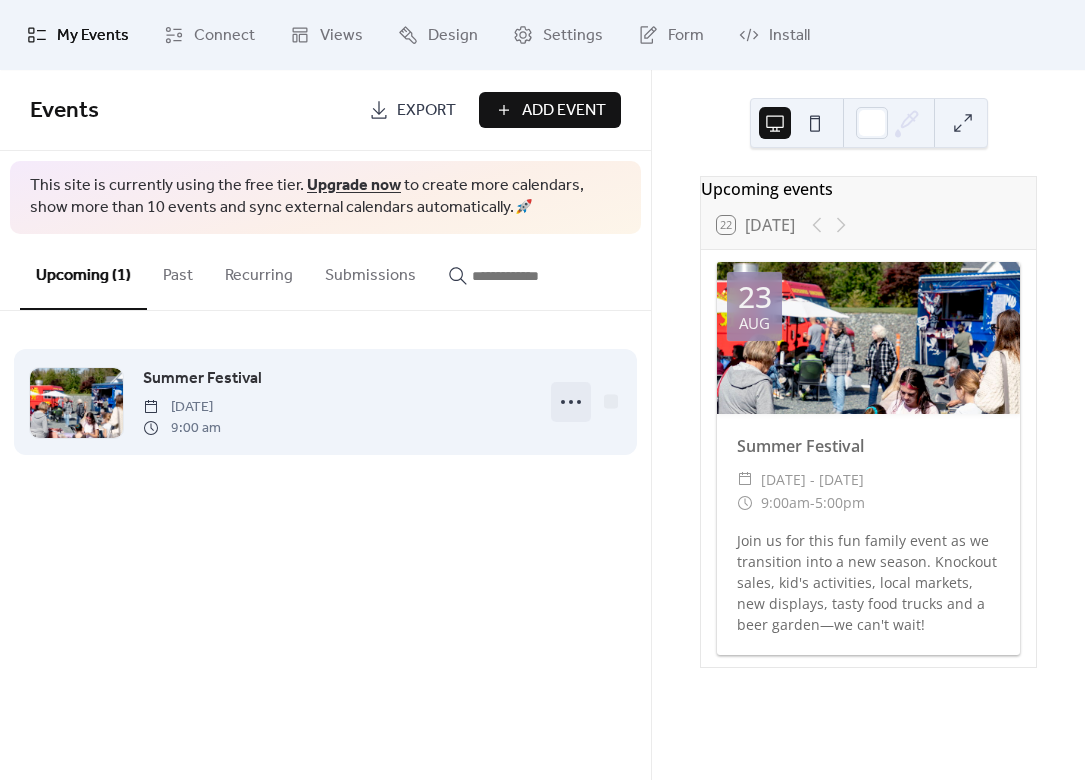 click 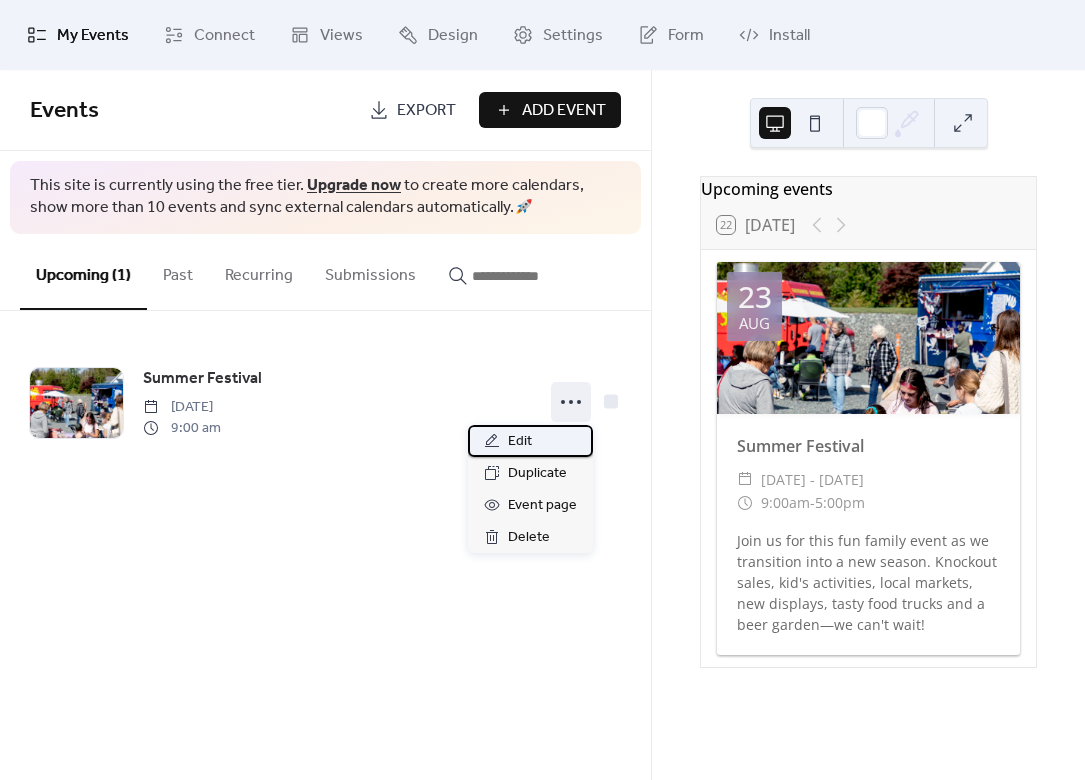 click on "Edit" at bounding box center [520, 442] 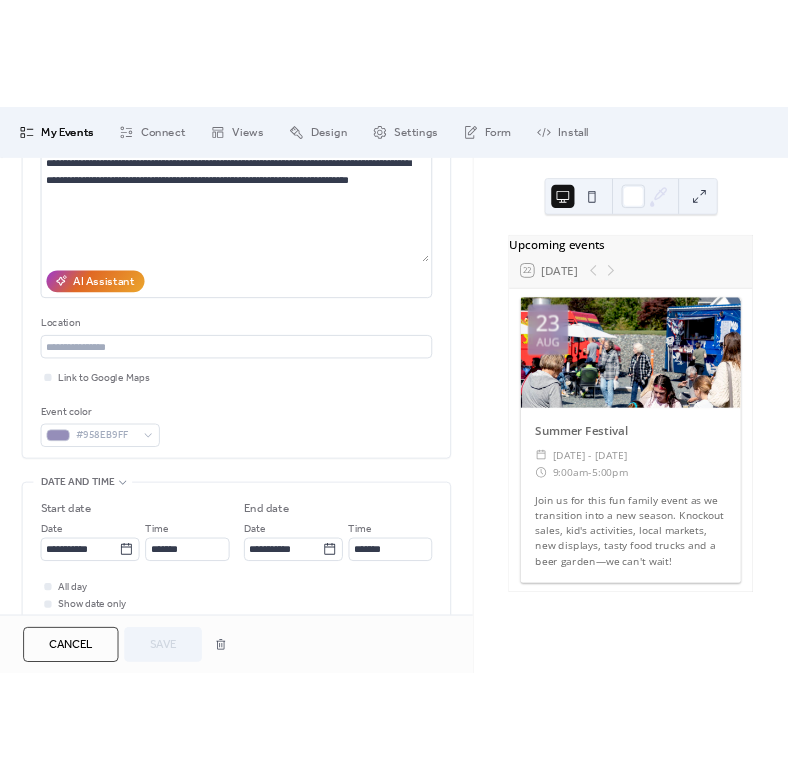 scroll, scrollTop: 294, scrollLeft: 0, axis: vertical 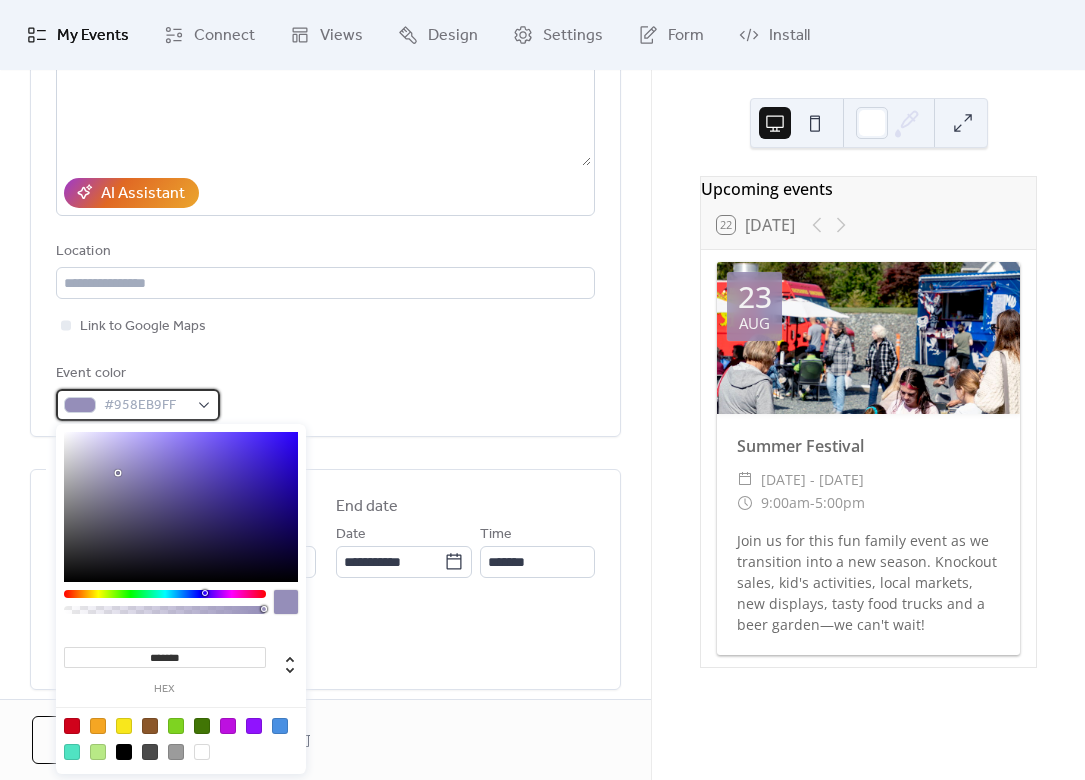 click at bounding box center [80, 405] 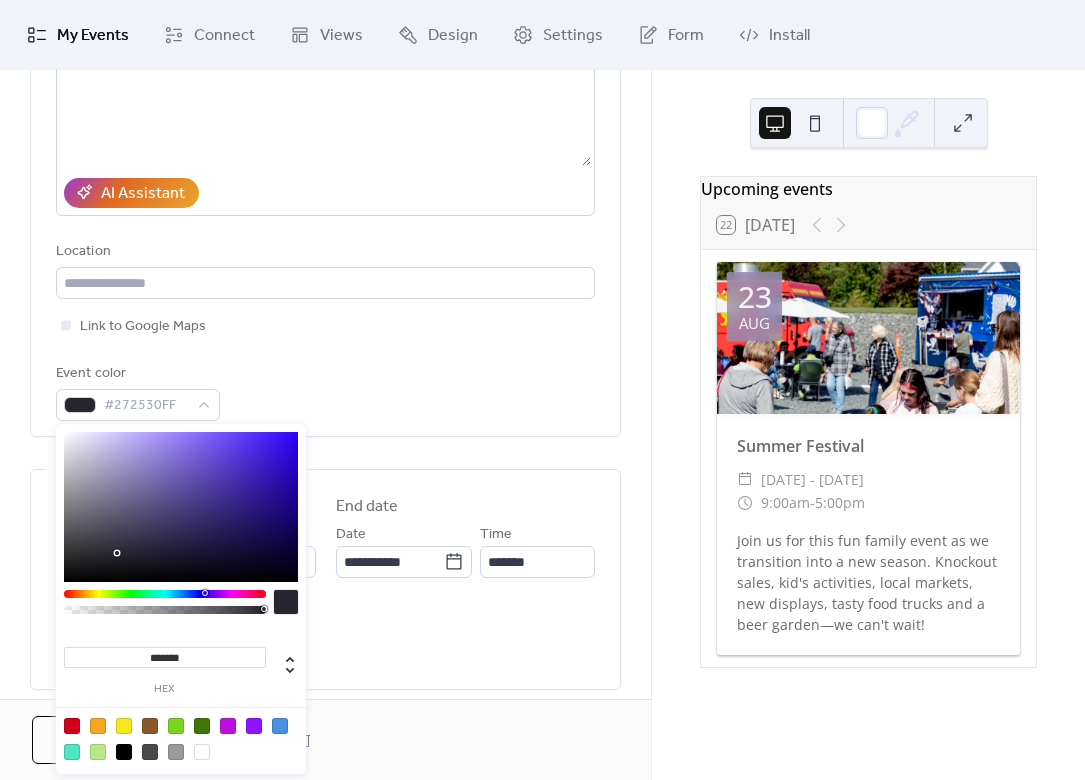 type on "*******" 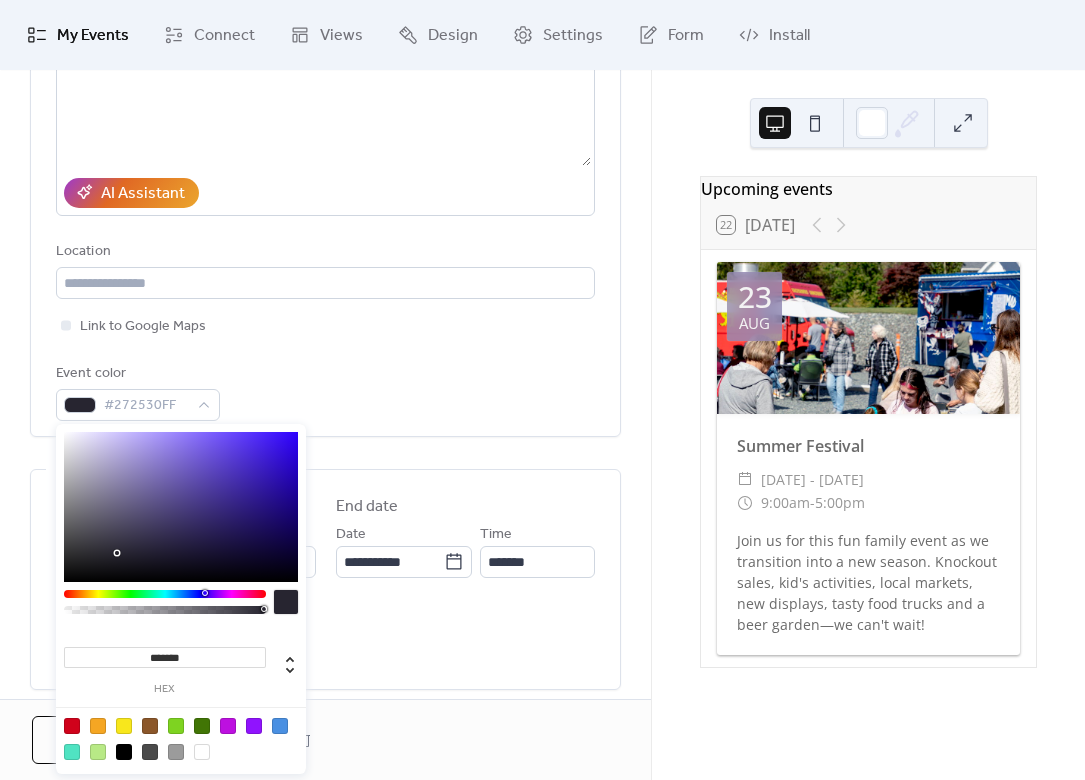 drag, startPoint x: 154, startPoint y: 545, endPoint x: -6, endPoint y: 602, distance: 169.84993 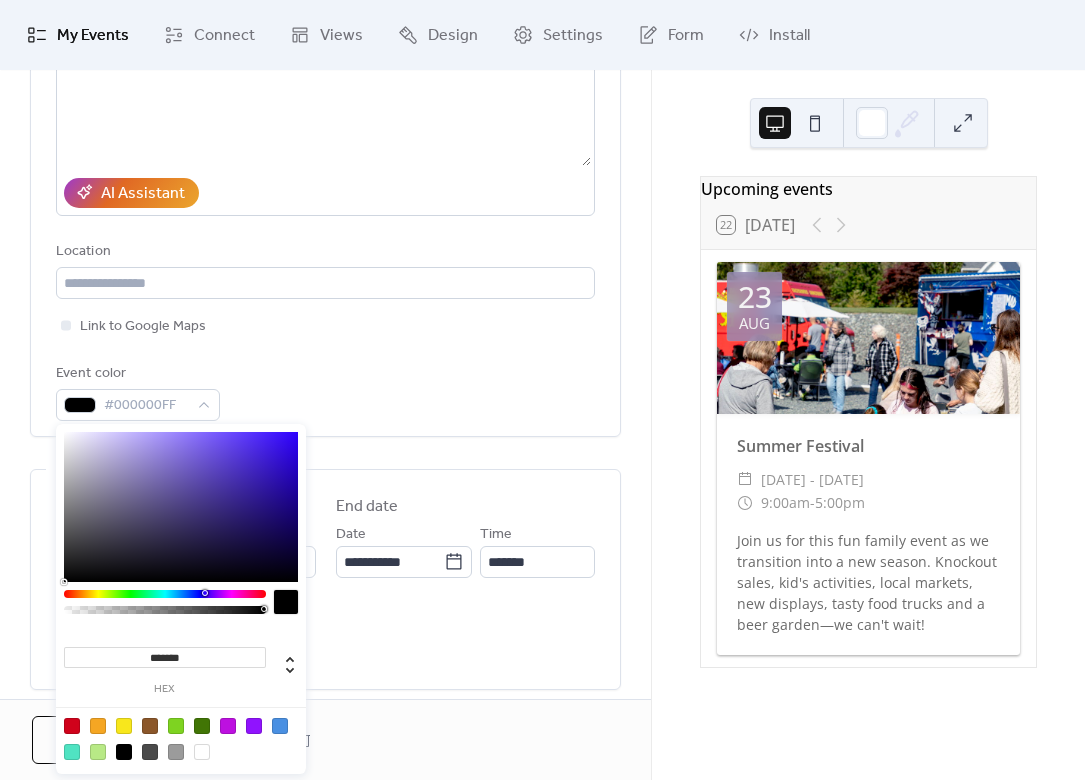 click on "My Events Connect Views Design Settings Form Install" at bounding box center (542, 35) 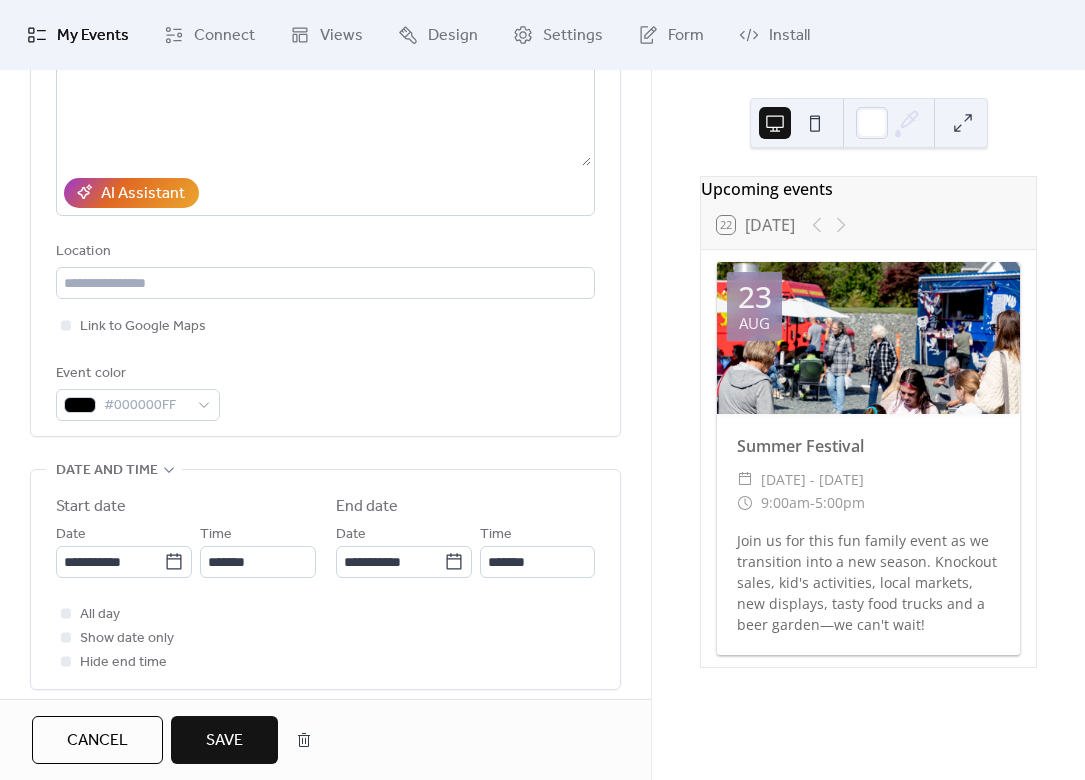 click on "Save" at bounding box center [224, 741] 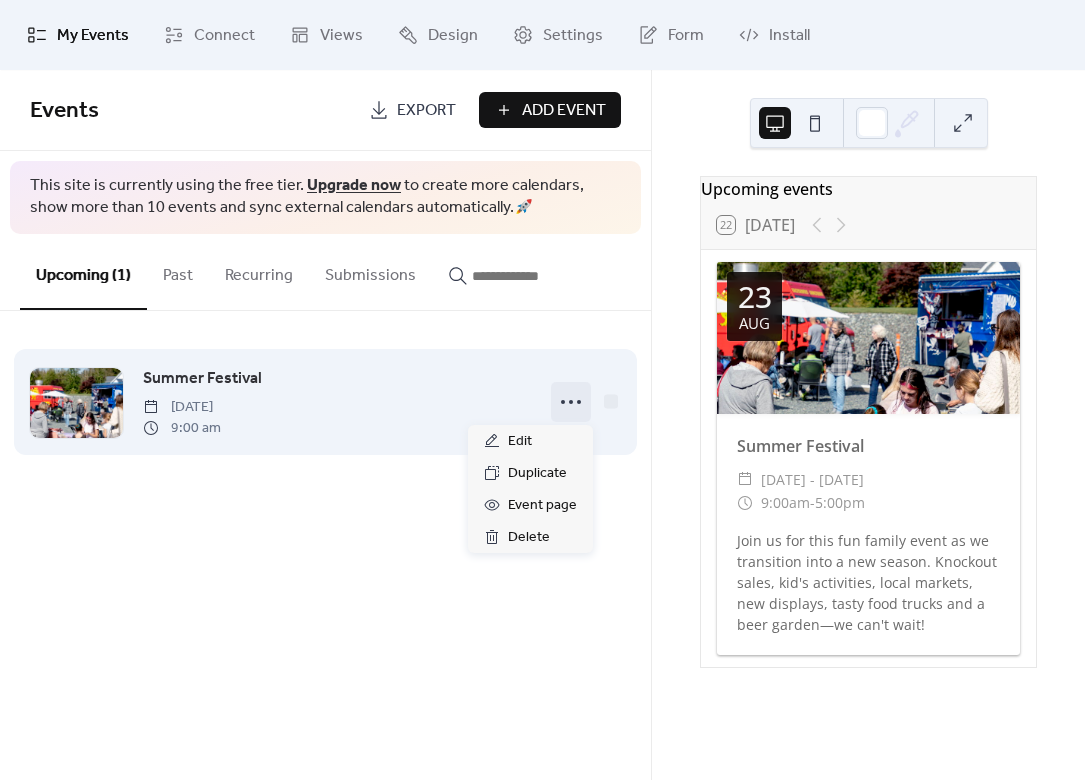 click 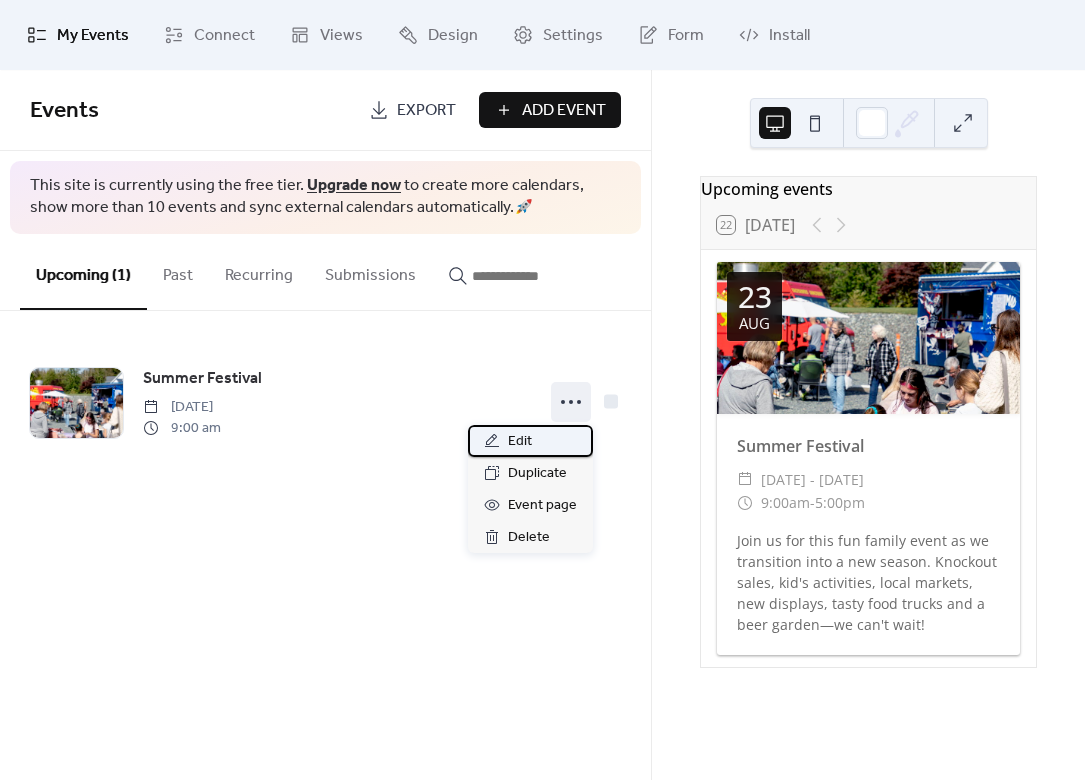 click on "Edit" at bounding box center (520, 442) 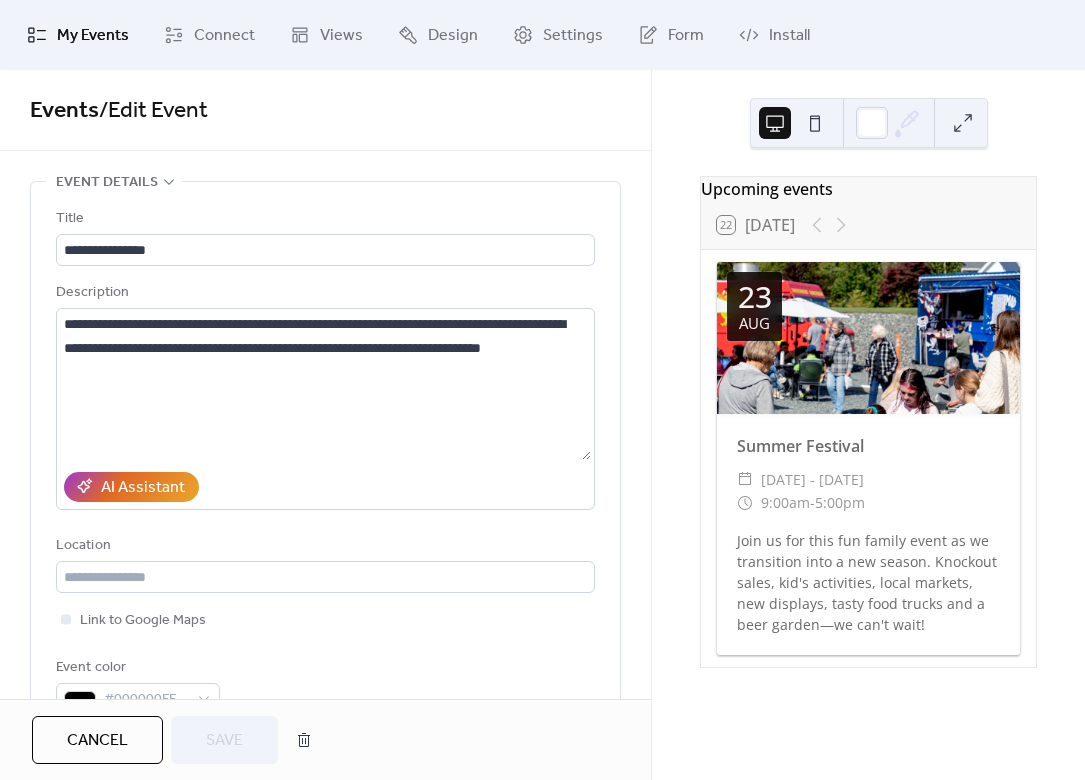 click on "My Events" at bounding box center [93, 36] 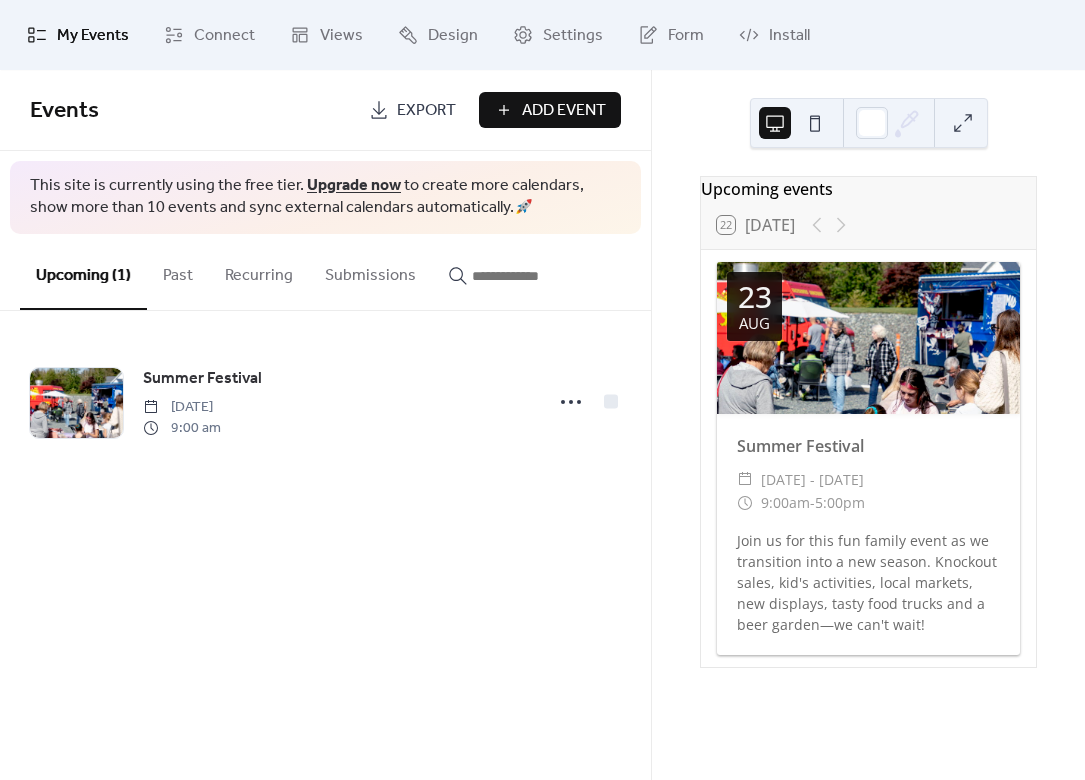 click on "Add Event" at bounding box center (564, 111) 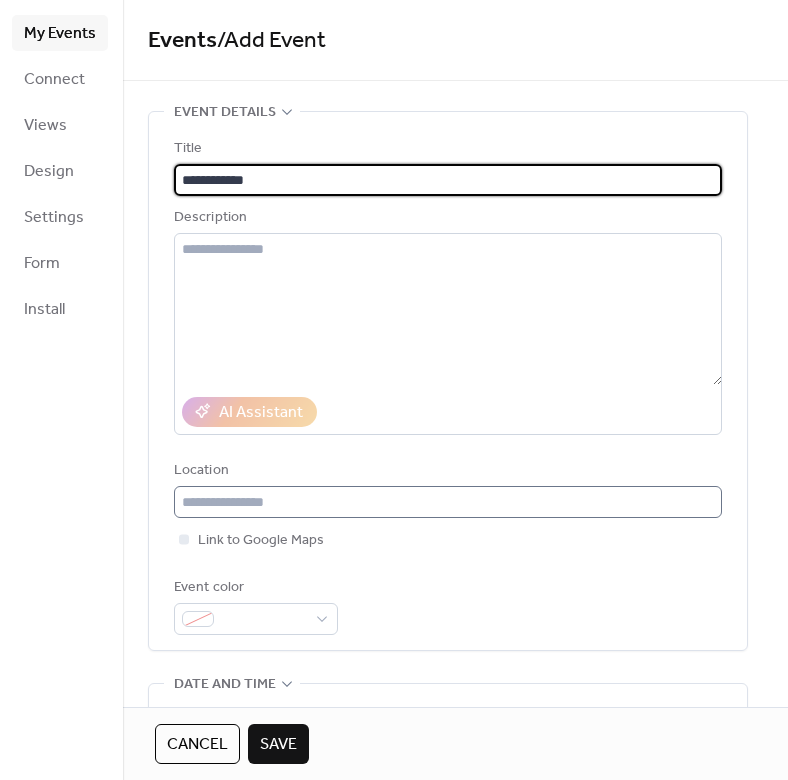 type on "**********" 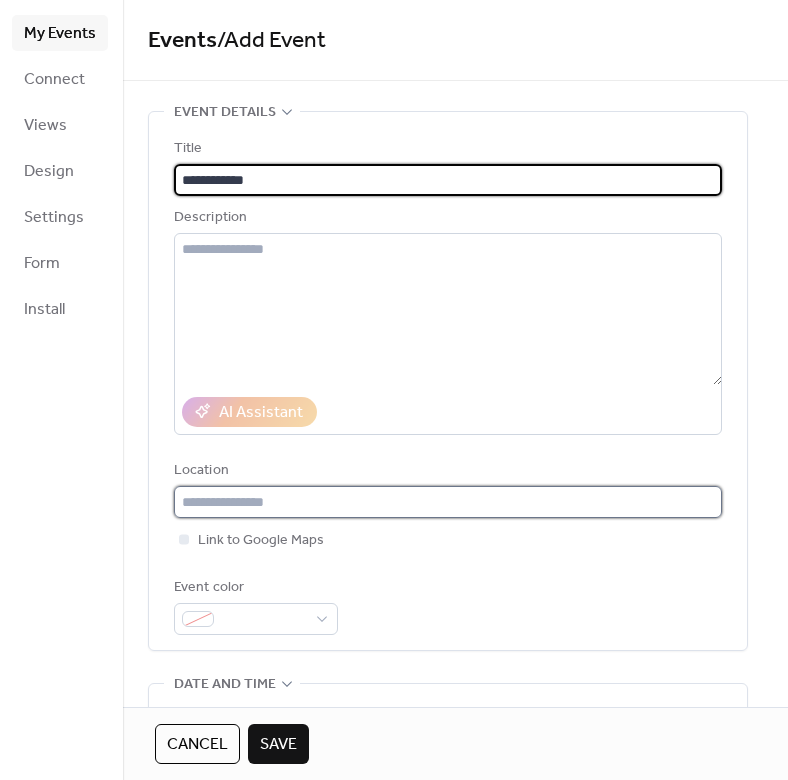 click at bounding box center (448, 502) 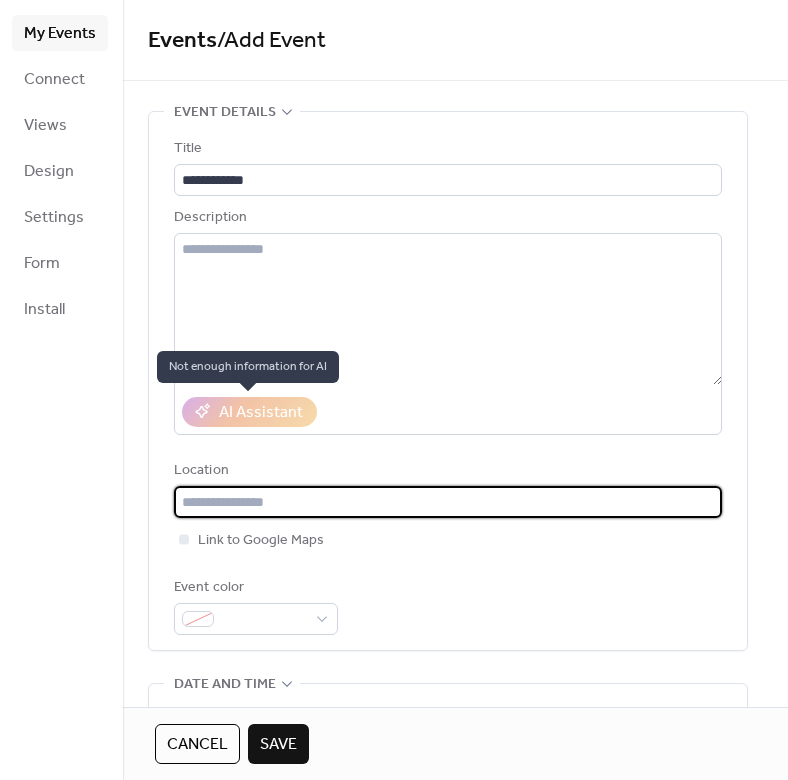 paste on "**********" 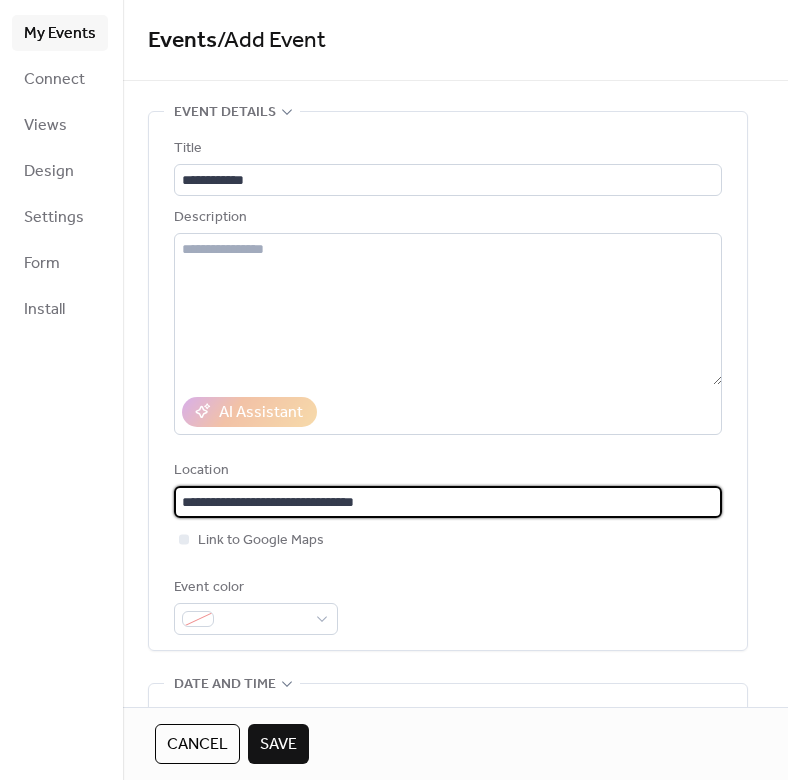 type on "**********" 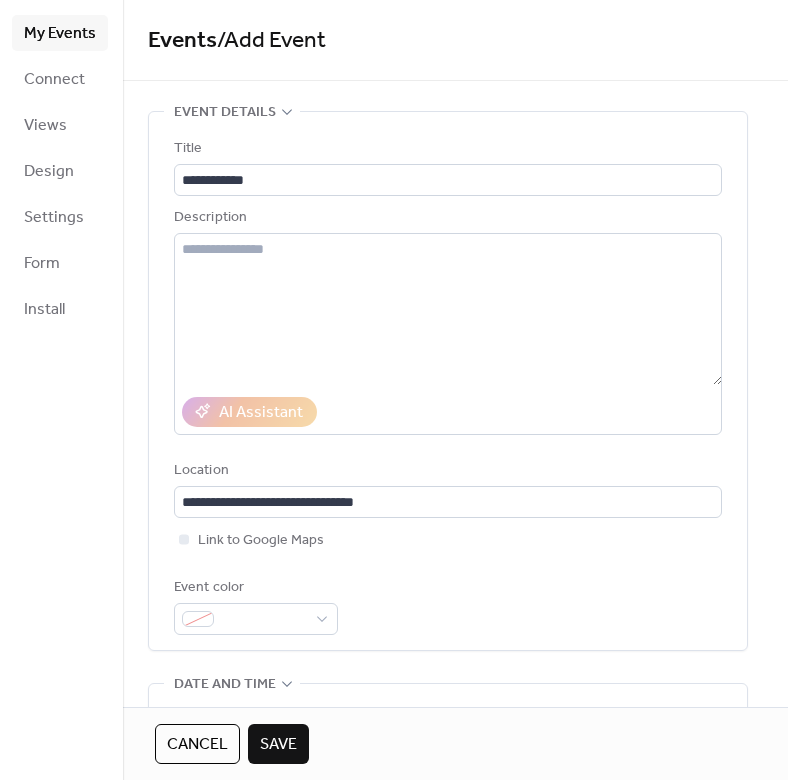 click on "**********" at bounding box center (448, 381) 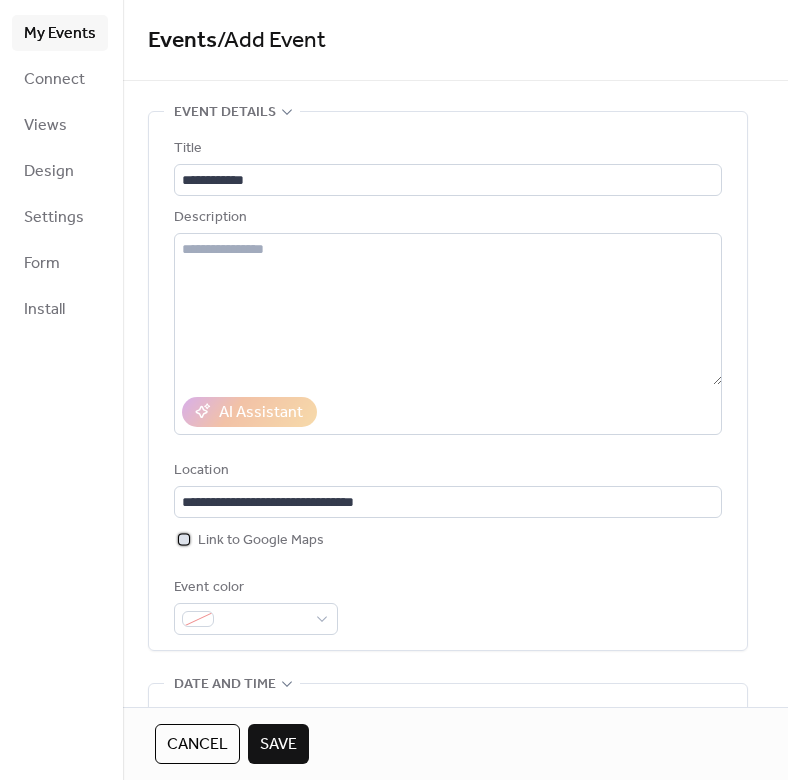 click at bounding box center (184, 539) 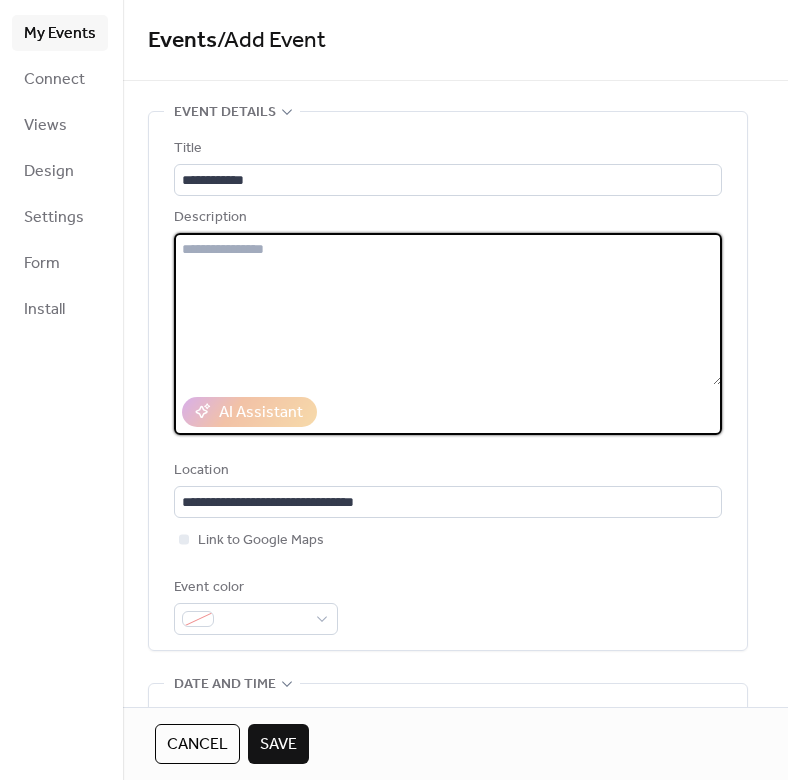 click at bounding box center [448, 309] 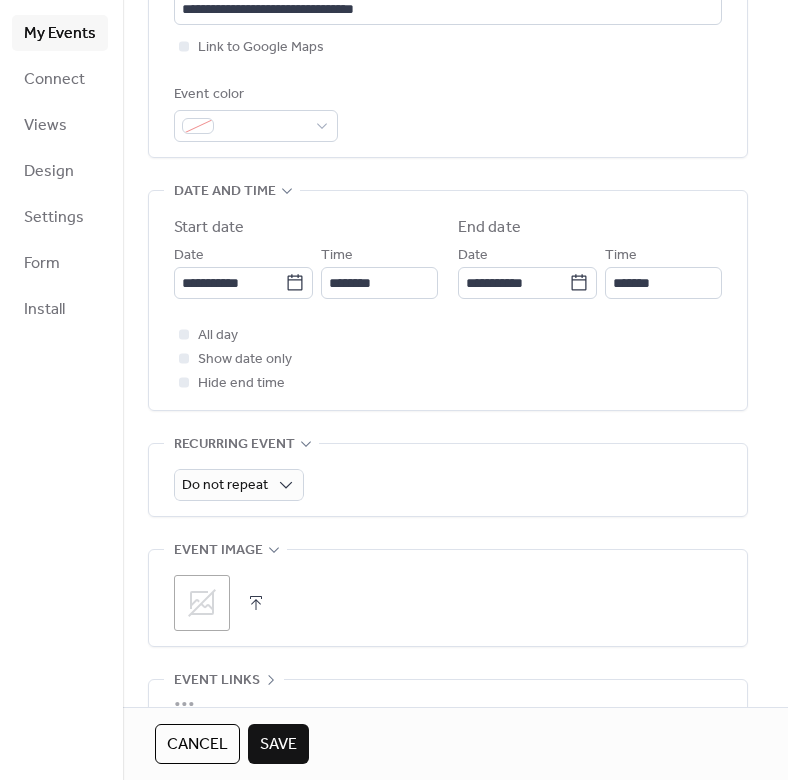 scroll, scrollTop: 500, scrollLeft: 0, axis: vertical 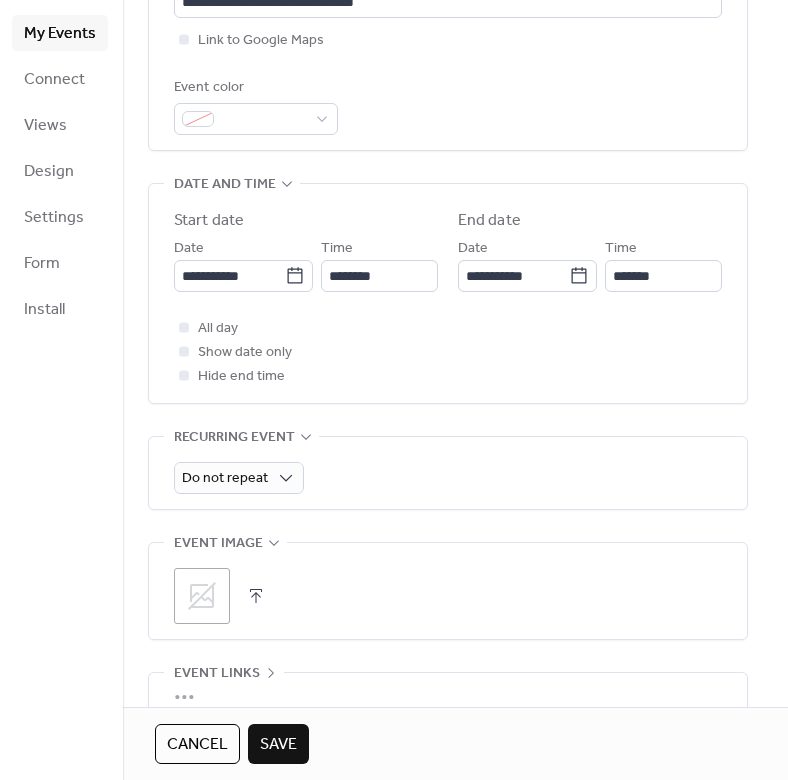type on "**********" 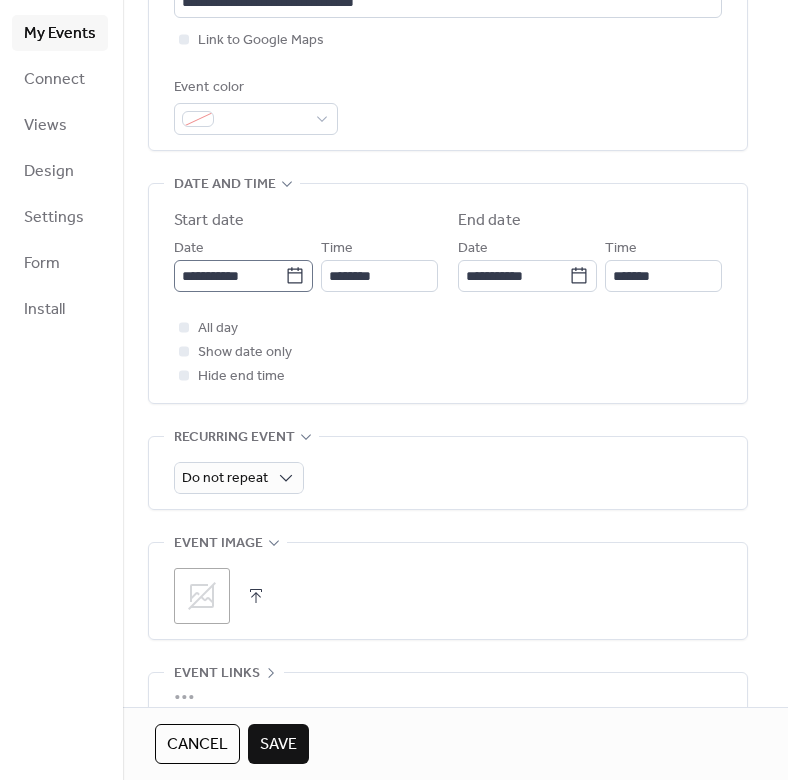 click 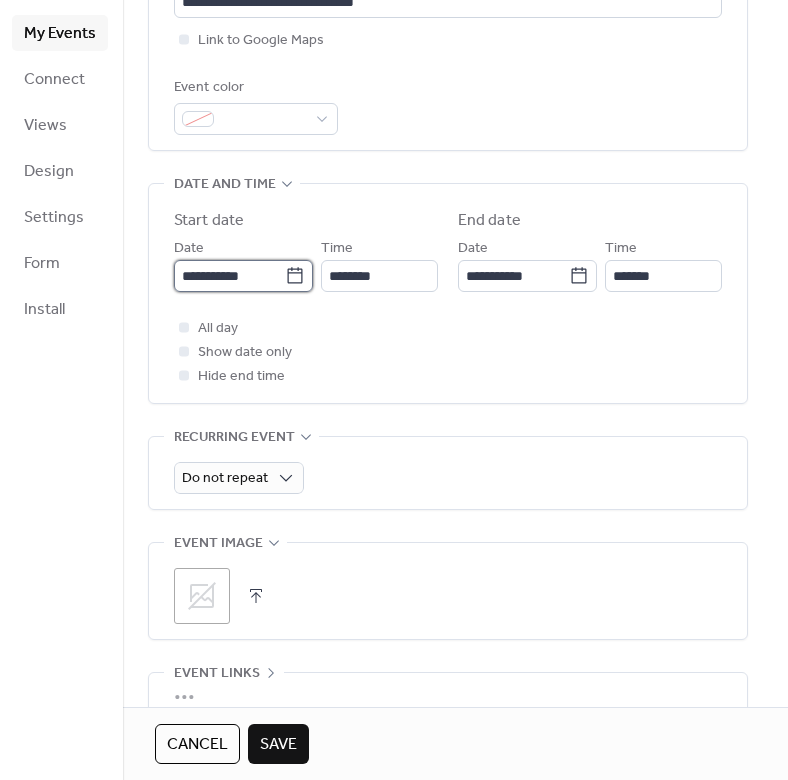 click on "**********" at bounding box center (229, 276) 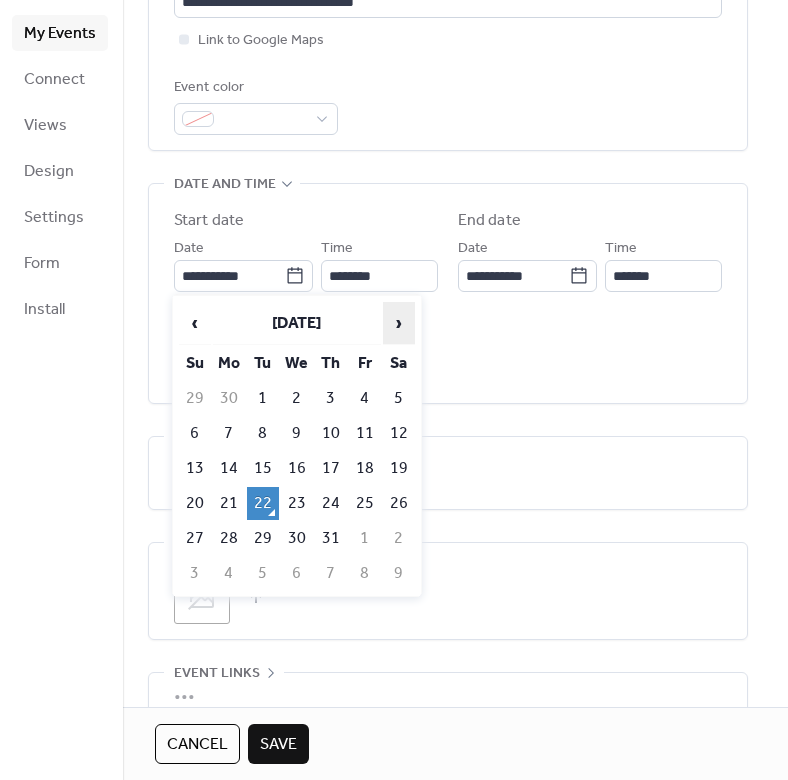 click on "›" at bounding box center (399, 323) 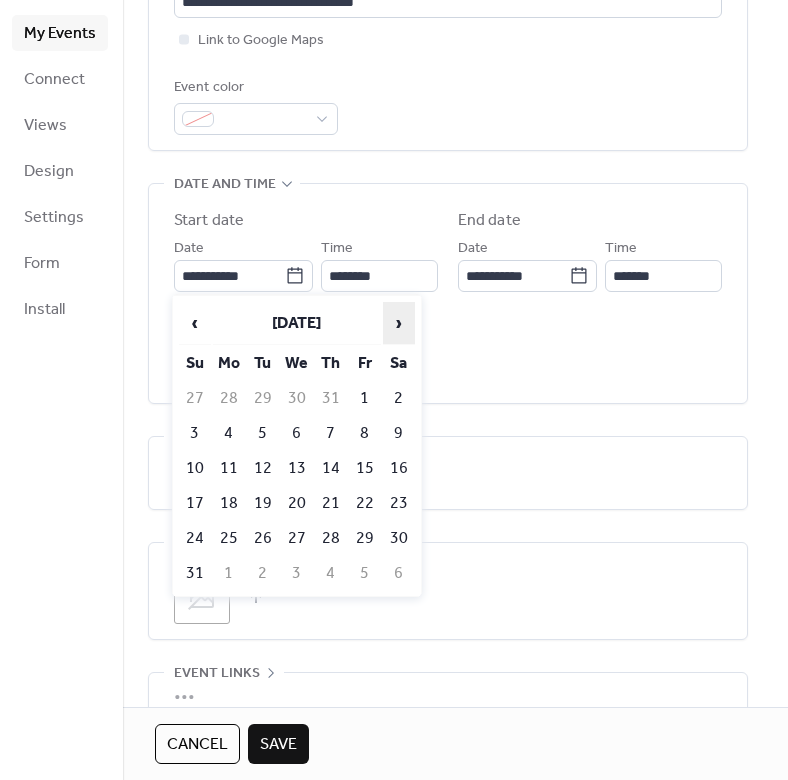 click on "›" at bounding box center [399, 323] 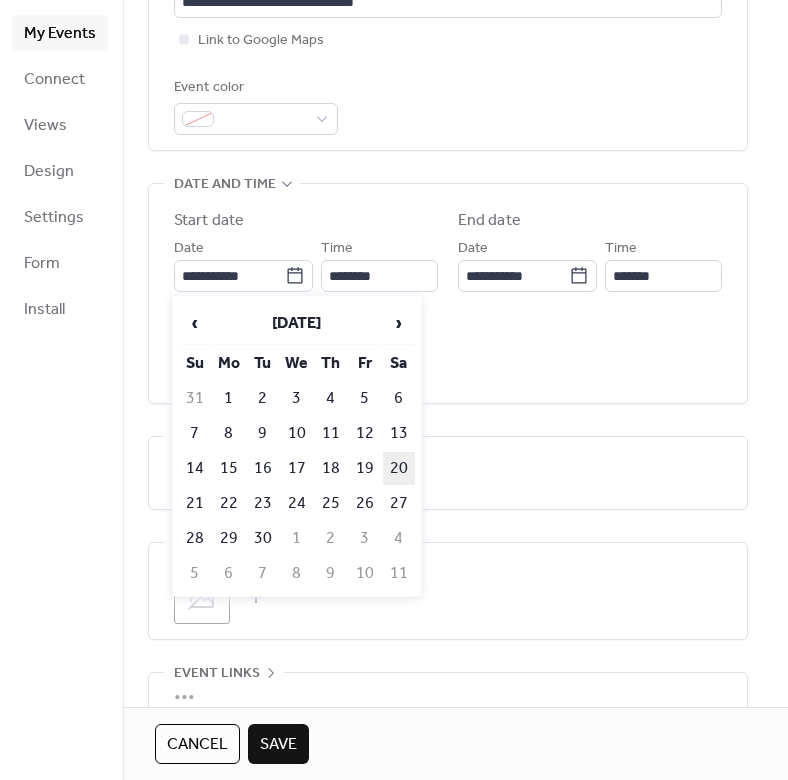 click on "20" at bounding box center [399, 468] 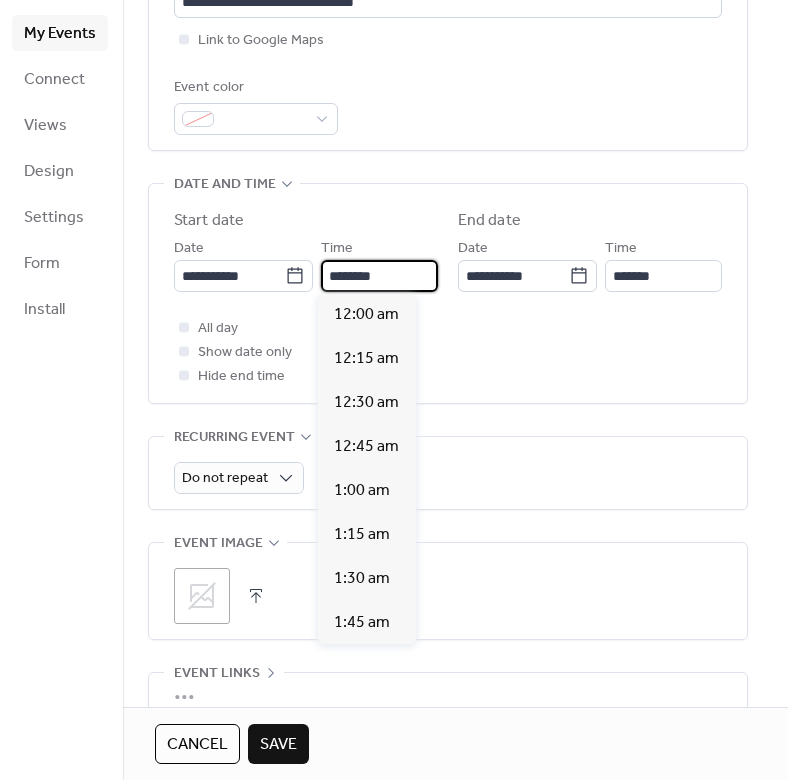 click on "********" at bounding box center (379, 276) 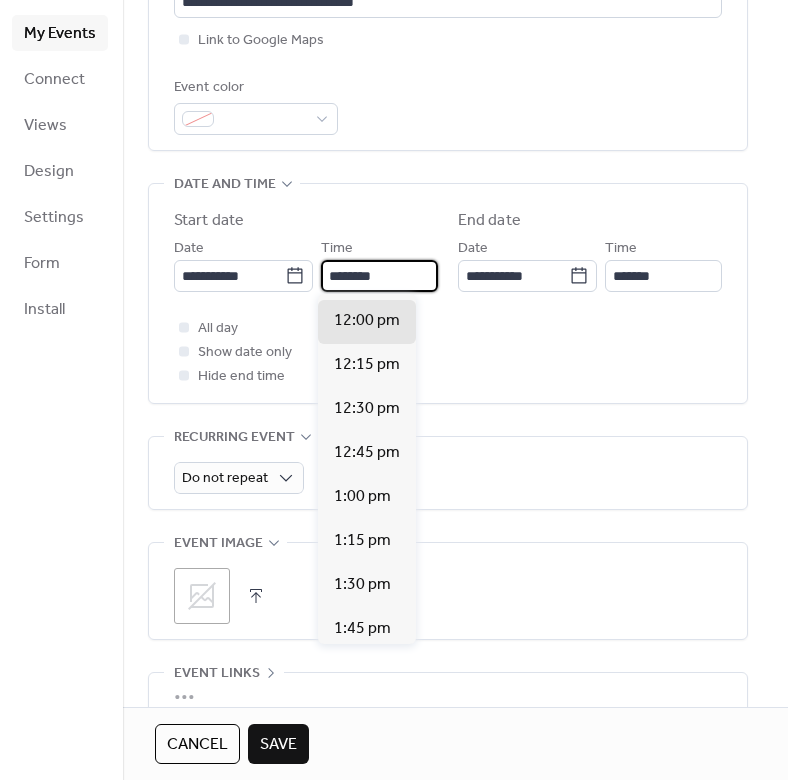 click on "********" at bounding box center [379, 276] 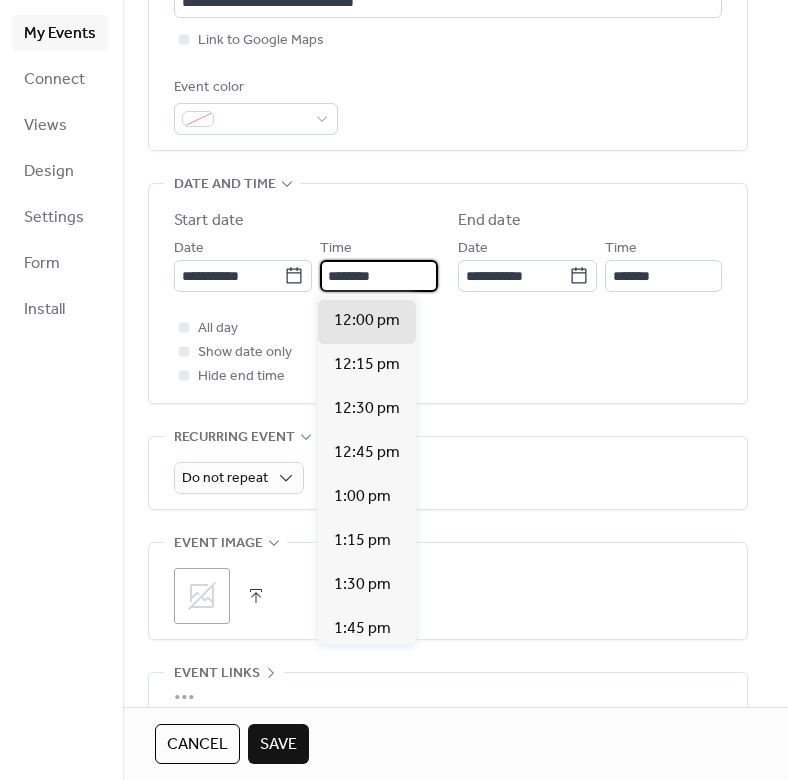drag, startPoint x: 338, startPoint y: 278, endPoint x: 311, endPoint y: 277, distance: 27.018513 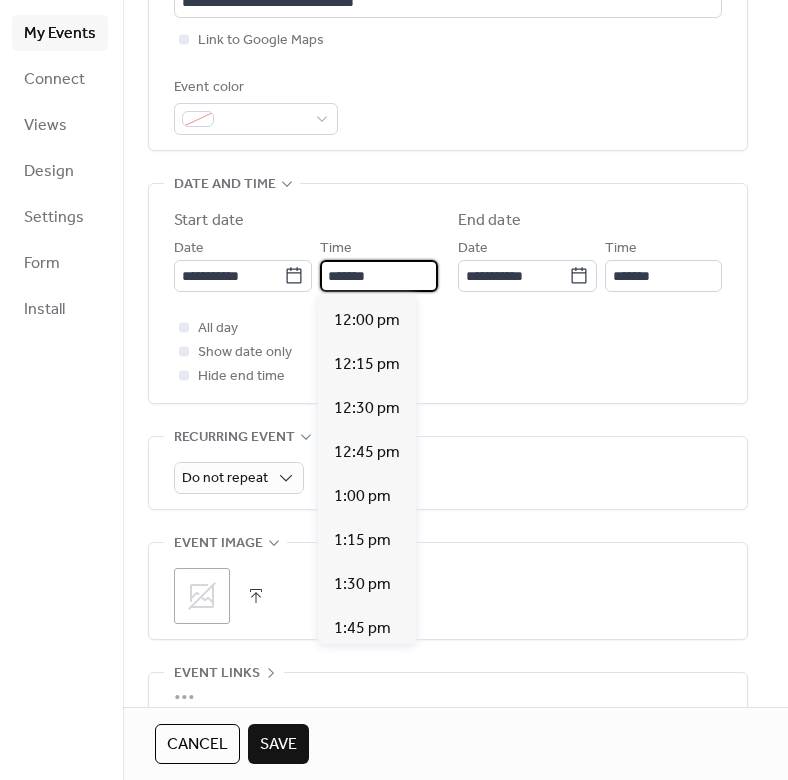 scroll, scrollTop: 3686, scrollLeft: 0, axis: vertical 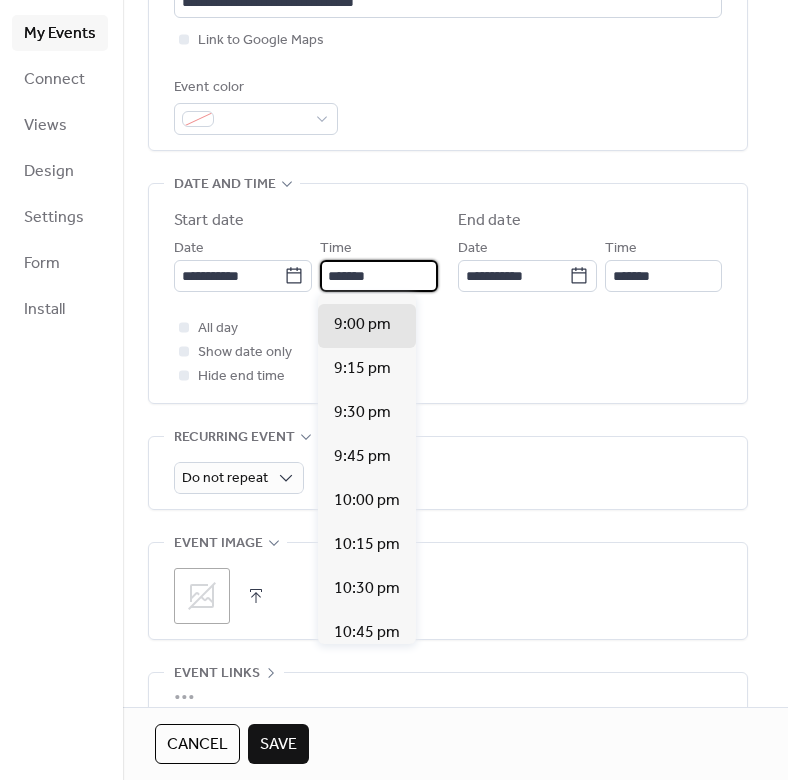 drag, startPoint x: 365, startPoint y: 268, endPoint x: 354, endPoint y: 268, distance: 11 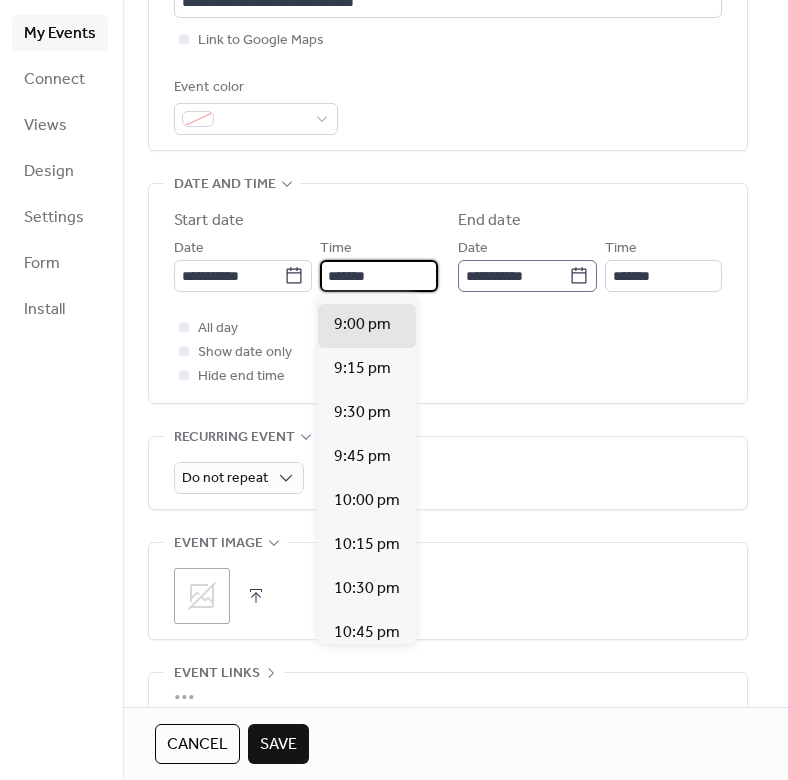scroll, scrollTop: 1579, scrollLeft: 0, axis: vertical 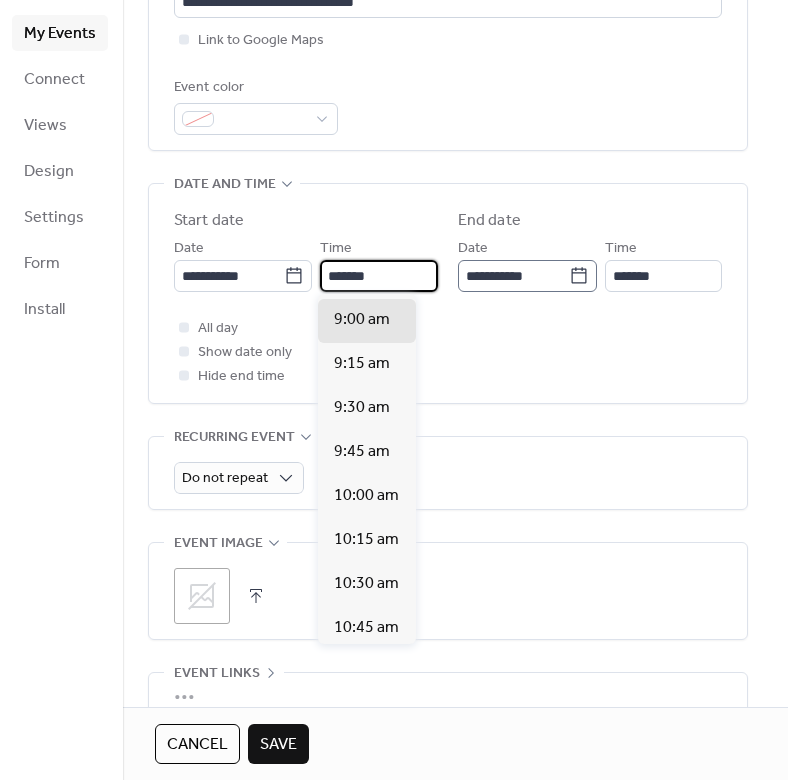 type on "*******" 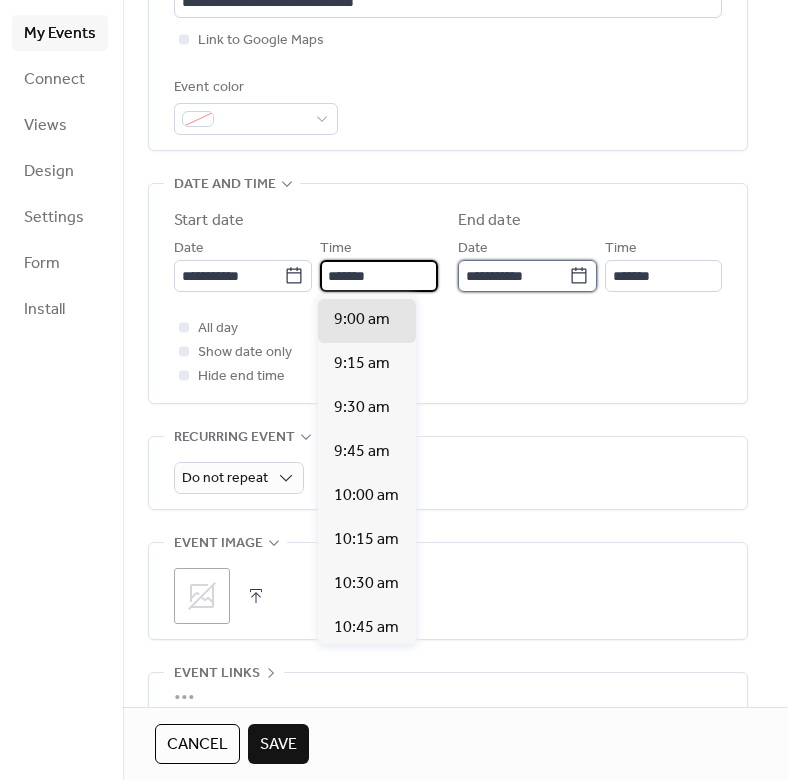type on "********" 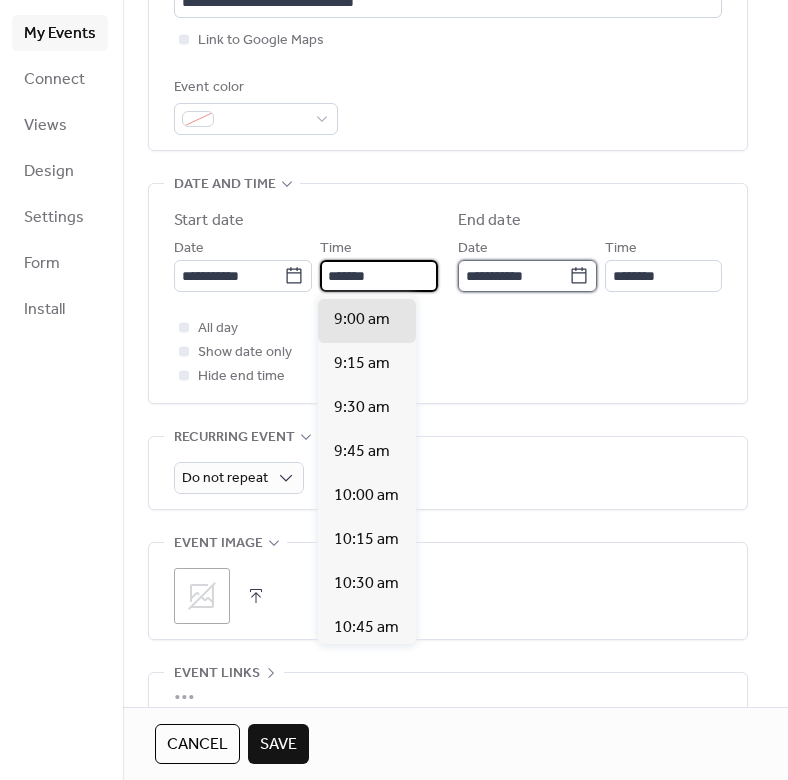click on "**********" at bounding box center (513, 276) 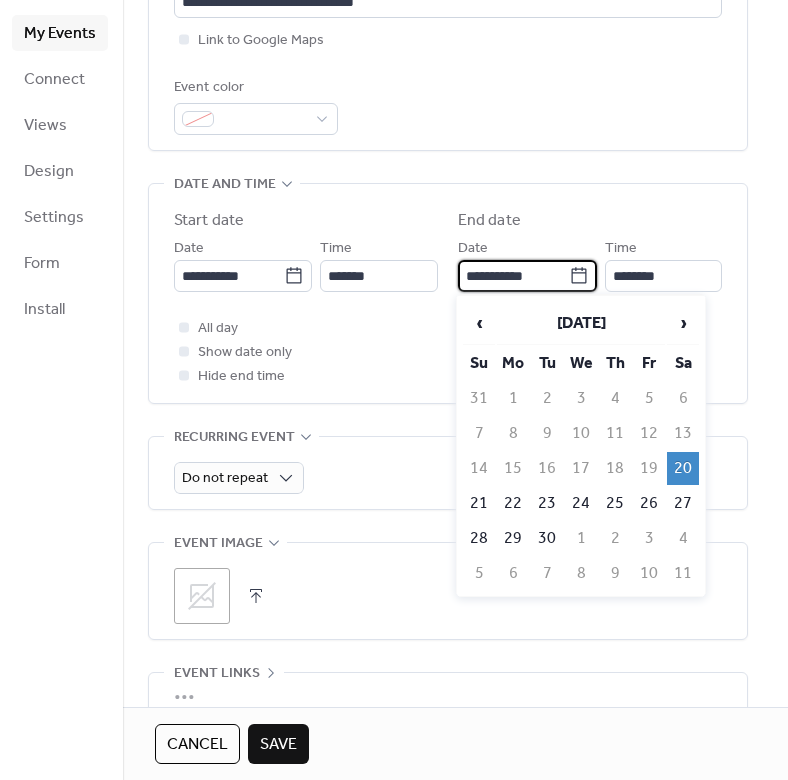 click 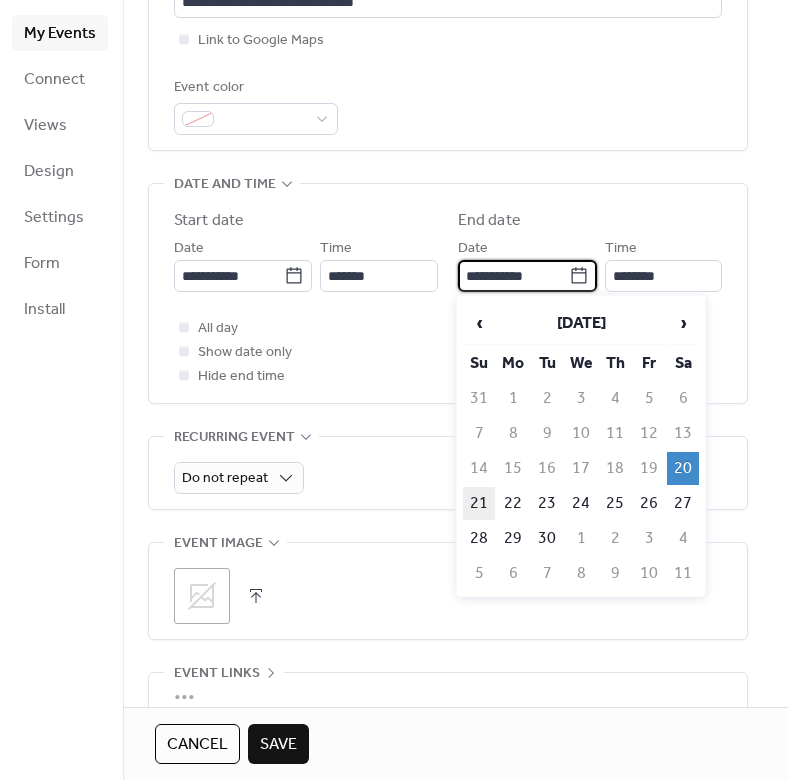 click on "21" at bounding box center [479, 503] 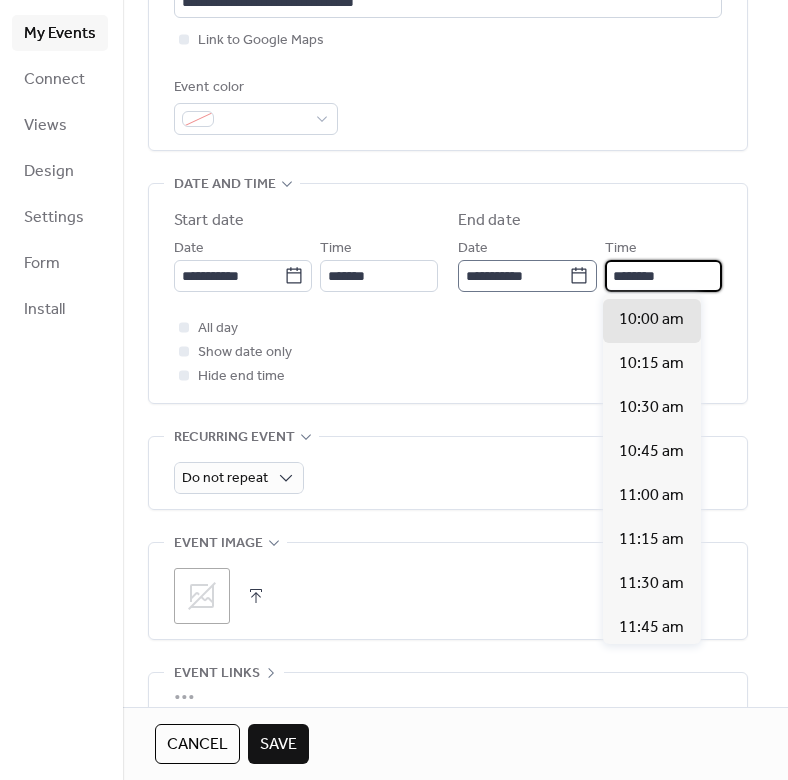 drag, startPoint x: 622, startPoint y: 272, endPoint x: 592, endPoint y: 271, distance: 30.016663 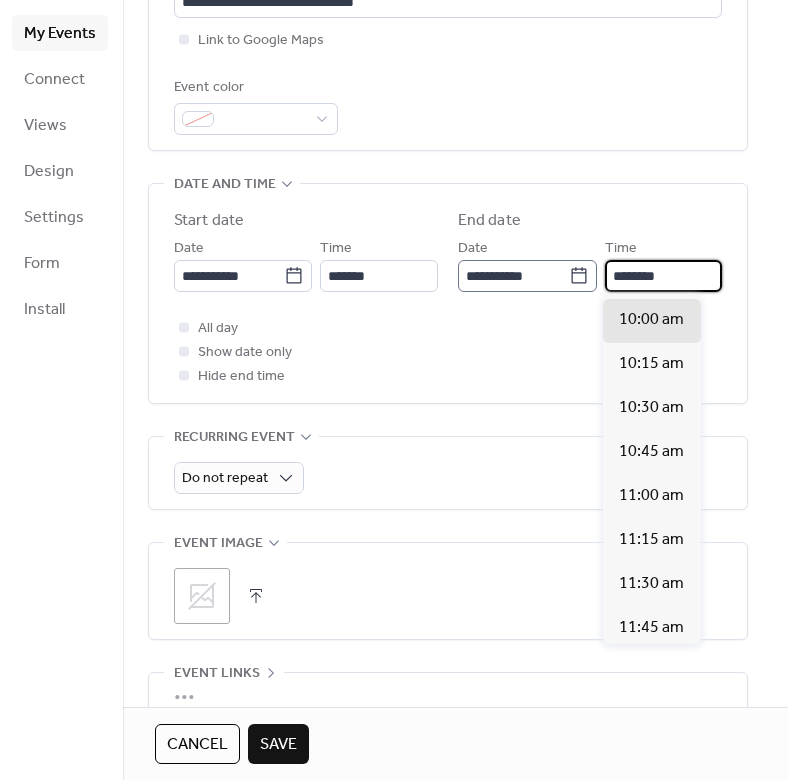 click on "**********" at bounding box center (590, 264) 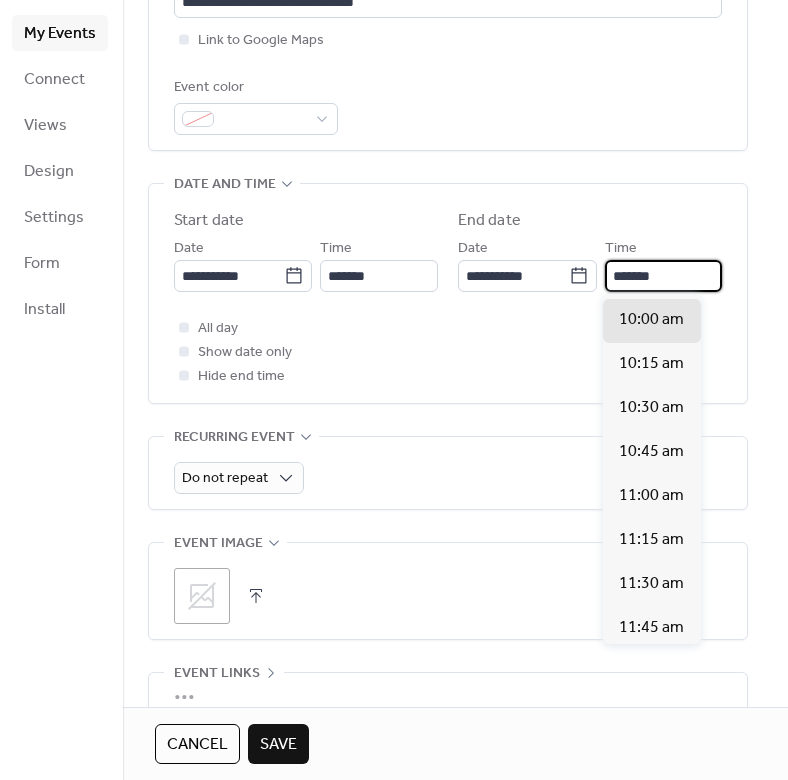 scroll, scrollTop: 877, scrollLeft: 0, axis: vertical 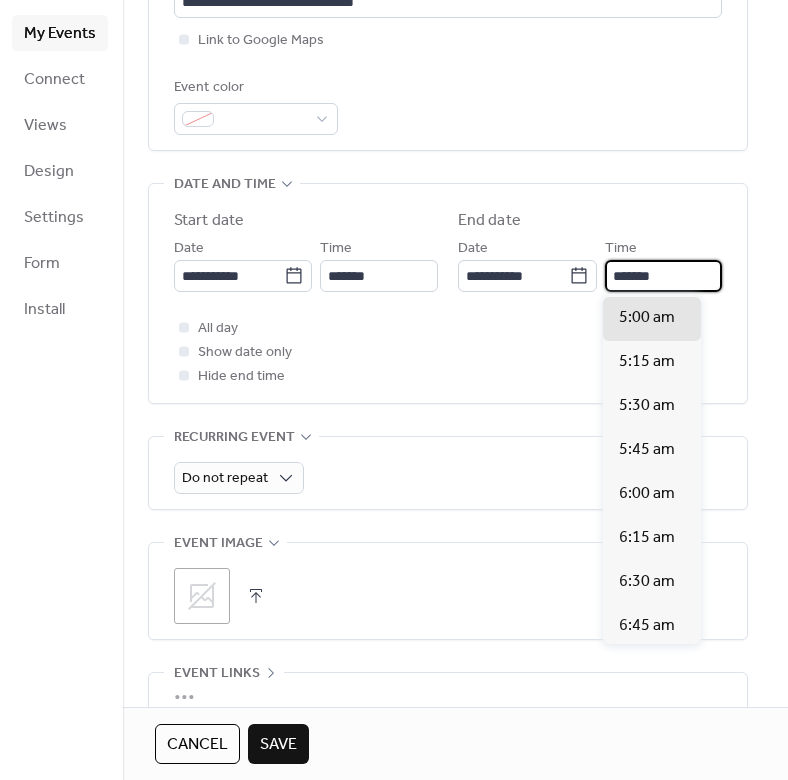 click on "*******" at bounding box center [663, 276] 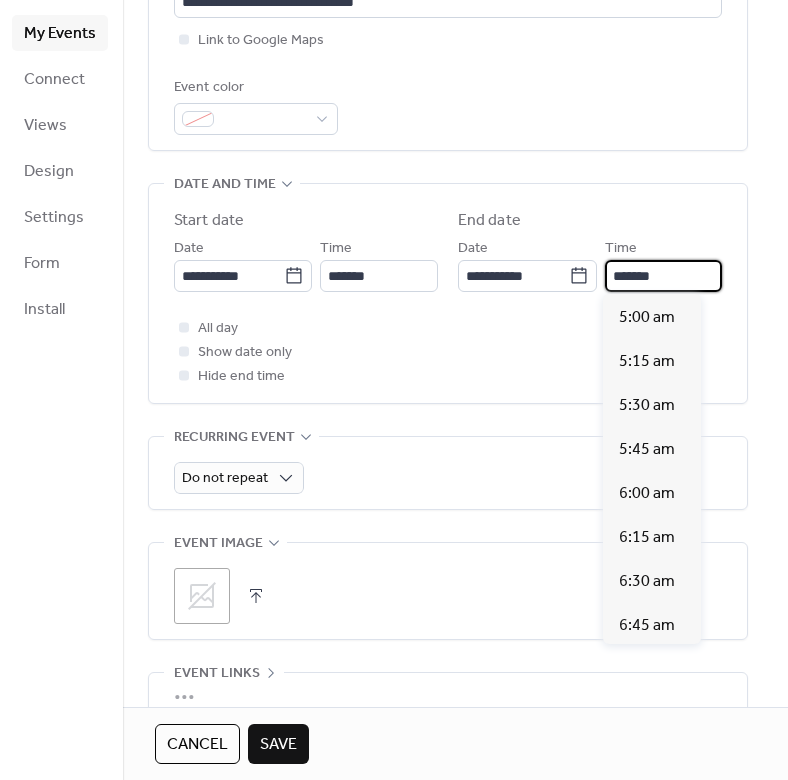 scroll, scrollTop: 2983, scrollLeft: 0, axis: vertical 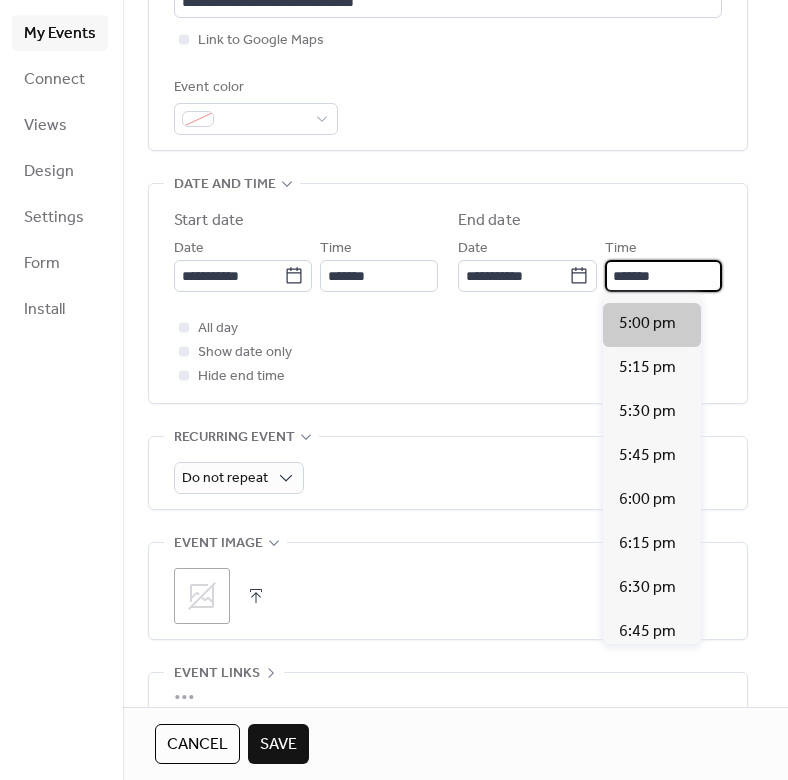 type on "*******" 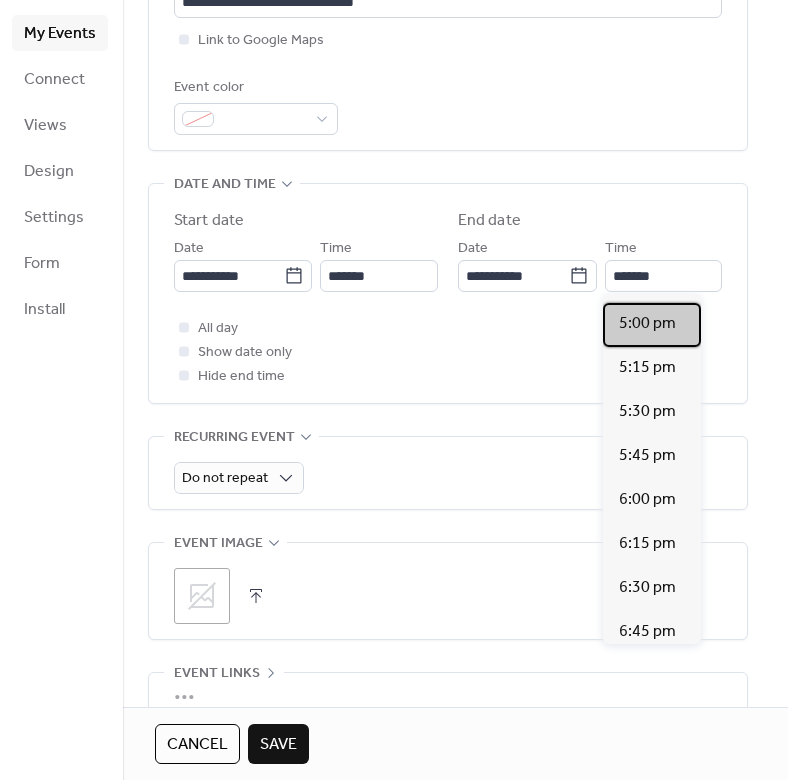click on "5:00 pm" at bounding box center [647, 324] 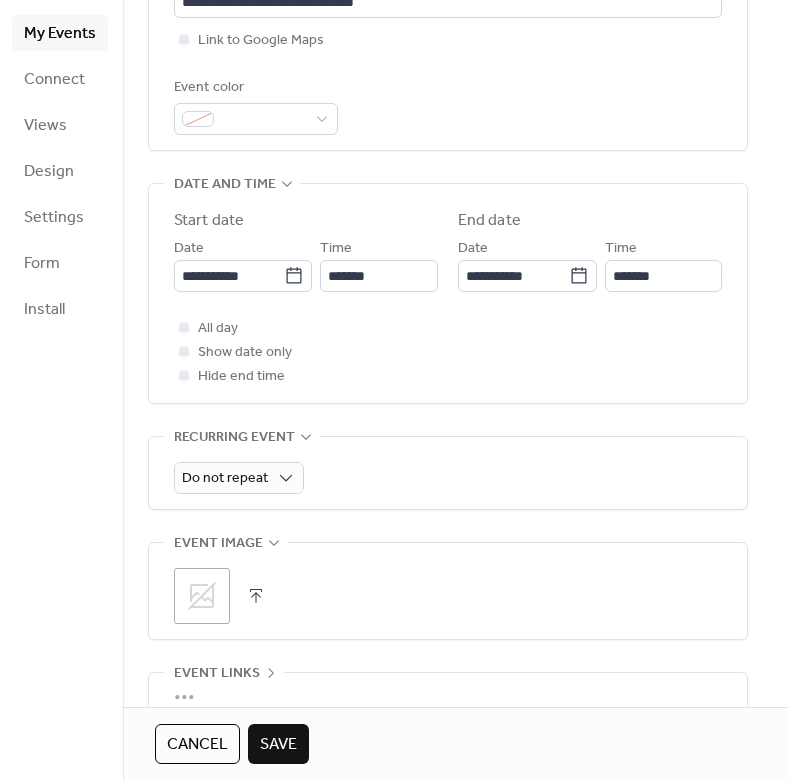 click on "My Events Connect Views Design Settings Form Install" at bounding box center [61, 390] 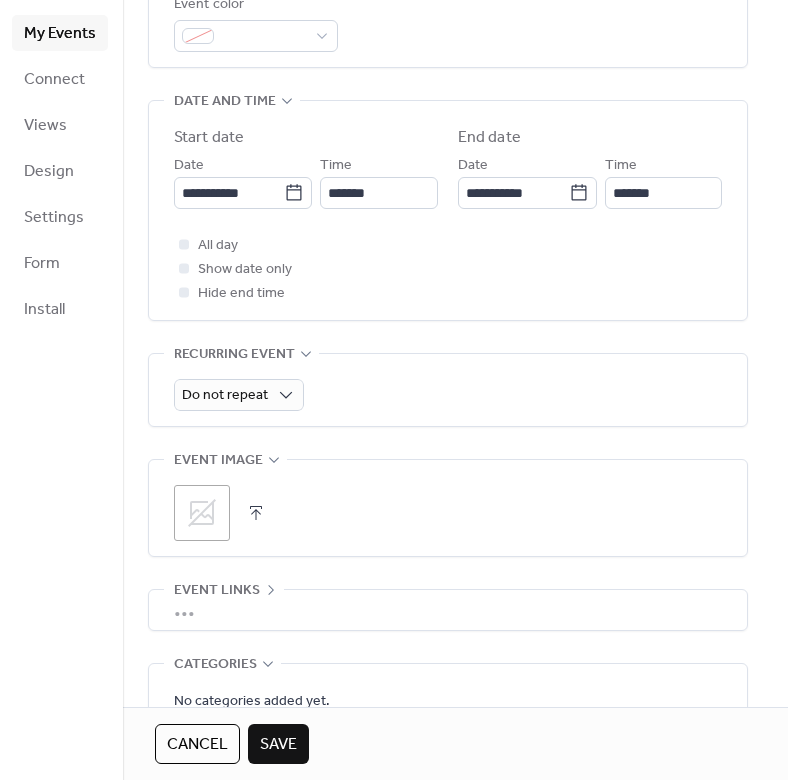 scroll, scrollTop: 585, scrollLeft: 0, axis: vertical 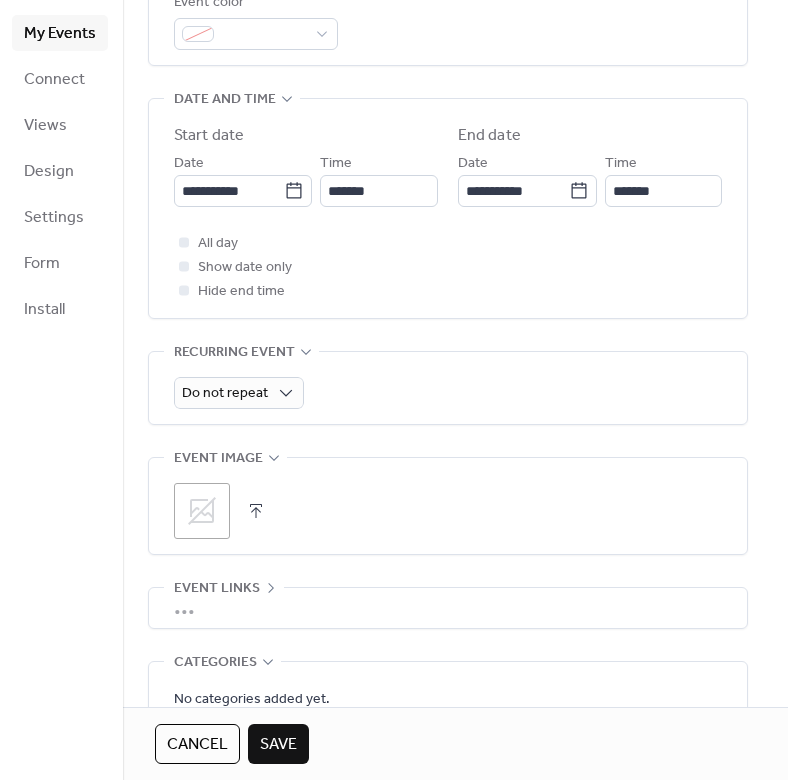 click at bounding box center (256, 511) 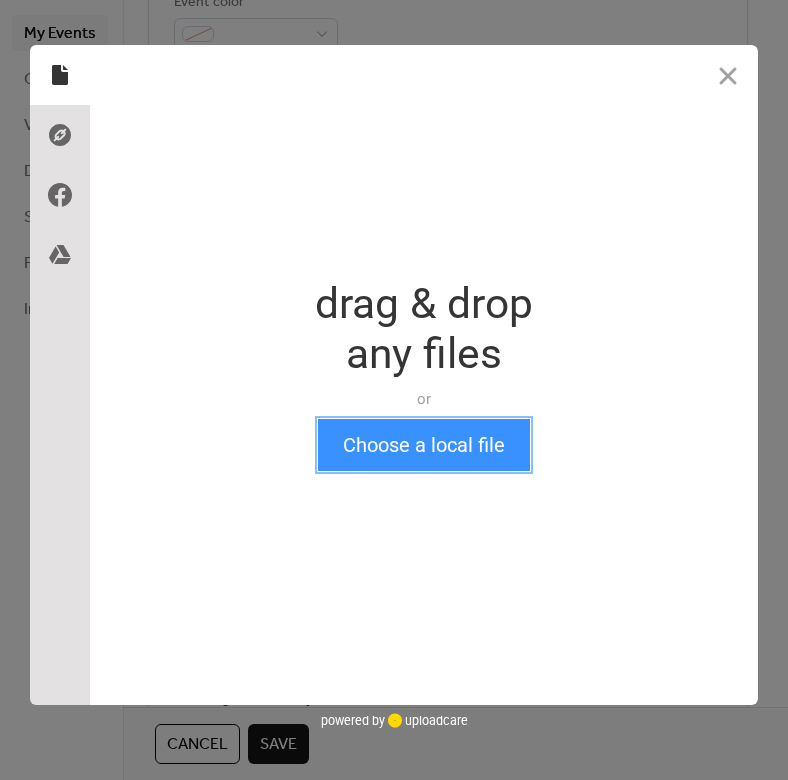 click on "Choose a local file" at bounding box center [424, 445] 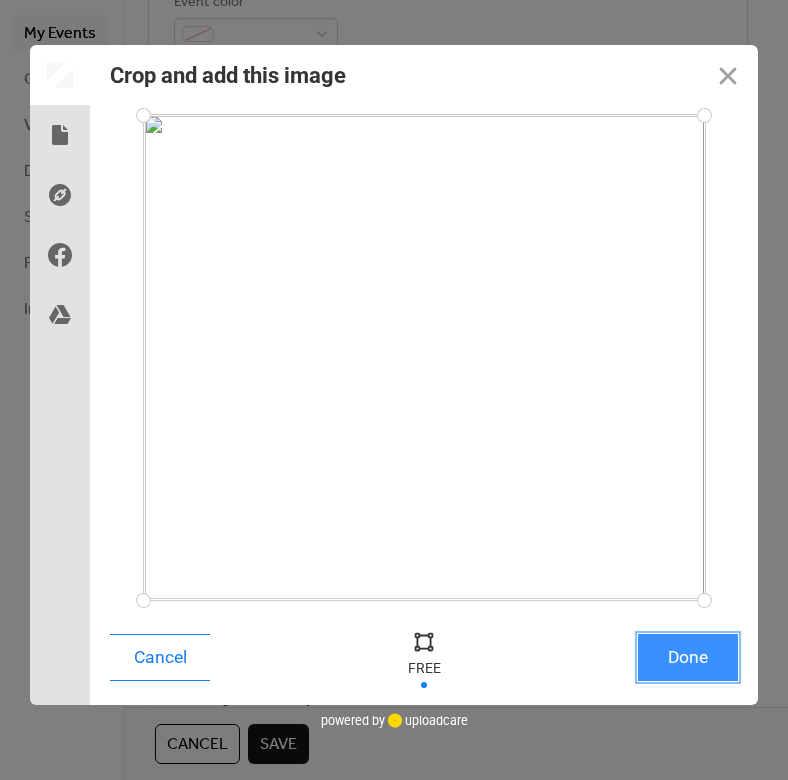 click on "Done" at bounding box center (688, 657) 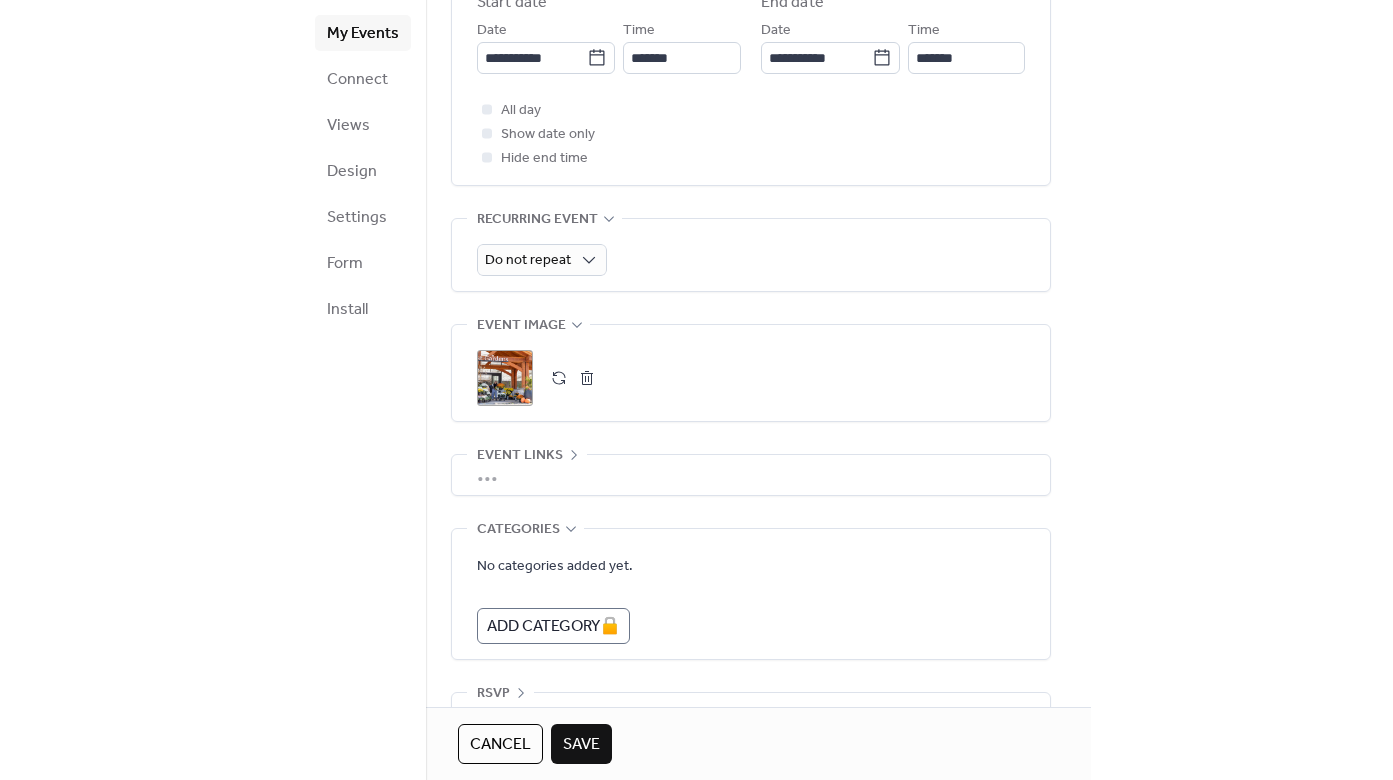 scroll, scrollTop: 761, scrollLeft: 0, axis: vertical 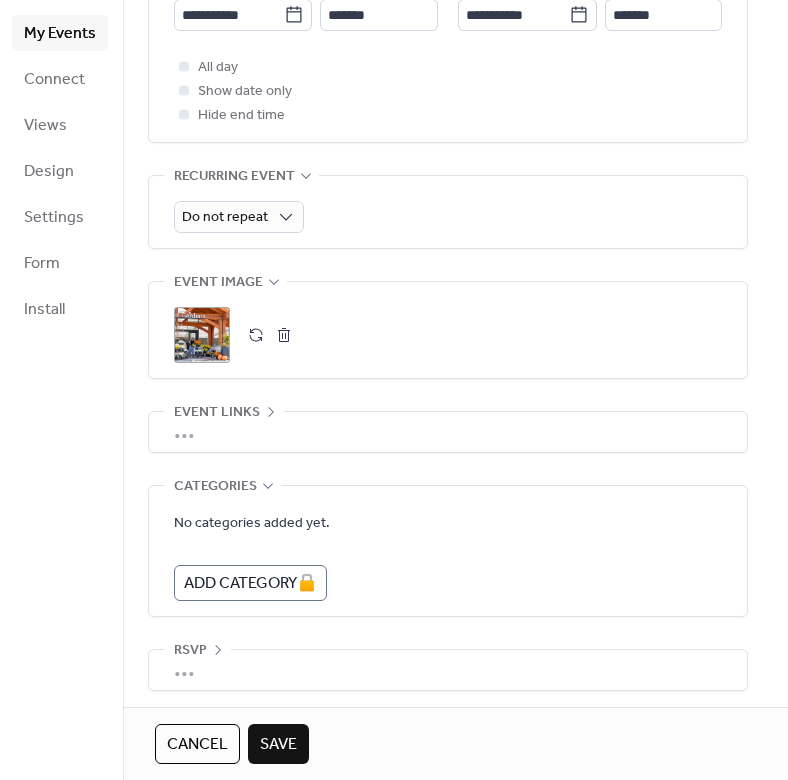click on "Save" at bounding box center (278, 745) 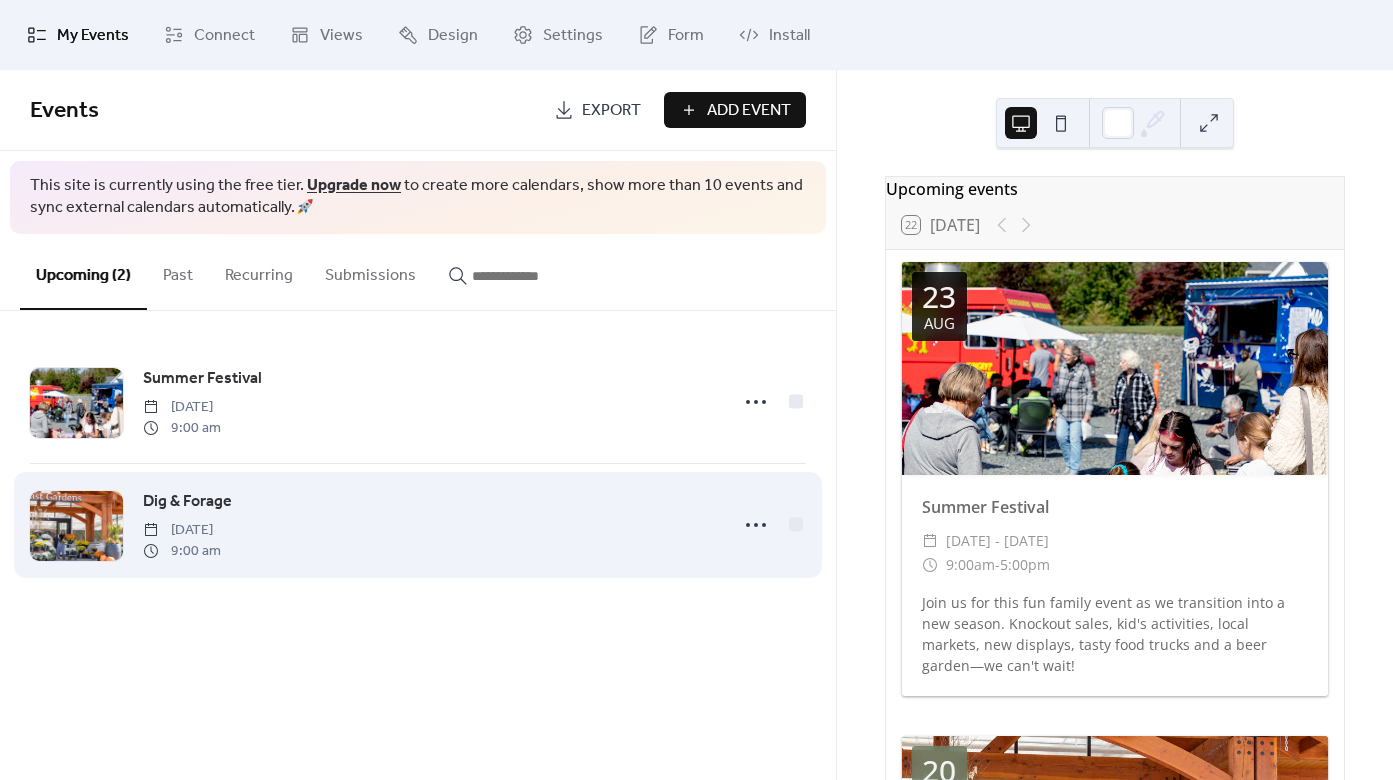 click on "Dig & Forage" at bounding box center [187, 502] 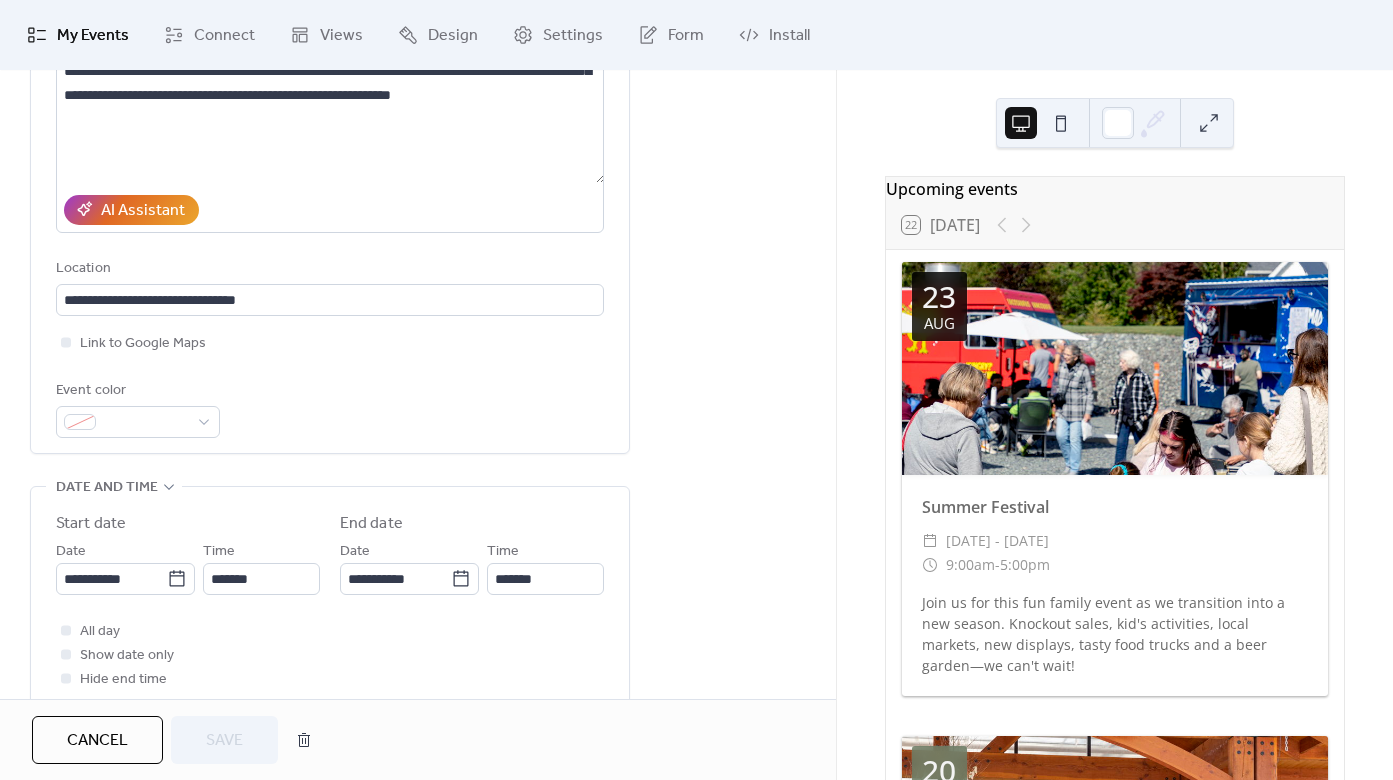 scroll, scrollTop: 157, scrollLeft: 0, axis: vertical 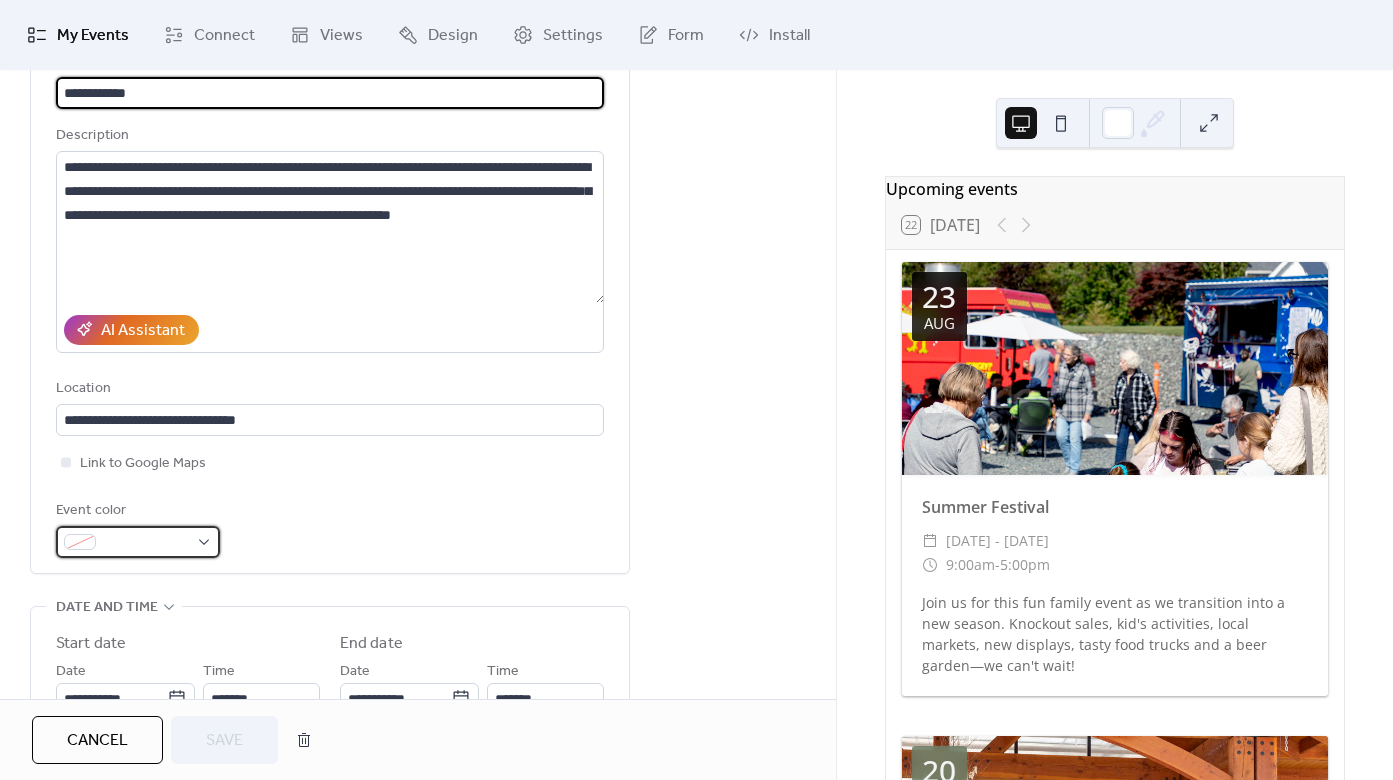 click at bounding box center [138, 542] 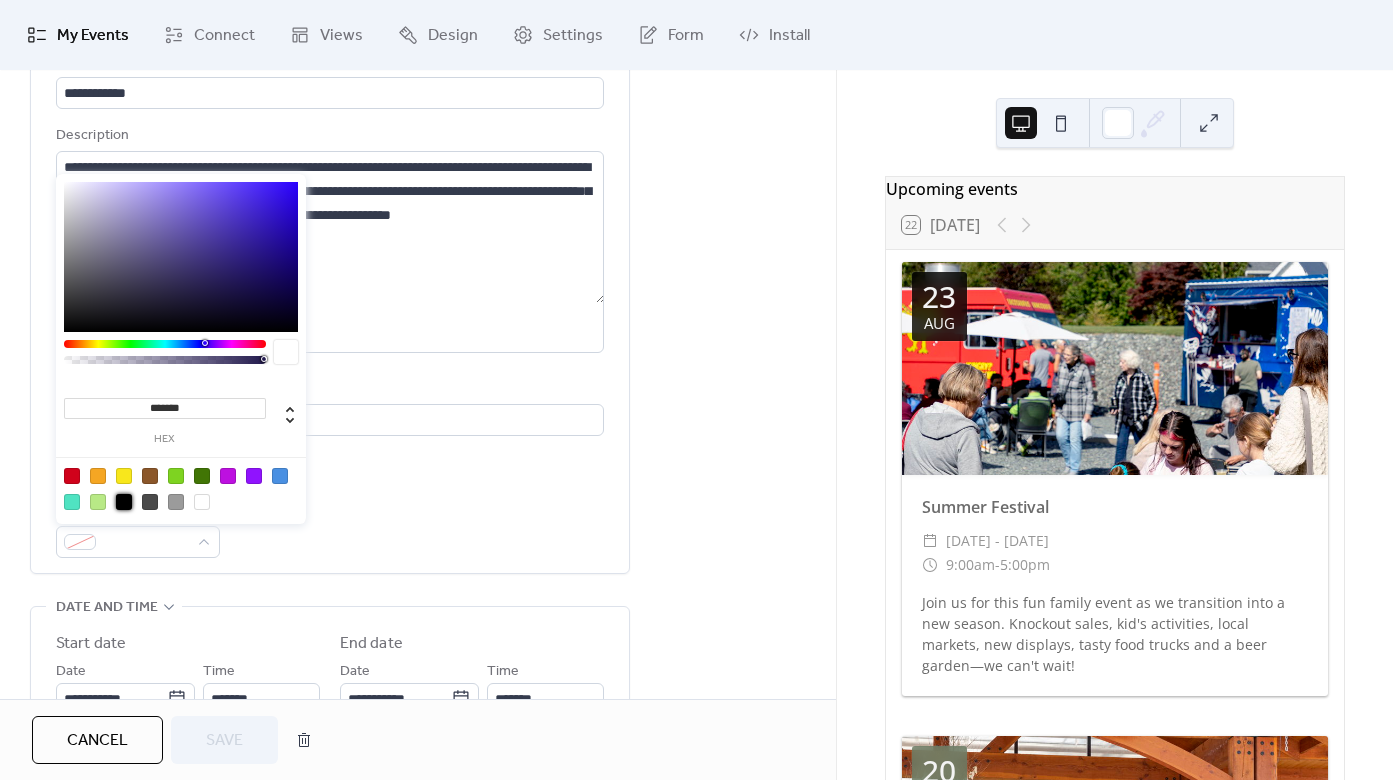 click at bounding box center (124, 502) 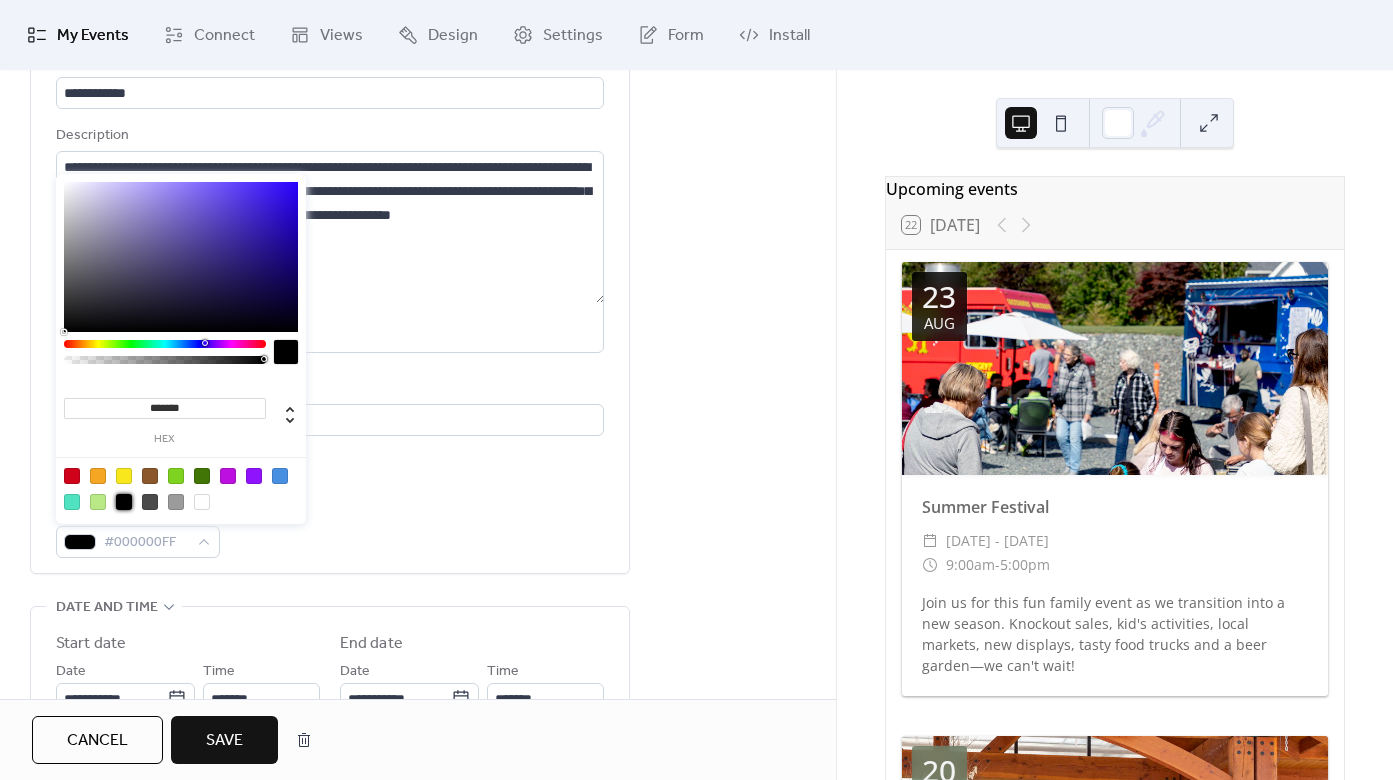 click on "**********" at bounding box center (418, 710) 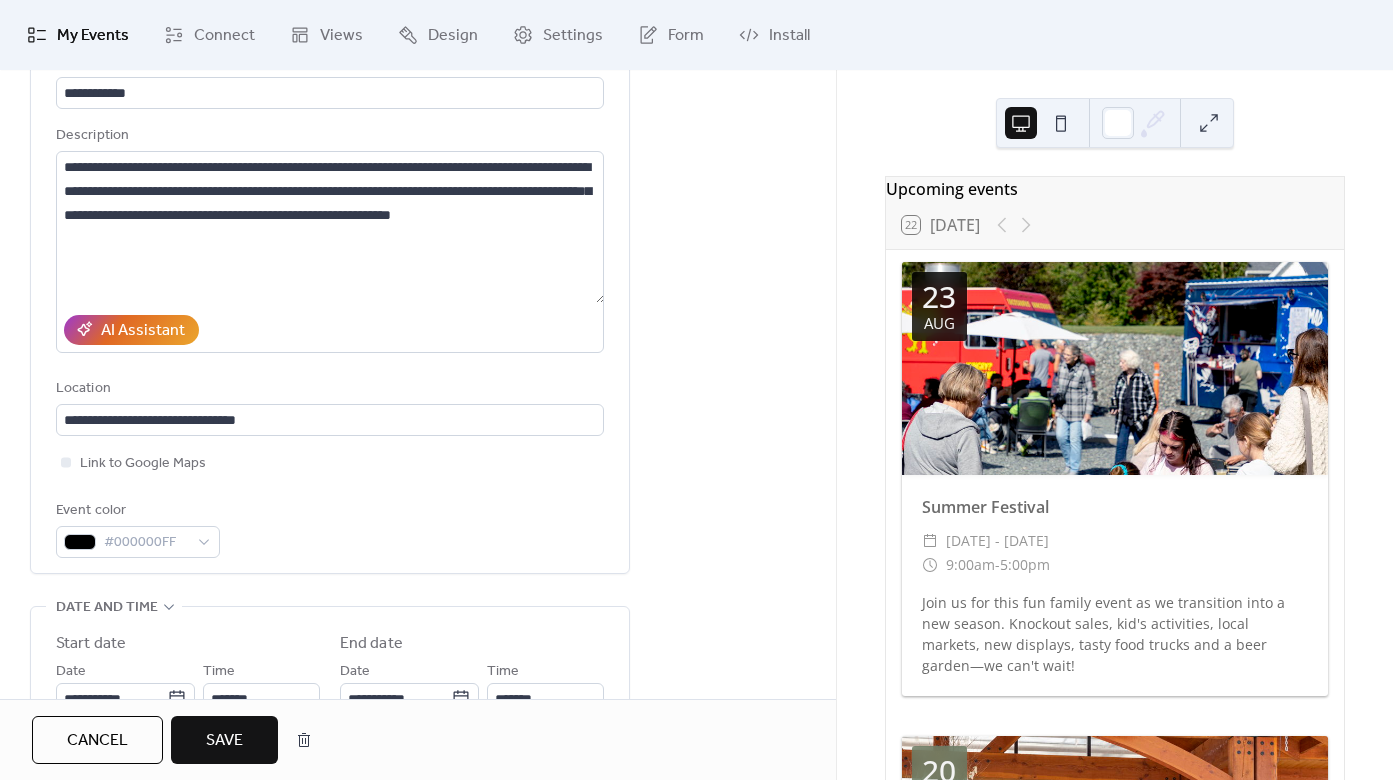 click on "Save" at bounding box center (224, 740) 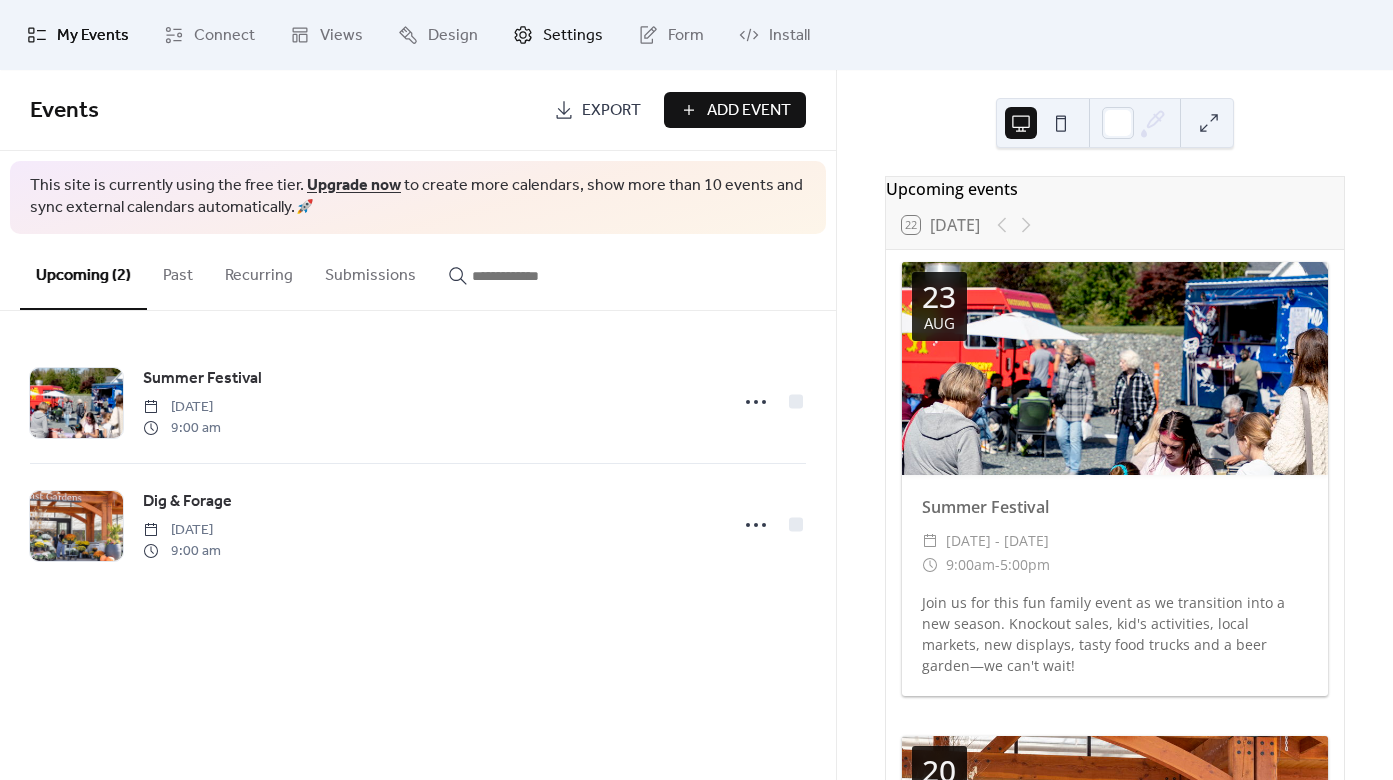 click on "Settings" at bounding box center [573, 36] 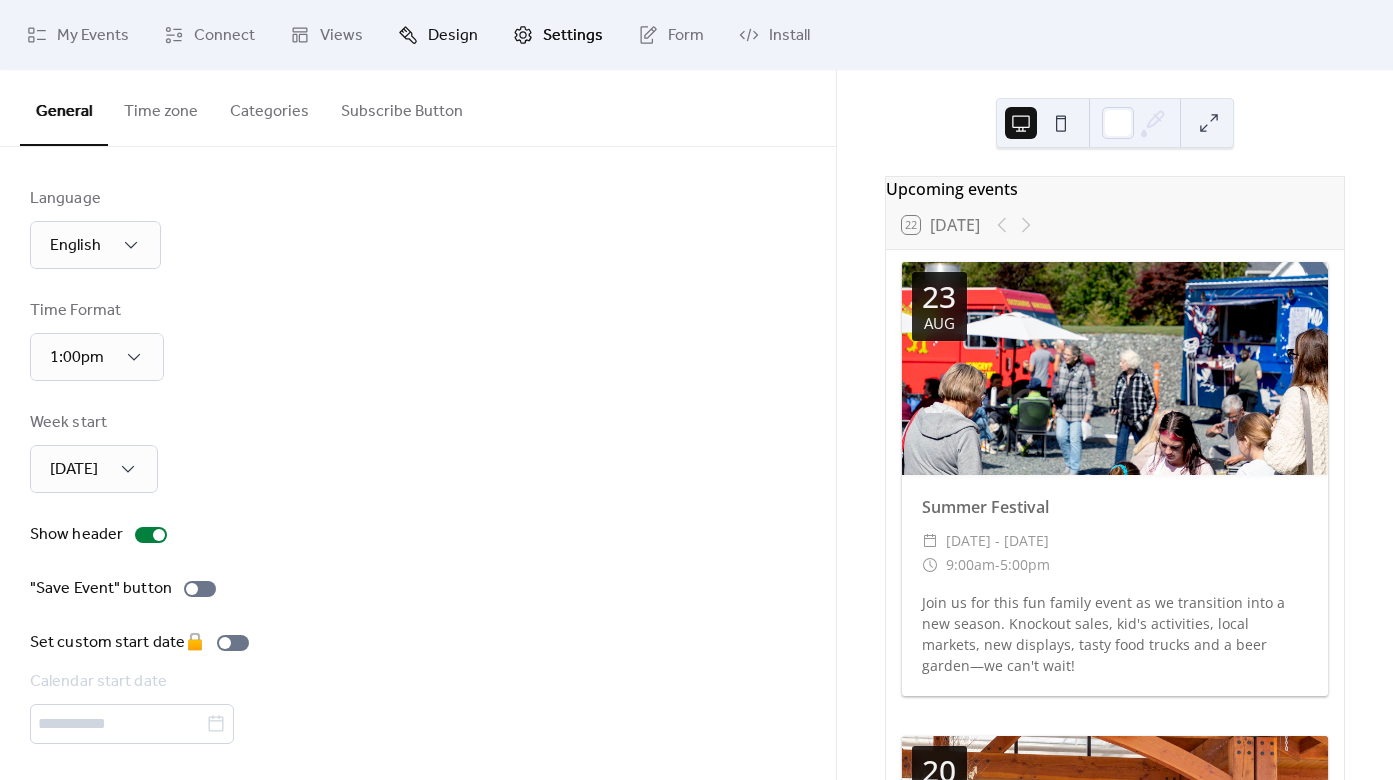 click on "Design" at bounding box center [438, 35] 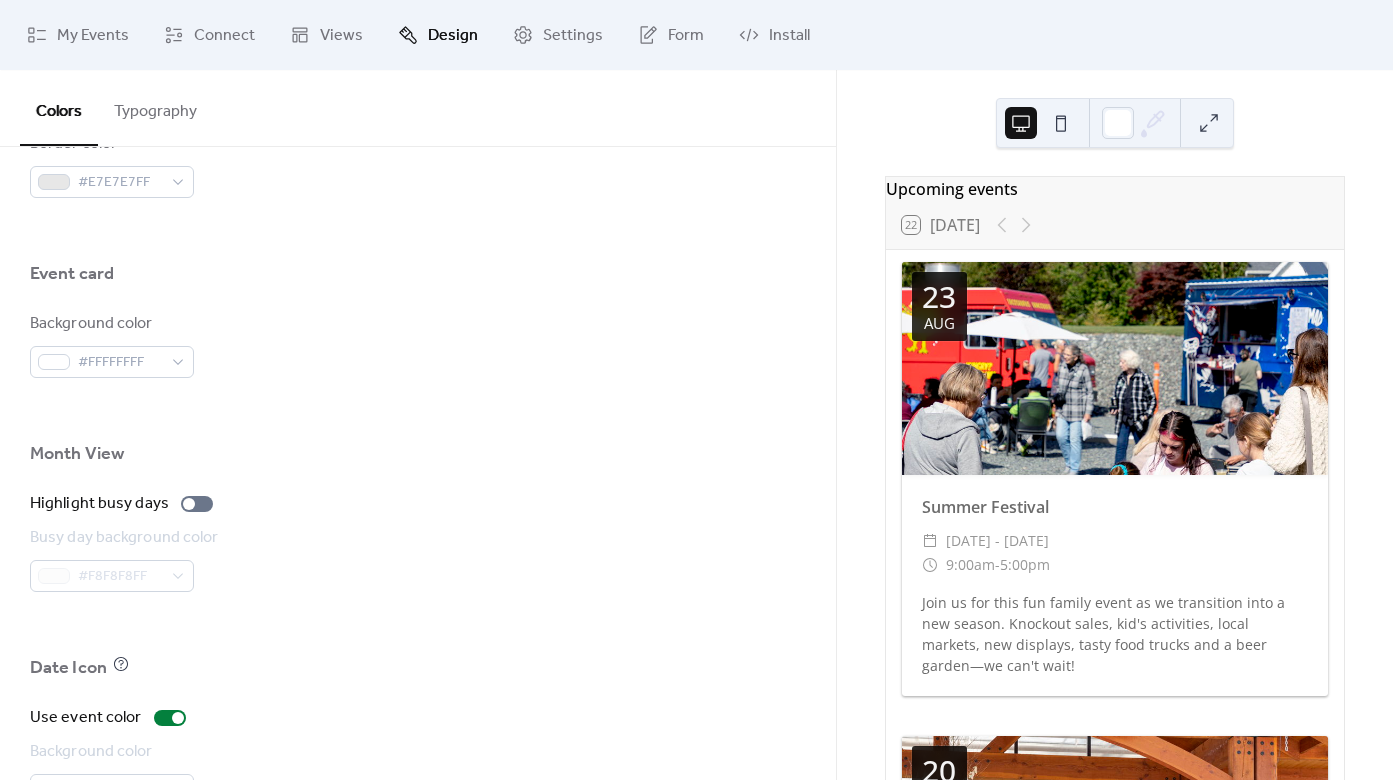 scroll, scrollTop: 1303, scrollLeft: 0, axis: vertical 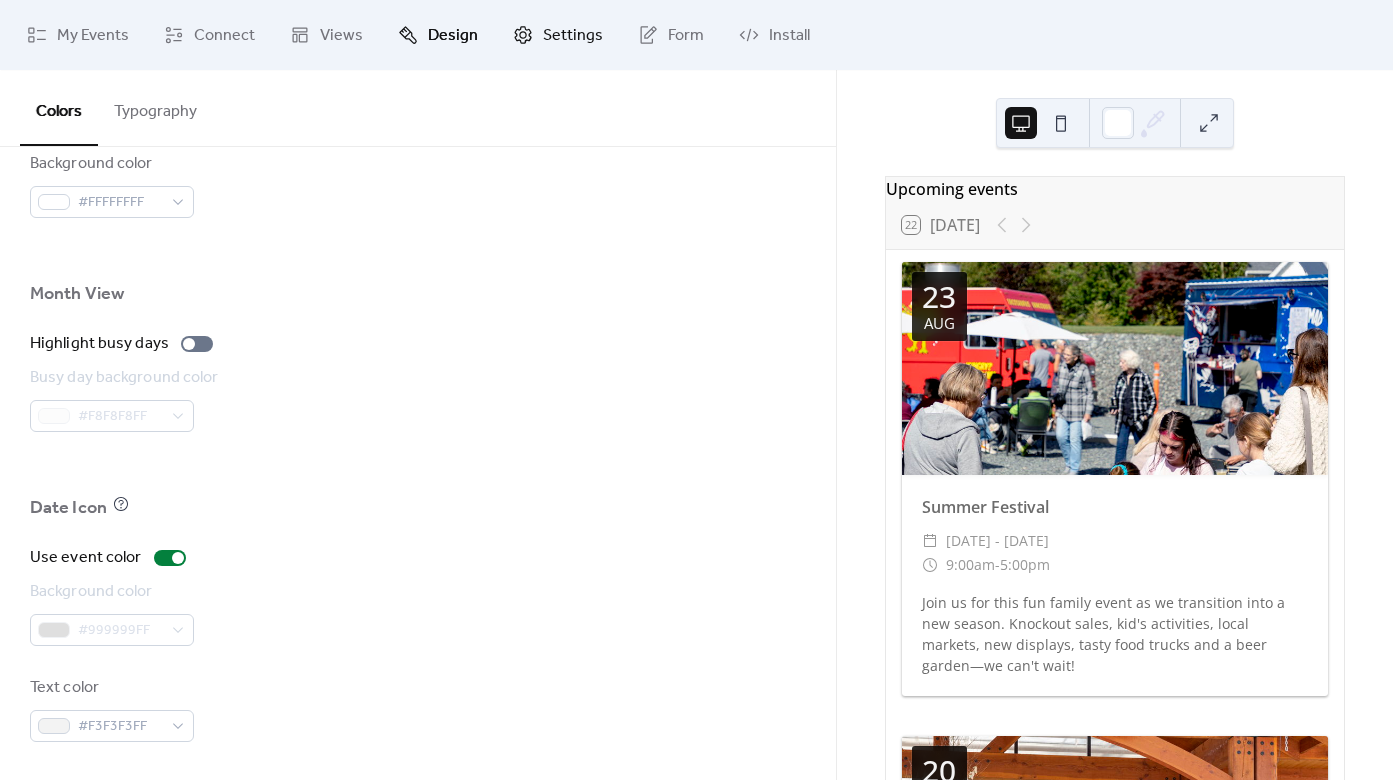 click on "Settings" at bounding box center [573, 36] 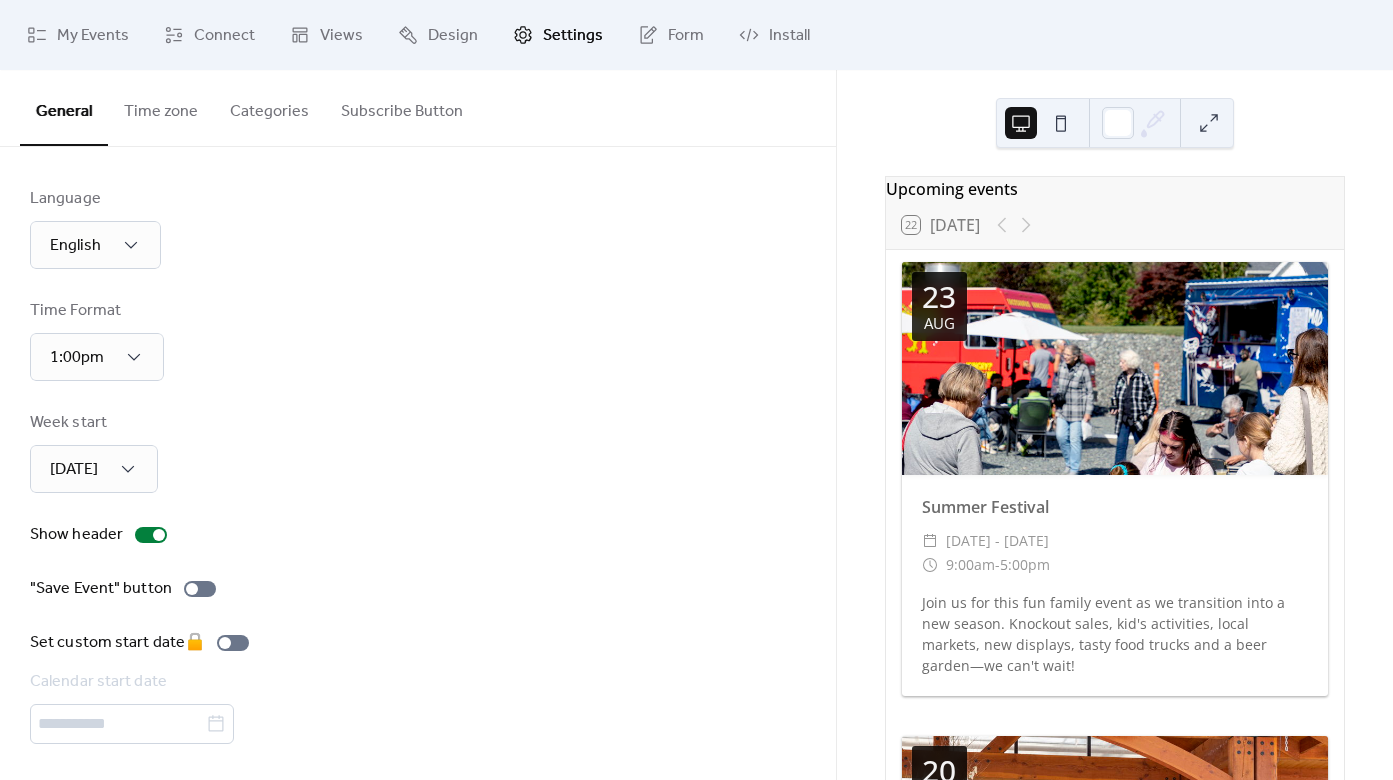 scroll, scrollTop: 3, scrollLeft: 0, axis: vertical 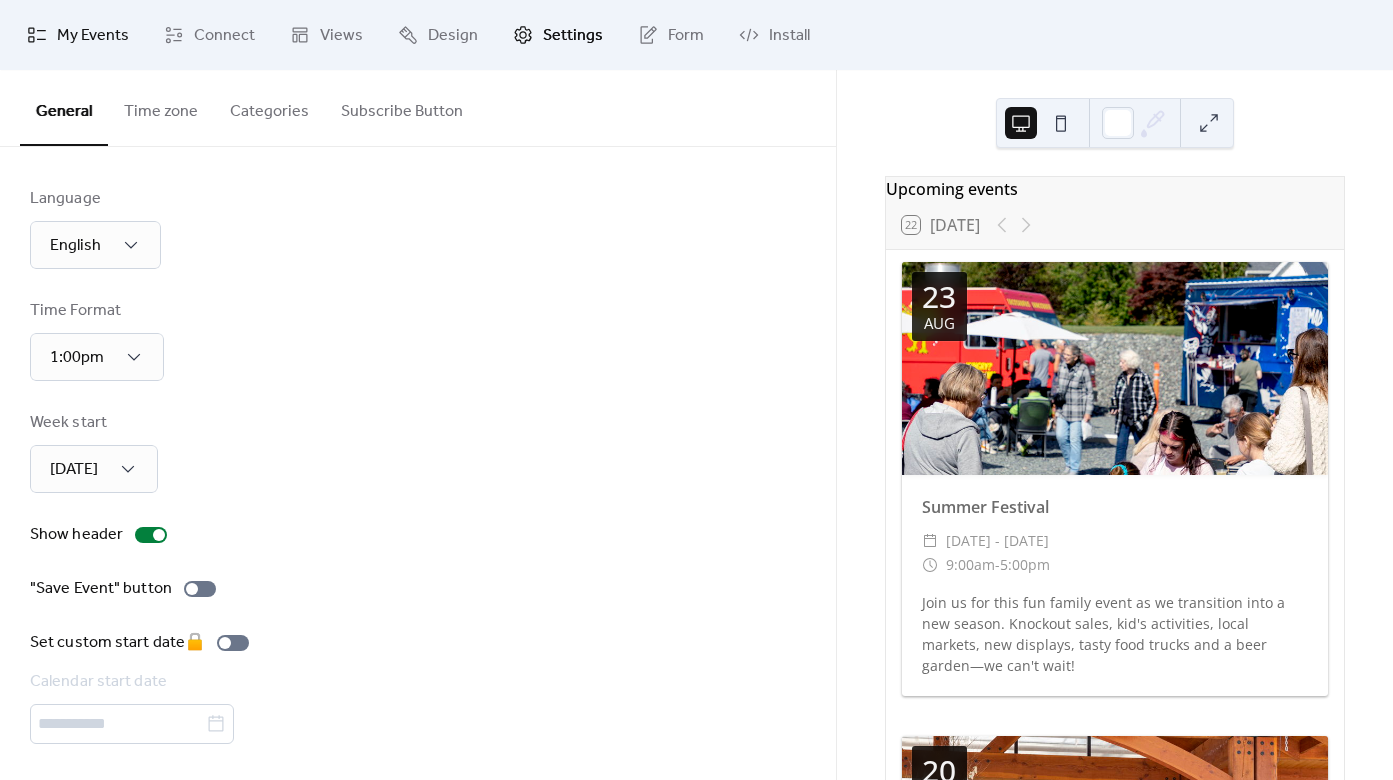 click on "My Events" at bounding box center [78, 35] 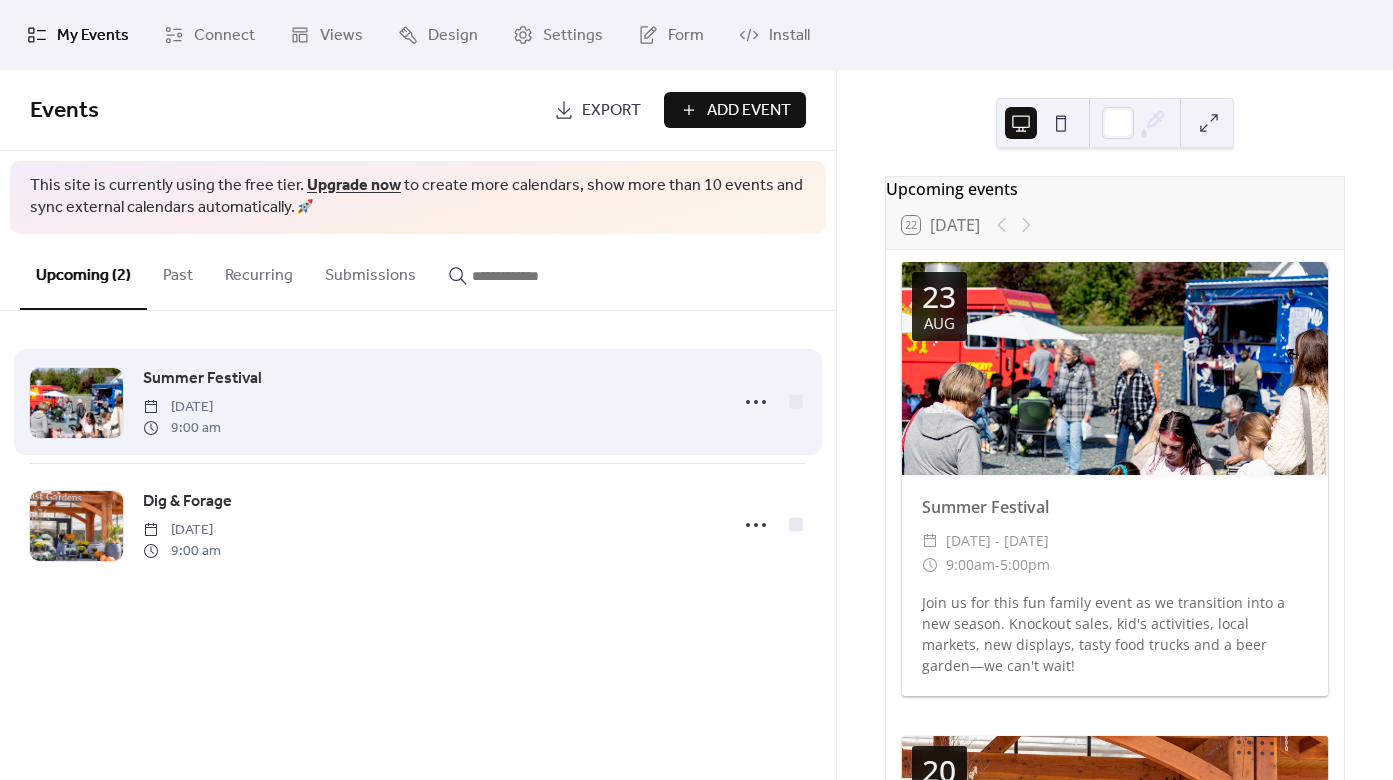 click on "Summer Festival" at bounding box center (202, 379) 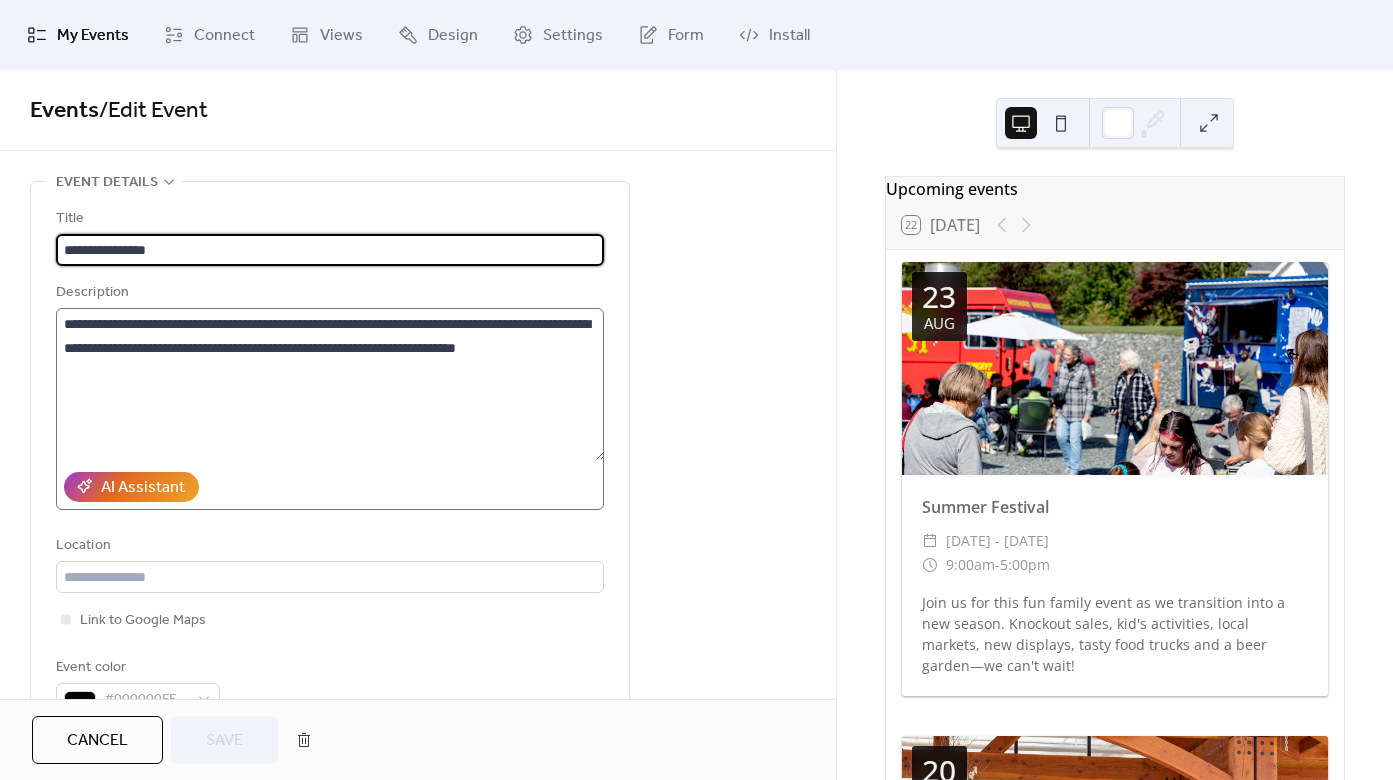 scroll, scrollTop: 212, scrollLeft: 0, axis: vertical 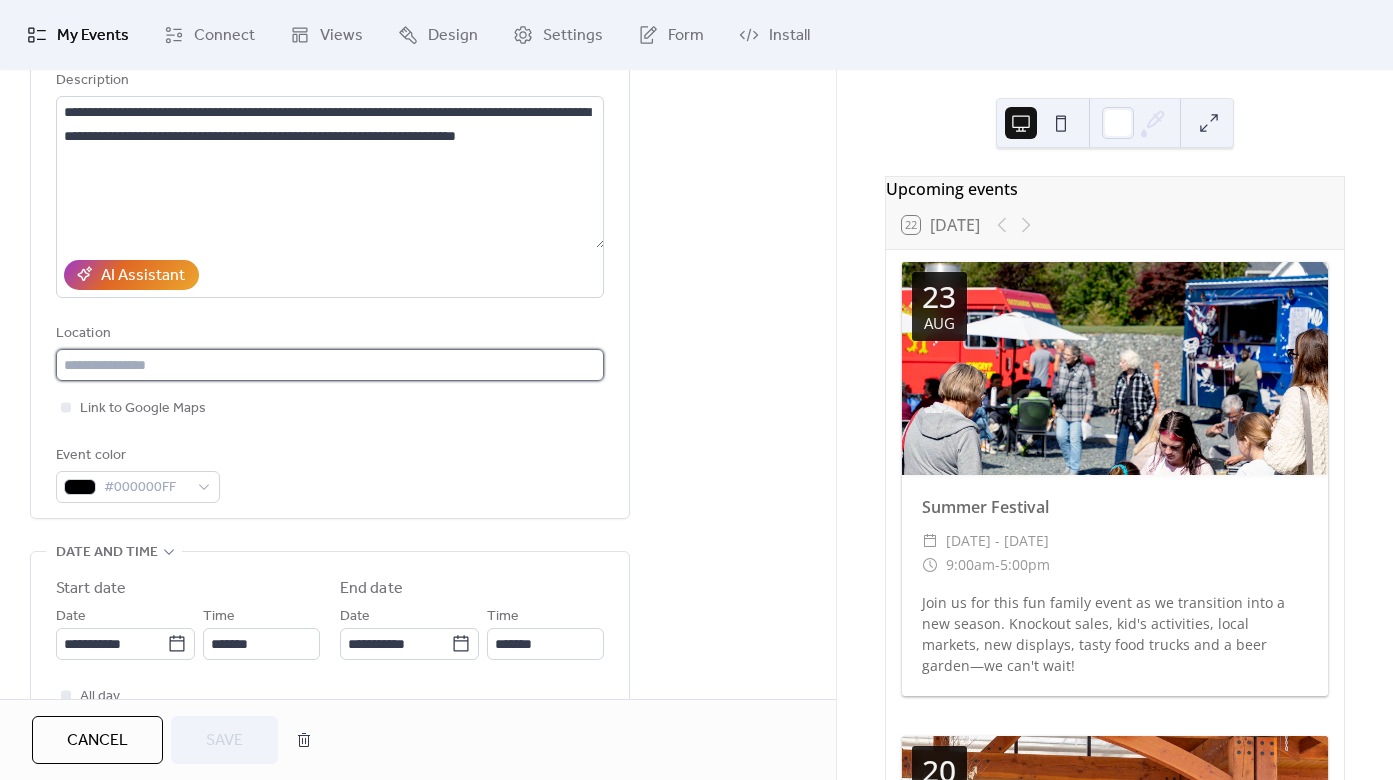 click at bounding box center (330, 365) 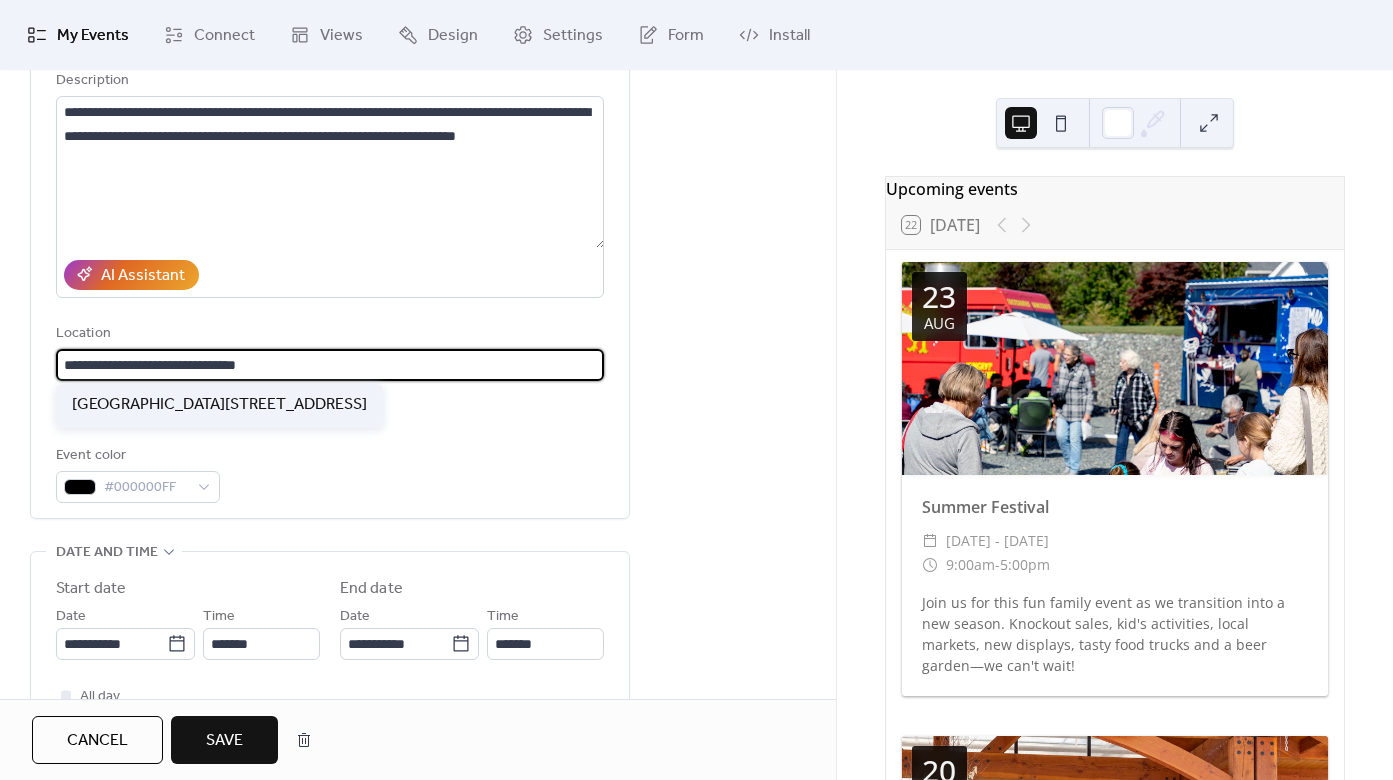 type on "**********" 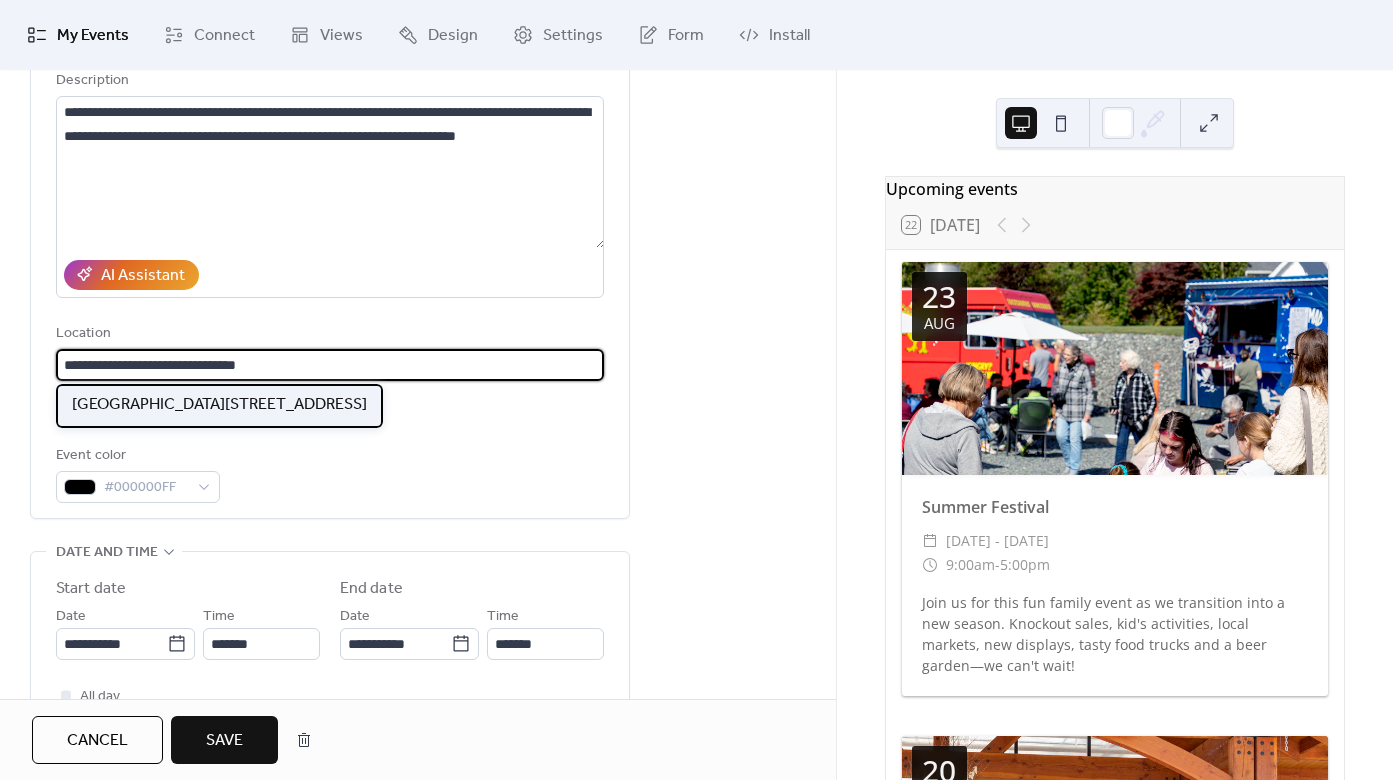 click on "[GEOGRAPHIC_DATA][STREET_ADDRESS]" at bounding box center (219, 405) 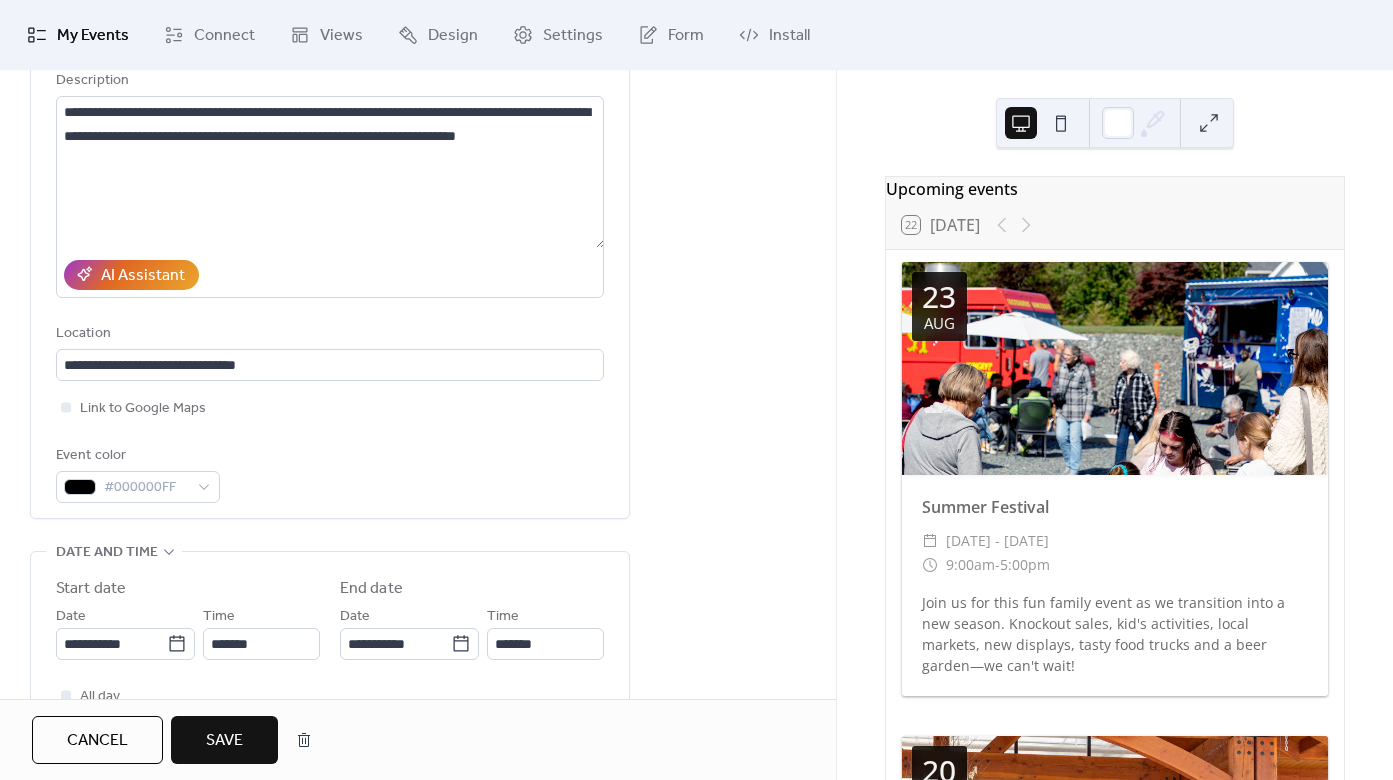 click on "Save" at bounding box center (224, 741) 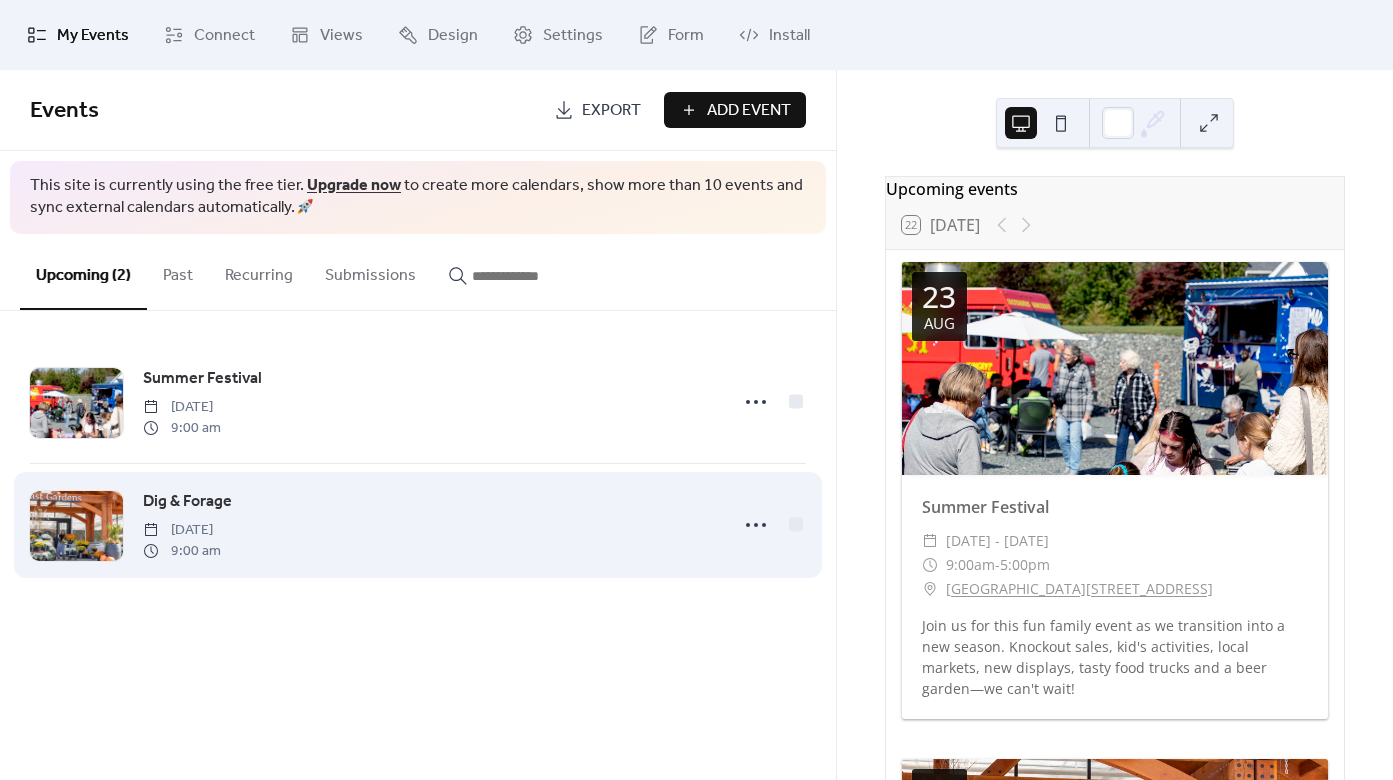 click on "Dig & Forage" at bounding box center (187, 502) 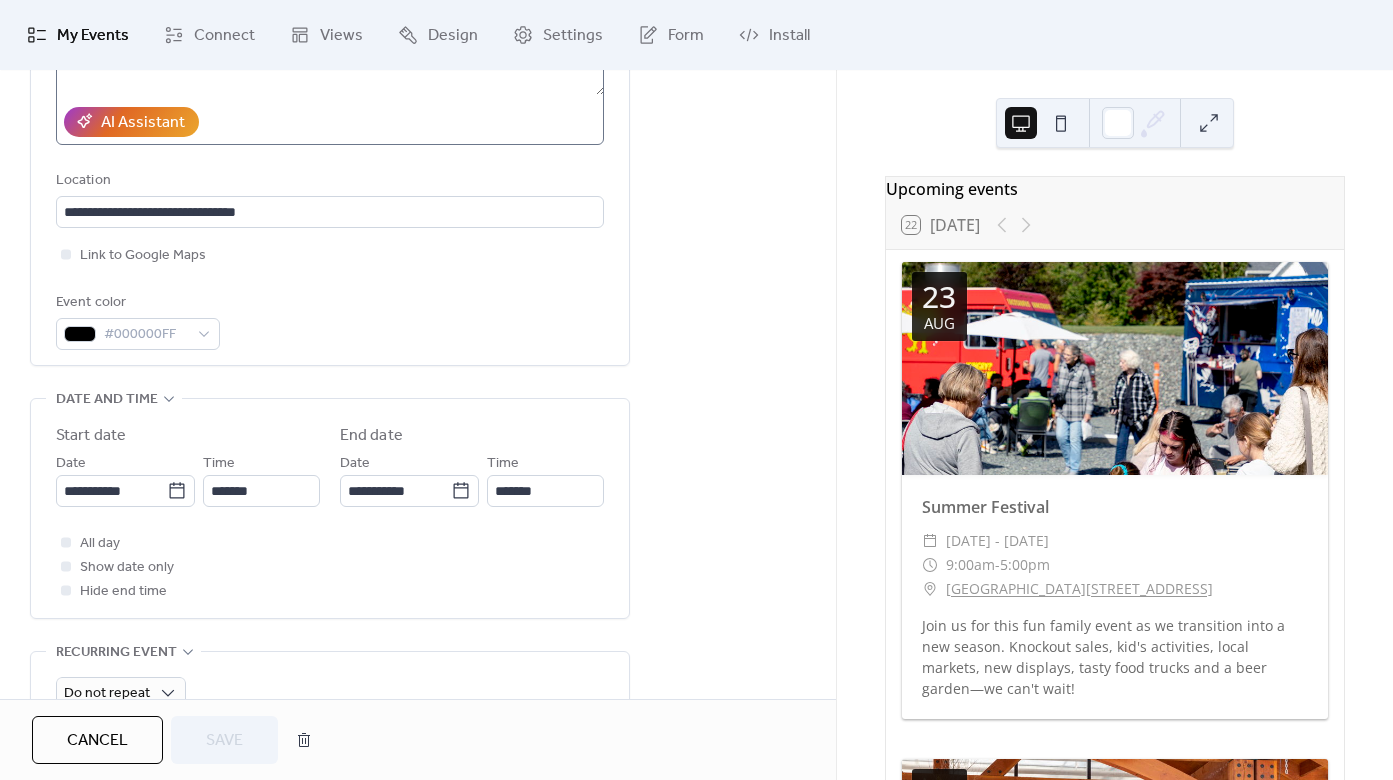 scroll, scrollTop: 716, scrollLeft: 0, axis: vertical 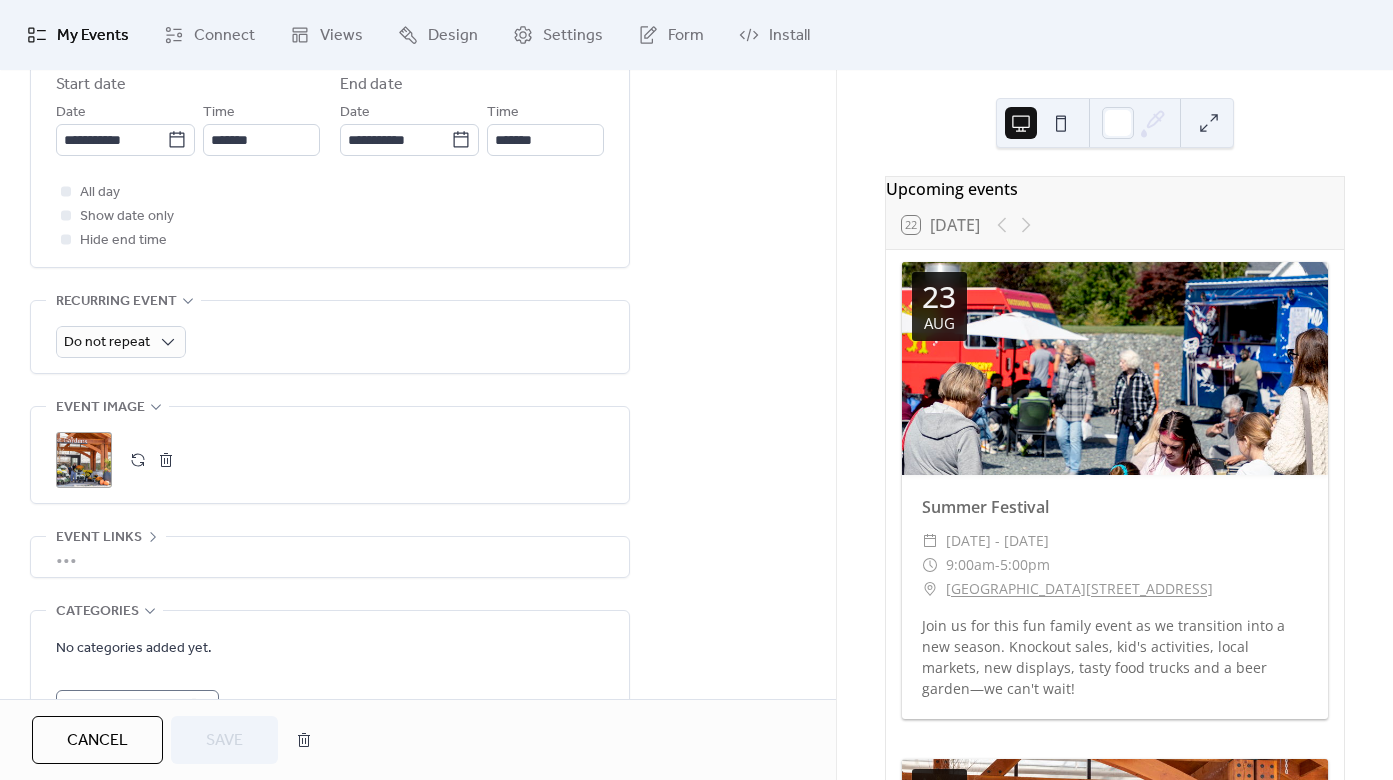 click on ";" at bounding box center (84, 460) 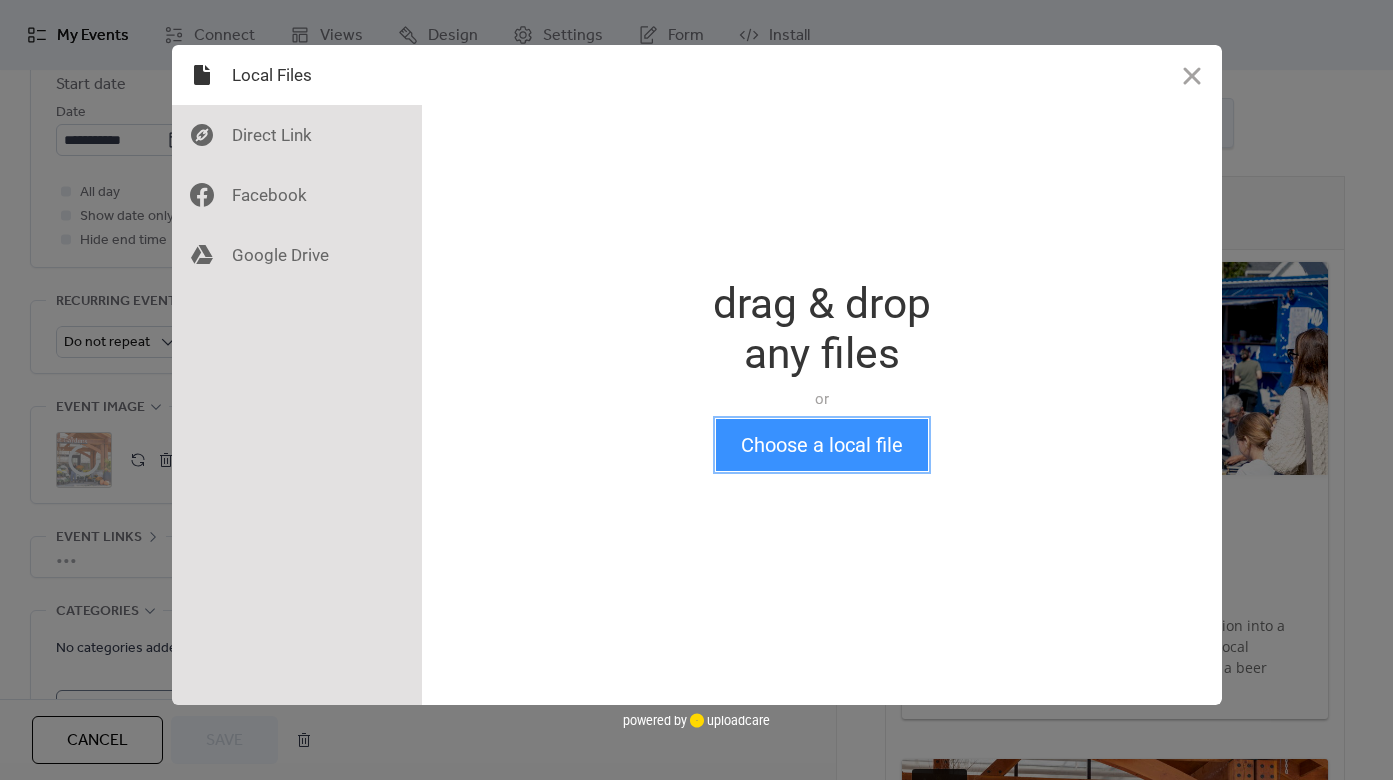 click on "Choose a local file" at bounding box center [822, 445] 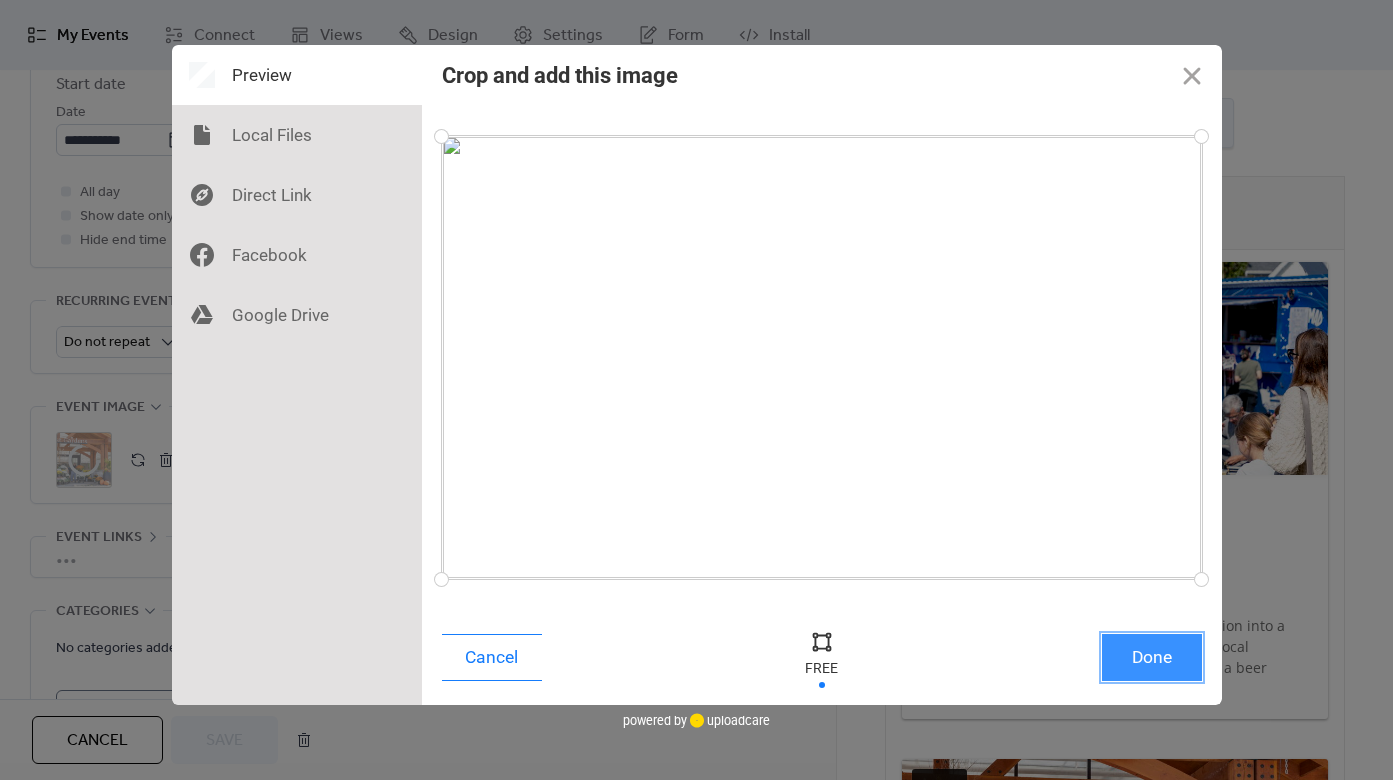 click on "Done" at bounding box center [1152, 657] 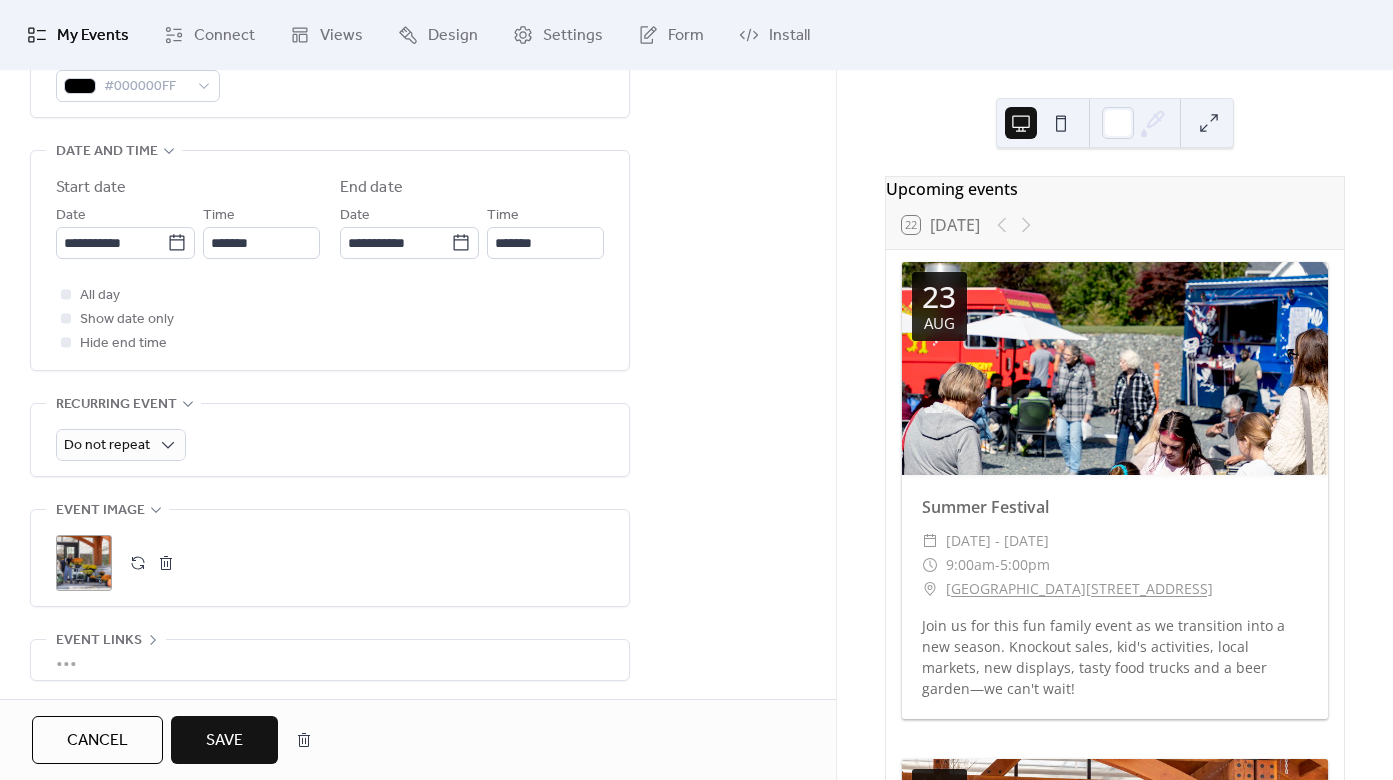 scroll, scrollTop: 848, scrollLeft: 0, axis: vertical 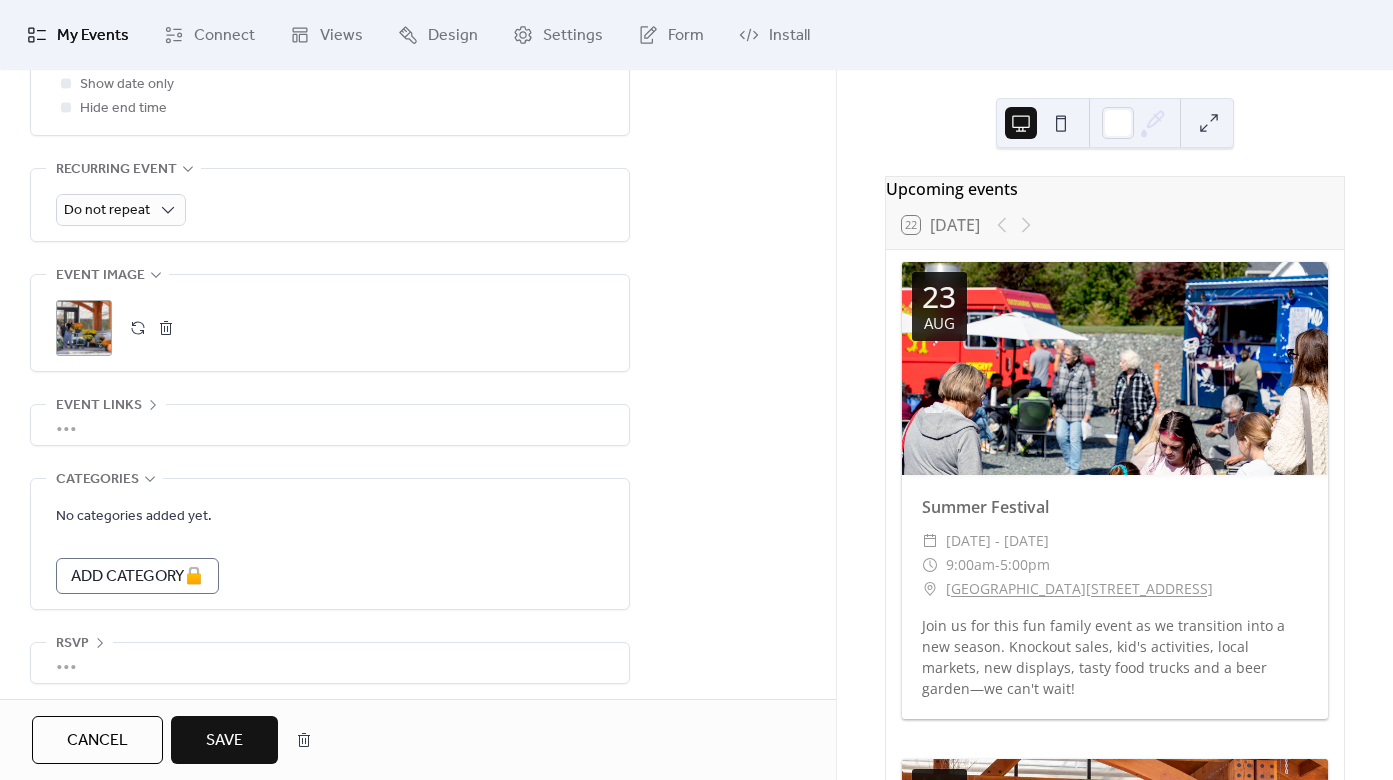 click on "Save" at bounding box center (224, 740) 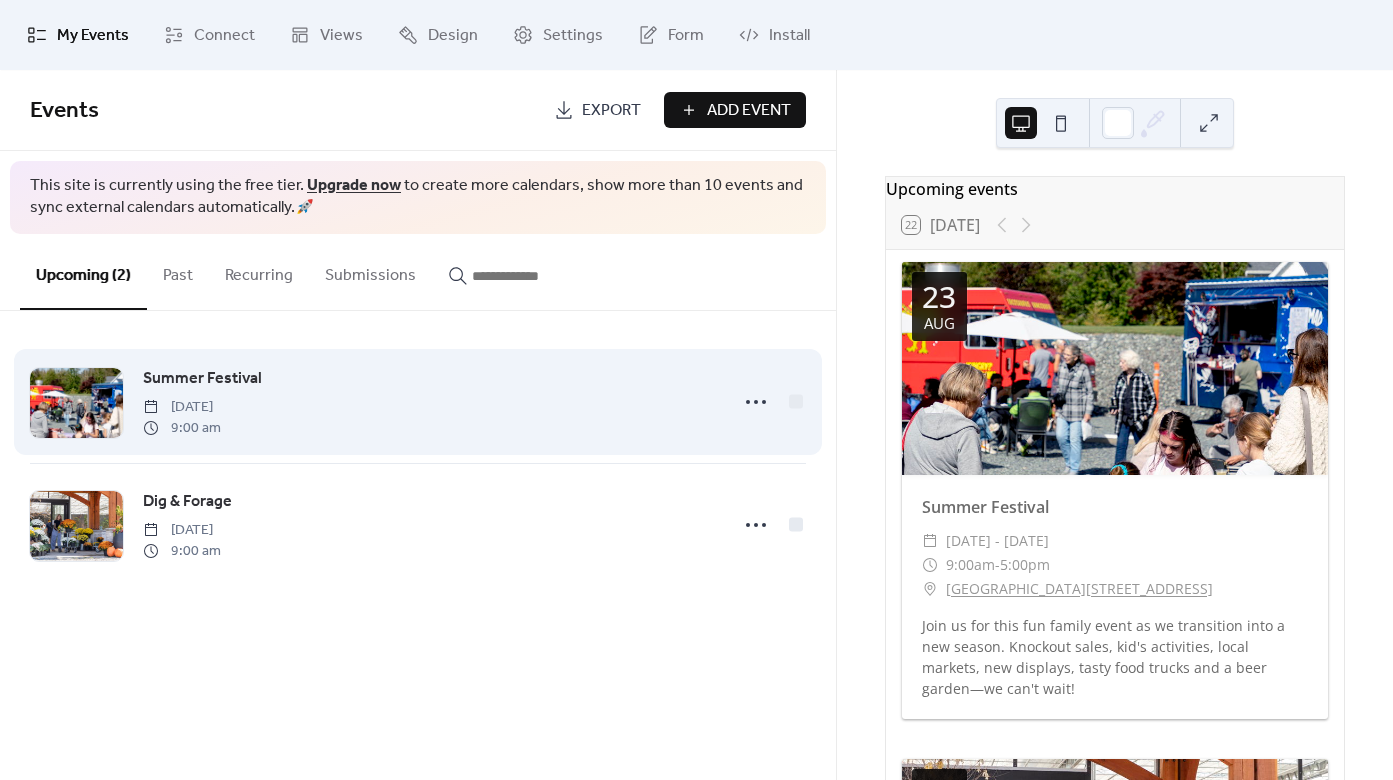click on "Summer Festival" at bounding box center (202, 379) 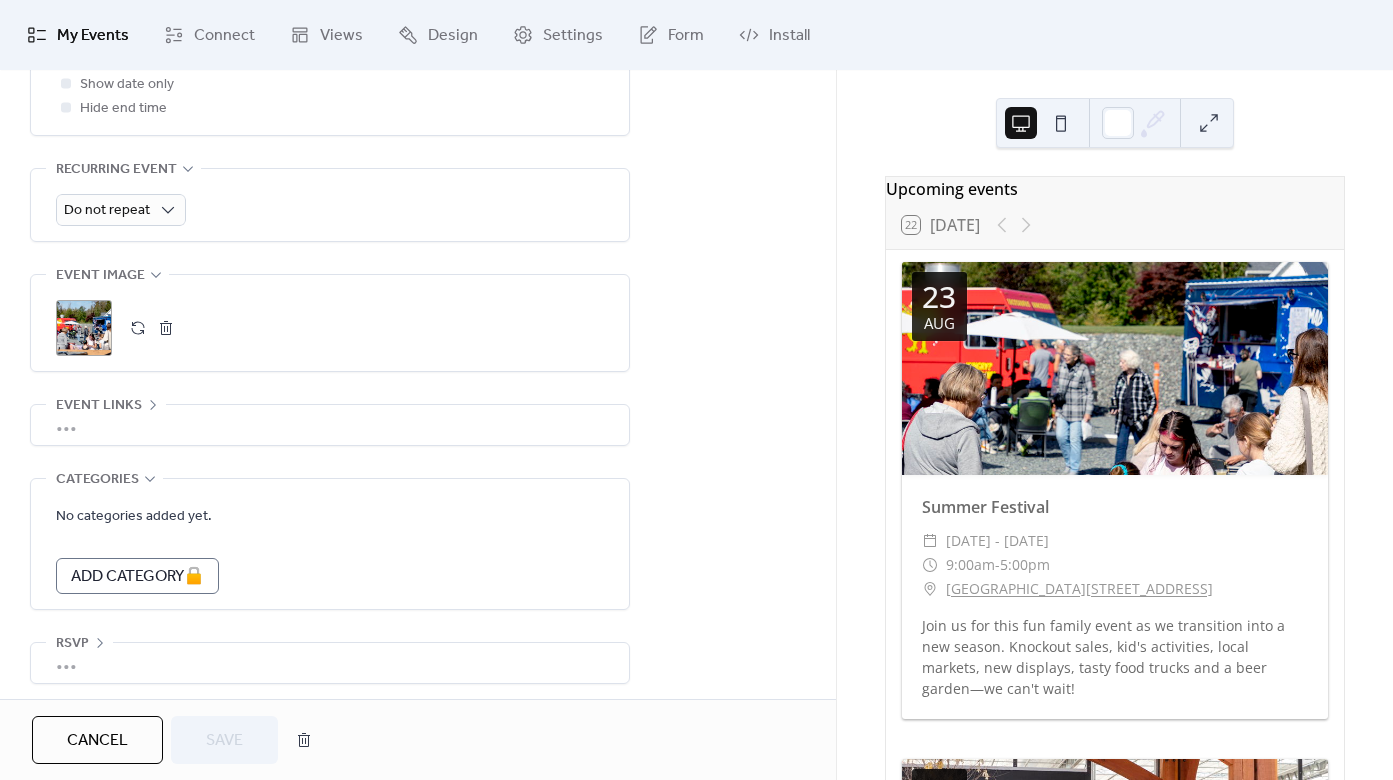 click on "•••" at bounding box center (330, 425) 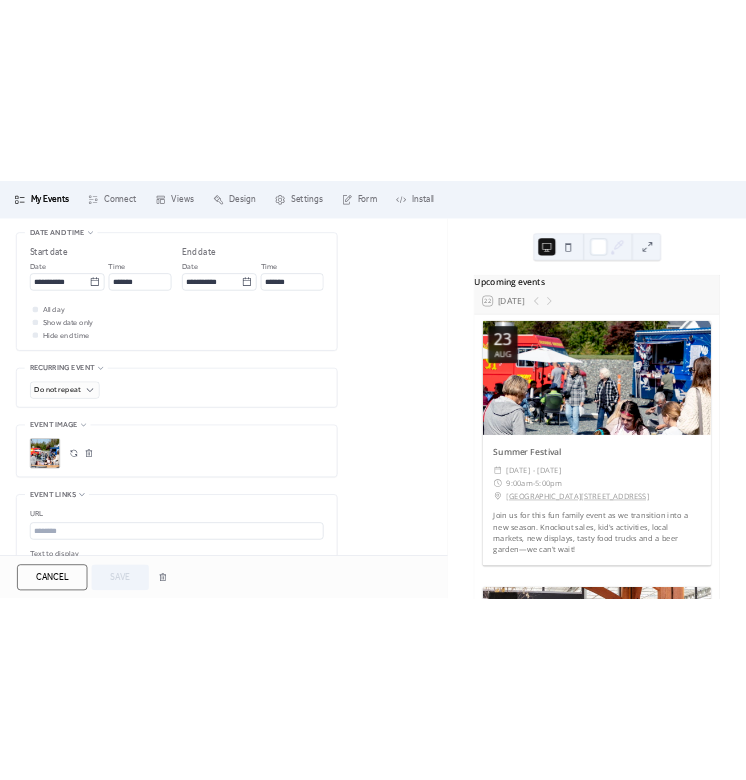 scroll, scrollTop: 276, scrollLeft: 0, axis: vertical 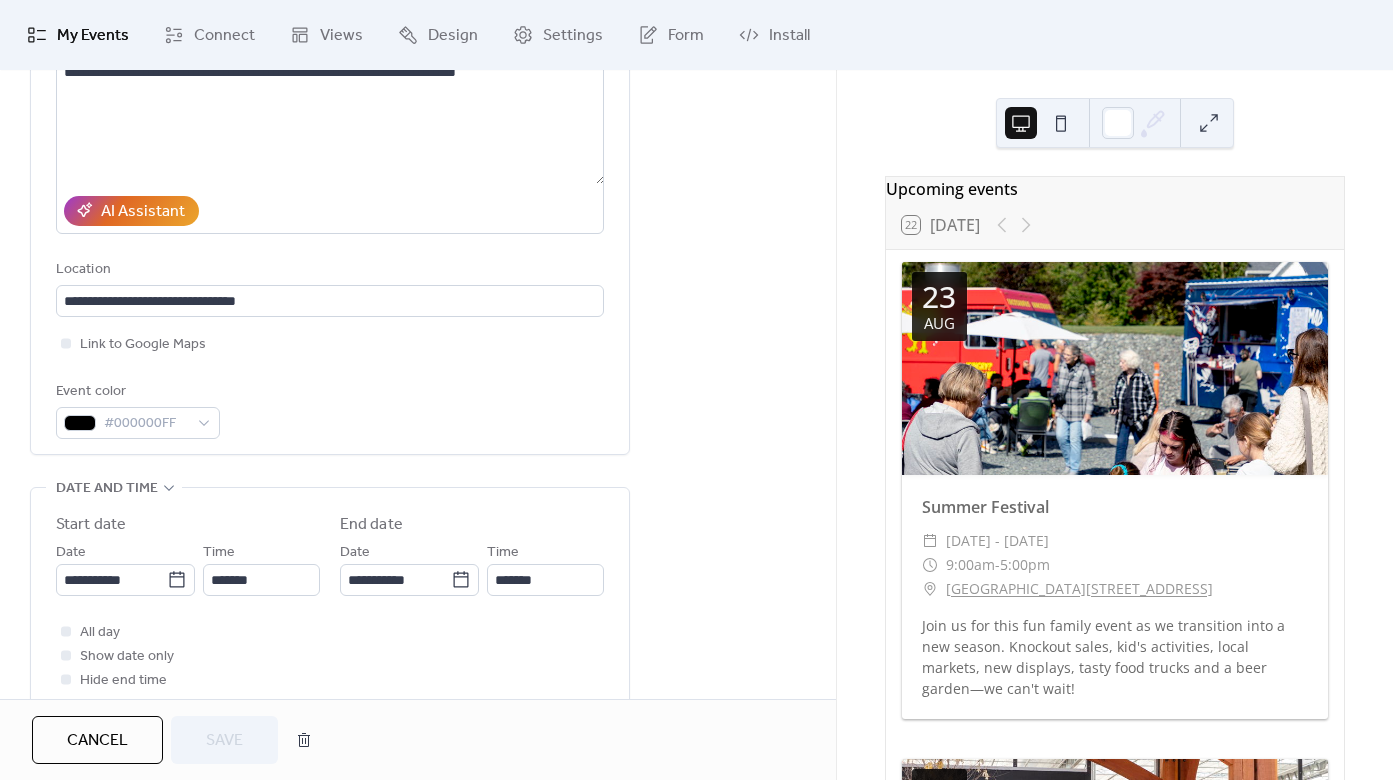 click on "My Events" at bounding box center (93, 36) 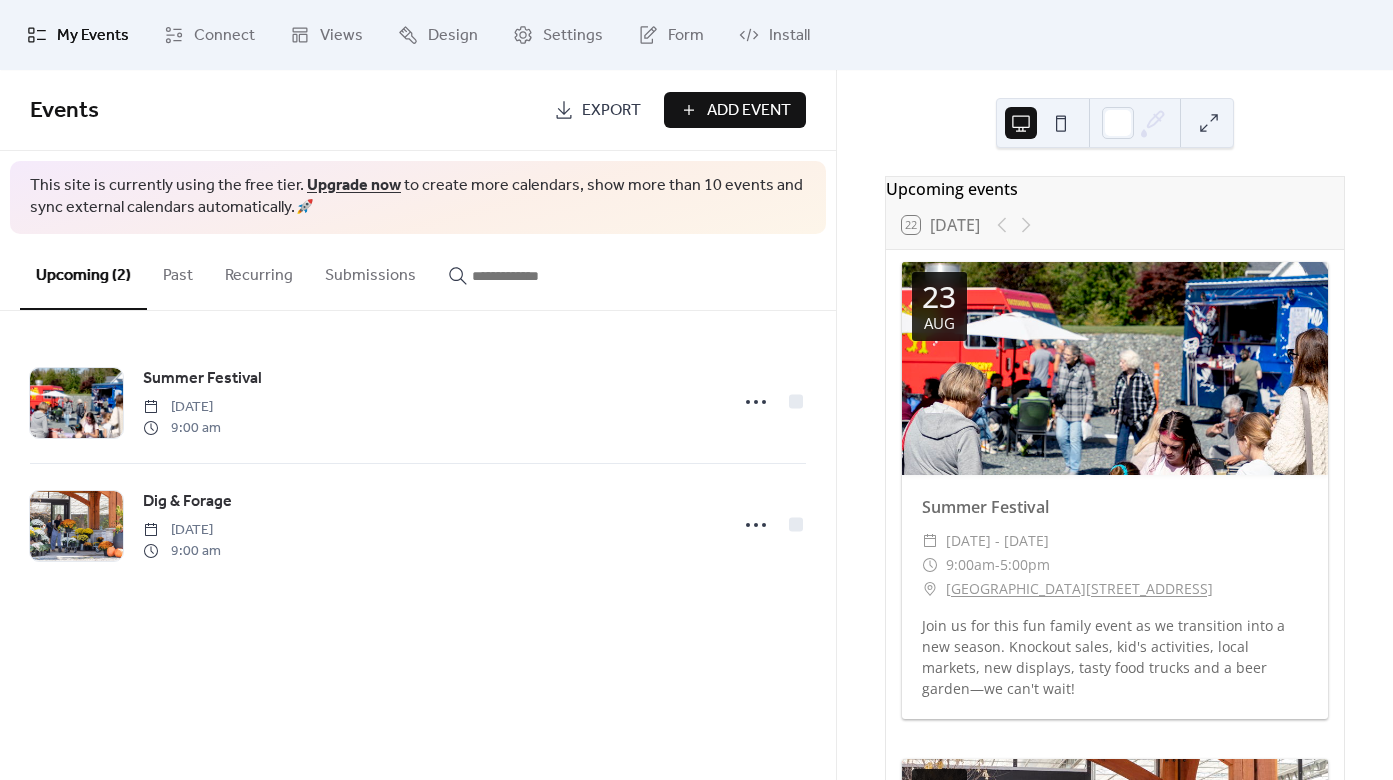 click on "Add Event" at bounding box center [749, 111] 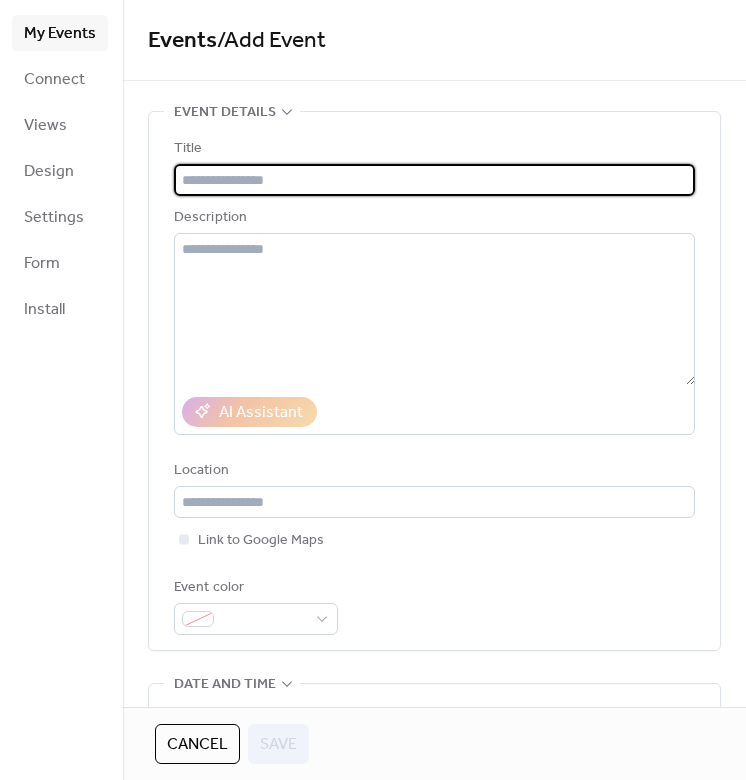 click at bounding box center [434, 180] 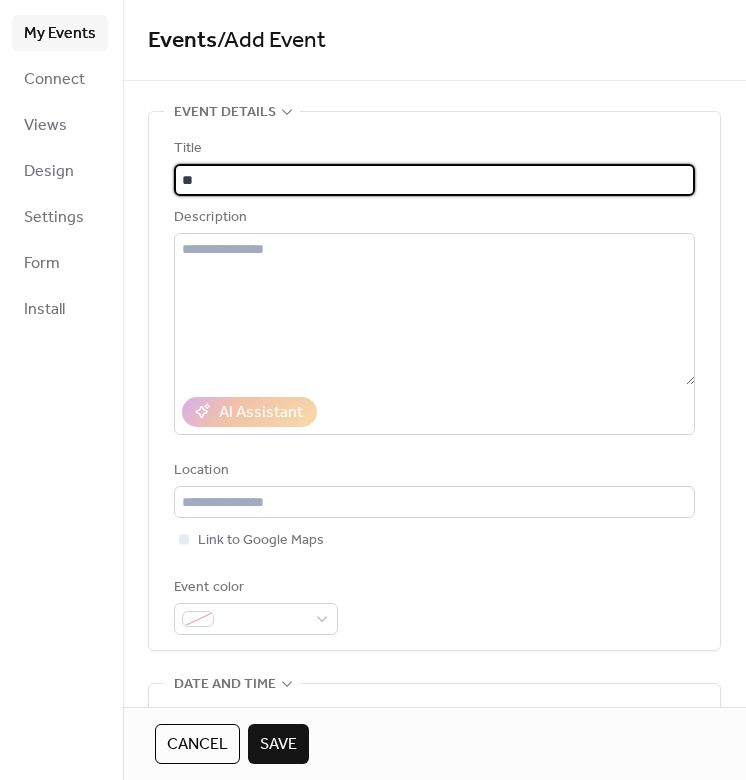 type on "*" 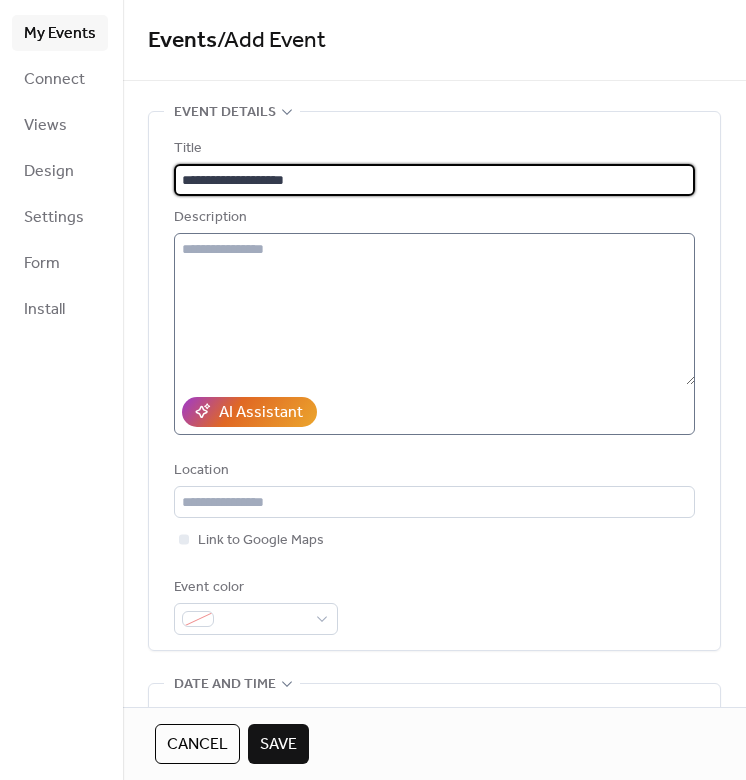 type on "**********" 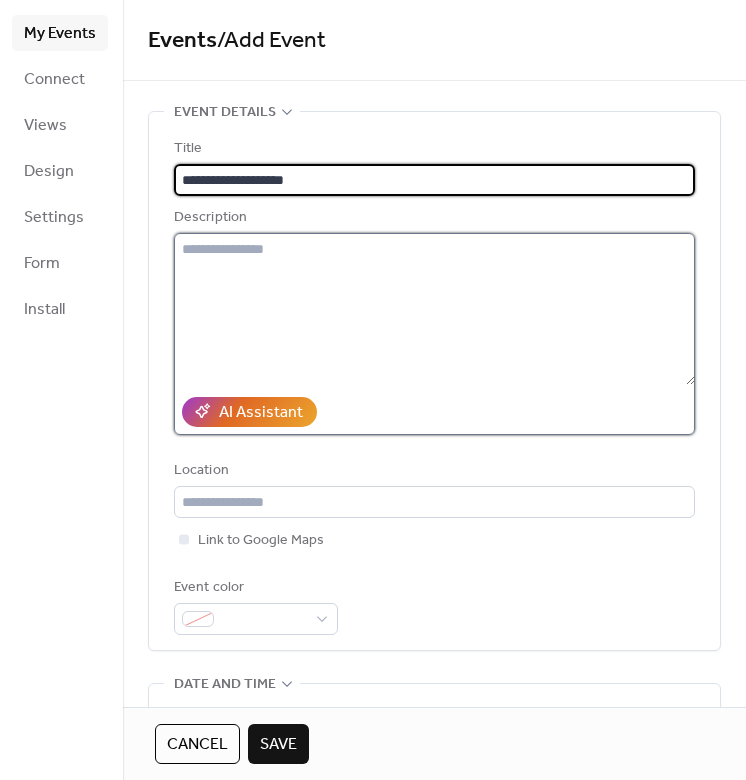 click at bounding box center [434, 309] 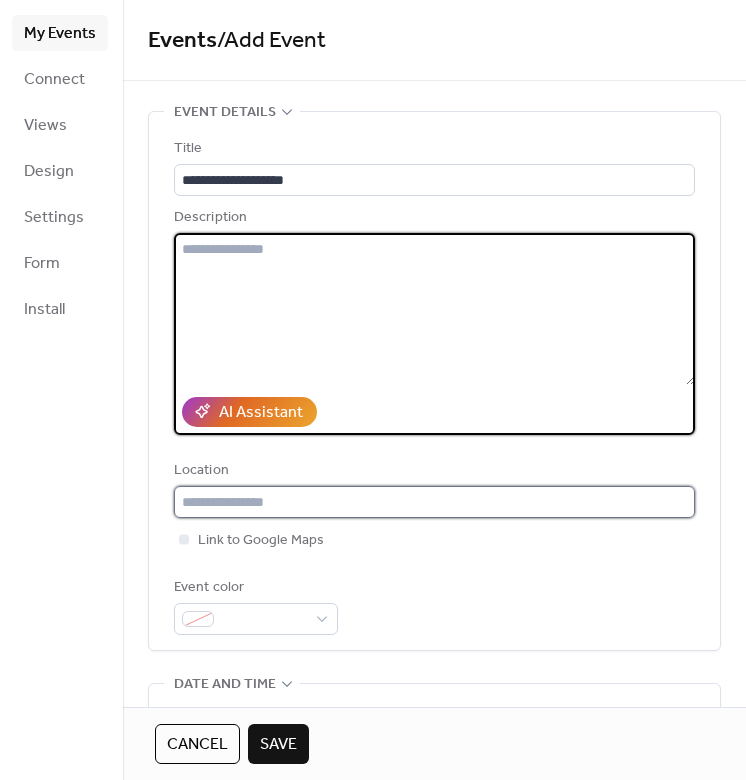 click at bounding box center (434, 502) 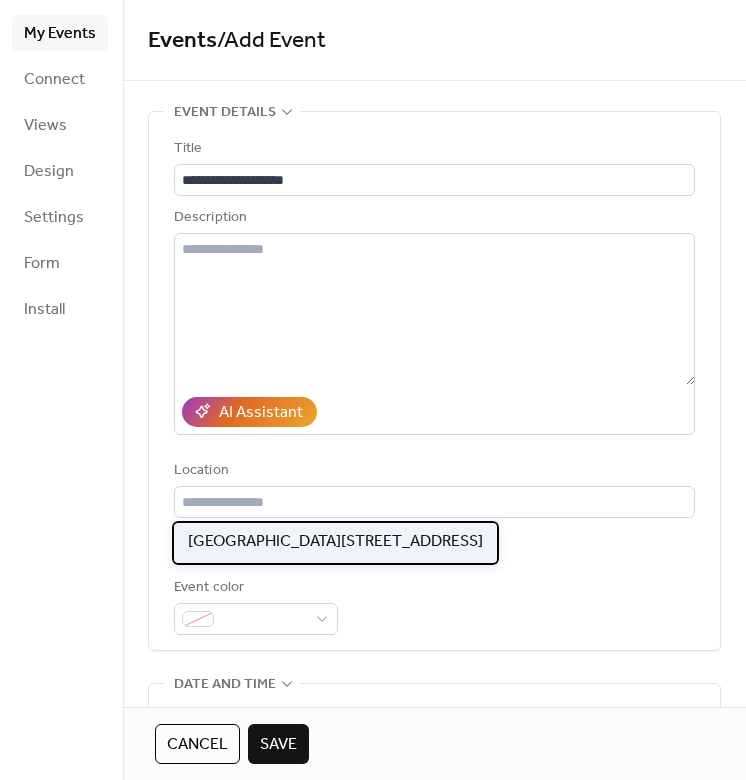 click on "[GEOGRAPHIC_DATA][STREET_ADDRESS]" at bounding box center [335, 543] 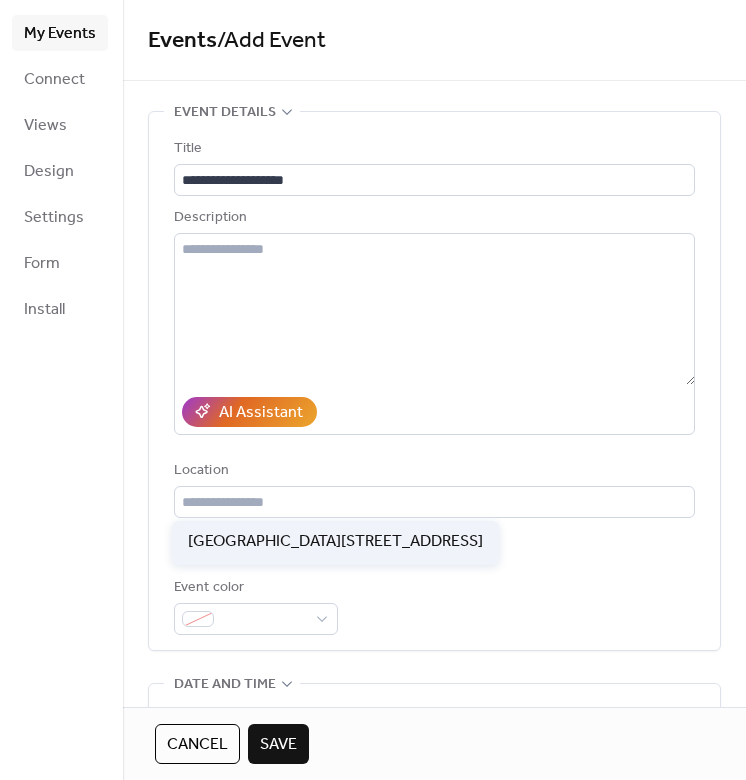 type on "**********" 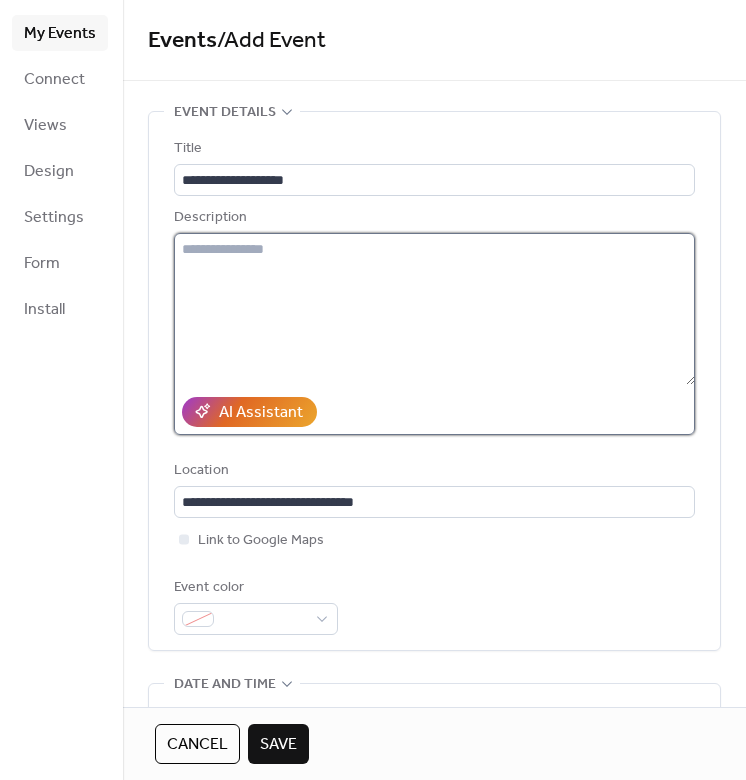 click at bounding box center (434, 309) 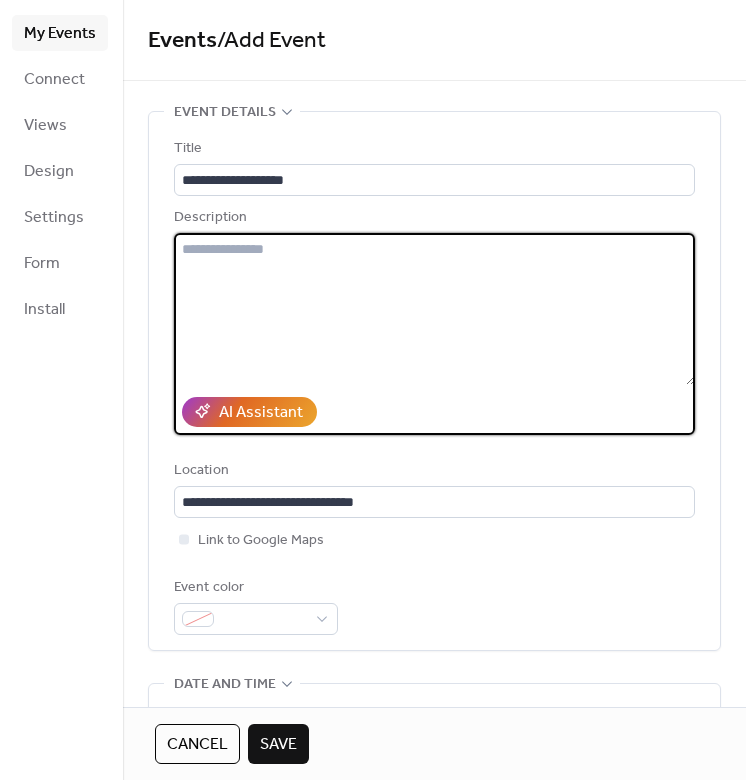 paste on "**********" 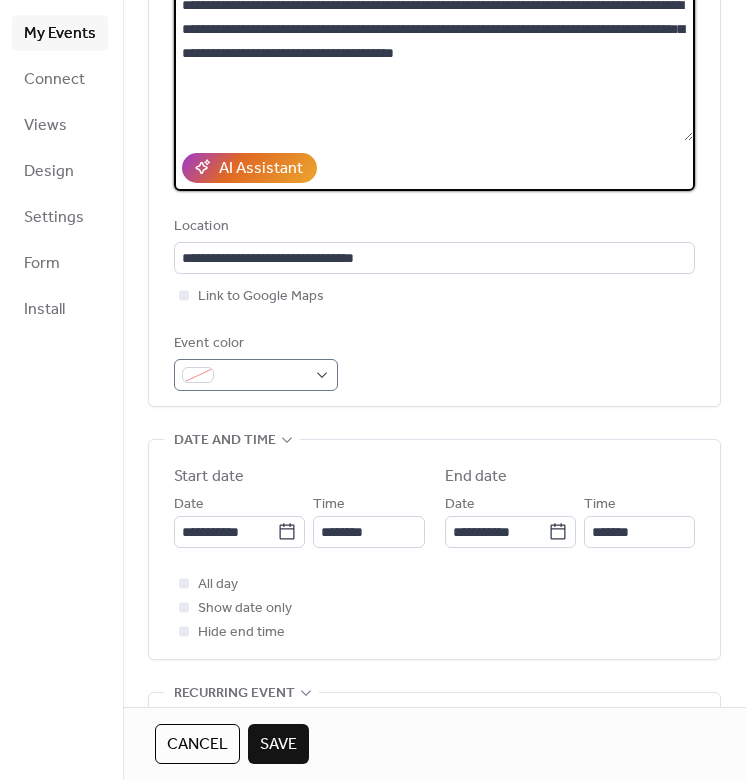 scroll, scrollTop: 258, scrollLeft: 0, axis: vertical 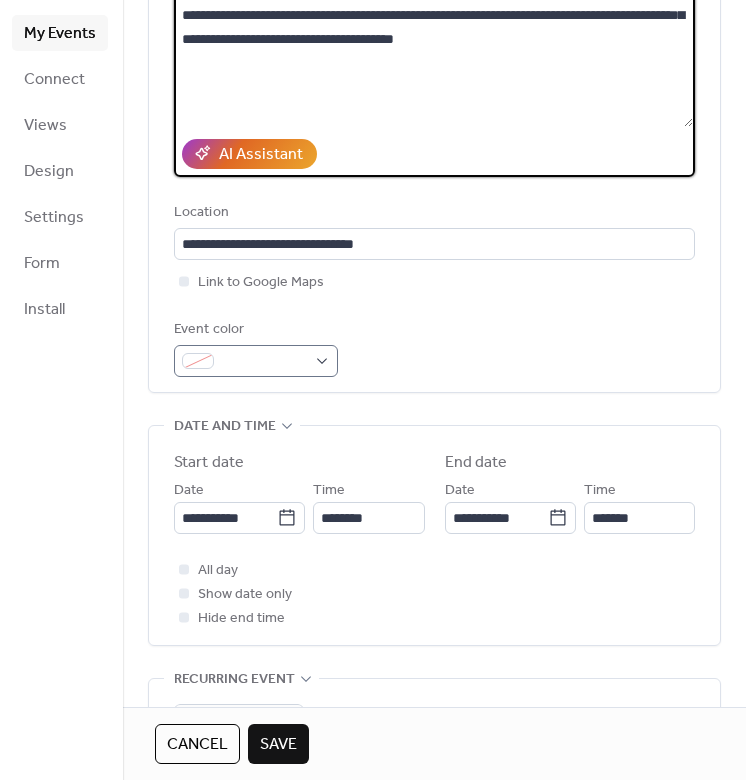 type on "**********" 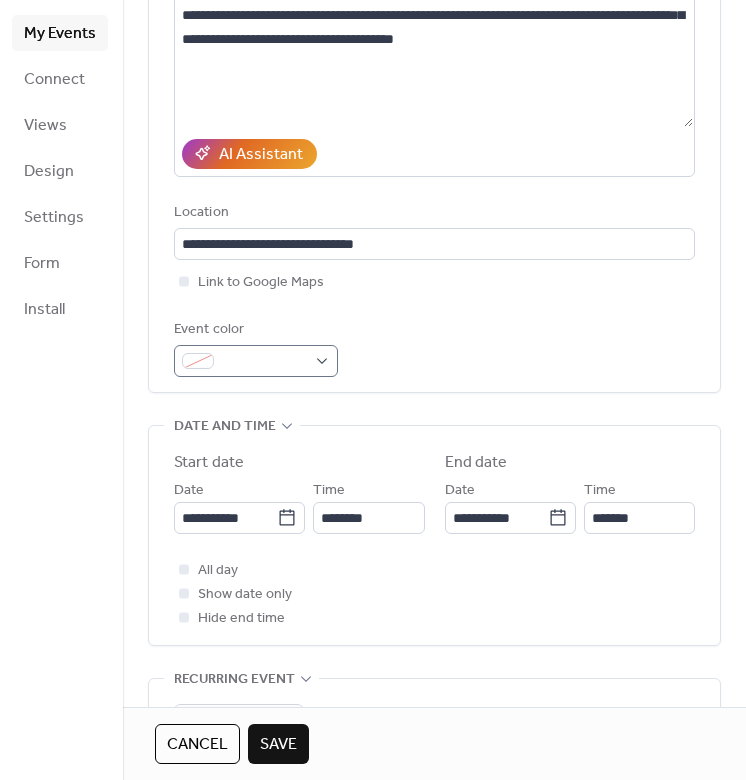 click on "**********" at bounding box center [434, 123] 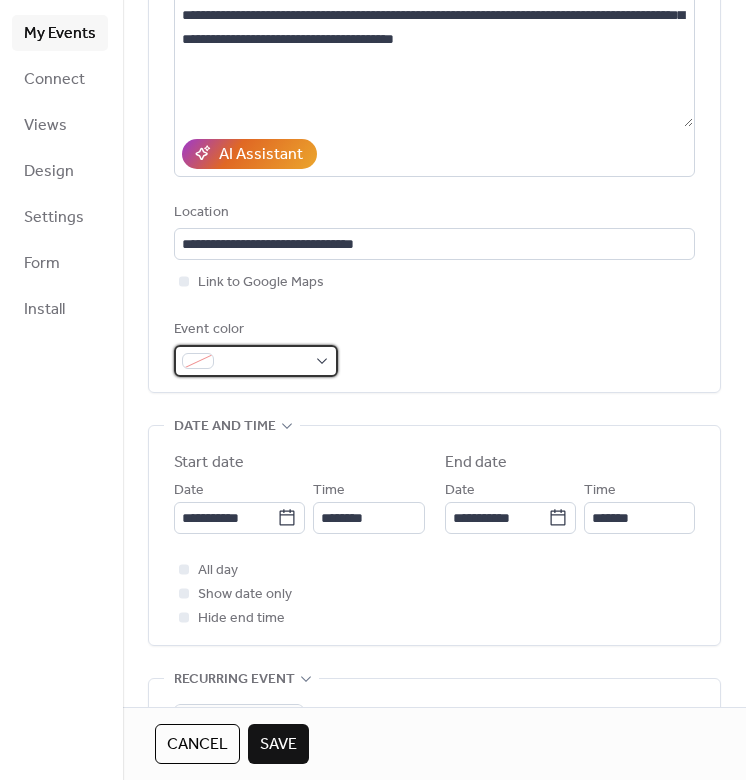 click at bounding box center (256, 361) 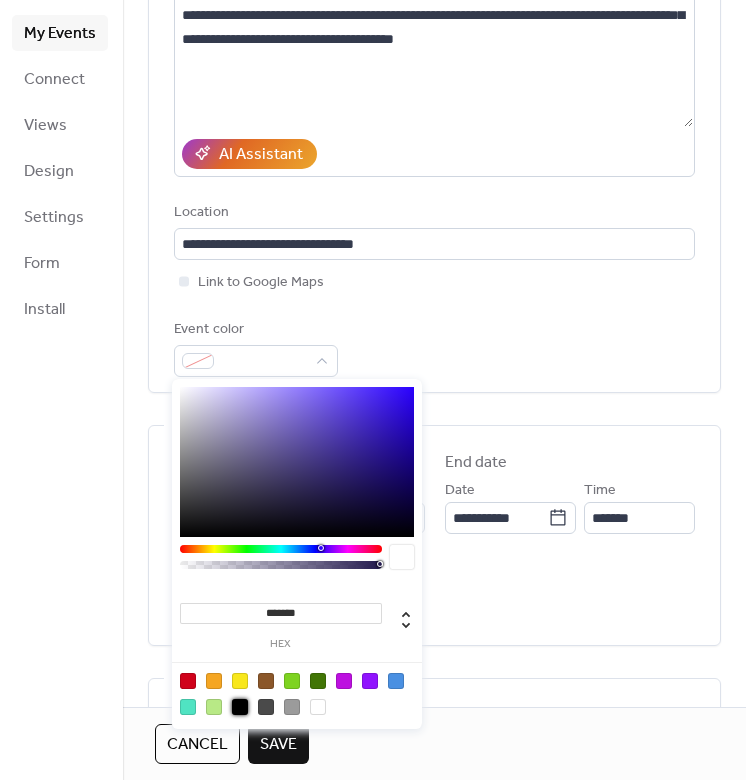 click at bounding box center (240, 707) 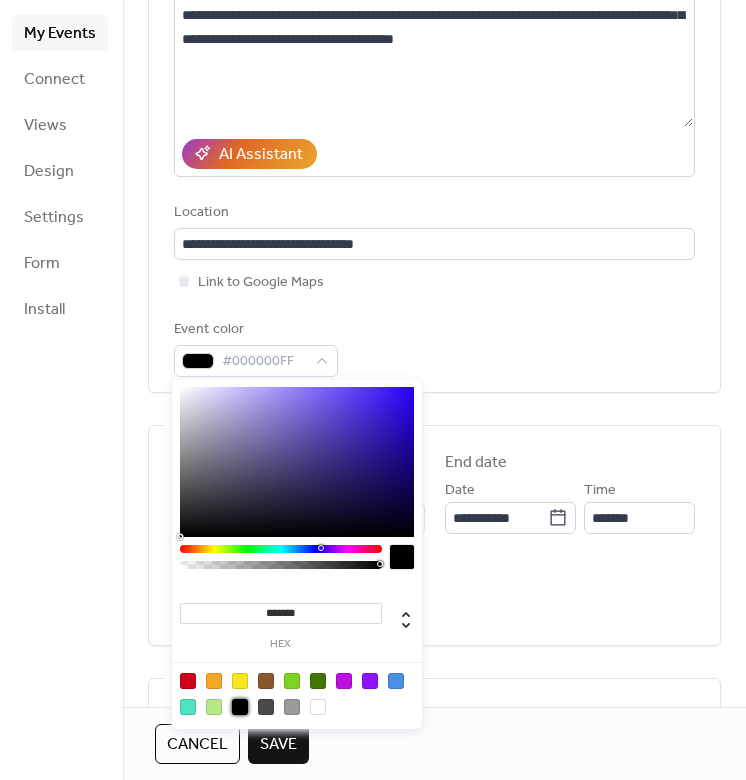 click on "**********" at bounding box center [434, 128] 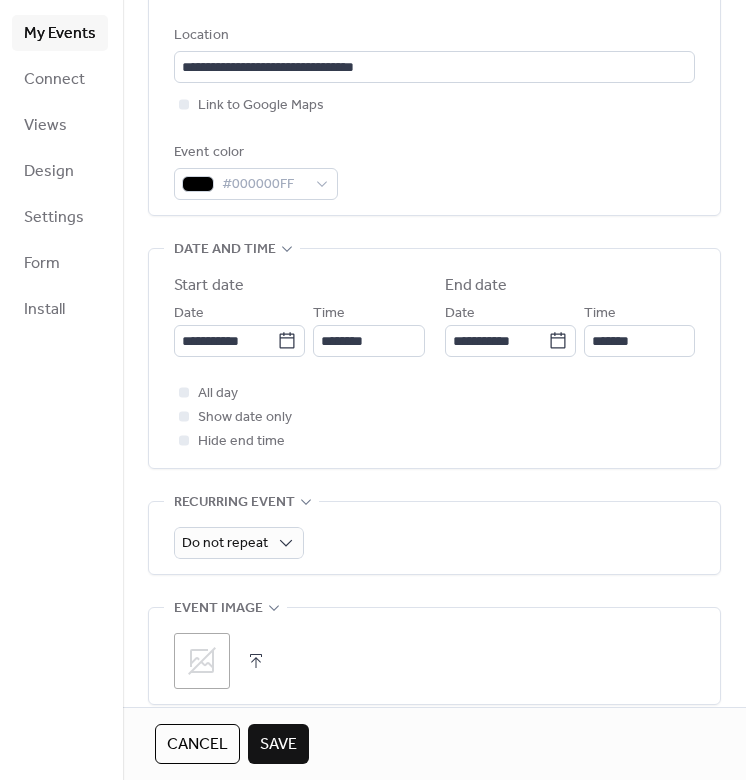 scroll, scrollTop: 443, scrollLeft: 0, axis: vertical 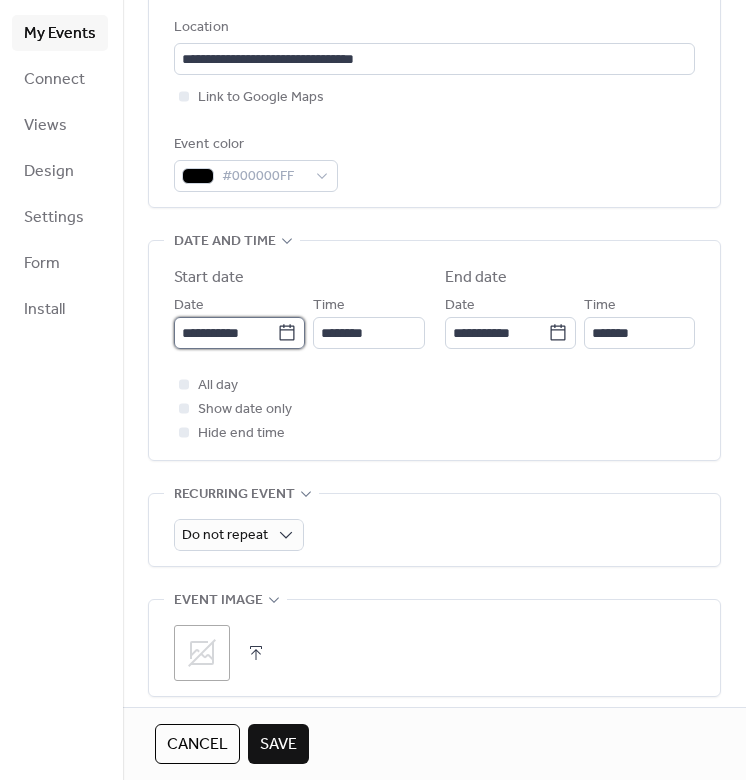 click on "**********" at bounding box center [225, 333] 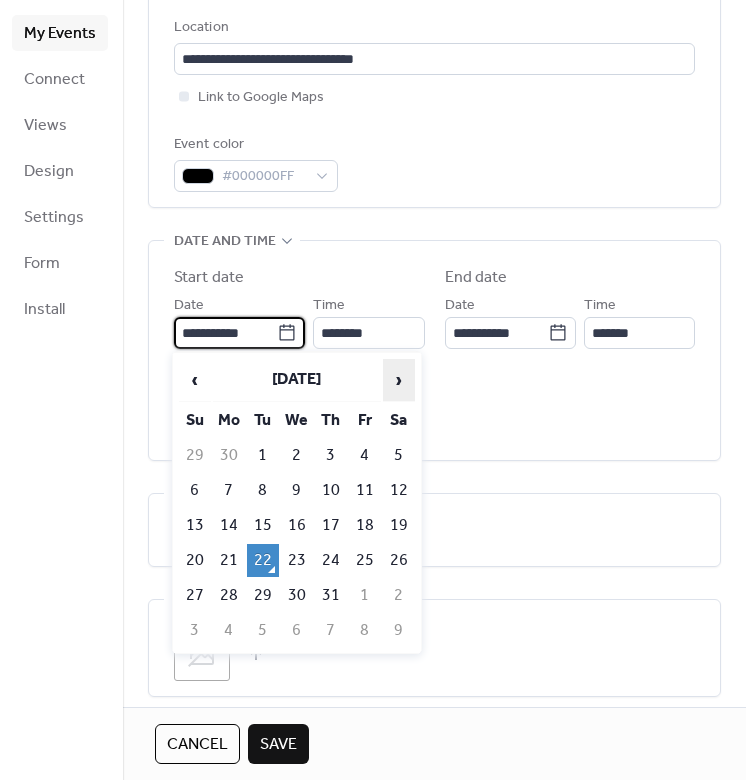 click on "›" at bounding box center [399, 380] 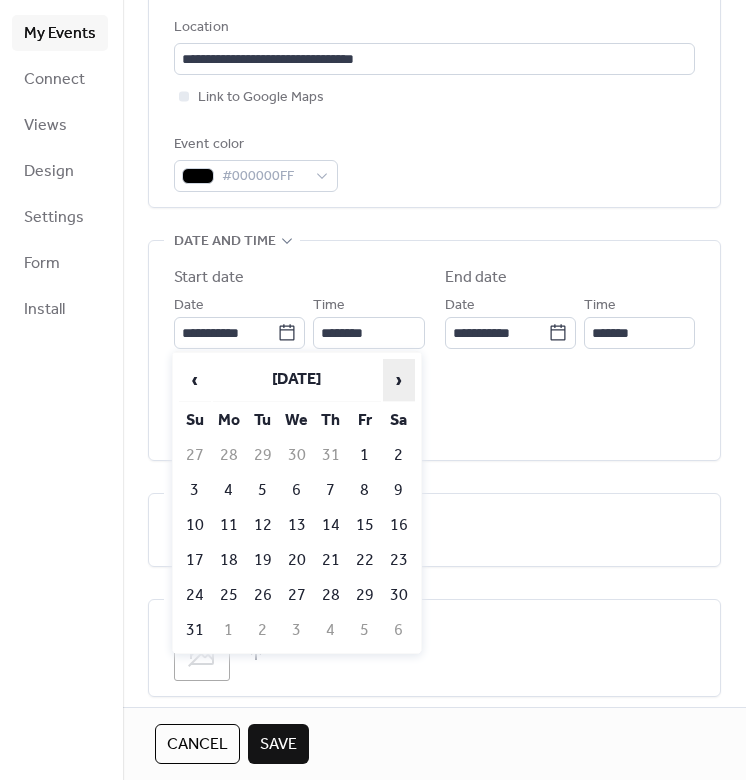 click on "›" at bounding box center (399, 380) 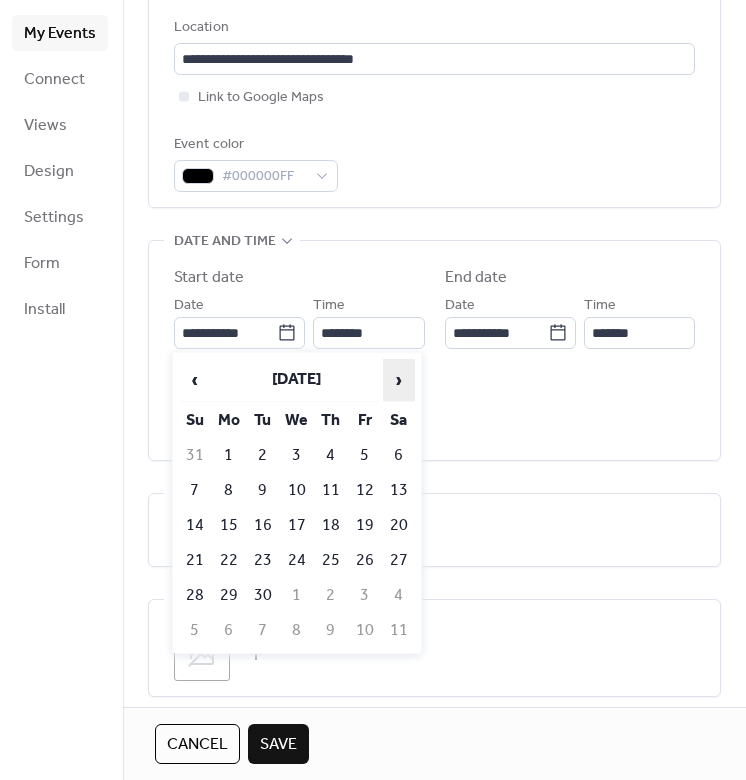 click on "›" at bounding box center (399, 380) 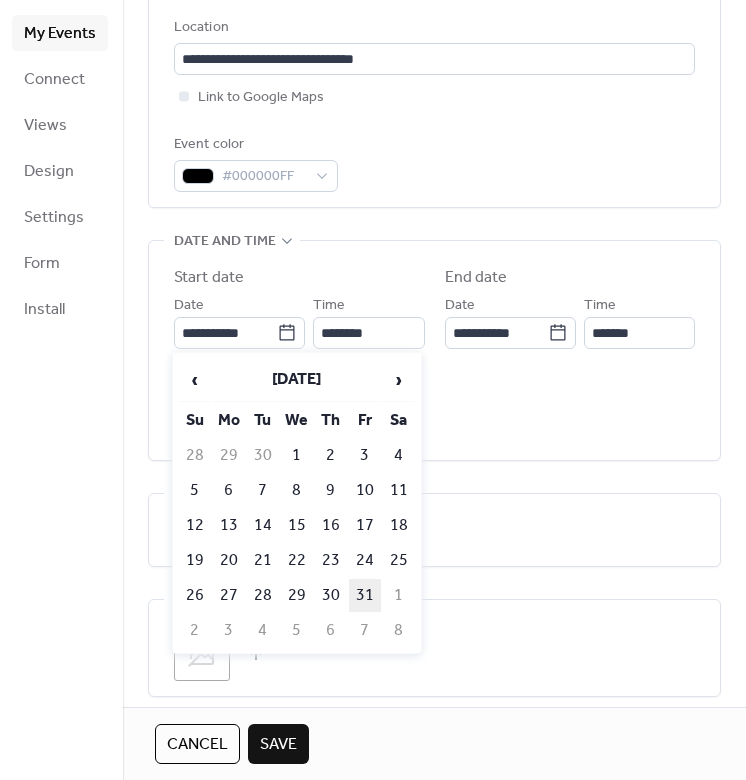 click on "31" at bounding box center (365, 595) 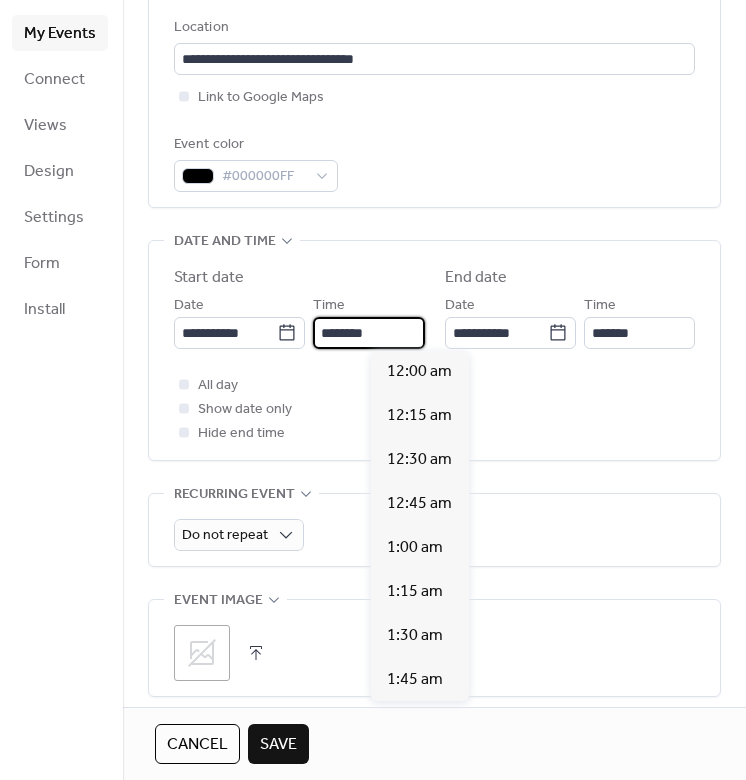 click on "********" at bounding box center [368, 333] 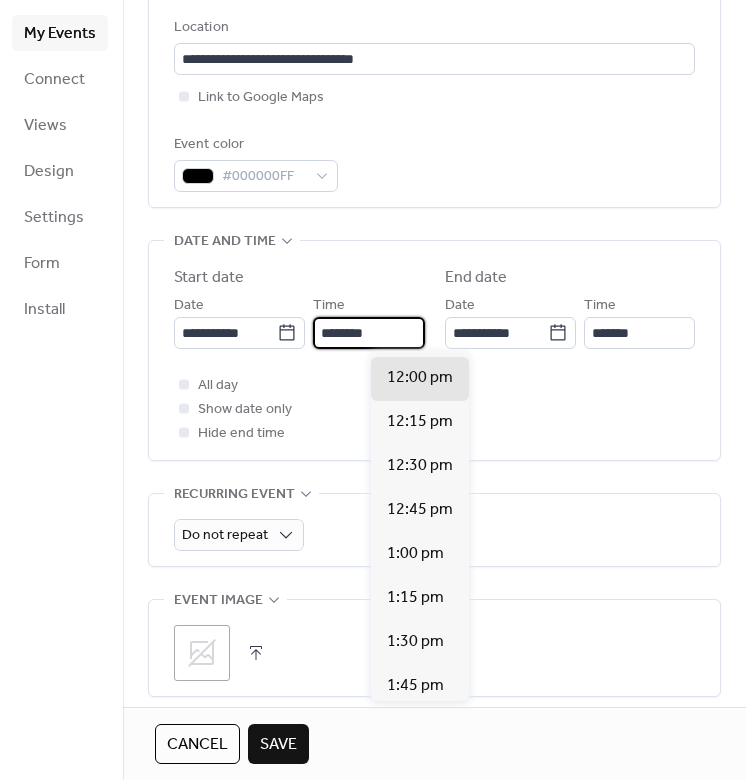 scroll, scrollTop: 1, scrollLeft: 0, axis: vertical 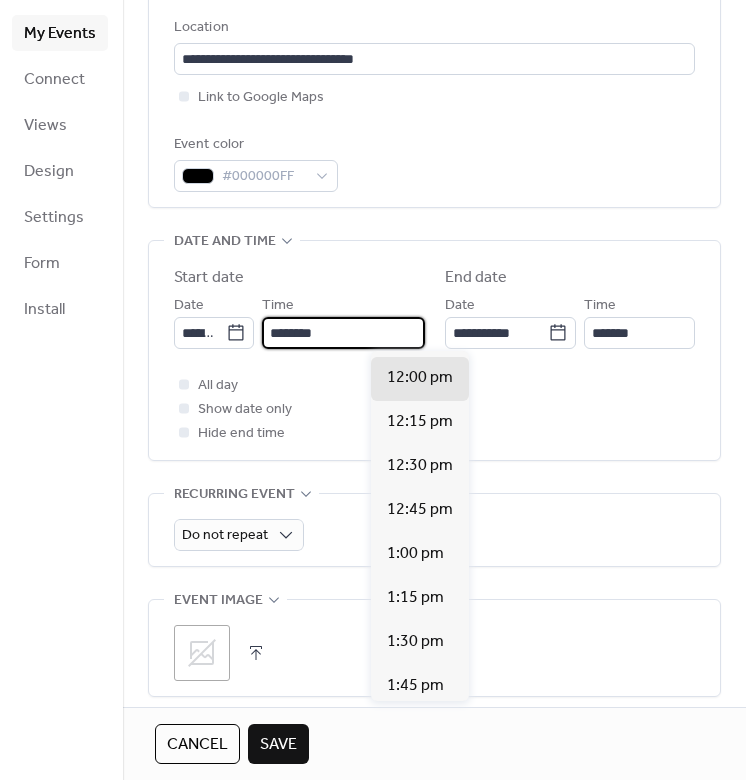 drag, startPoint x: 398, startPoint y: 330, endPoint x: 373, endPoint y: 329, distance: 25.019993 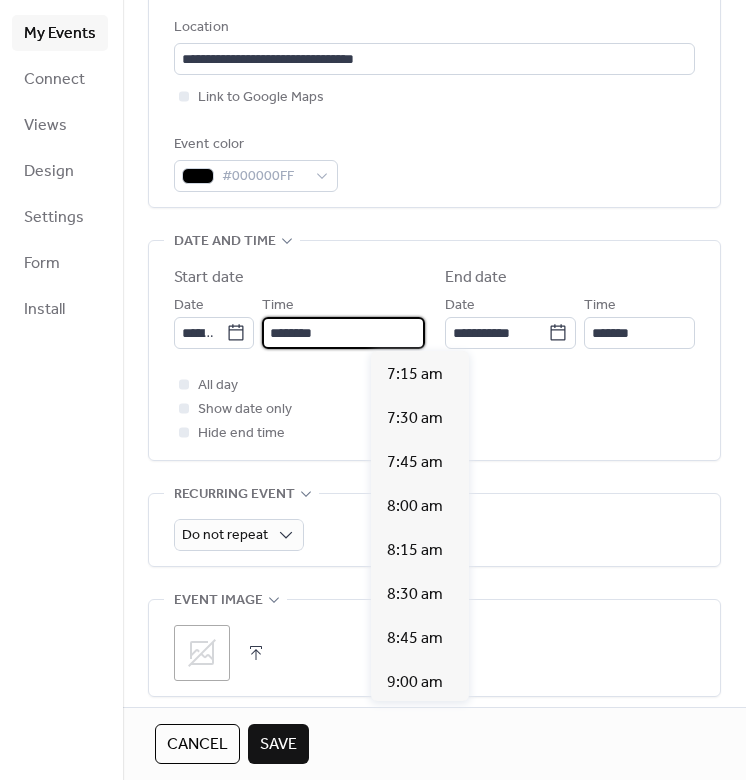 scroll, scrollTop: 1319, scrollLeft: 0, axis: vertical 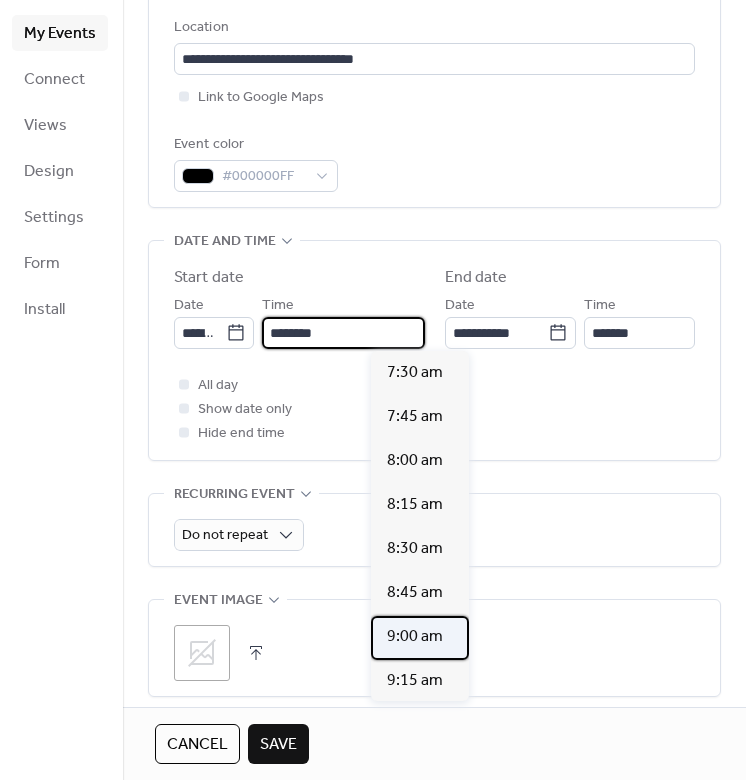 click on "9:00 am" at bounding box center (420, 638) 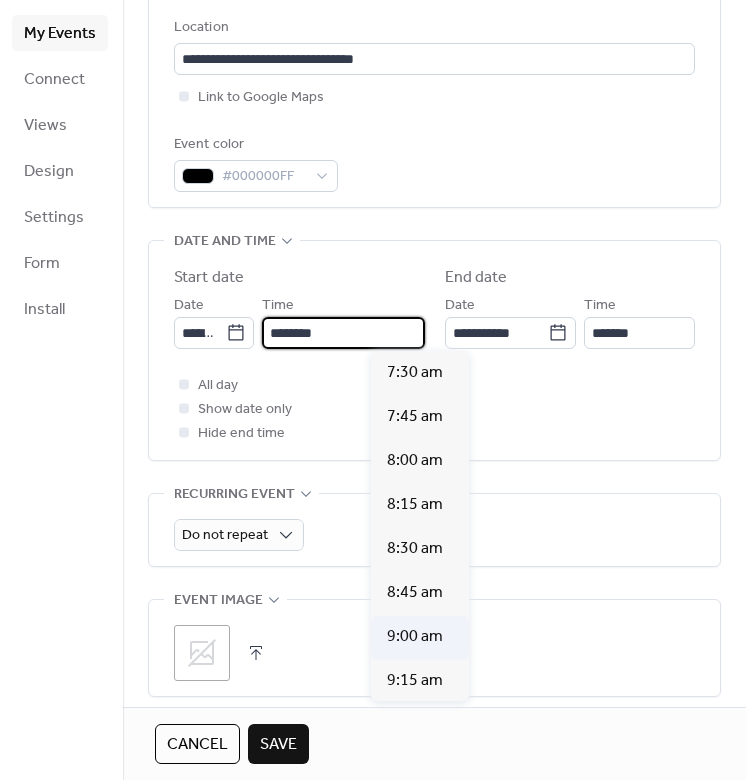 type on "*******" 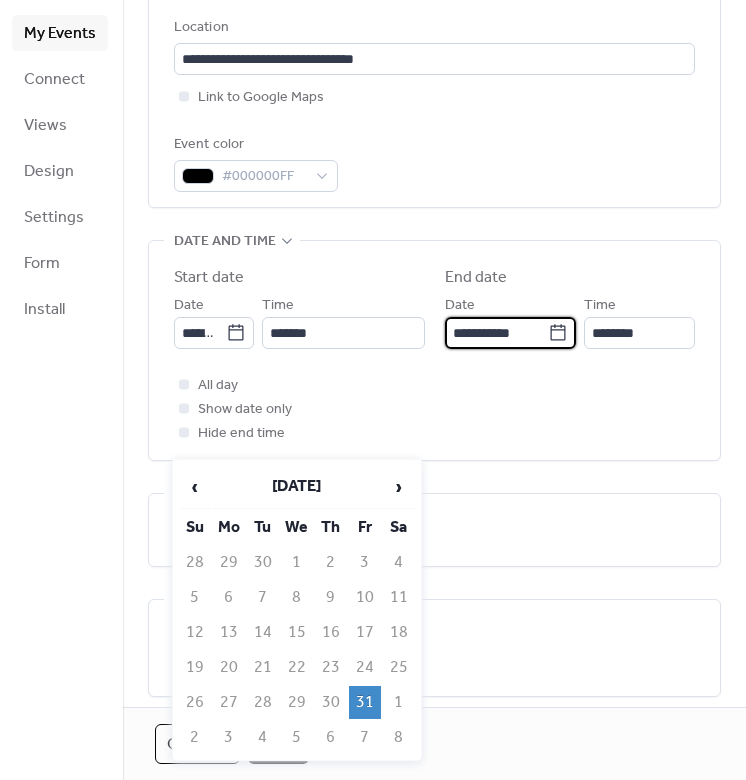 click on "**********" at bounding box center [496, 333] 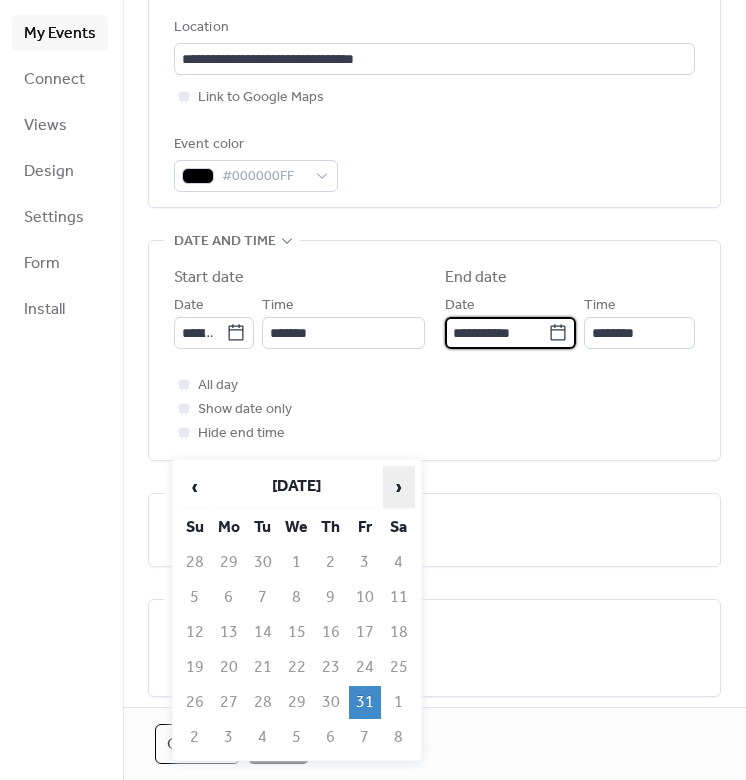 click on "›" at bounding box center [399, 487] 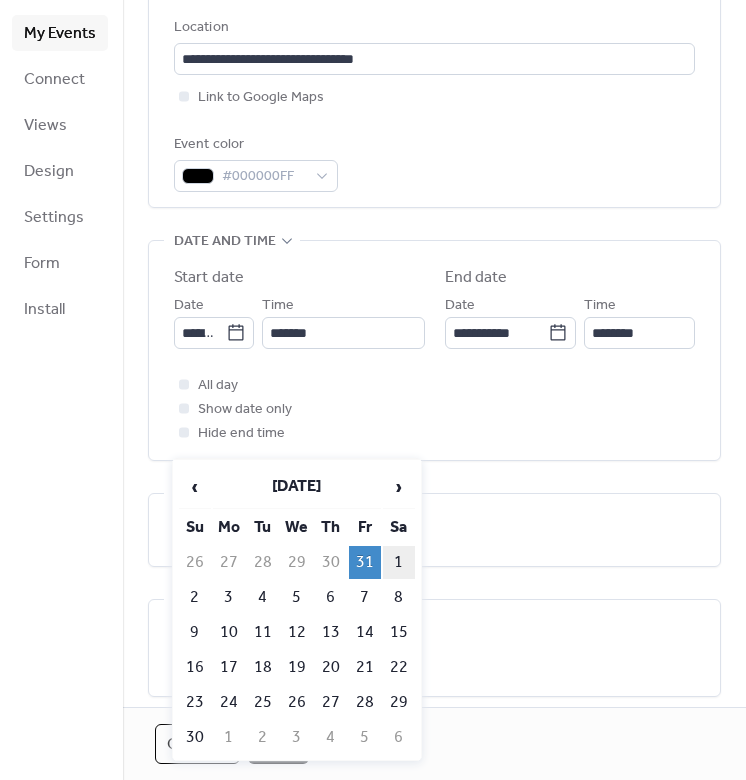 click on "1" at bounding box center [399, 562] 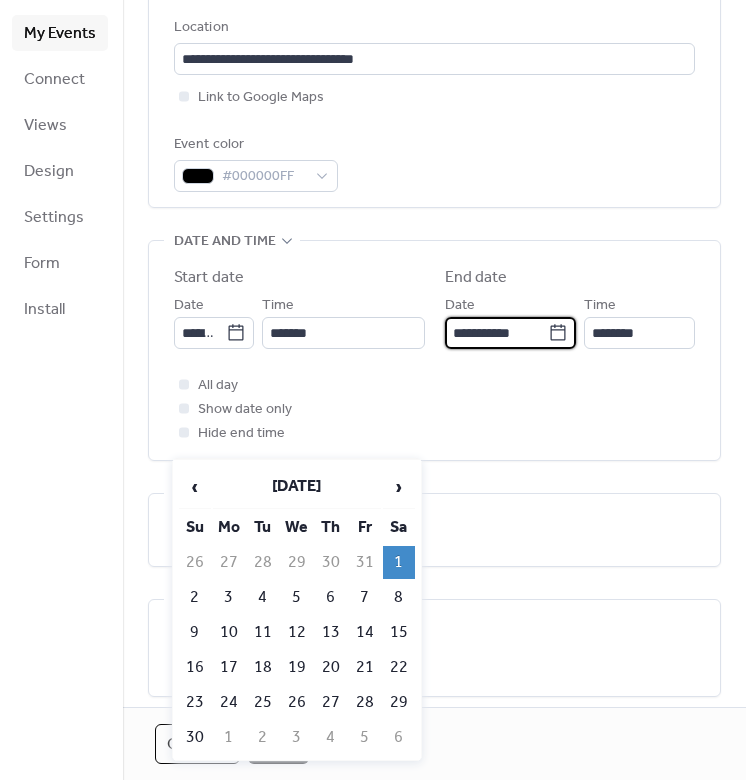 click on "**********" at bounding box center [496, 333] 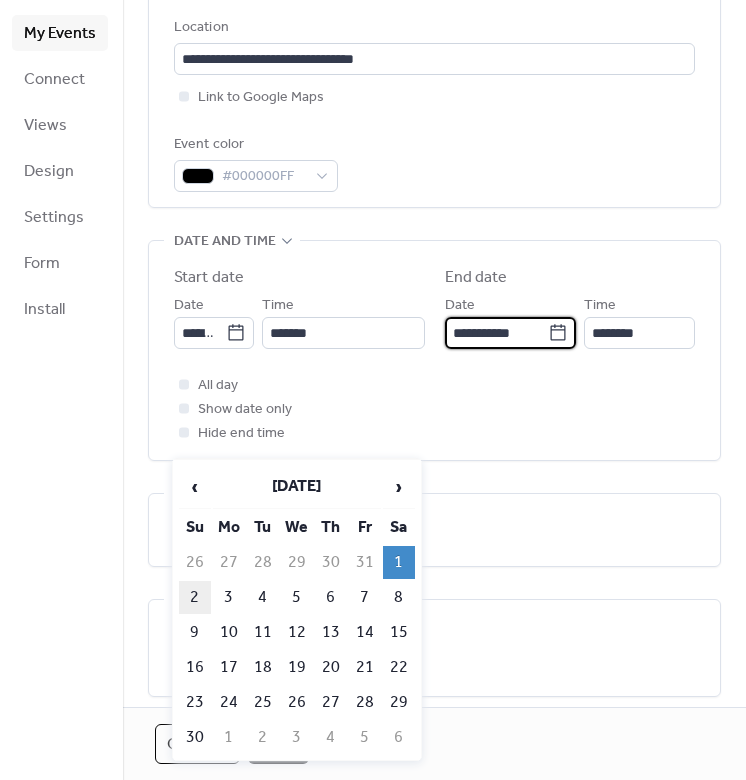 click on "2" at bounding box center [195, 597] 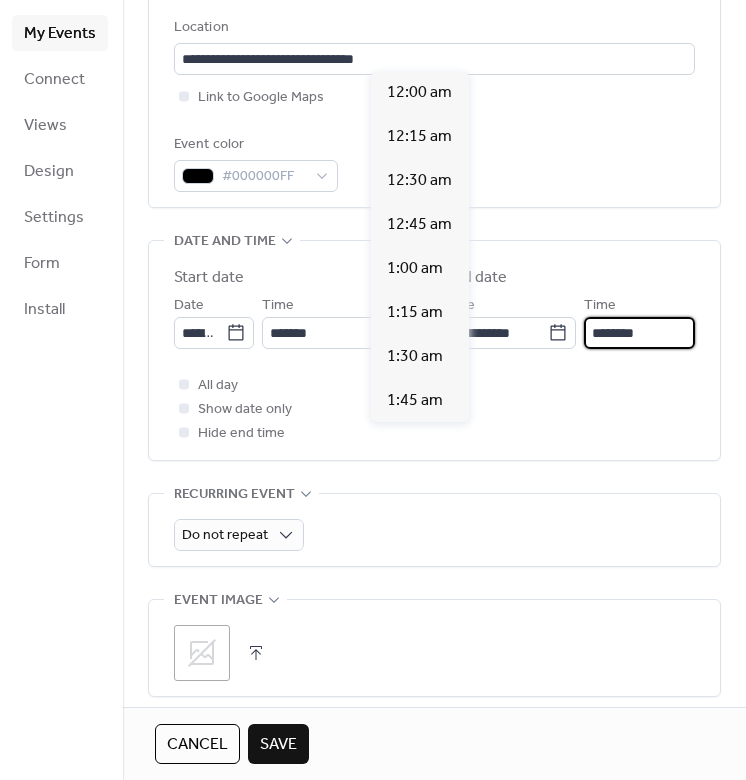 scroll, scrollTop: 1755, scrollLeft: 0, axis: vertical 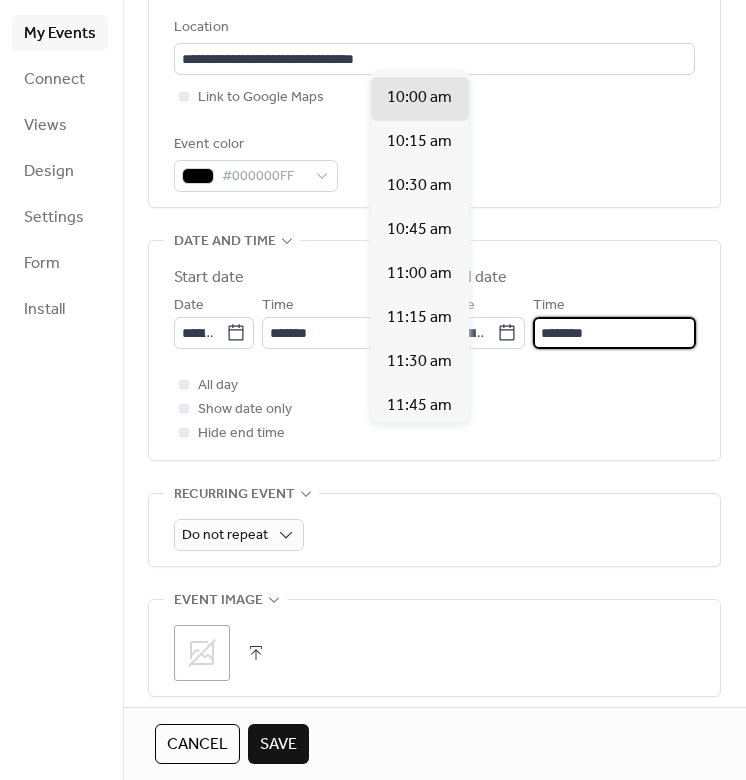drag, startPoint x: 390, startPoint y: 439, endPoint x: 377, endPoint y: 438, distance: 13.038404 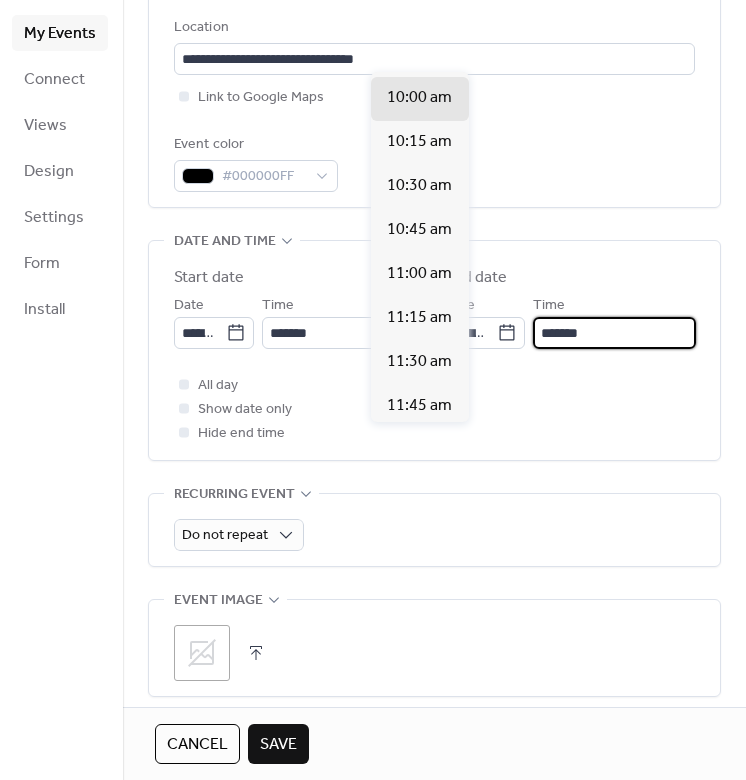 scroll, scrollTop: 877, scrollLeft: 0, axis: vertical 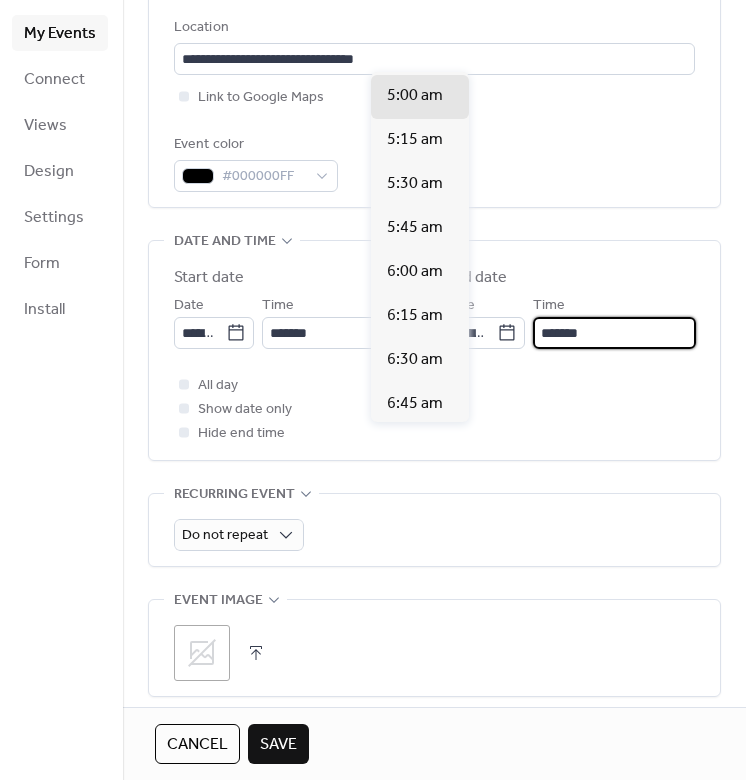 drag, startPoint x: 431, startPoint y: 438, endPoint x: 411, endPoint y: 437, distance: 20.024984 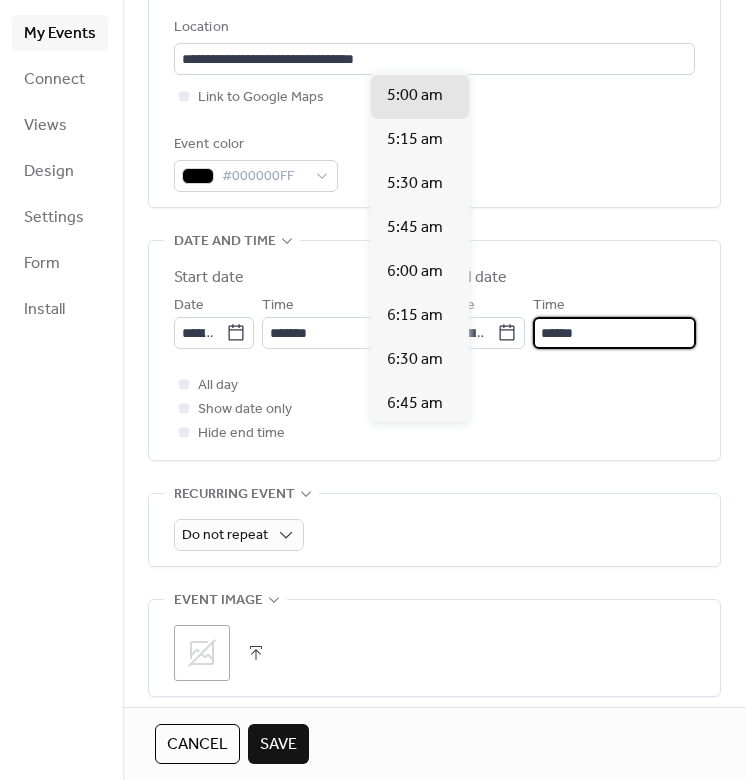 scroll, scrollTop: 2983, scrollLeft: 0, axis: vertical 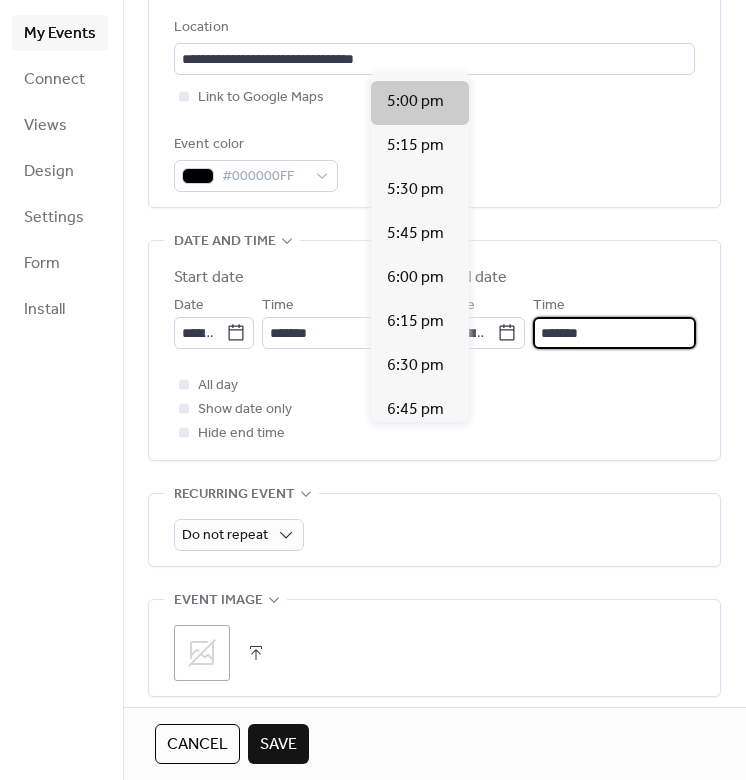 type on "*******" 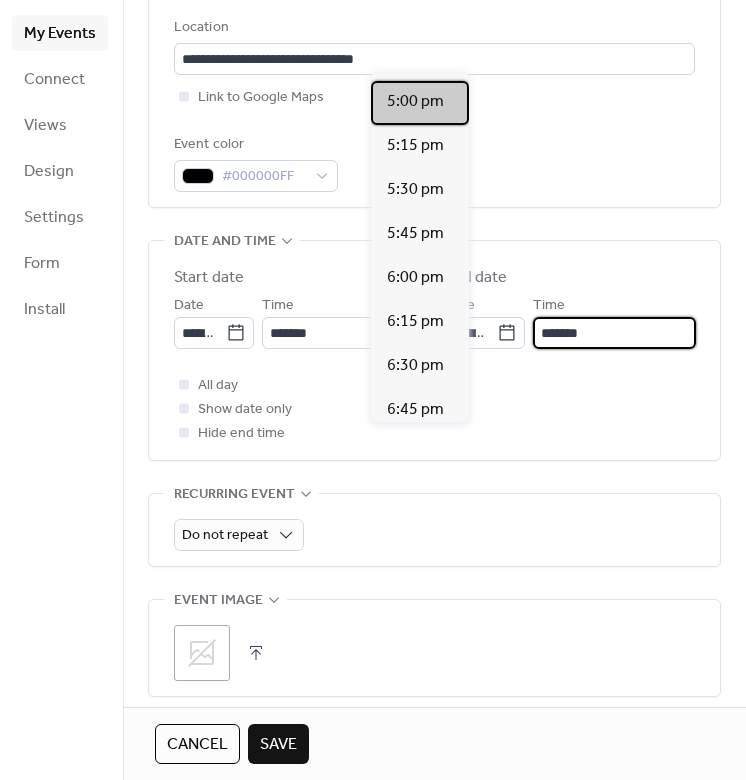 click on "5:00 pm" at bounding box center (415, 102) 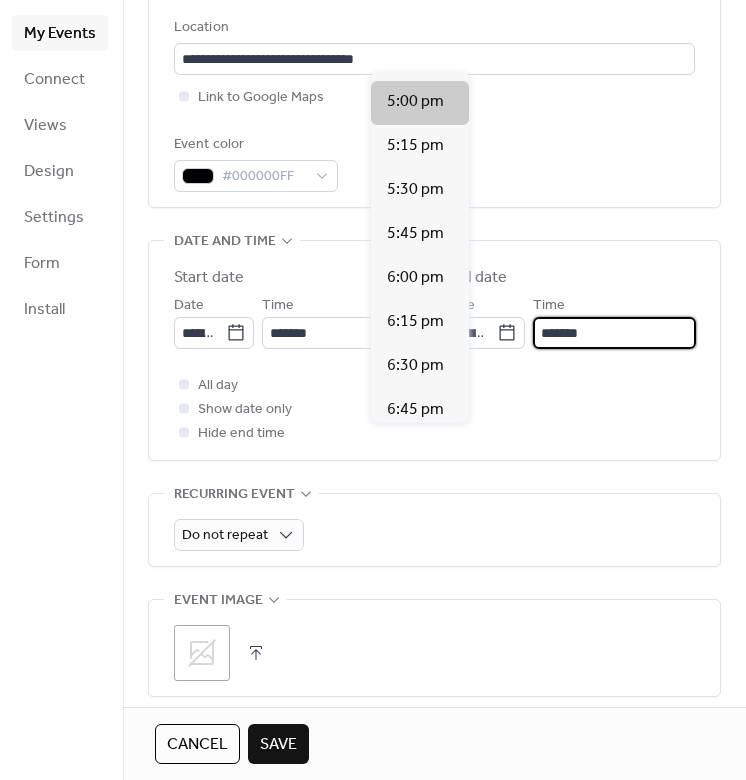 scroll, scrollTop: 0, scrollLeft: 0, axis: both 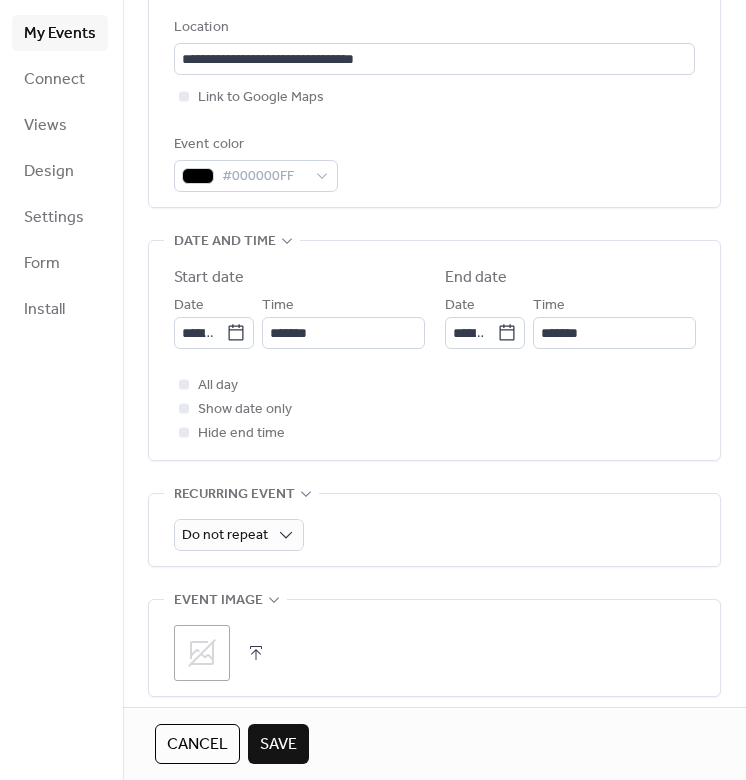 click on "All day Show date only Hide end time" at bounding box center [434, 409] 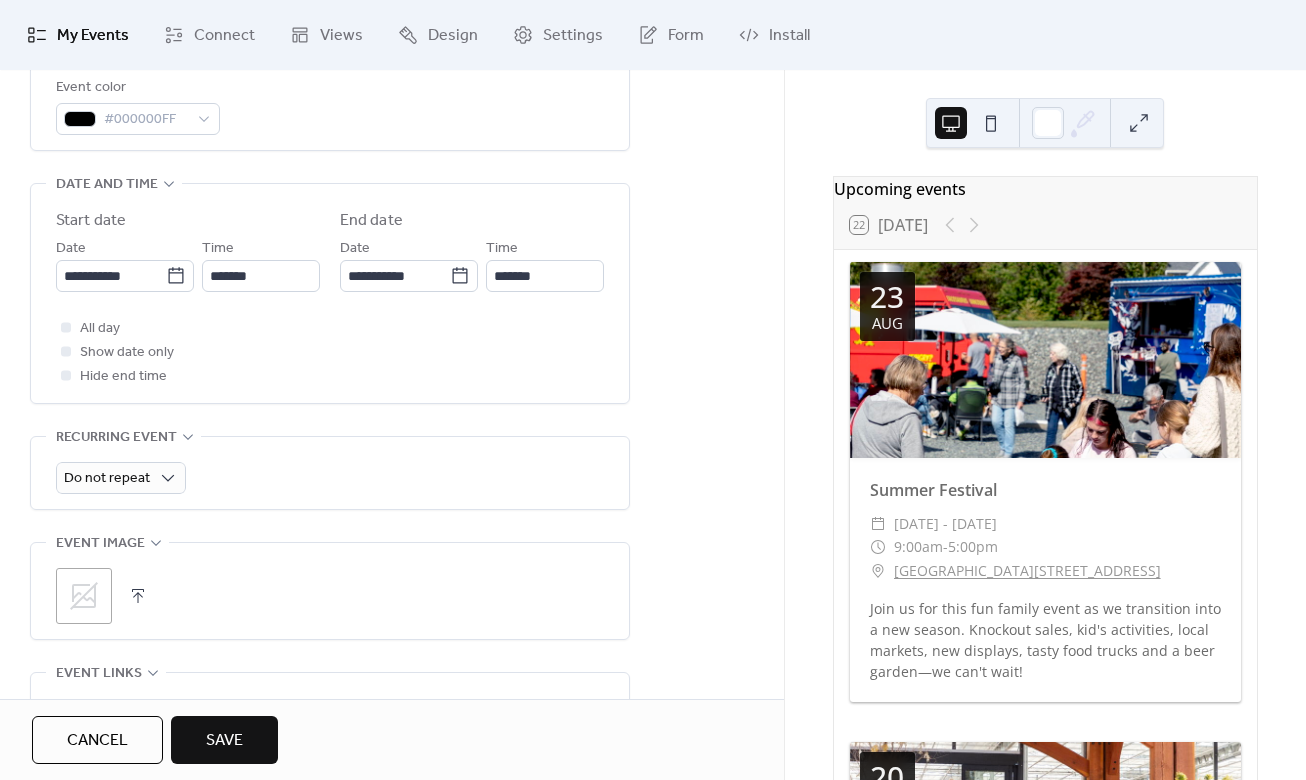 scroll, scrollTop: 696, scrollLeft: 0, axis: vertical 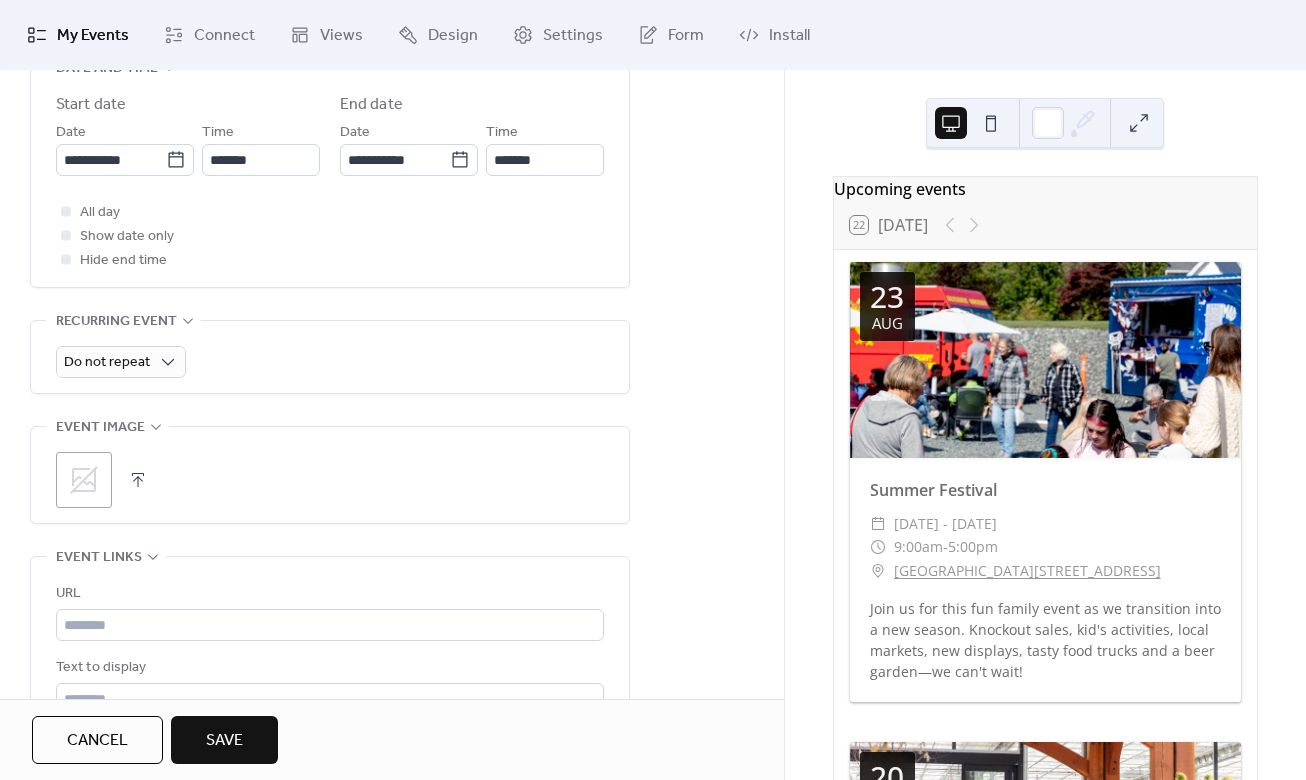 click on ";" at bounding box center (84, 480) 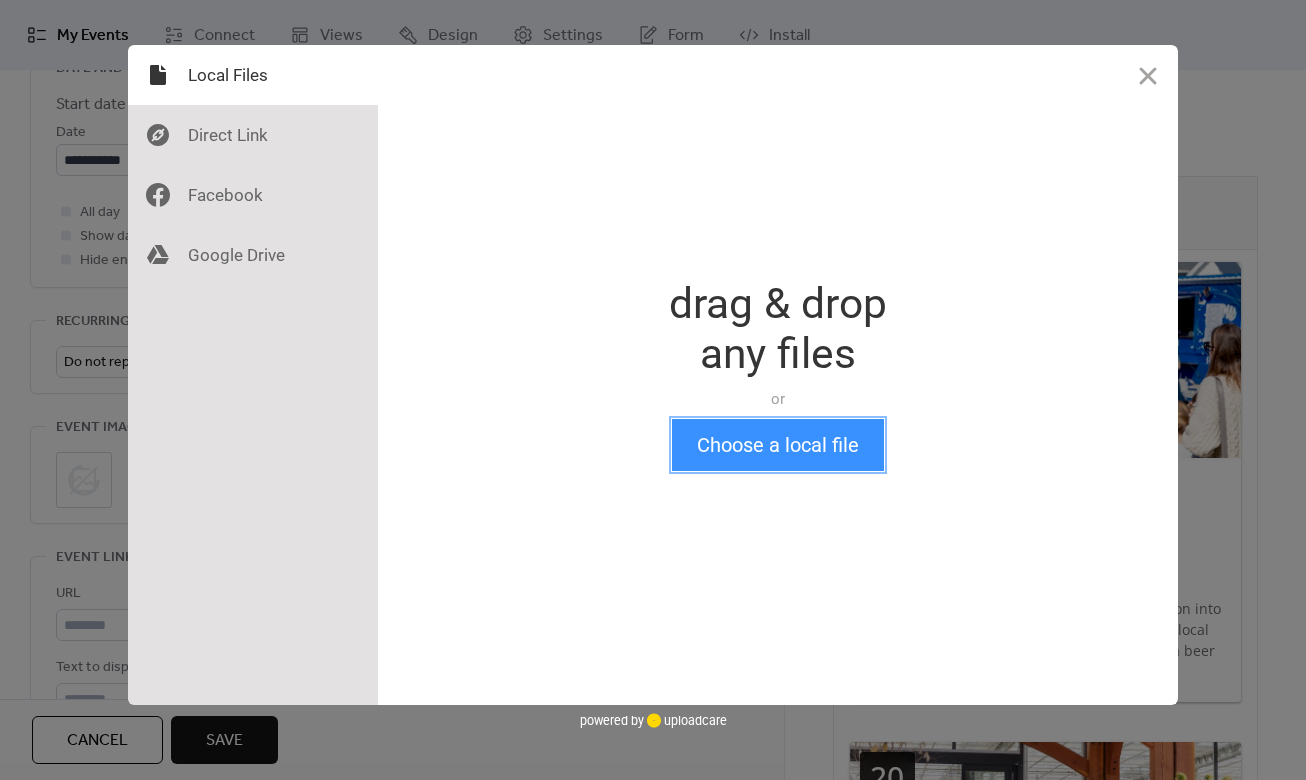 click on "Choose a local file" at bounding box center (778, 445) 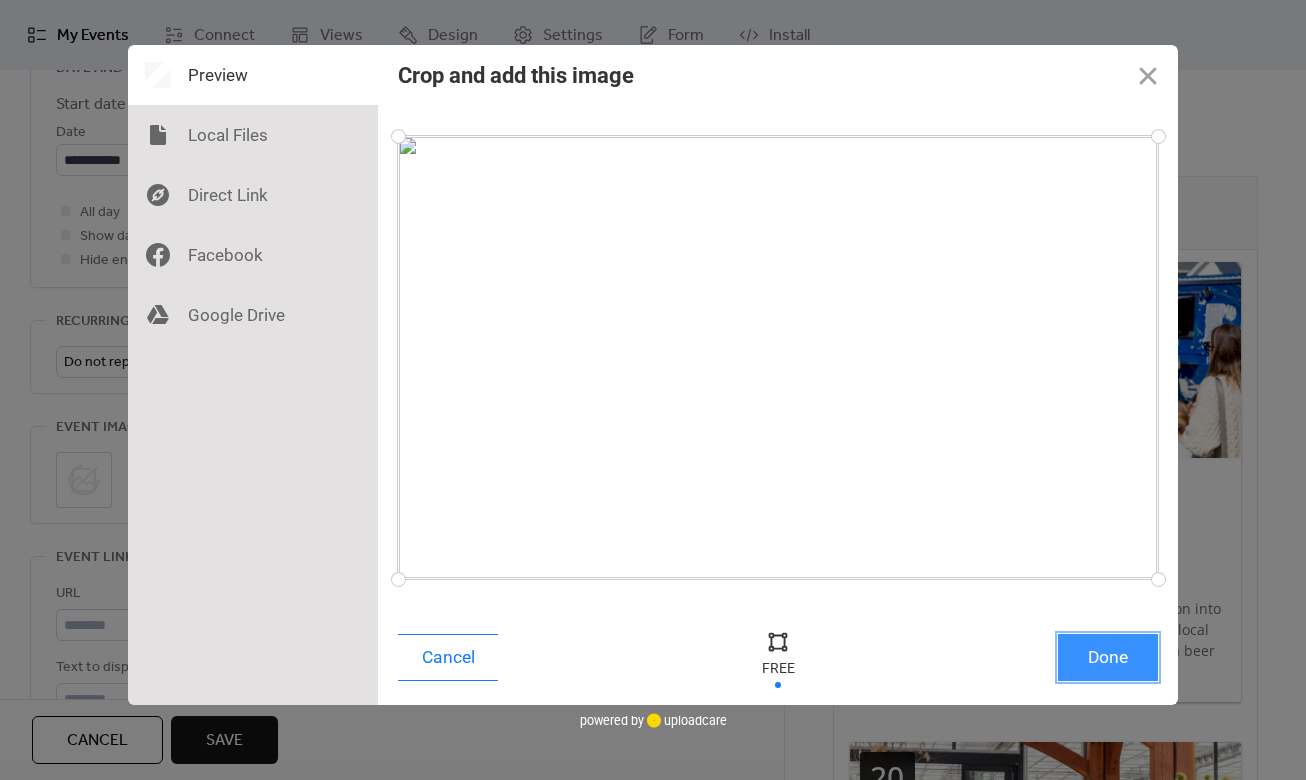 click on "Done" at bounding box center (1108, 657) 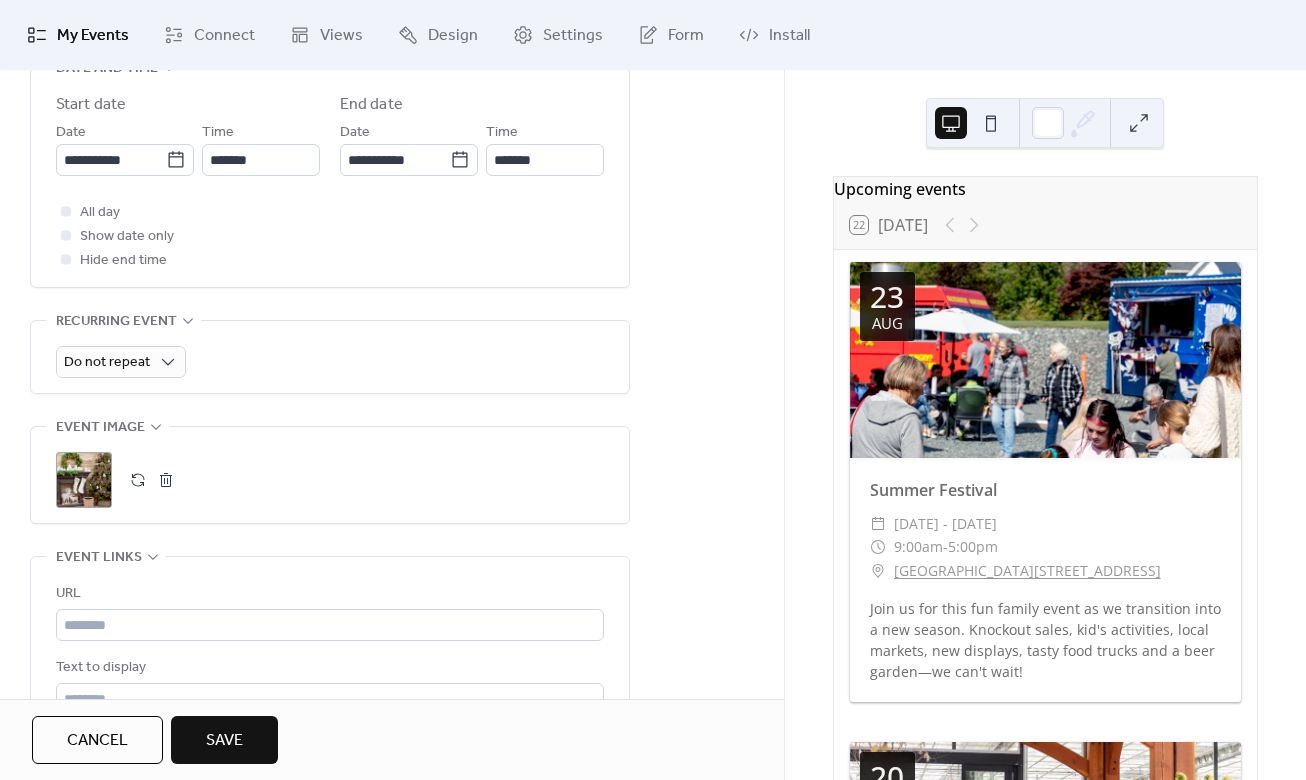 click on "Save" at bounding box center (224, 741) 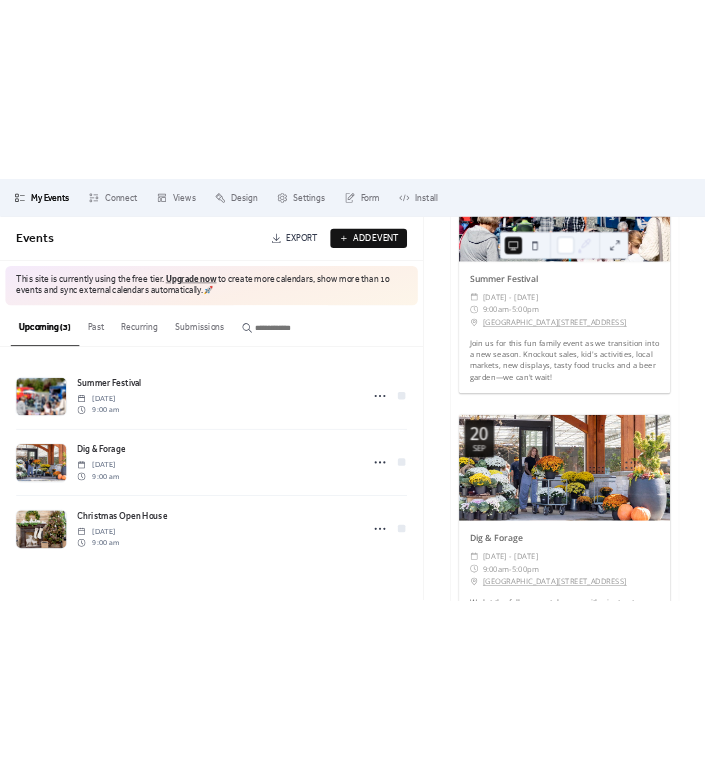 scroll, scrollTop: 514, scrollLeft: 0, axis: vertical 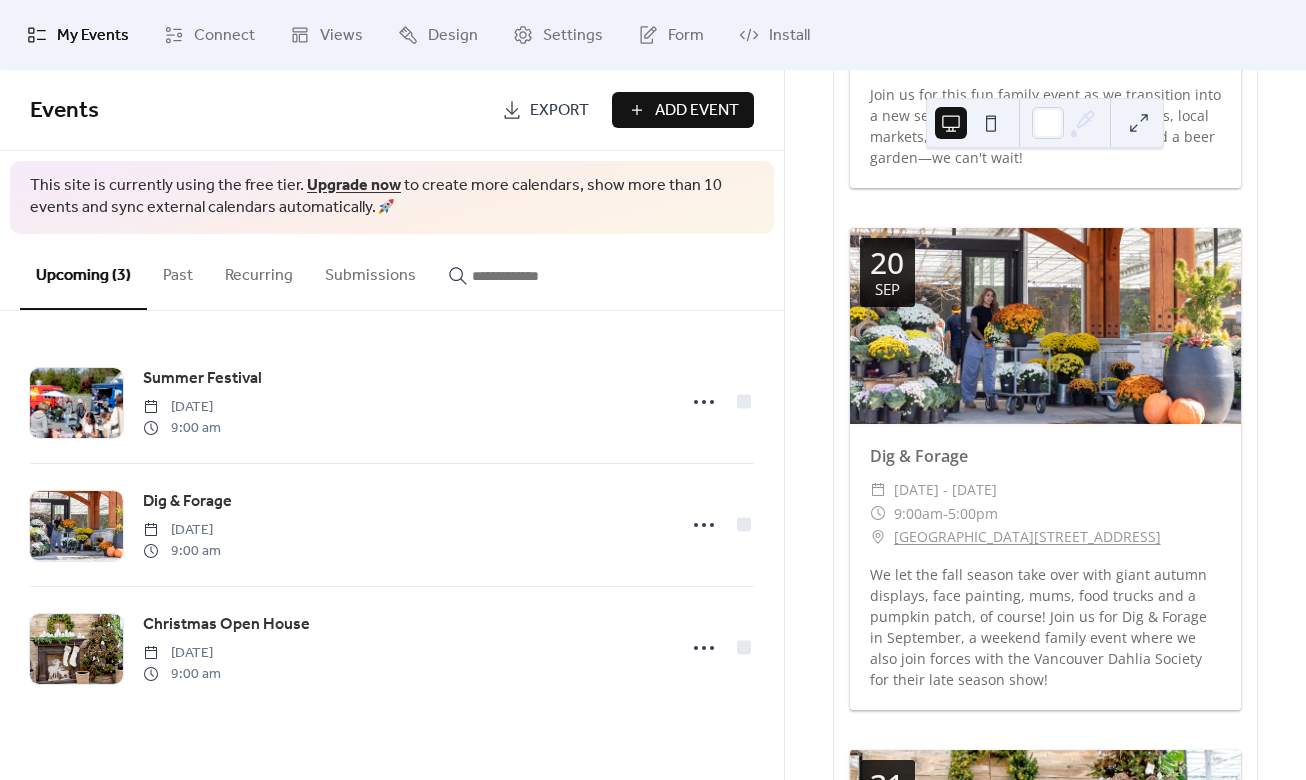 click on "Add Event" at bounding box center [683, 110] 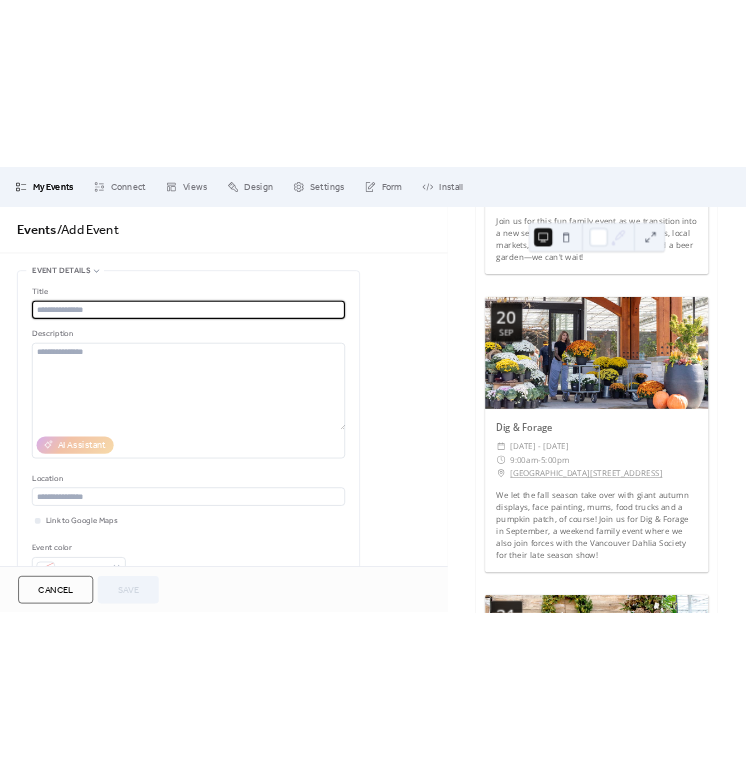 scroll, scrollTop: 0, scrollLeft: 0, axis: both 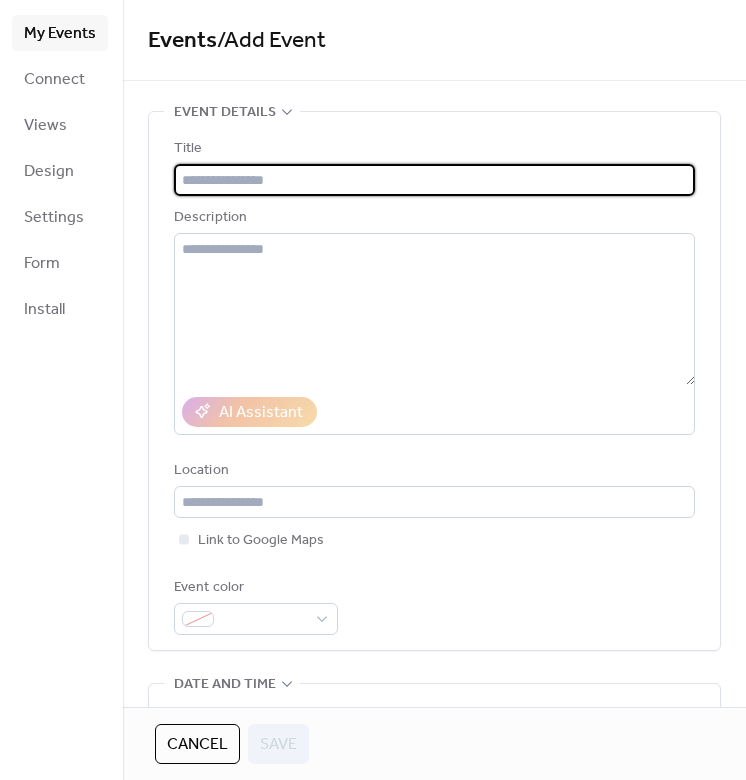 click at bounding box center (434, 180) 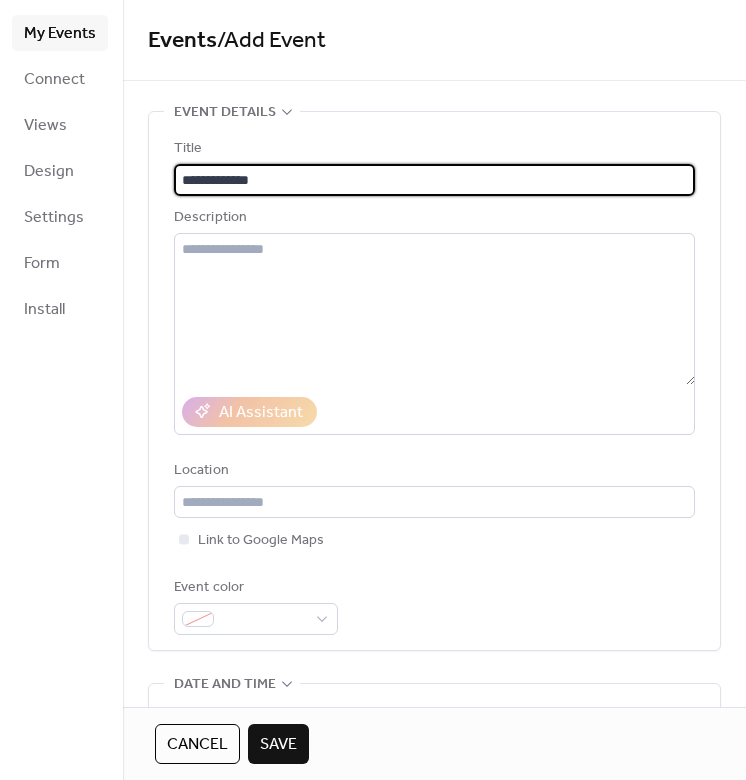 click on "**********" at bounding box center [434, 180] 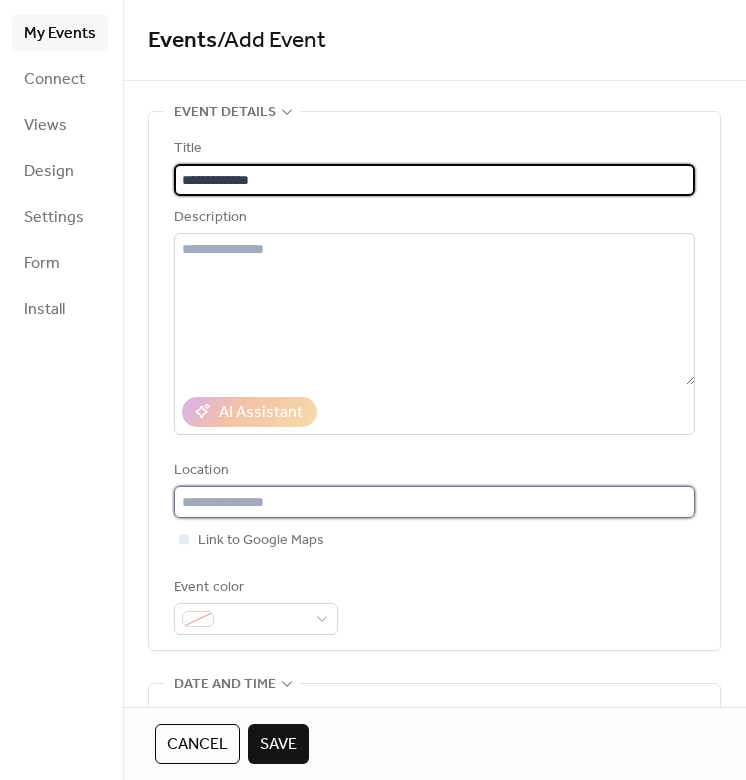 click at bounding box center (434, 502) 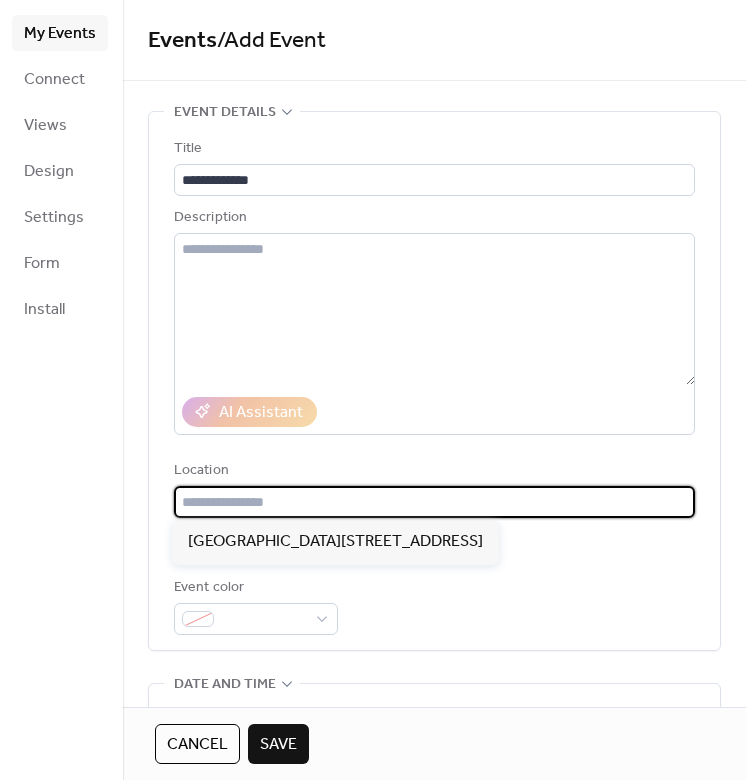 paste on "**********" 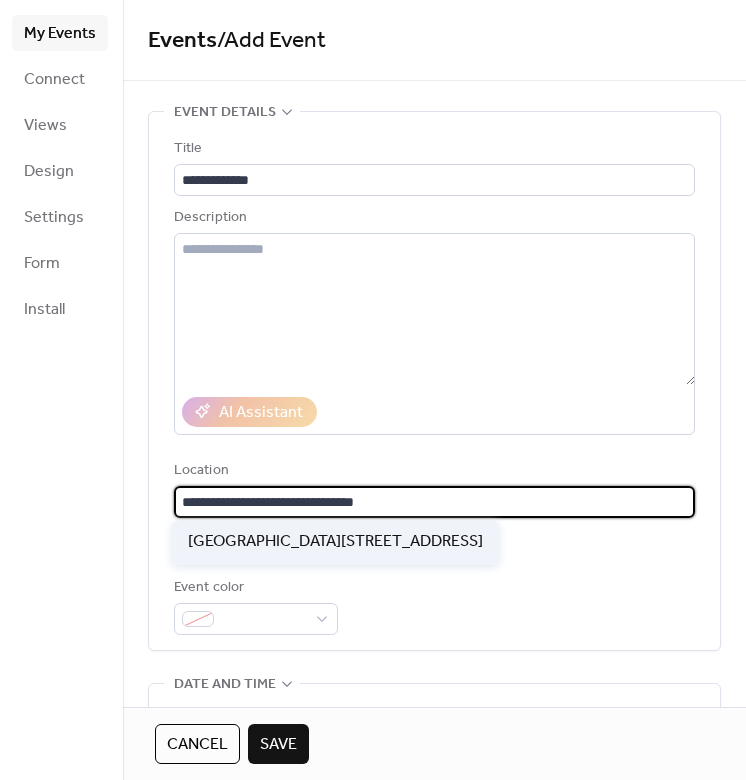 type on "**********" 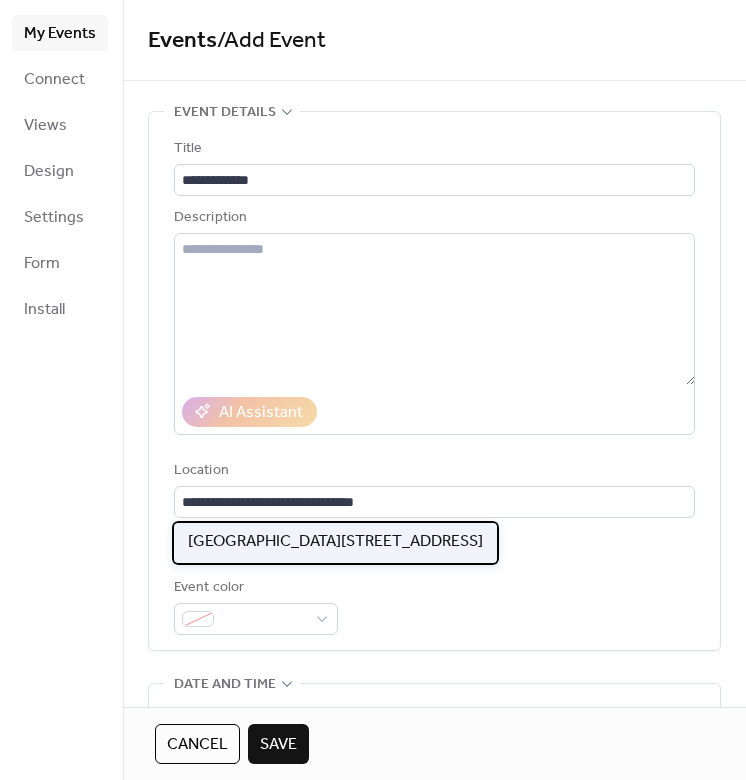 click on "[GEOGRAPHIC_DATA][STREET_ADDRESS]" at bounding box center [335, 542] 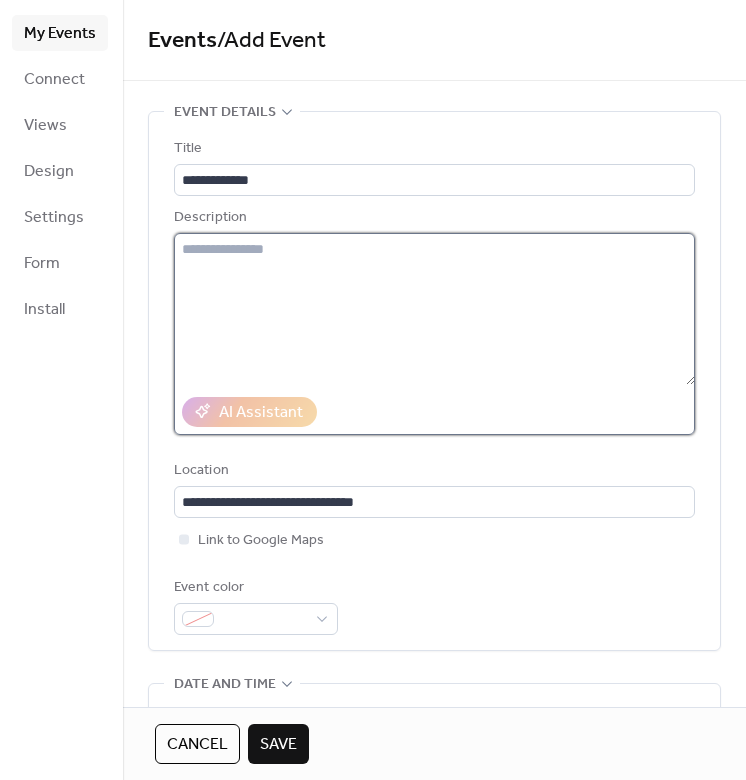 click at bounding box center (434, 309) 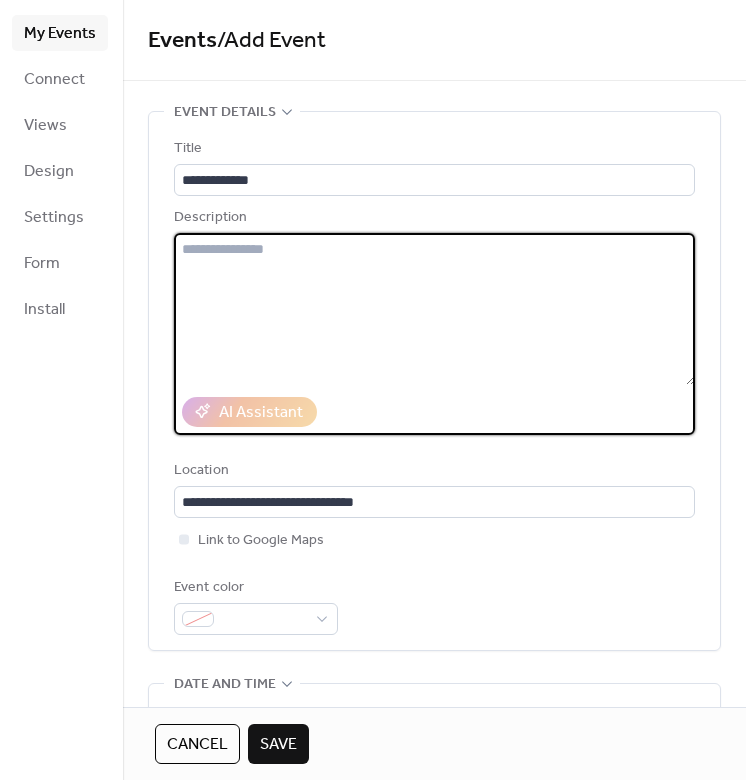 paste on "**********" 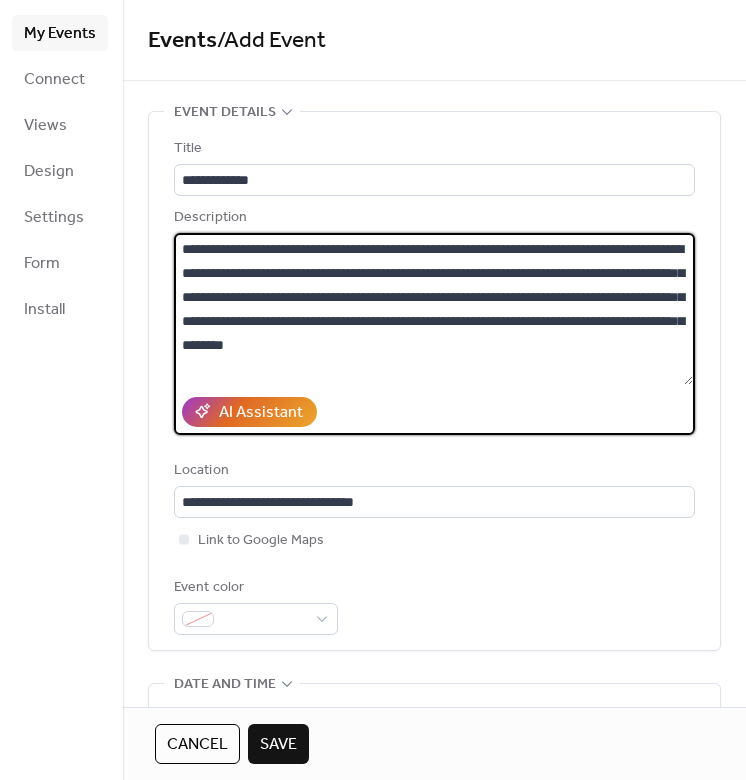 drag, startPoint x: 215, startPoint y: 249, endPoint x: 125, endPoint y: 245, distance: 90.088844 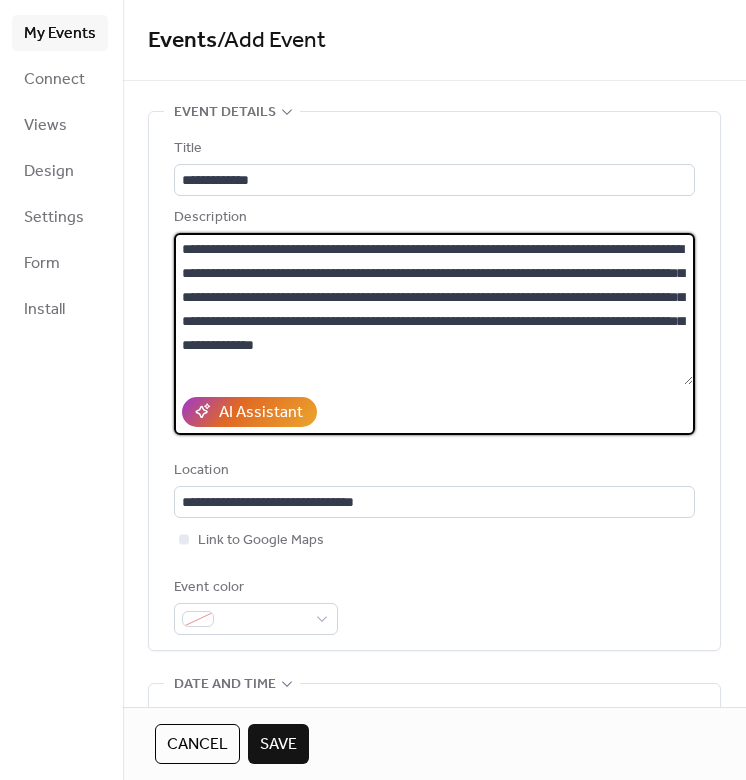 drag, startPoint x: 280, startPoint y: 247, endPoint x: 246, endPoint y: 246, distance: 34.0147 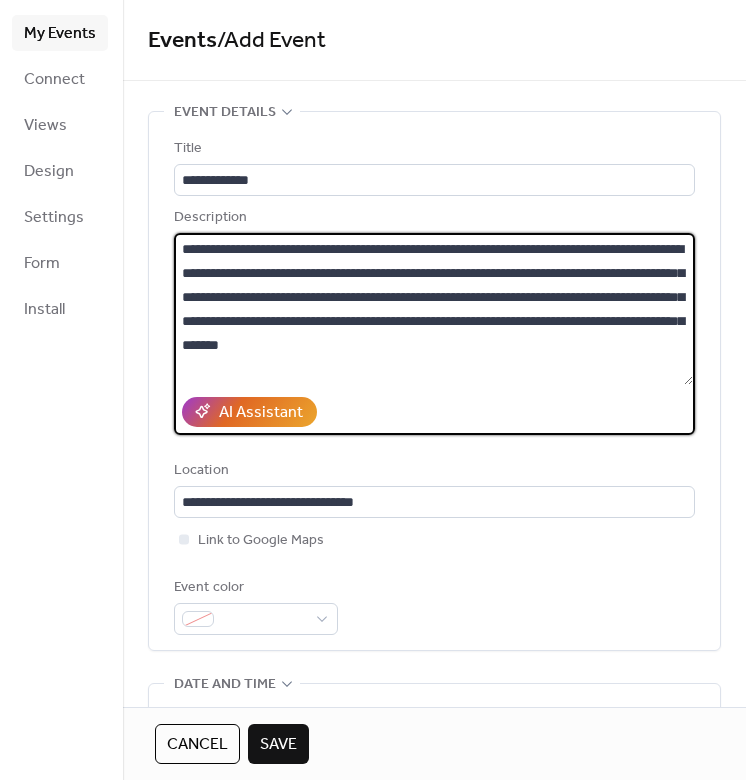 click on "**********" at bounding box center (433, 309) 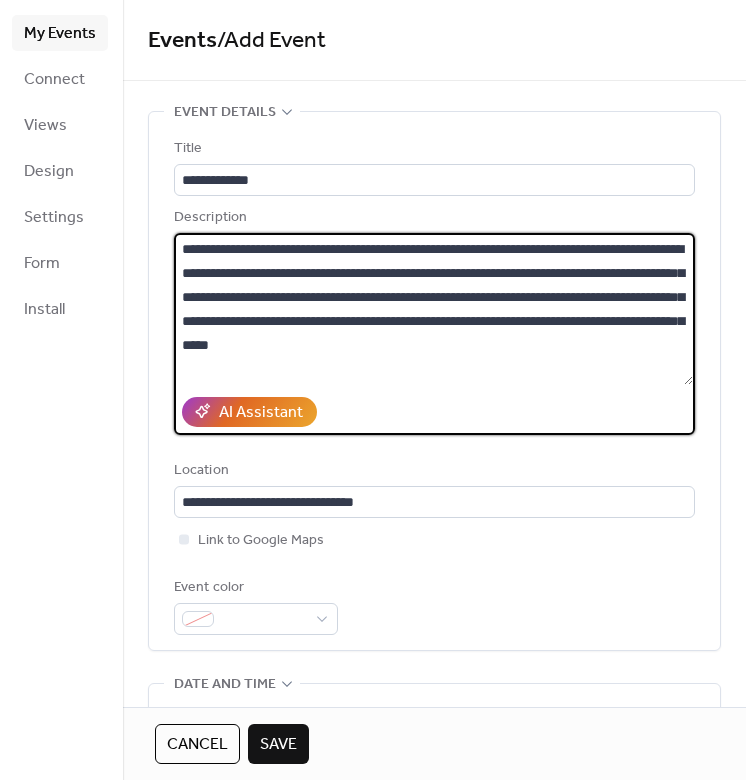 drag, startPoint x: 302, startPoint y: 319, endPoint x: 629, endPoint y: 314, distance: 327.03824 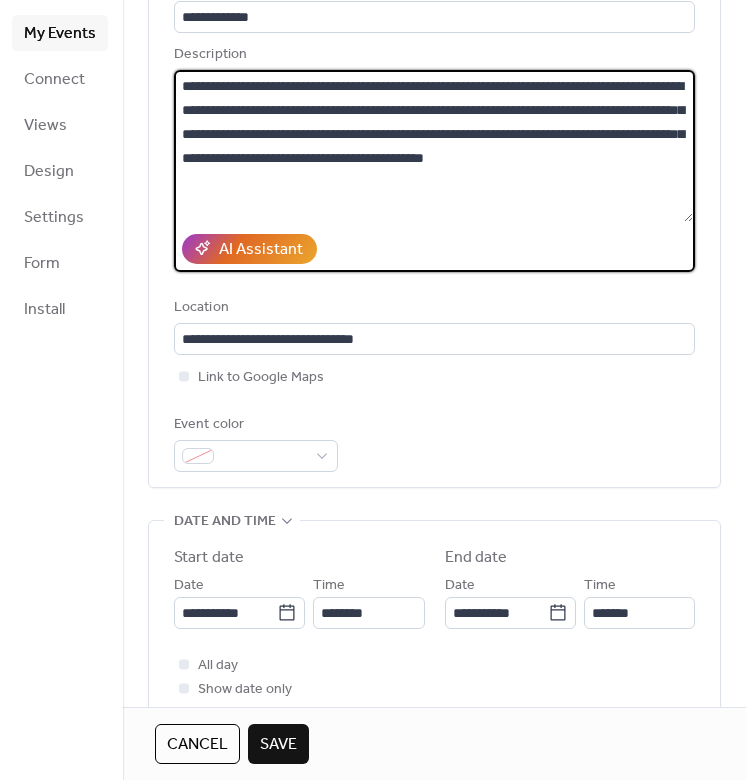 scroll, scrollTop: 317, scrollLeft: 0, axis: vertical 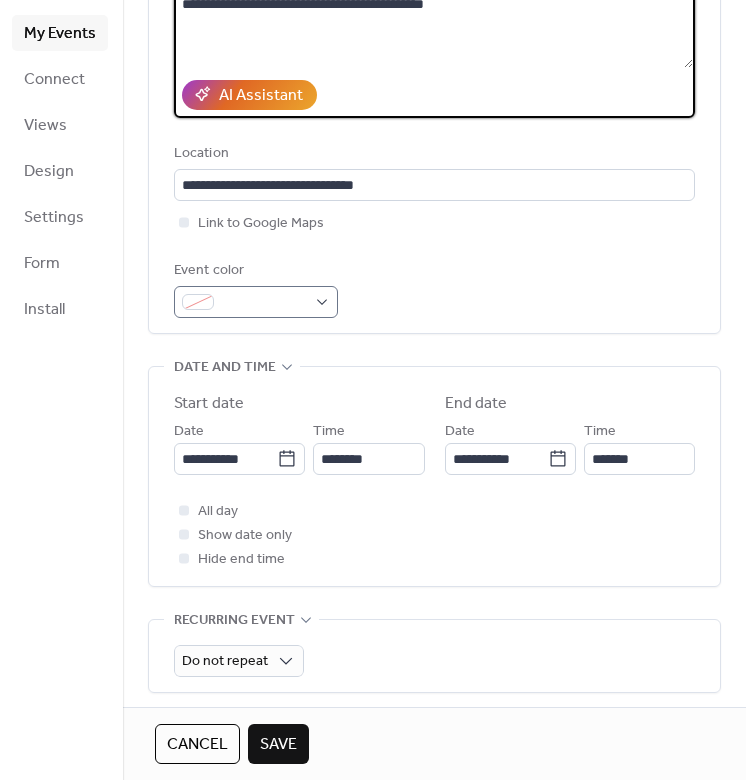 type on "**********" 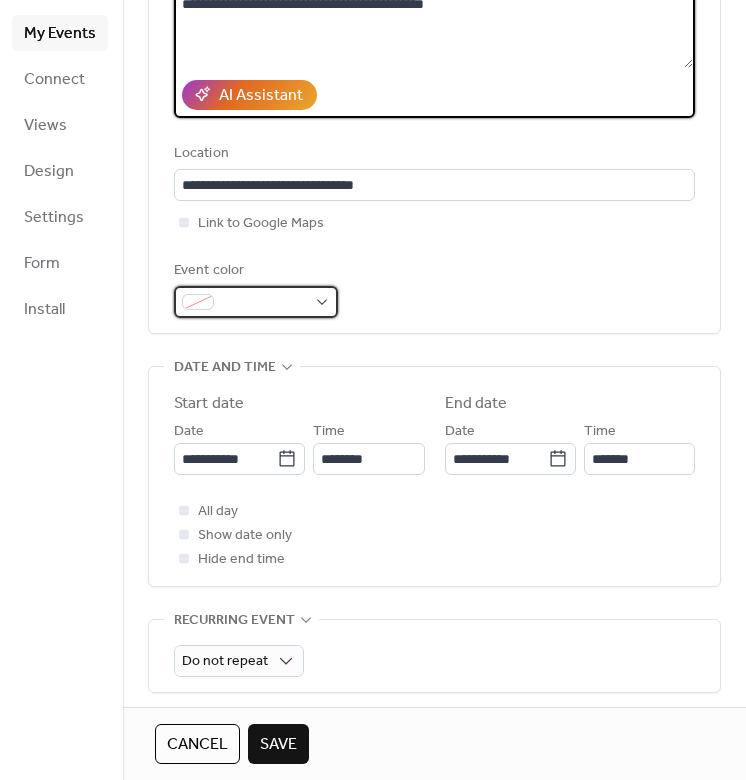 click at bounding box center [256, 302] 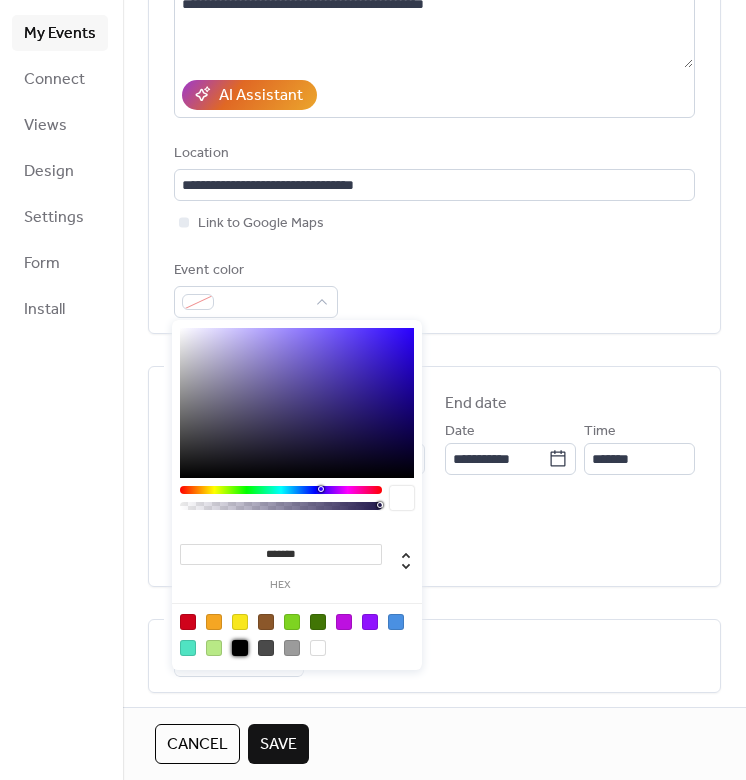 click at bounding box center (240, 648) 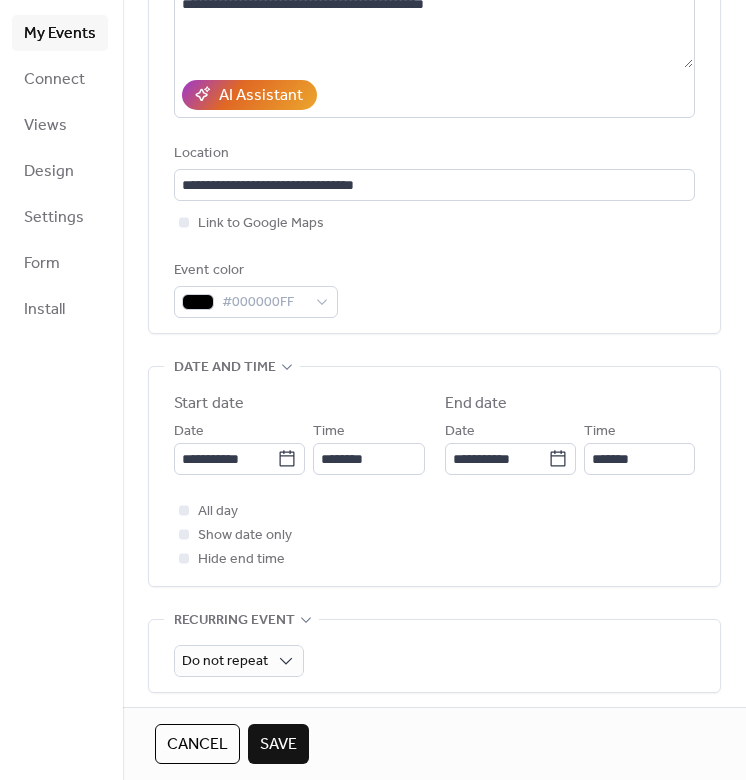 click on "**********" at bounding box center (434, 476) 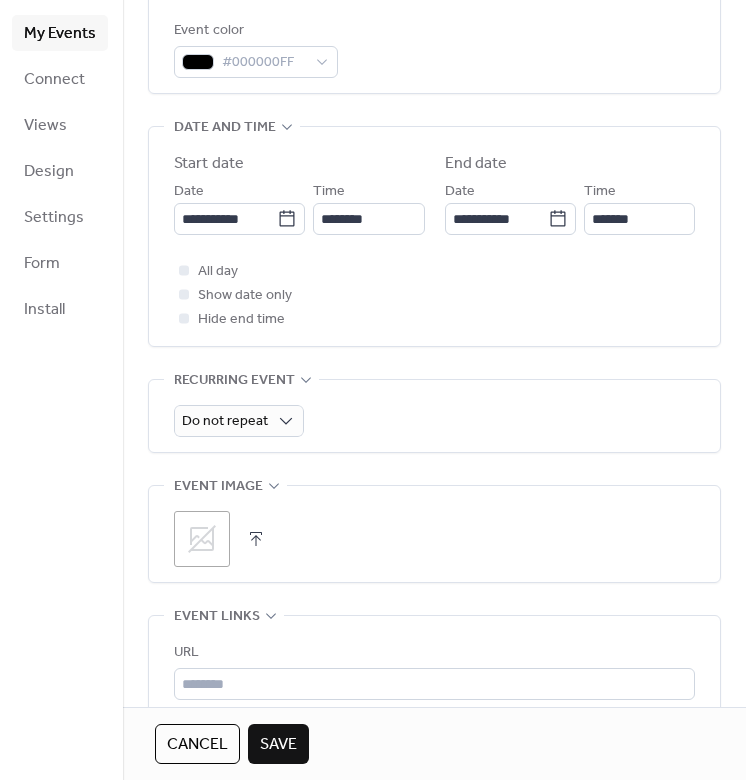 scroll, scrollTop: 546, scrollLeft: 0, axis: vertical 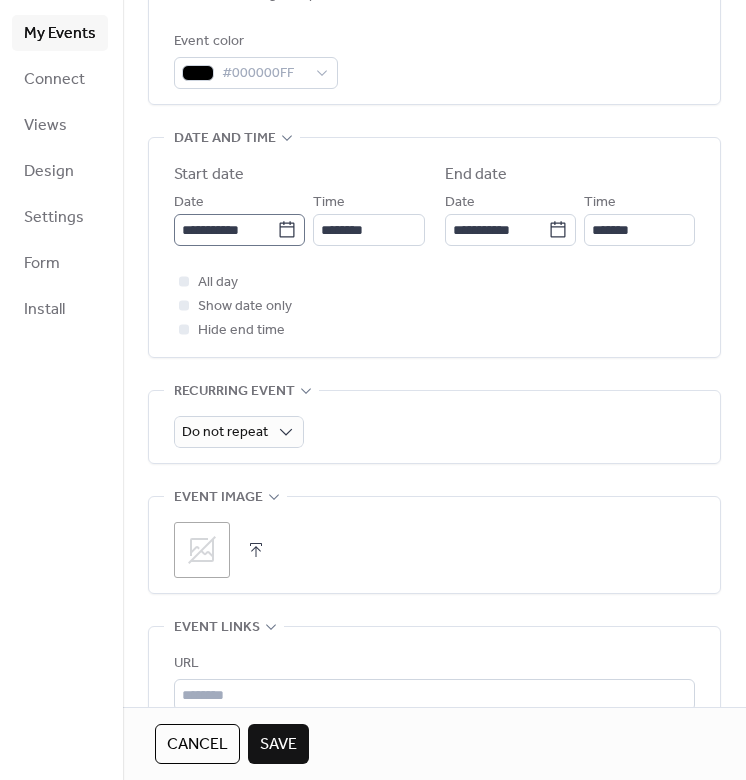 click on "**********" at bounding box center [239, 230] 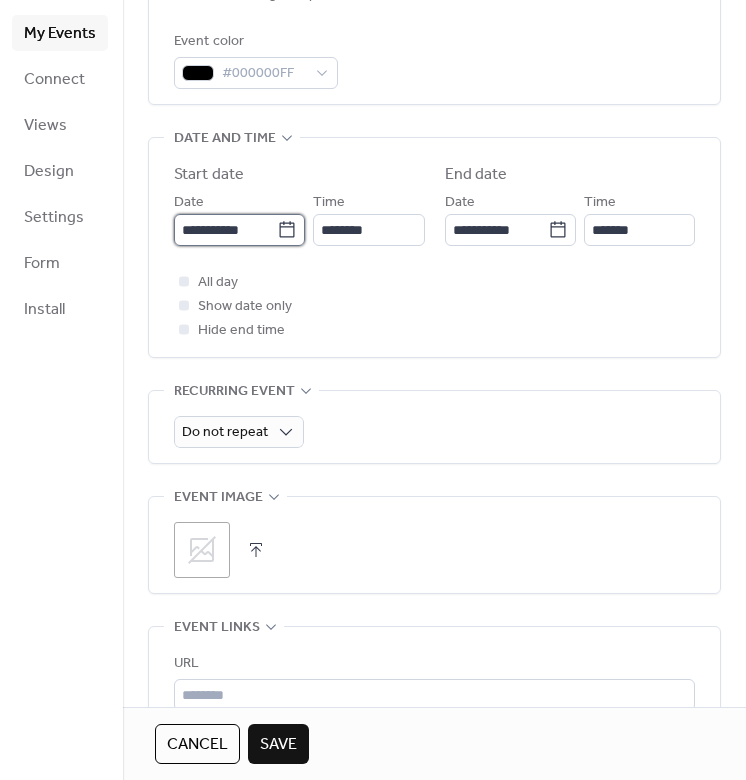 click on "**********" at bounding box center [225, 230] 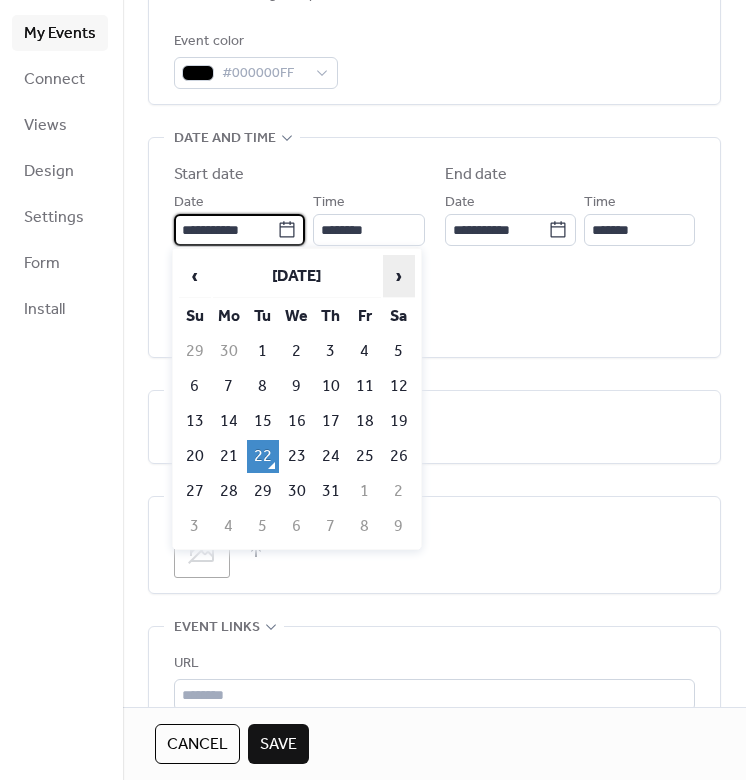 click on "›" at bounding box center [399, 276] 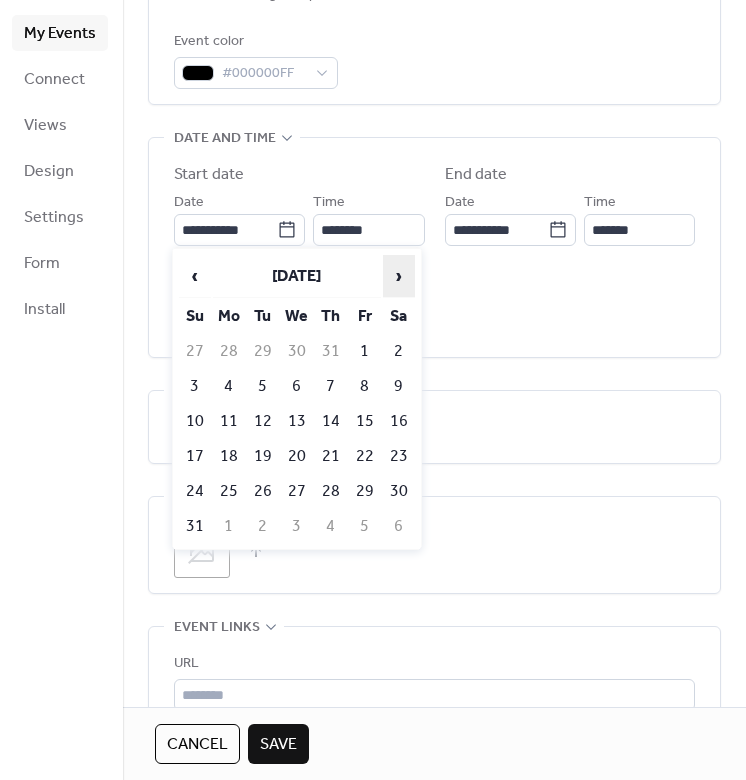 click on "›" at bounding box center [399, 276] 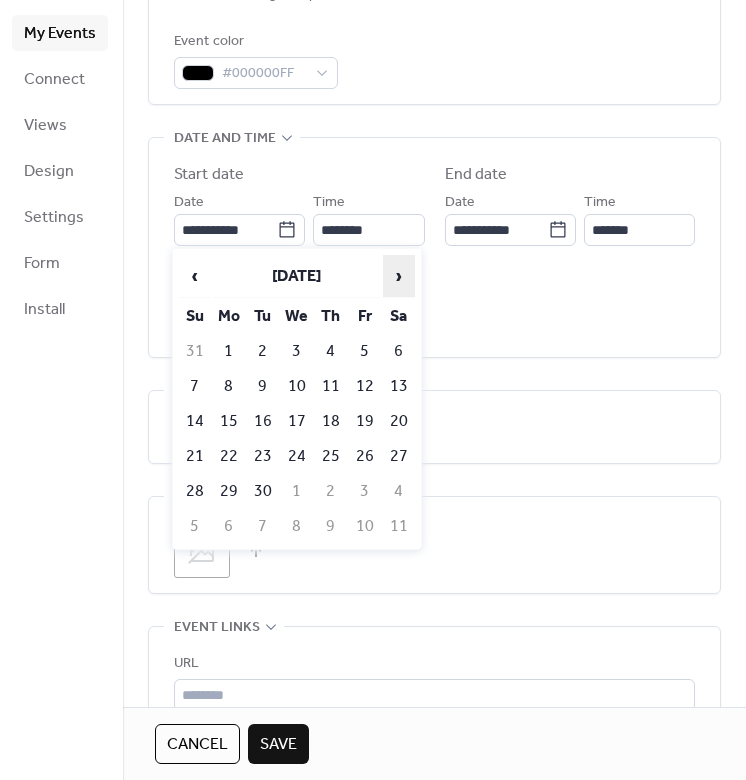 click on "›" at bounding box center [399, 276] 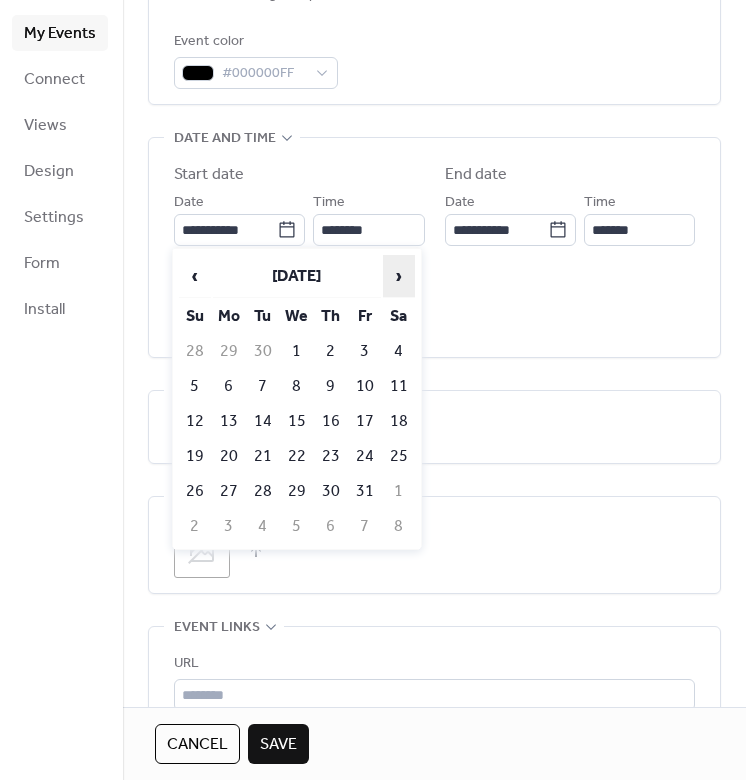 click on "›" at bounding box center (399, 276) 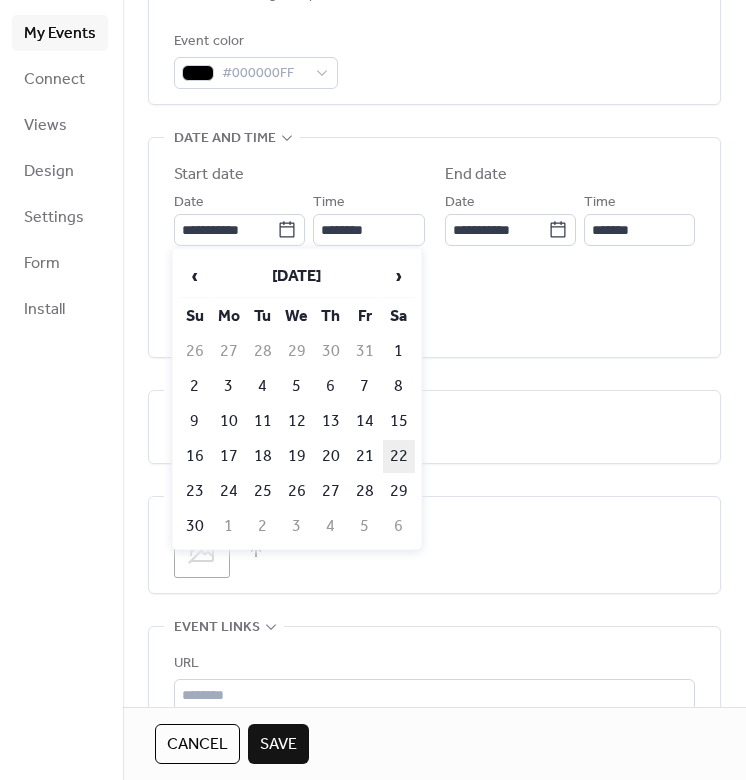 click on "22" at bounding box center [399, 456] 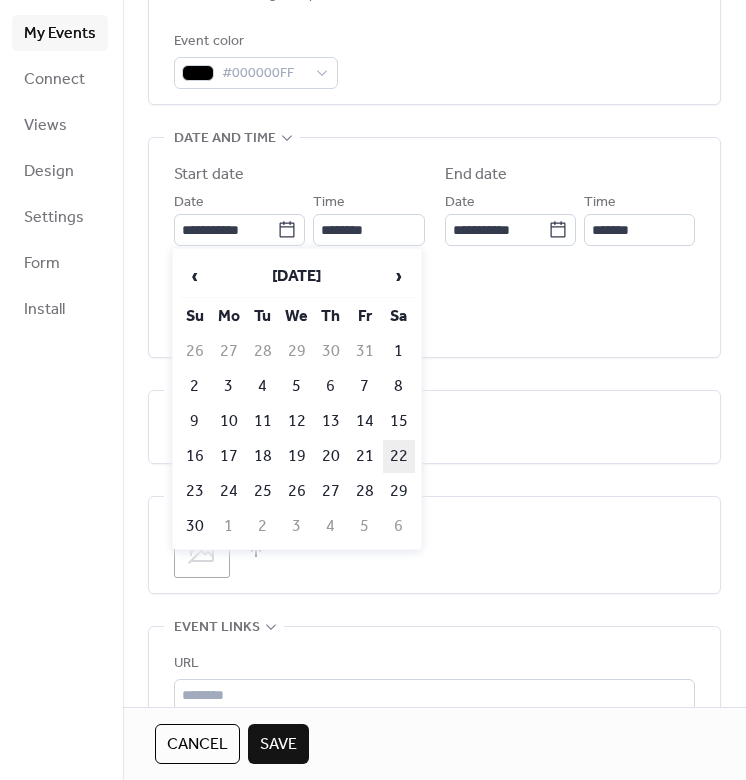 type on "**********" 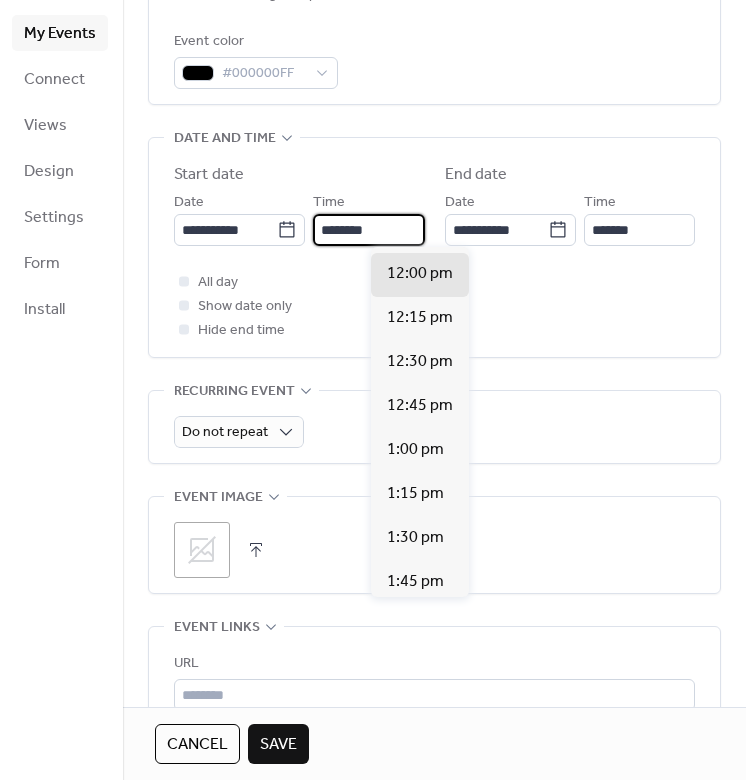 click on "********" at bounding box center (368, 230) 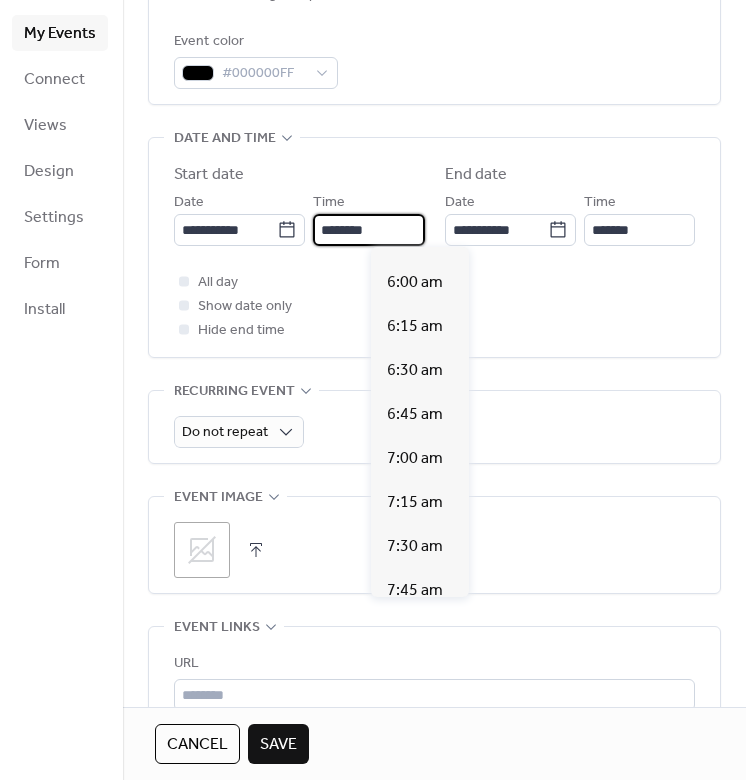 scroll, scrollTop: 1051, scrollLeft: 0, axis: vertical 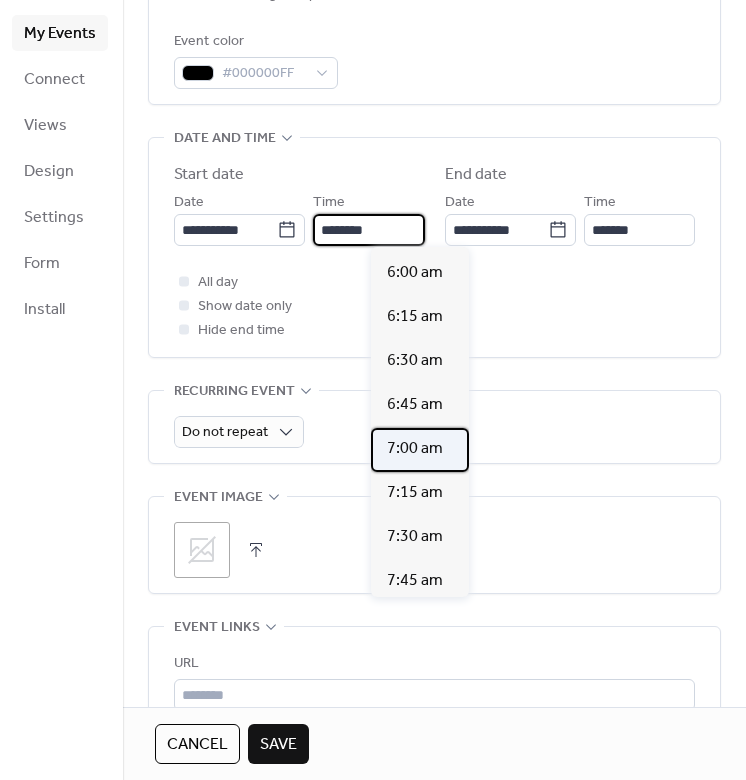 click on "7:00 am" at bounding box center [415, 449] 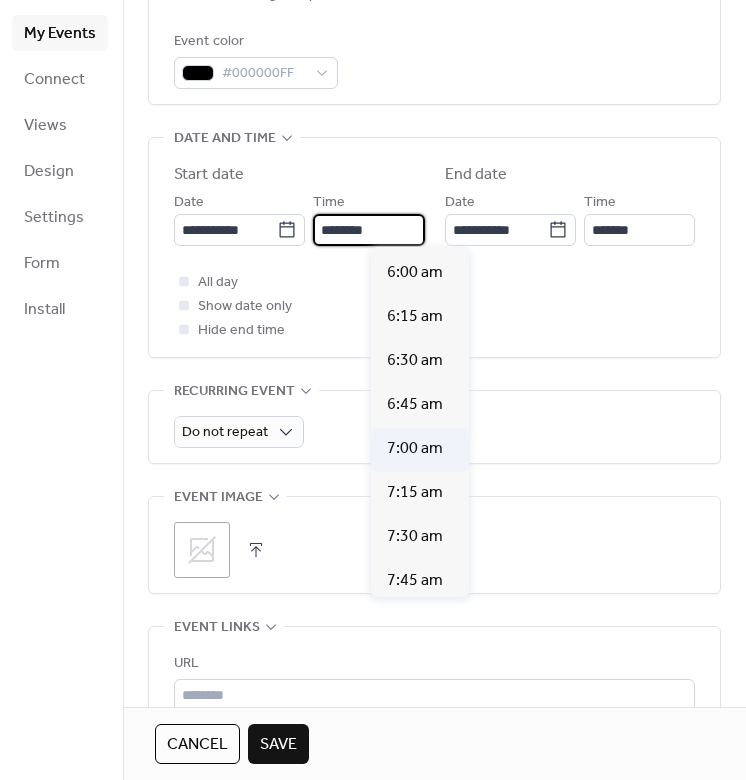 type on "*******" 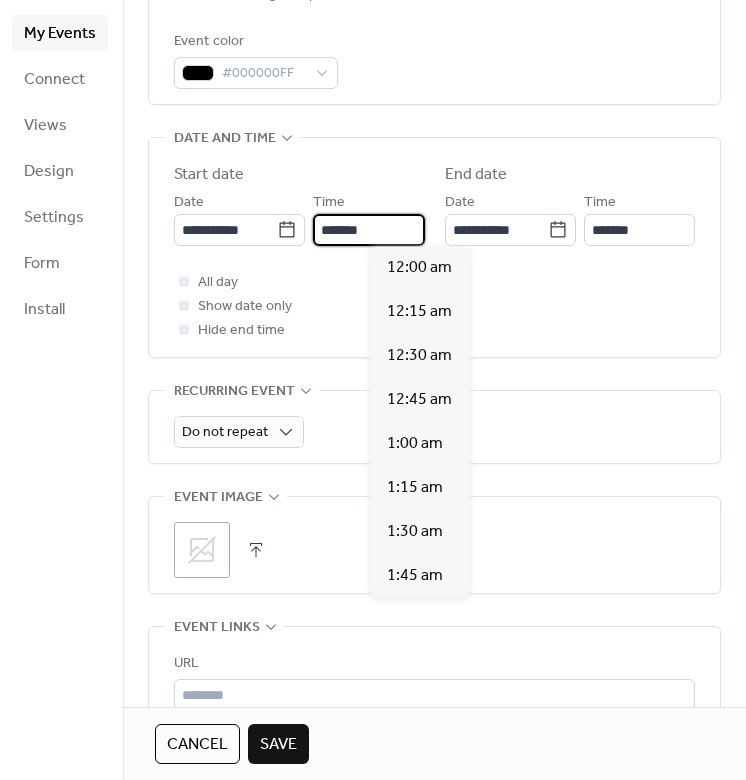 scroll, scrollTop: 1228, scrollLeft: 0, axis: vertical 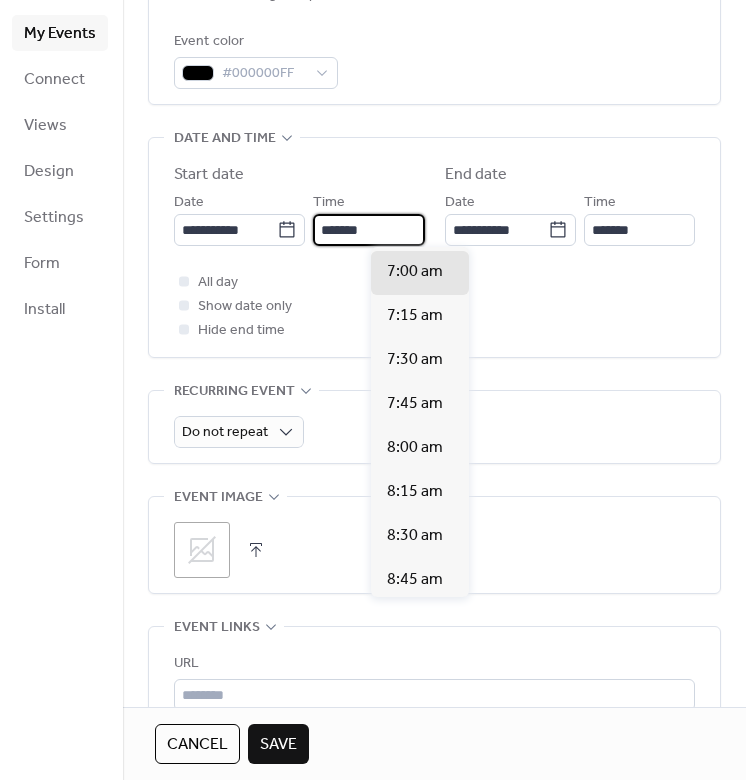 click on "*******" at bounding box center (368, 230) 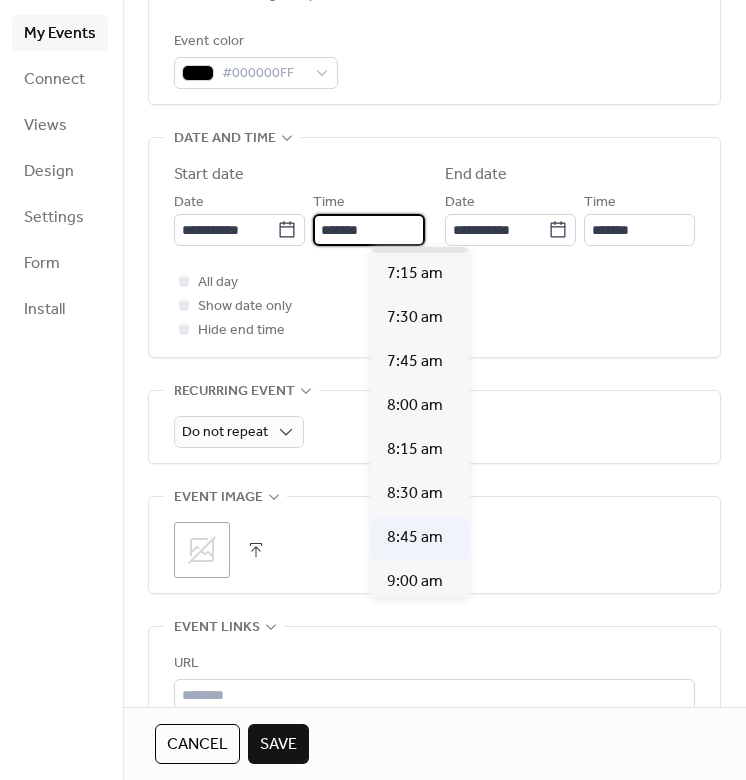 scroll, scrollTop: 1273, scrollLeft: 0, axis: vertical 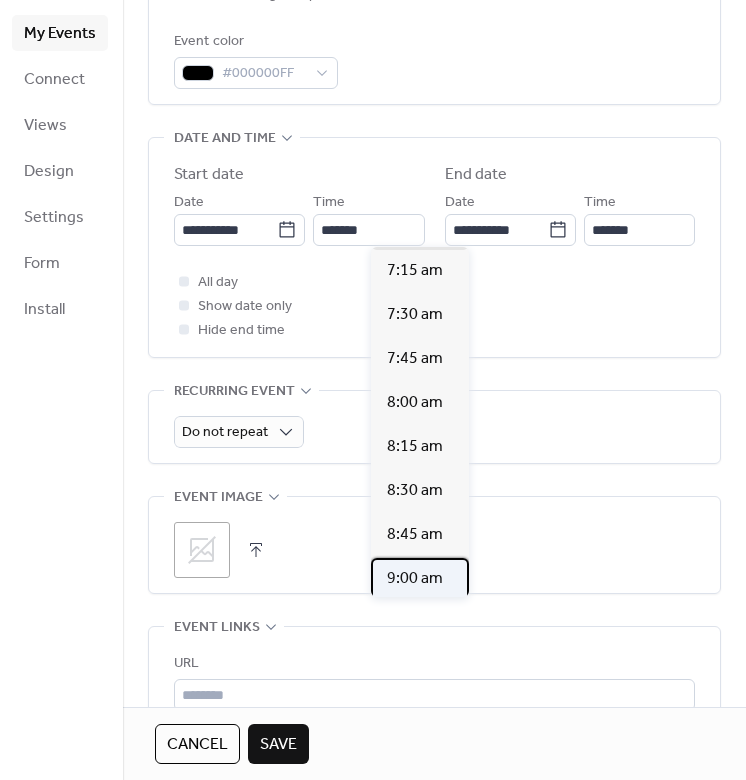 click on "9:00 am" at bounding box center [415, 579] 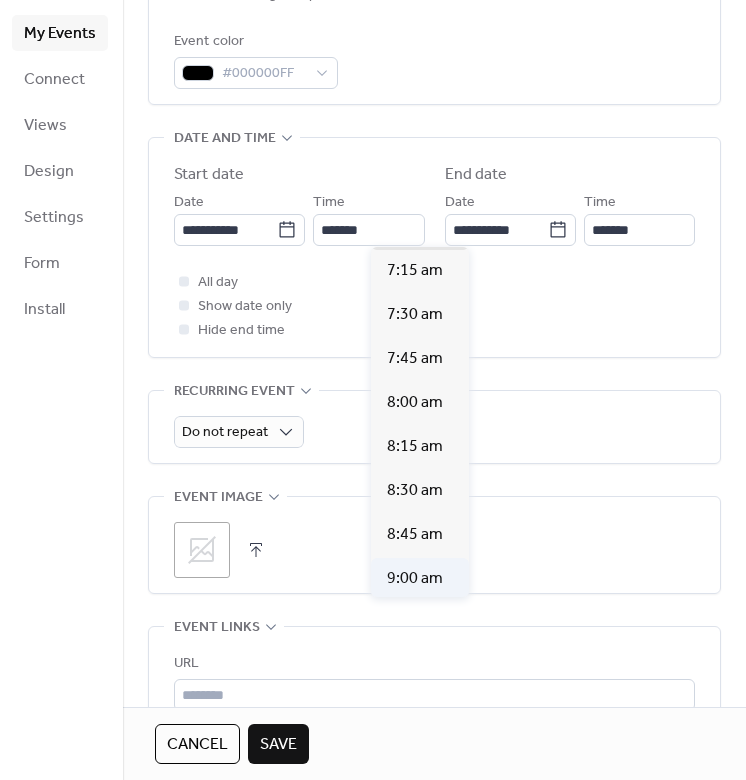 type on "*******" 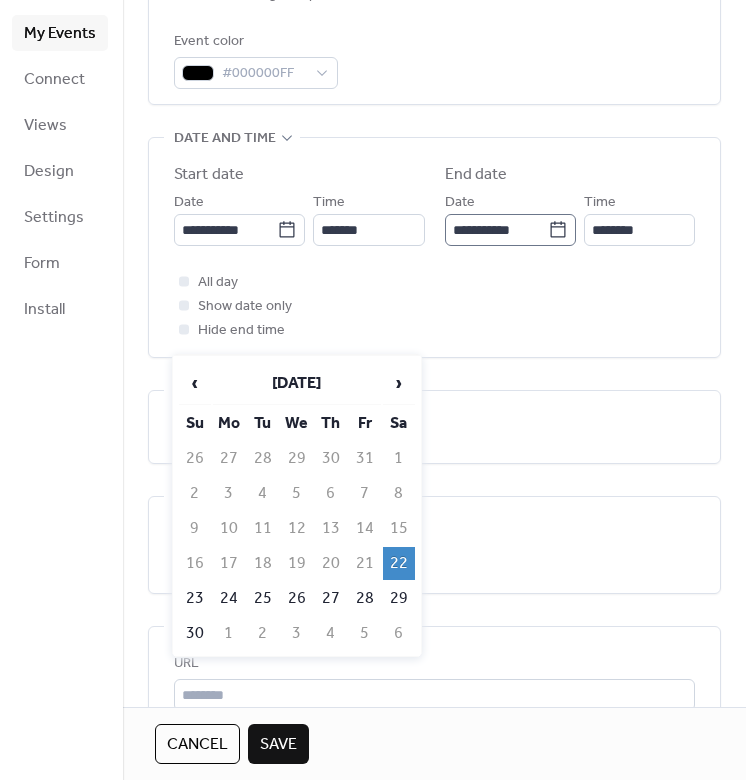 click 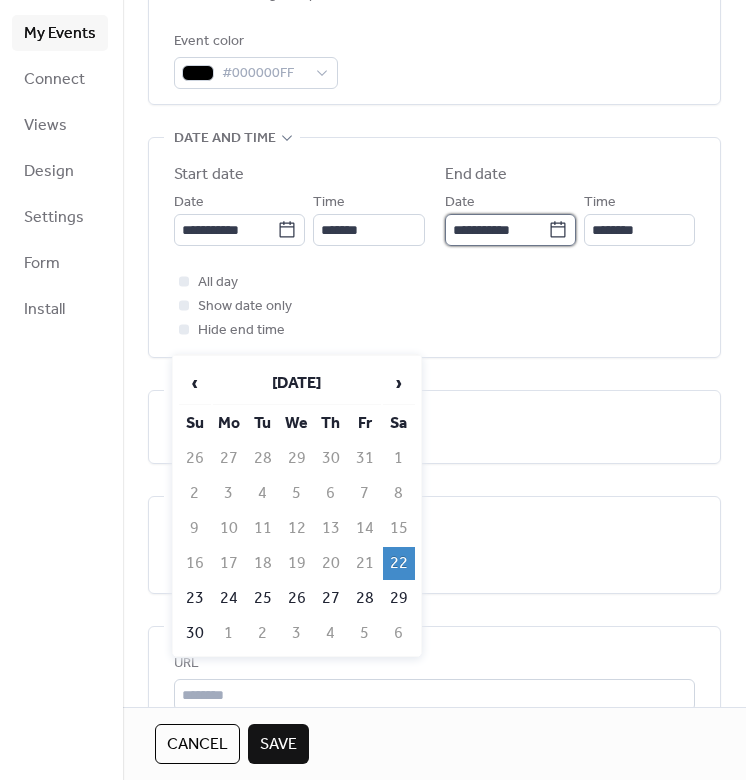 click on "**********" at bounding box center [496, 230] 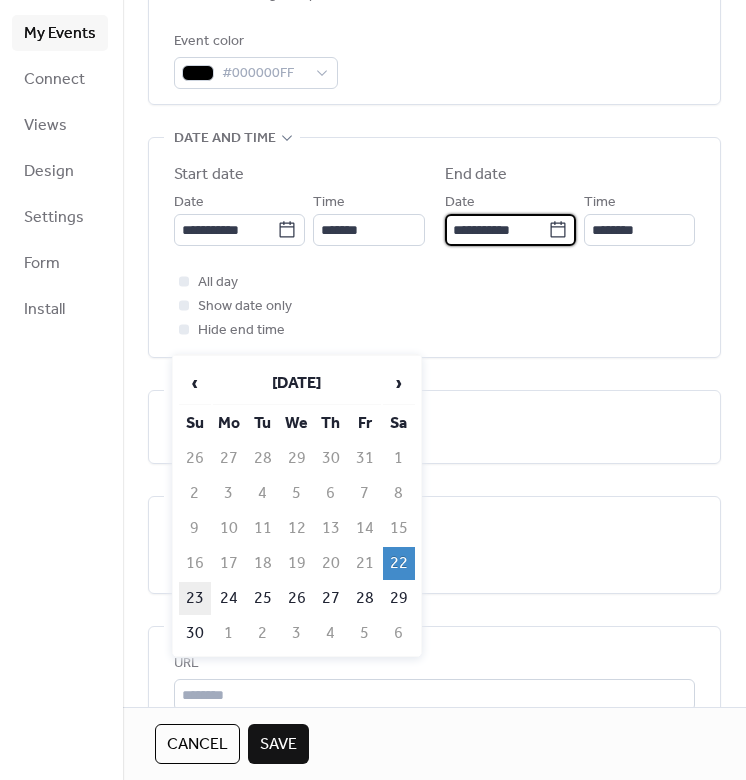 click on "23" at bounding box center (195, 598) 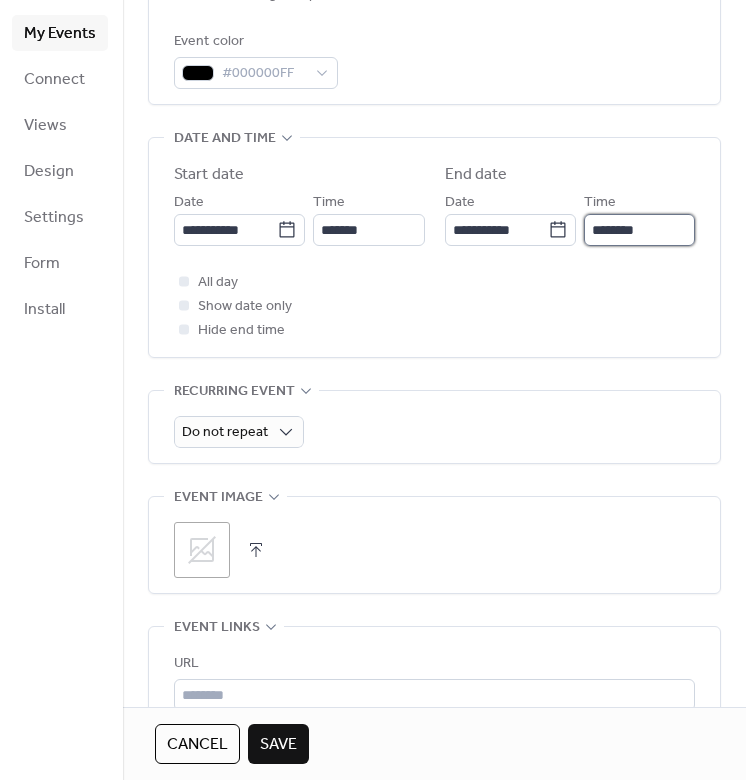 click on "********" at bounding box center [639, 230] 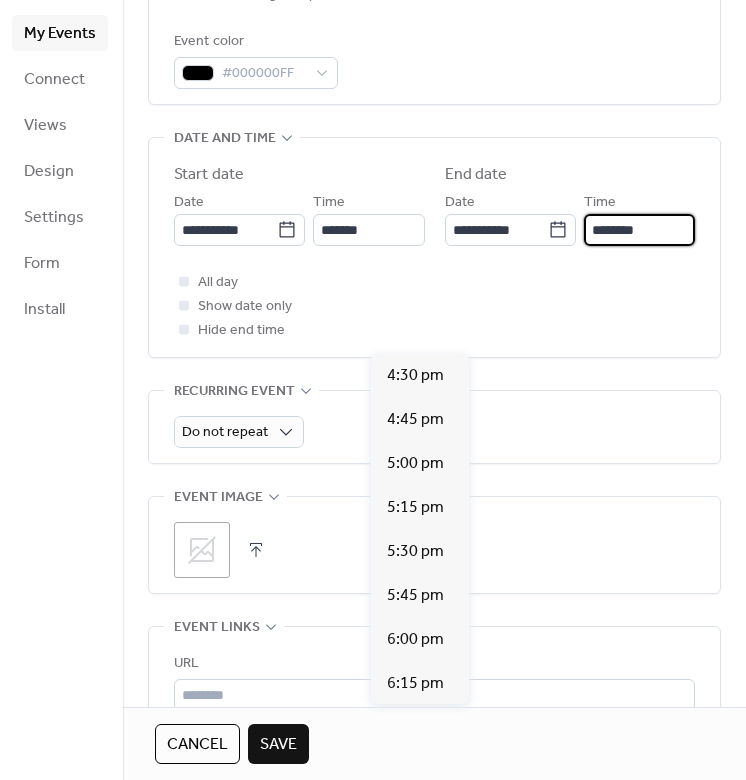 scroll, scrollTop: 2899, scrollLeft: 0, axis: vertical 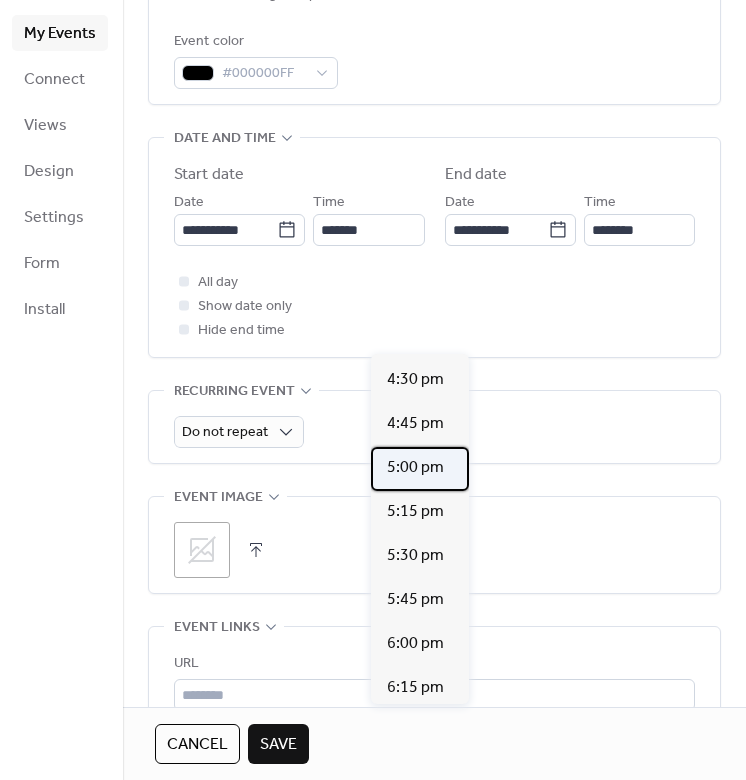 click on "5:00 pm" at bounding box center (415, 468) 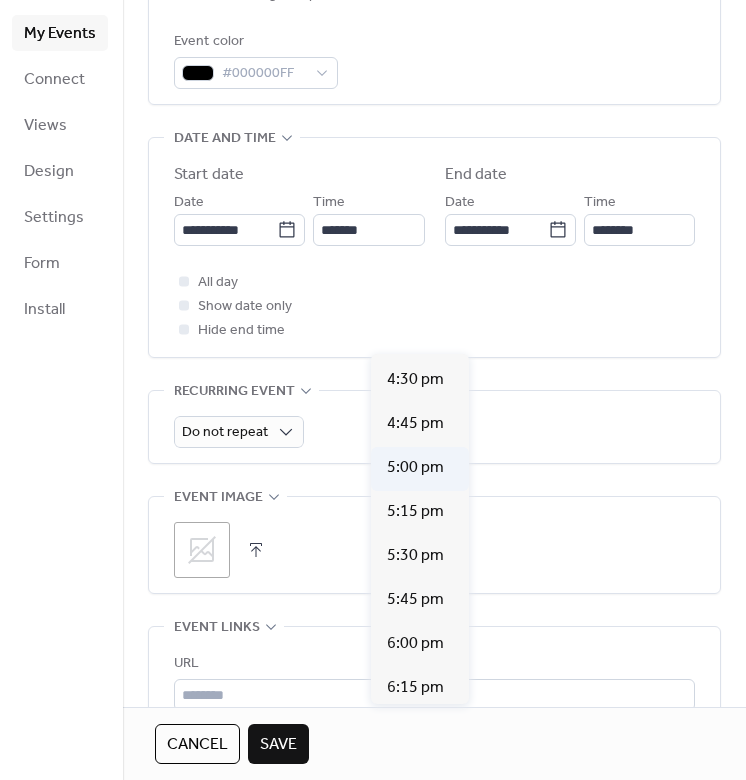 type on "*******" 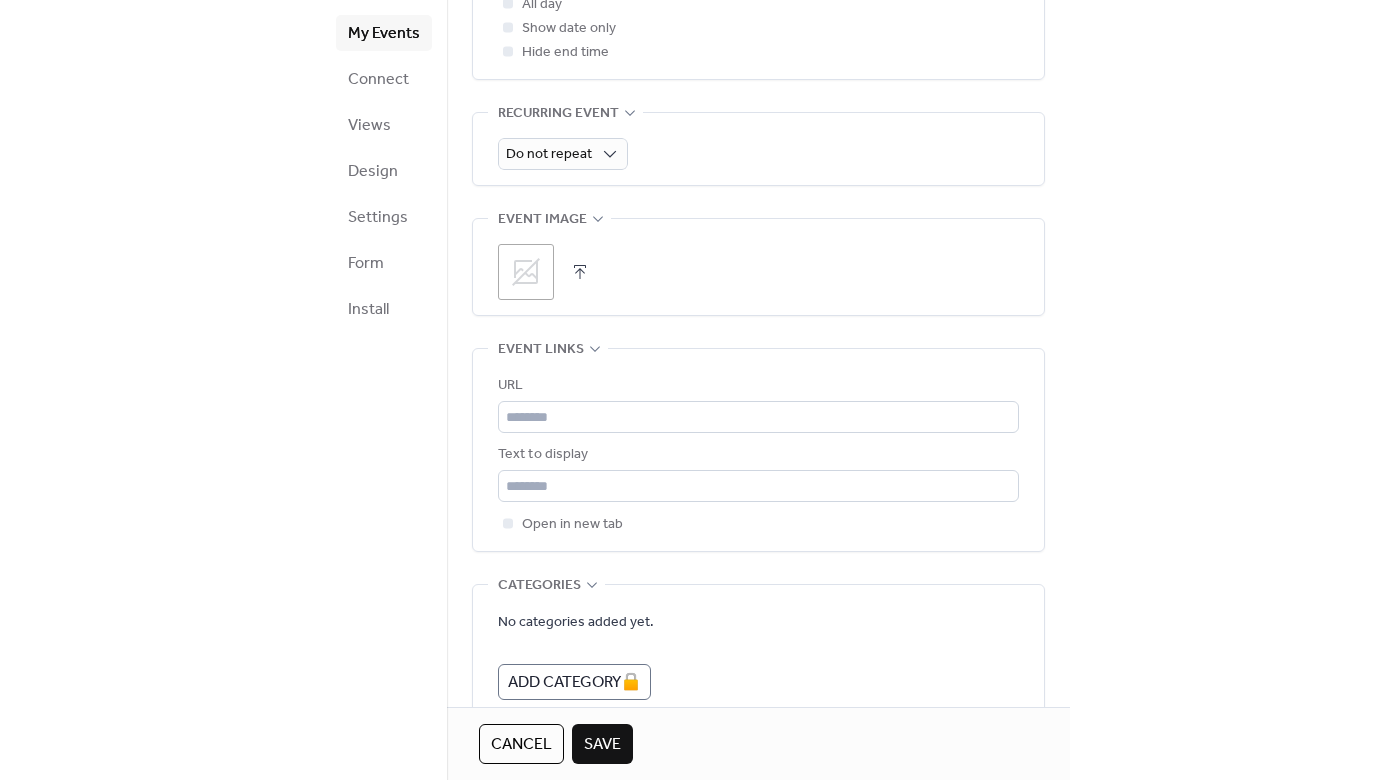 scroll, scrollTop: 986, scrollLeft: 0, axis: vertical 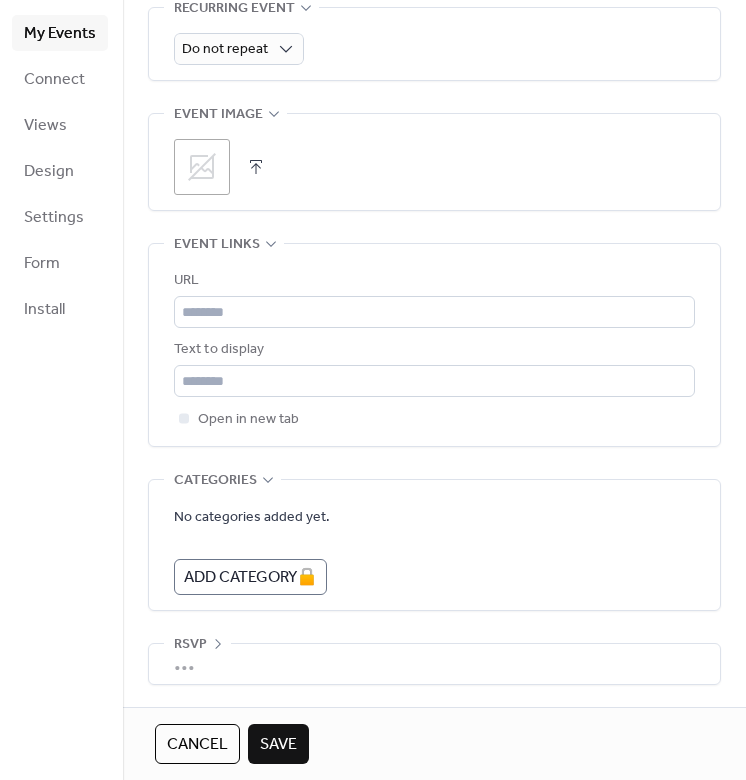 click 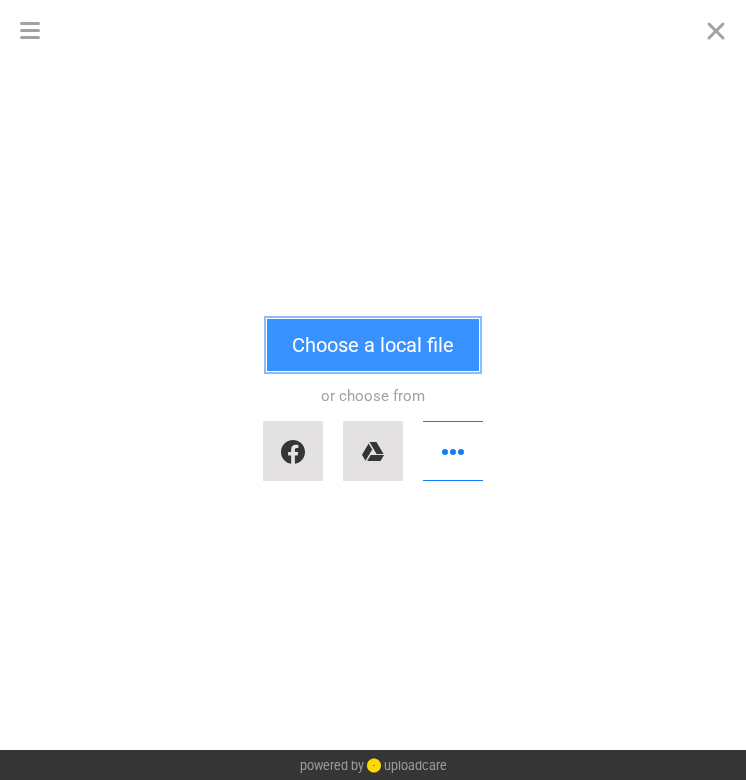 click on "Choose a local file" at bounding box center (373, 345) 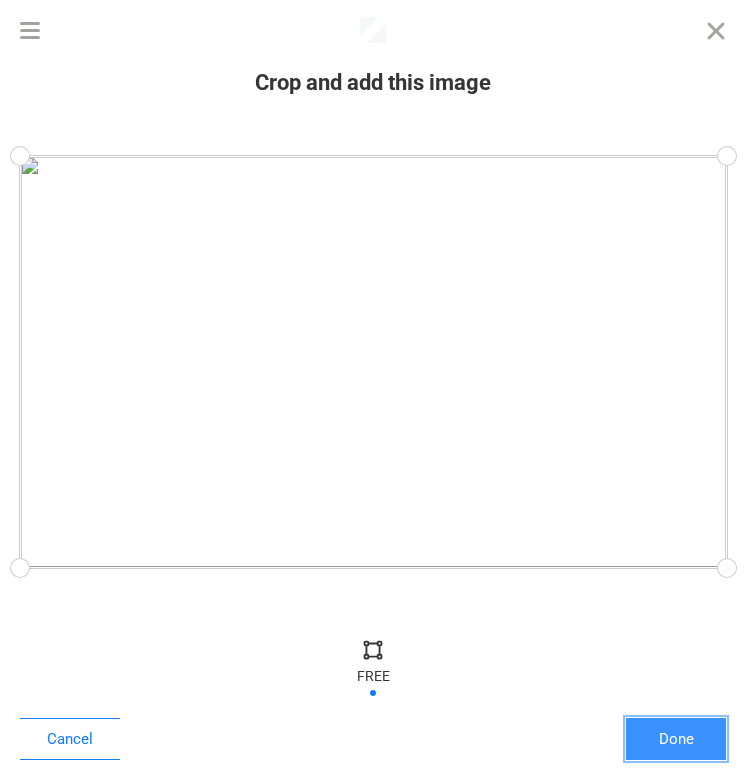 click on "Done" at bounding box center (676, 739) 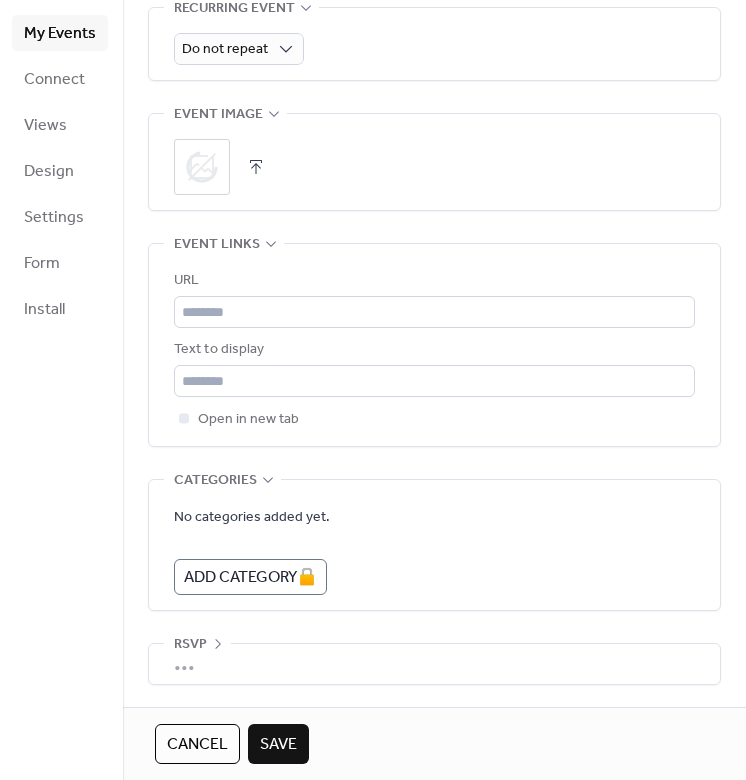 click on "Save" at bounding box center (278, 745) 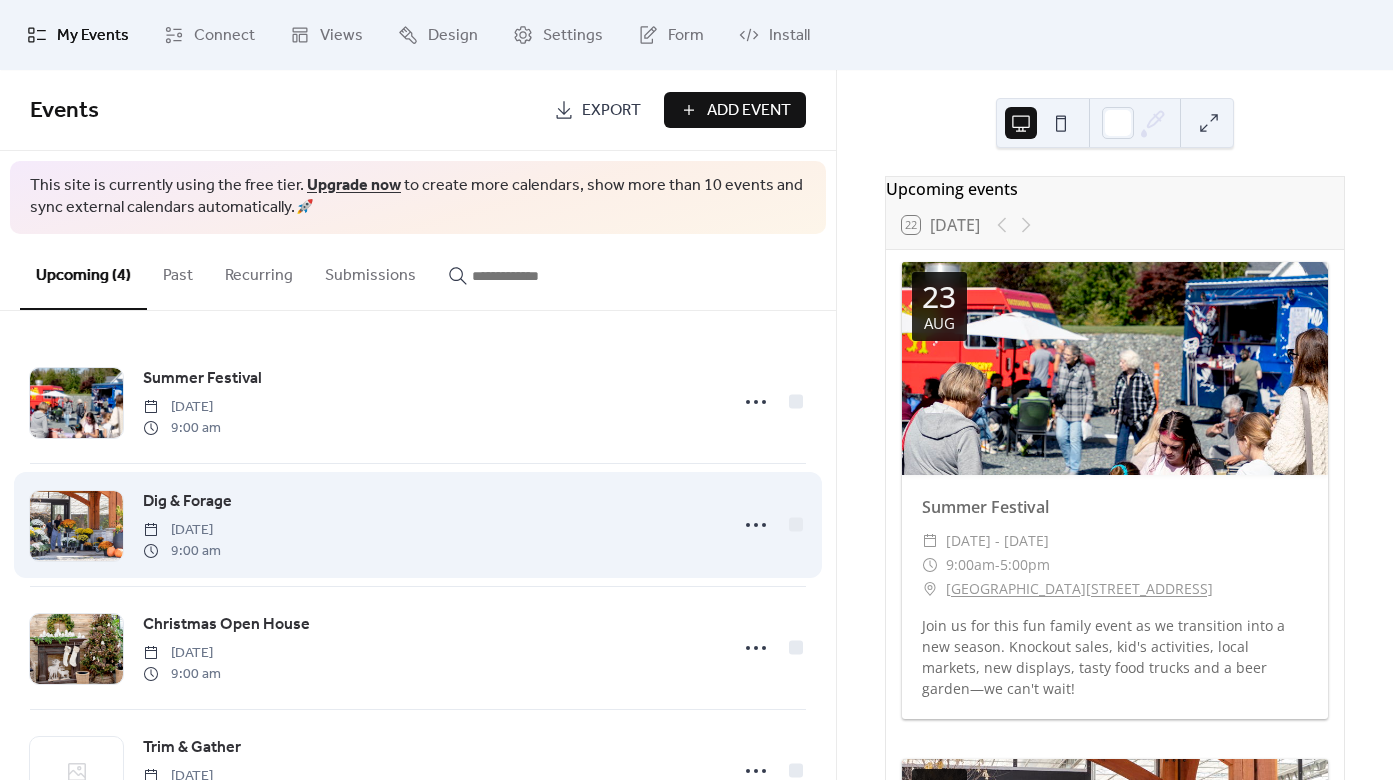 scroll, scrollTop: 80, scrollLeft: 0, axis: vertical 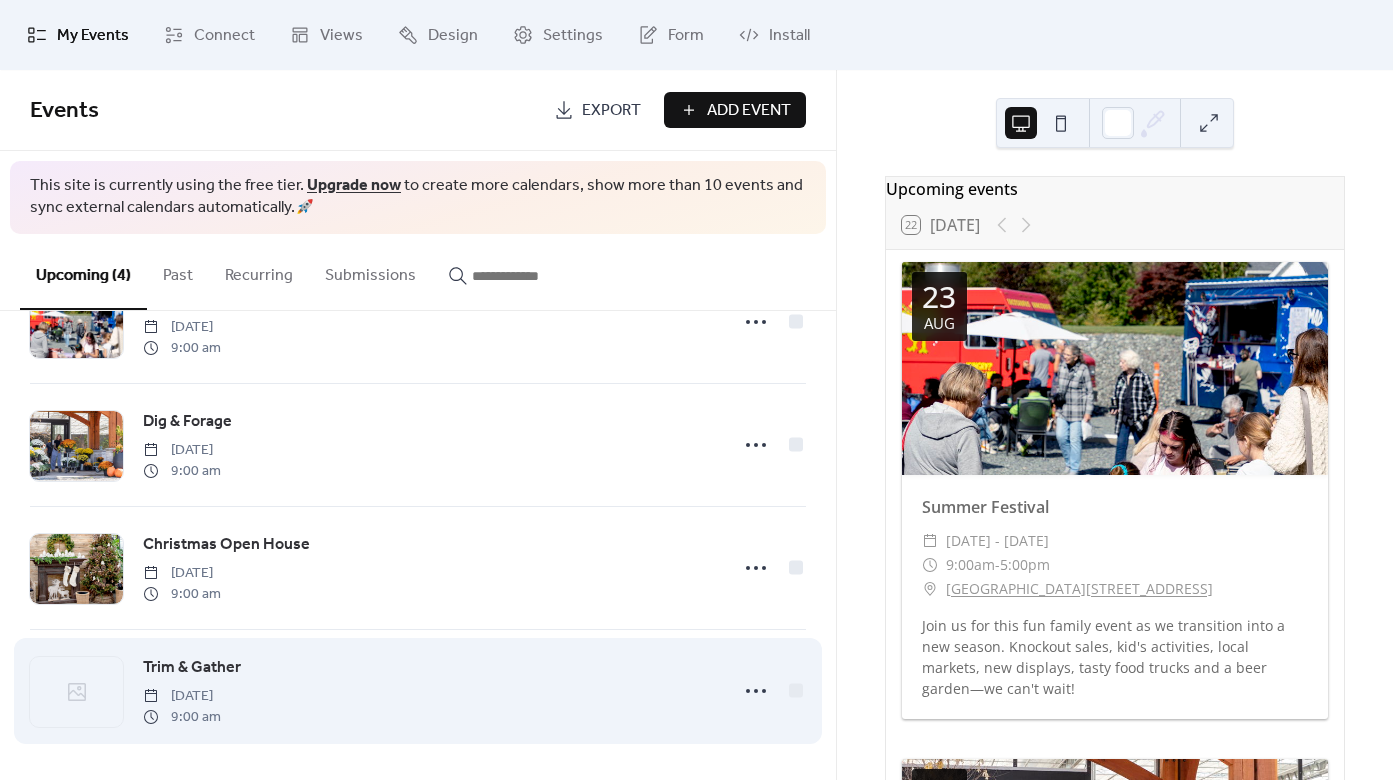 click on "Trim & Gather [DATE] 9:00 am" at bounding box center [429, 691] 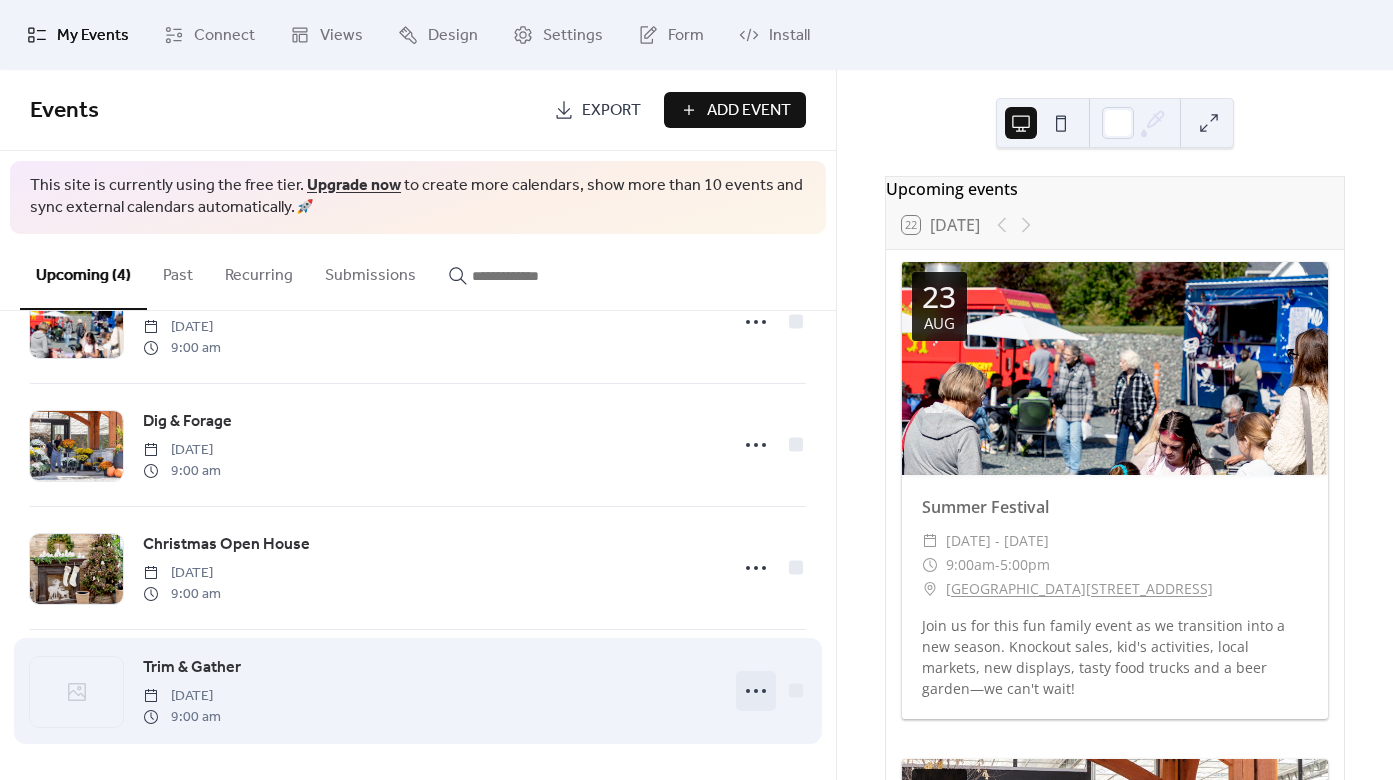 click 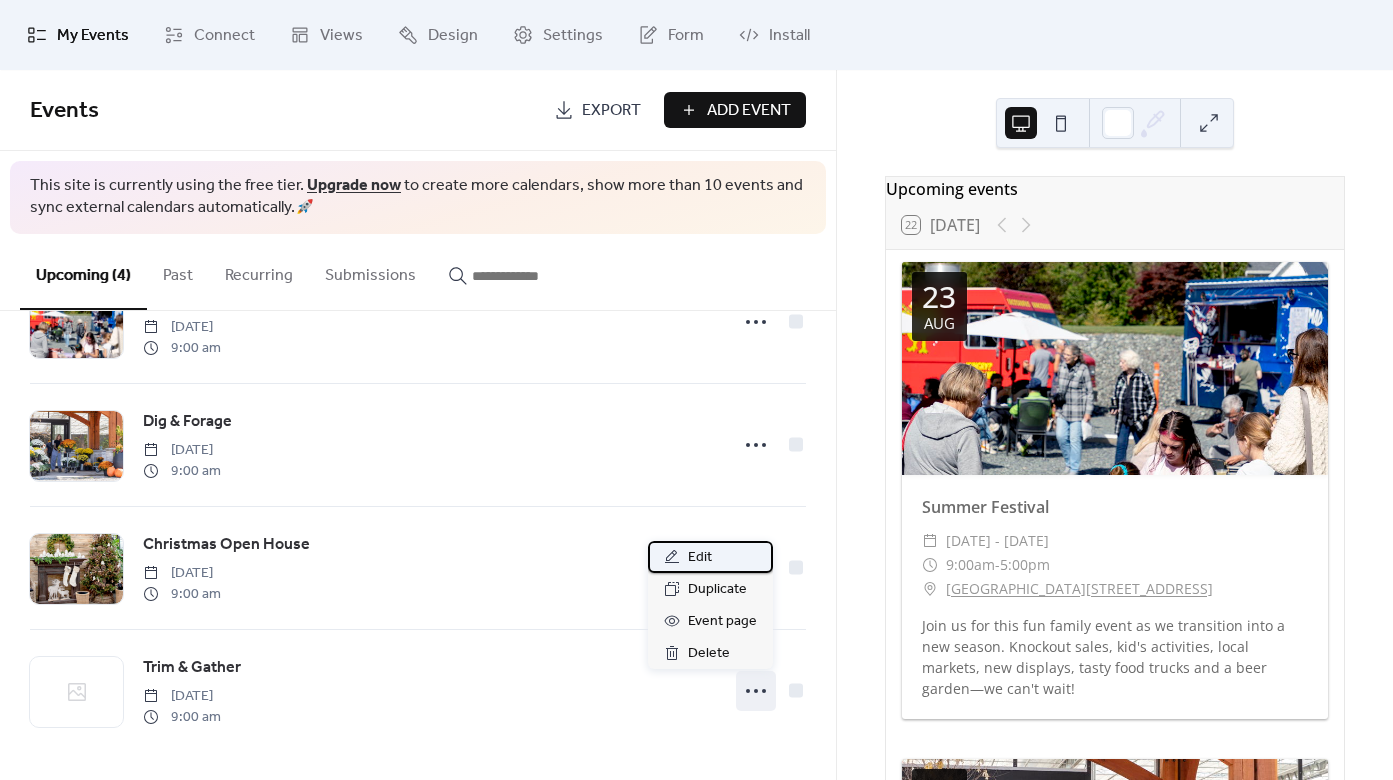 click on "Edit" at bounding box center (700, 558) 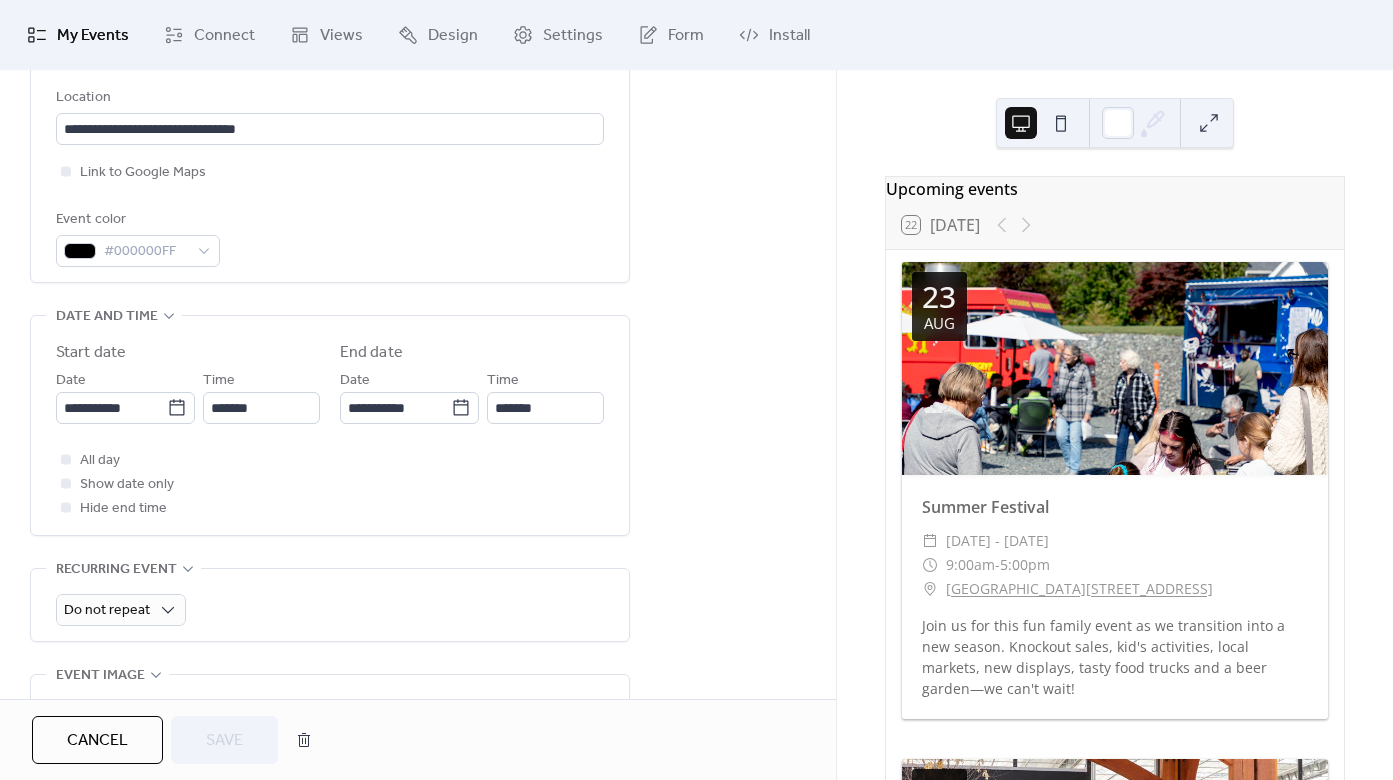 scroll, scrollTop: 486, scrollLeft: 0, axis: vertical 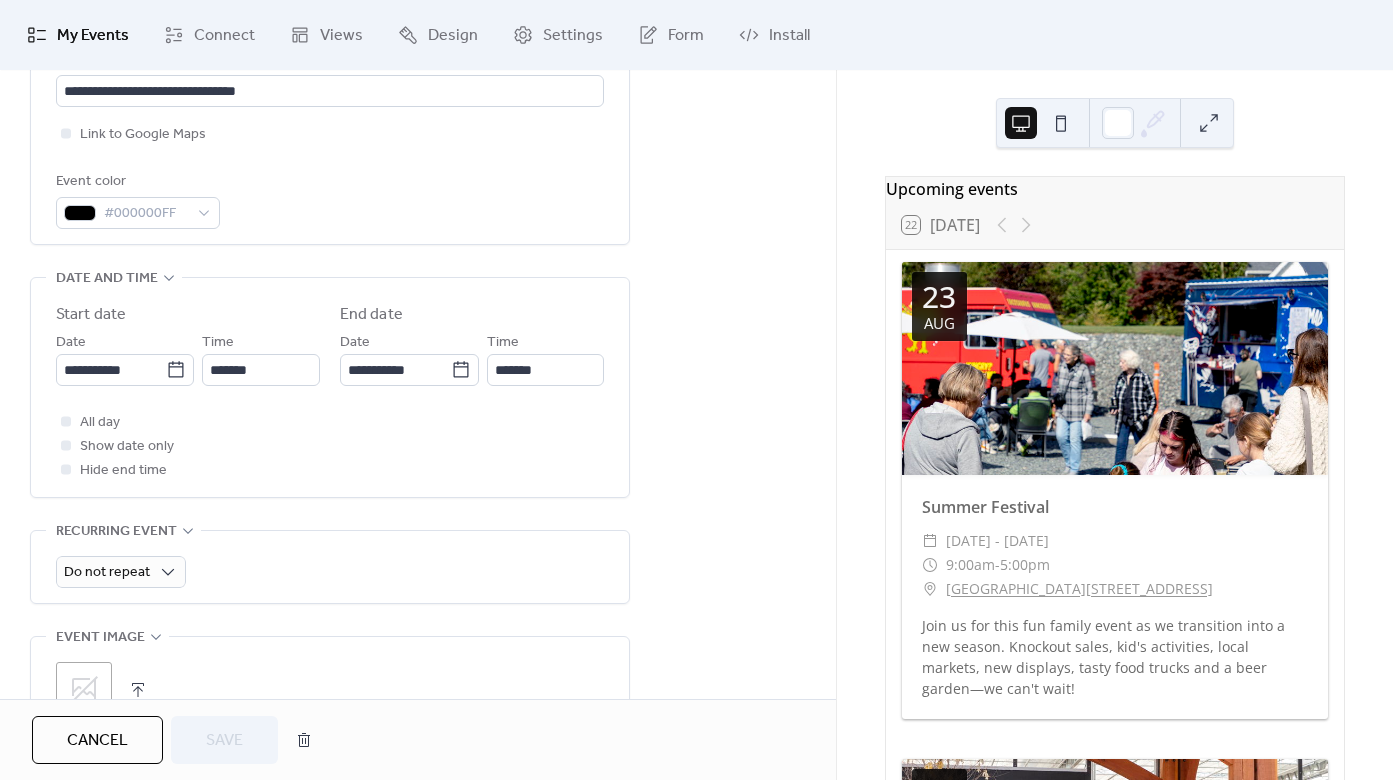 click on ";" at bounding box center (84, 690) 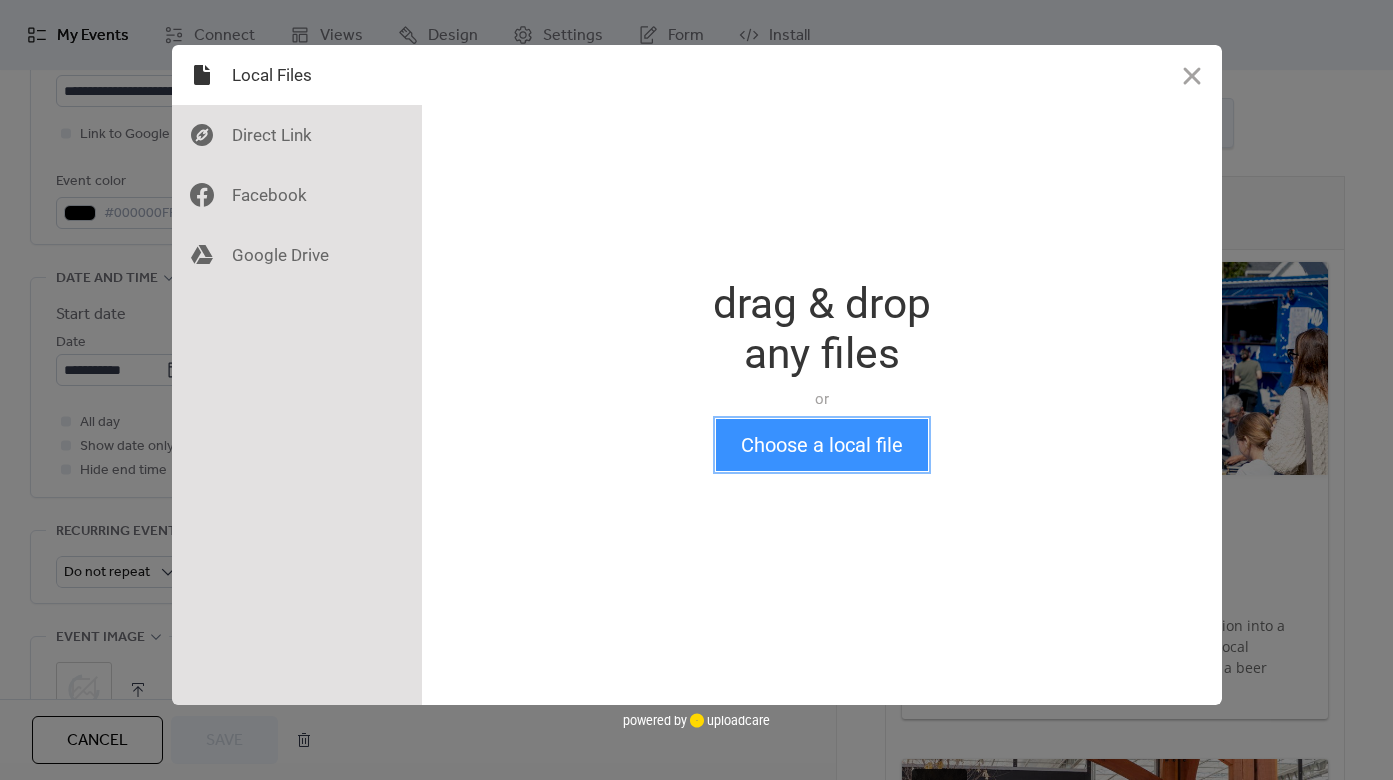 click on "Choose a local file" at bounding box center [822, 445] 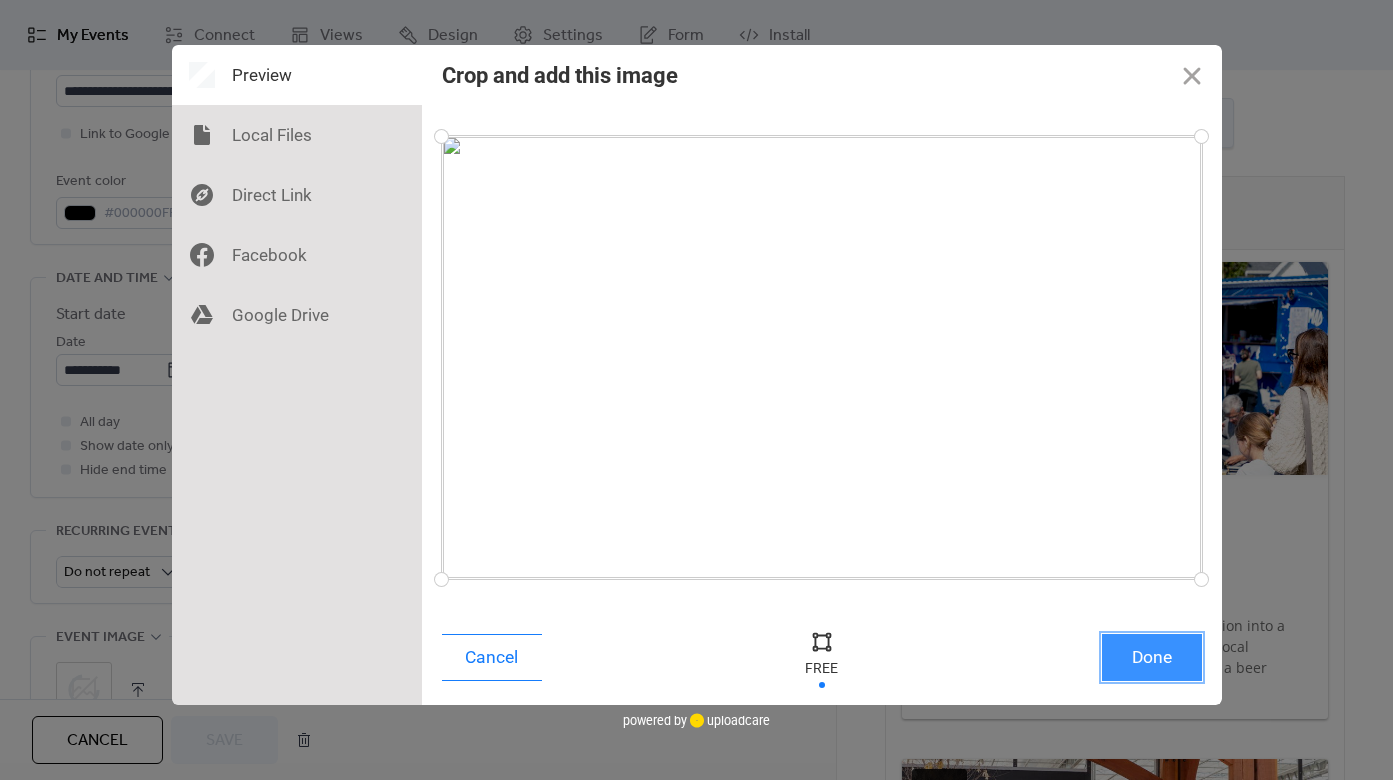click on "Done" at bounding box center [1152, 657] 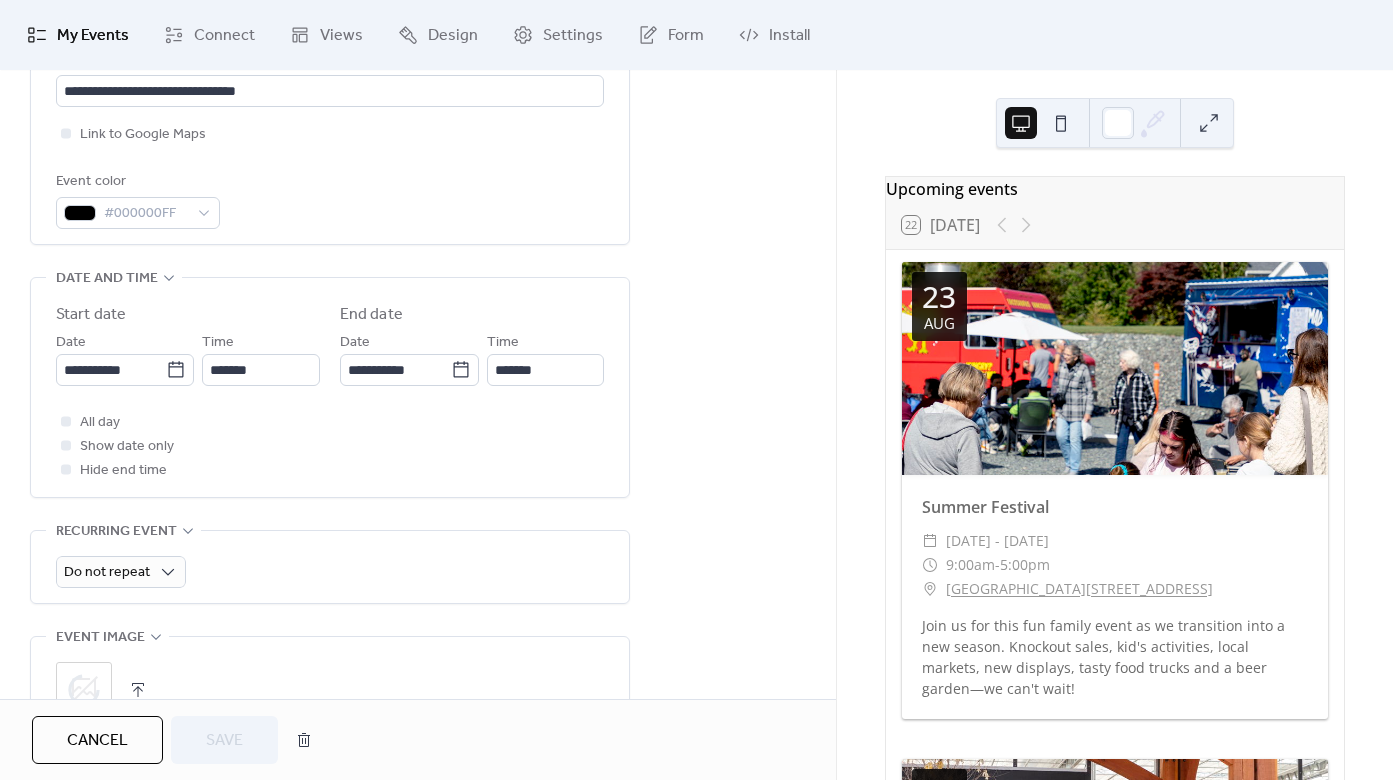 scroll, scrollTop: 991, scrollLeft: 0, axis: vertical 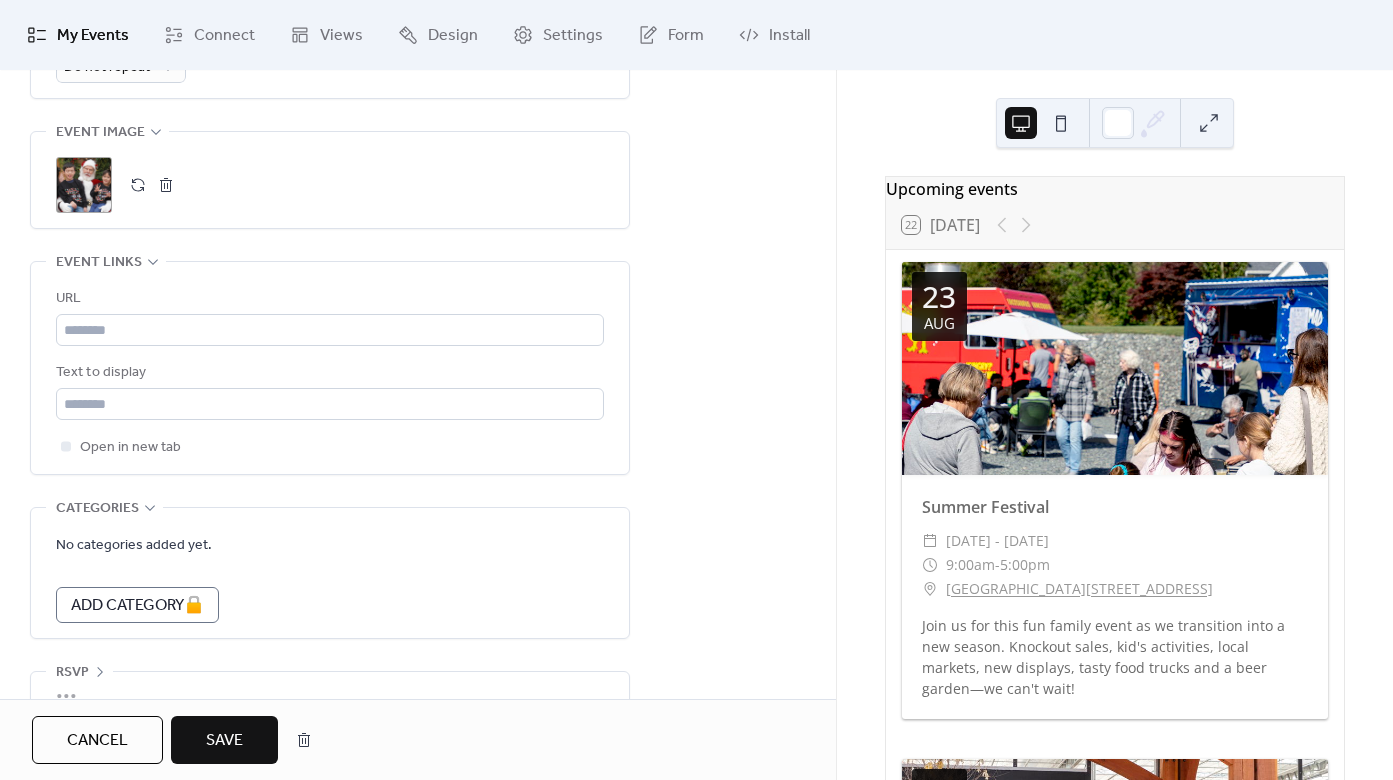 click on "Save" at bounding box center (224, 741) 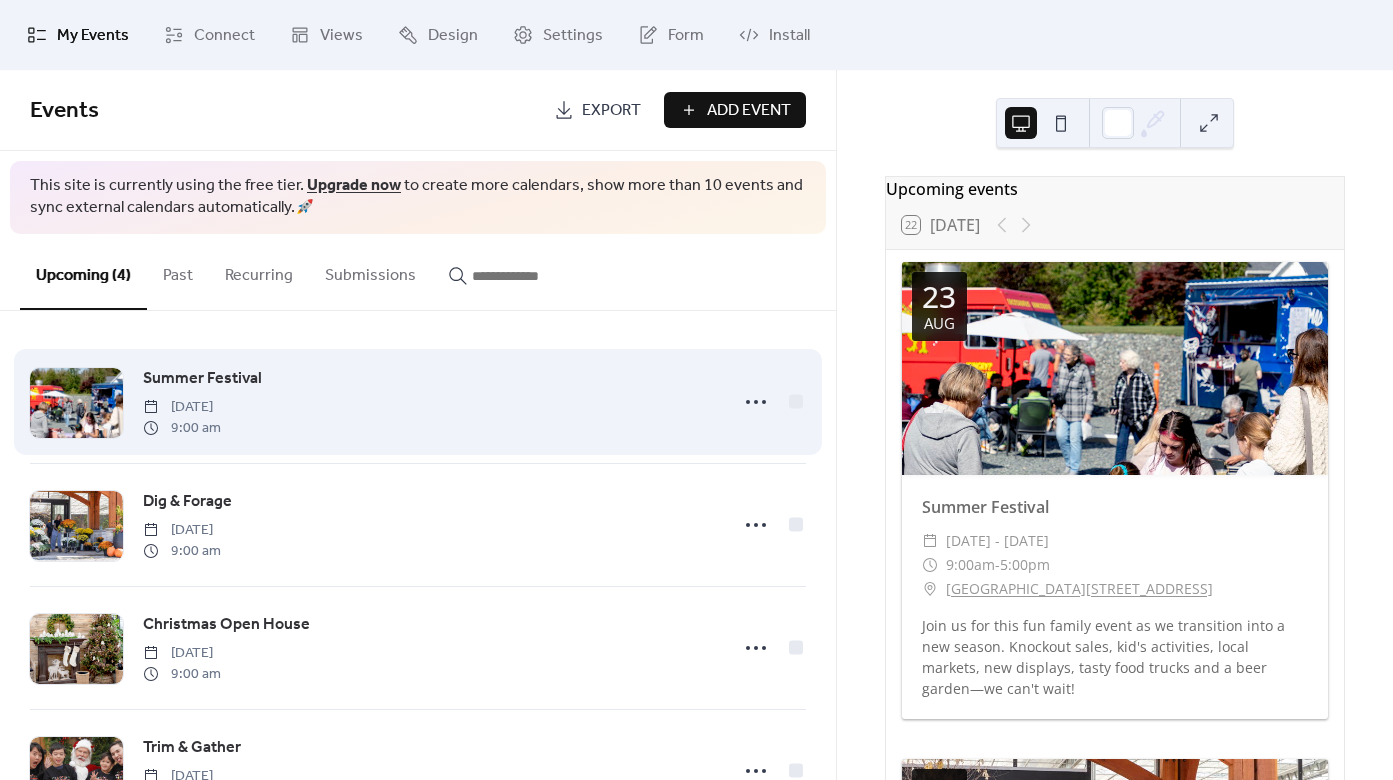 scroll, scrollTop: 80, scrollLeft: 0, axis: vertical 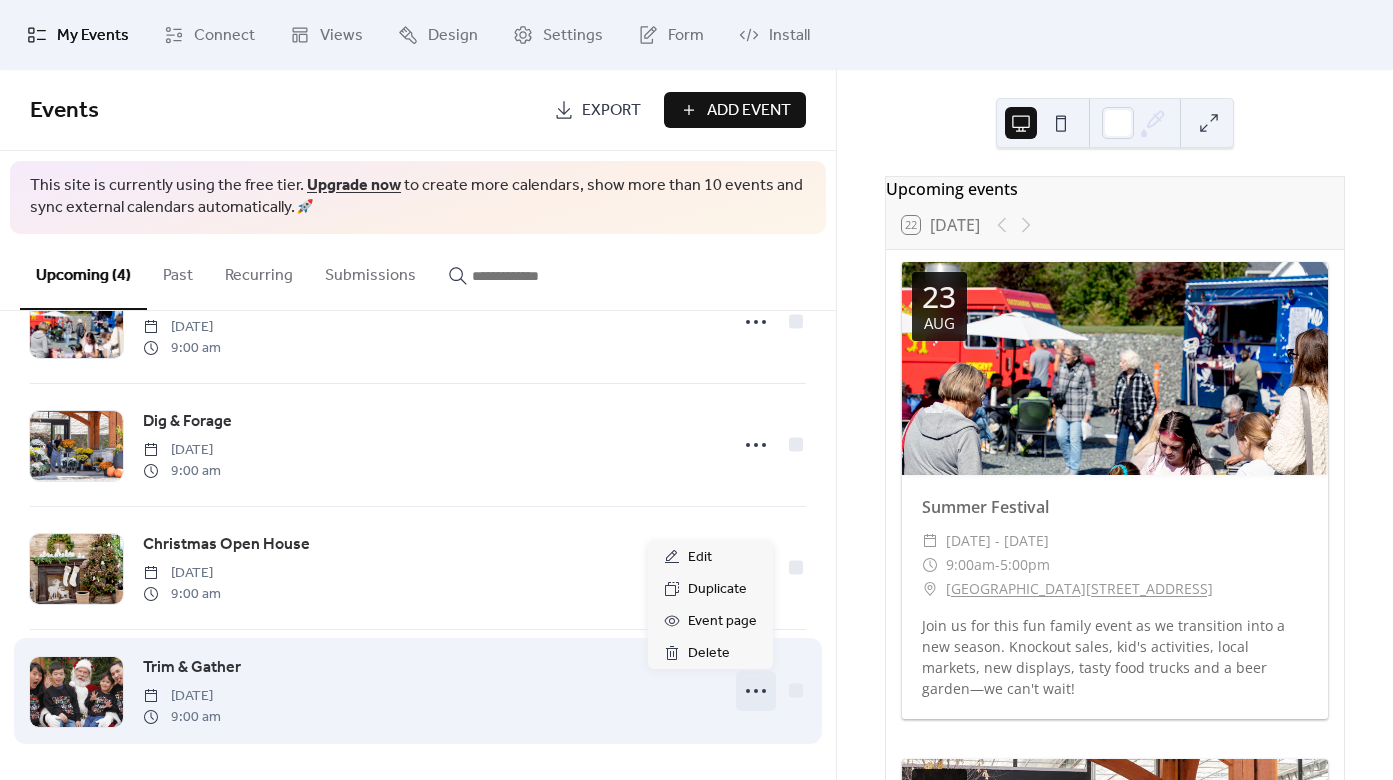 click 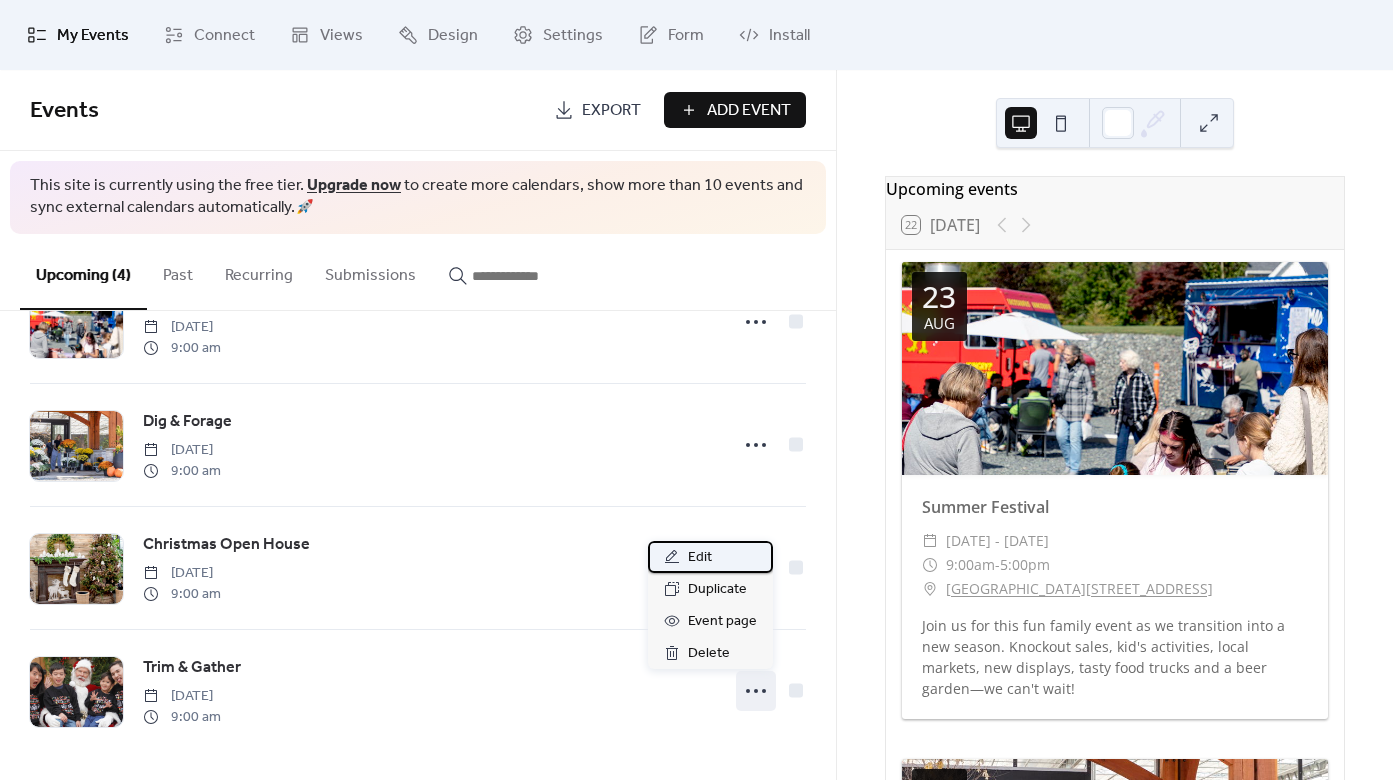 click on "Edit" at bounding box center (700, 558) 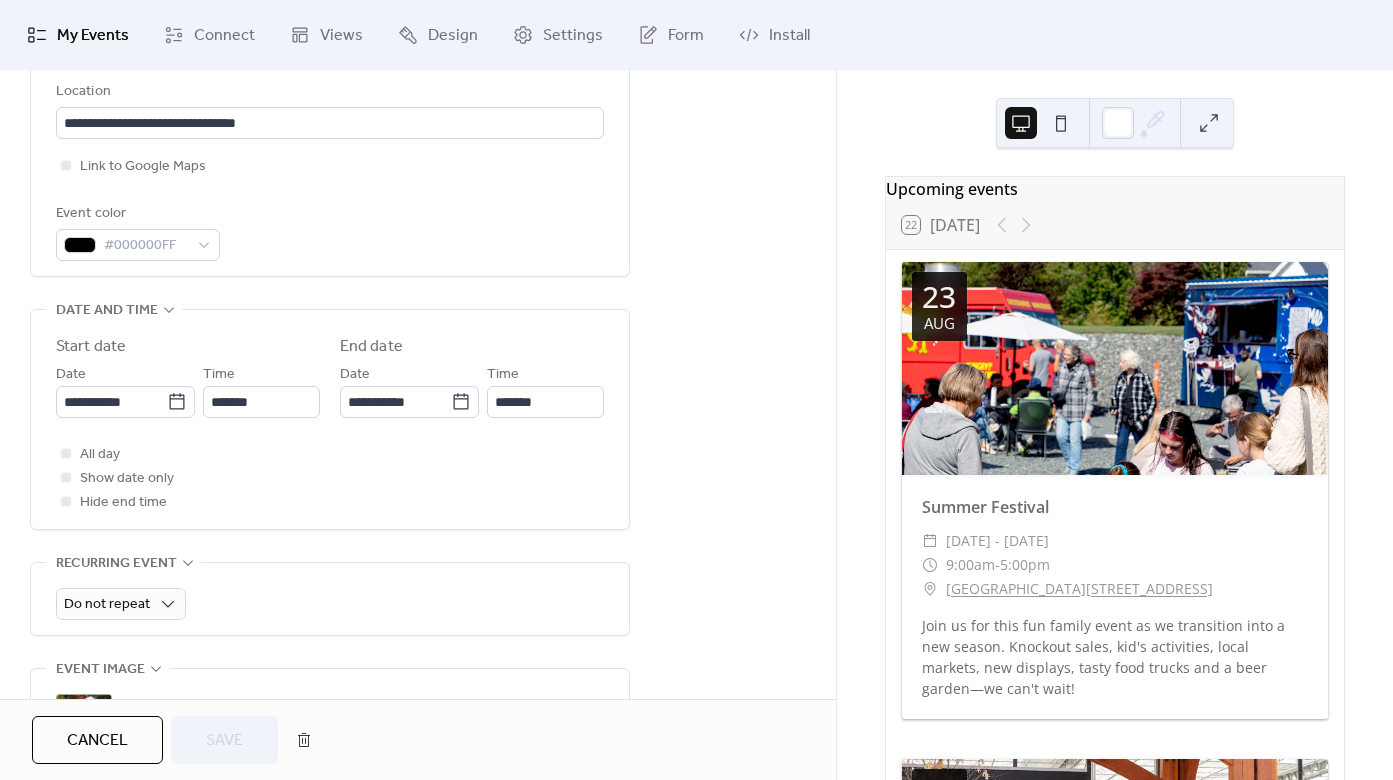 scroll, scrollTop: 460, scrollLeft: 0, axis: vertical 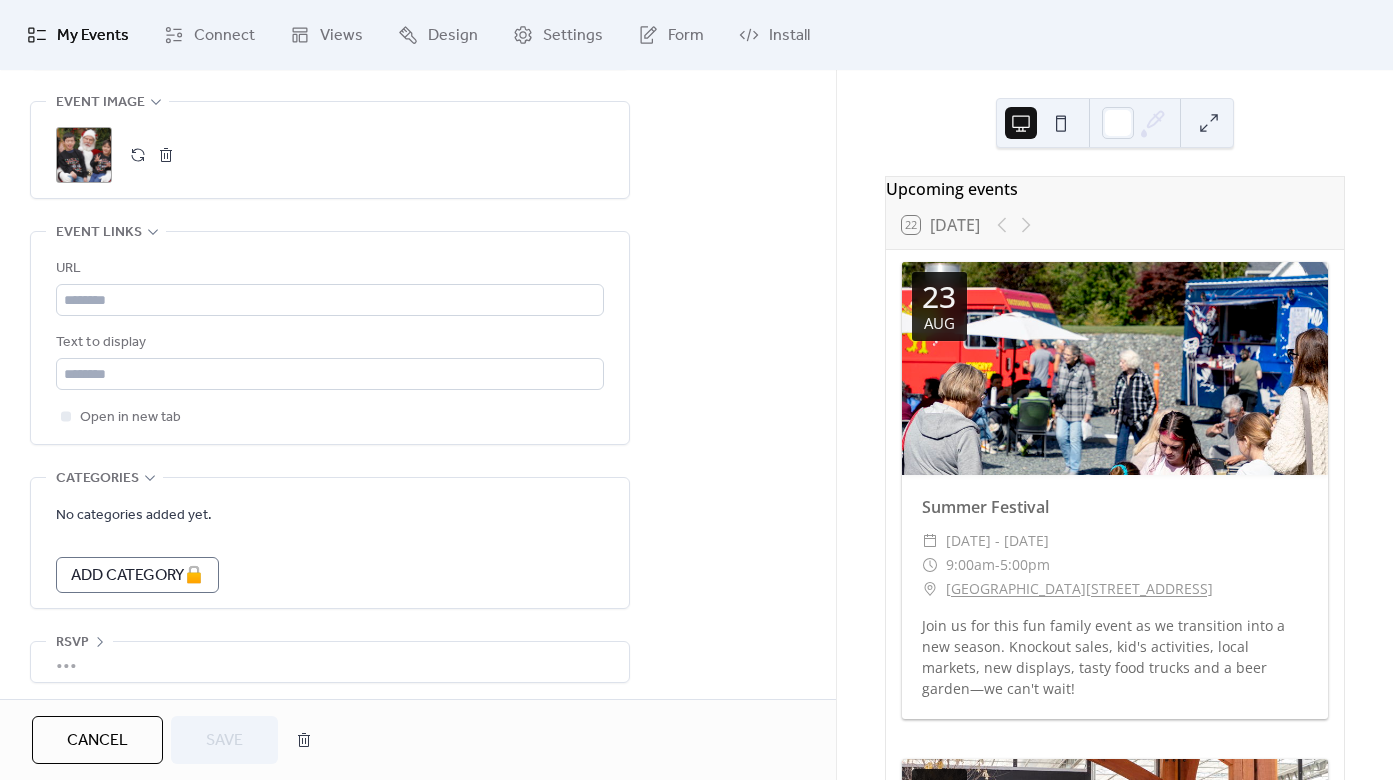 click at bounding box center (166, 155) 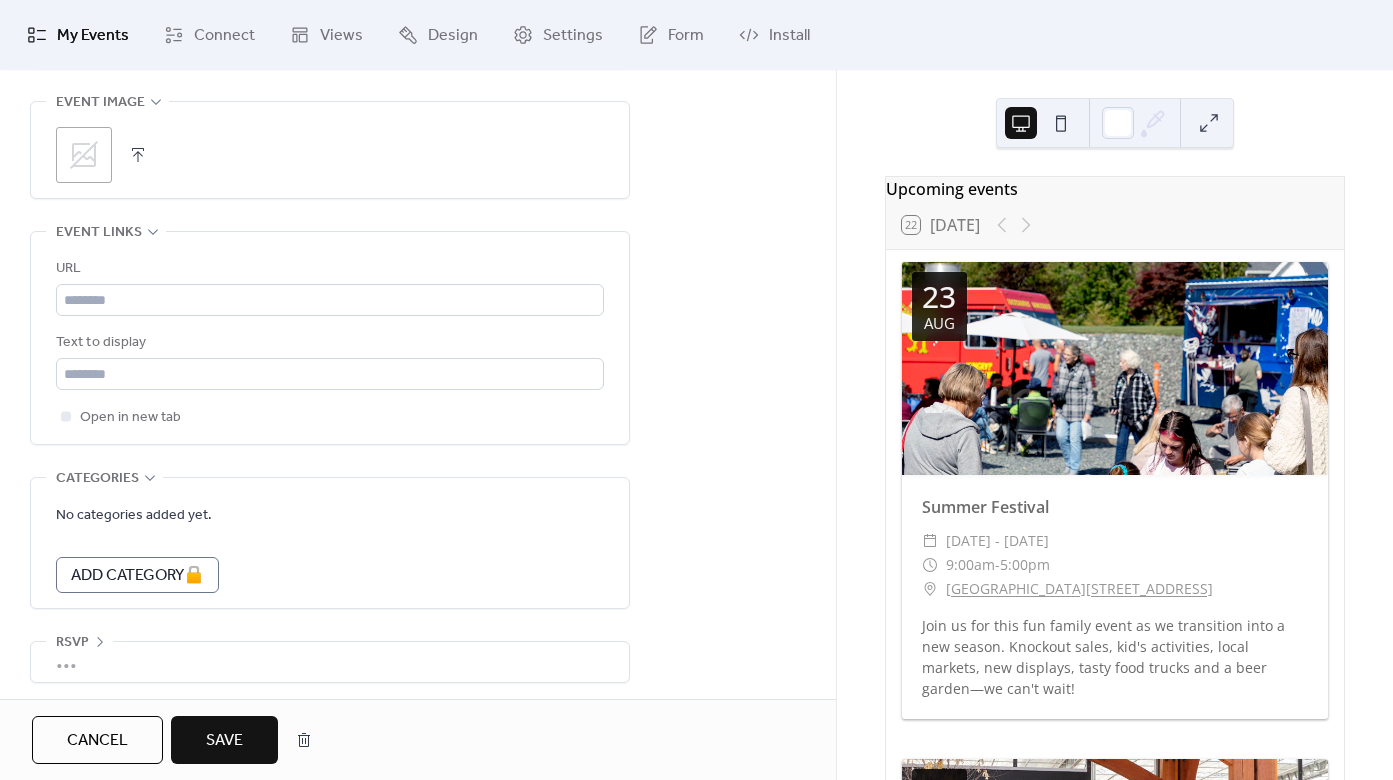 click at bounding box center [138, 155] 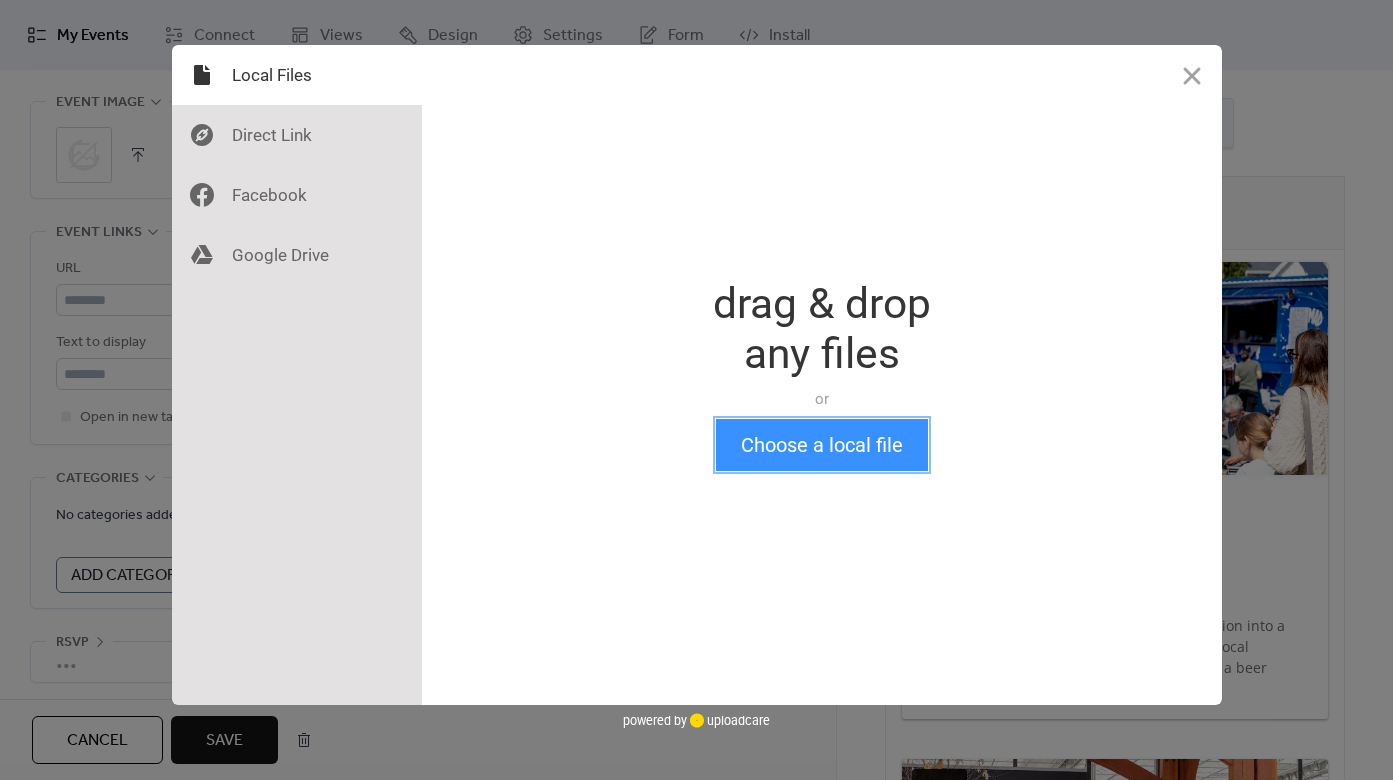 click on "Choose a local file" at bounding box center (822, 445) 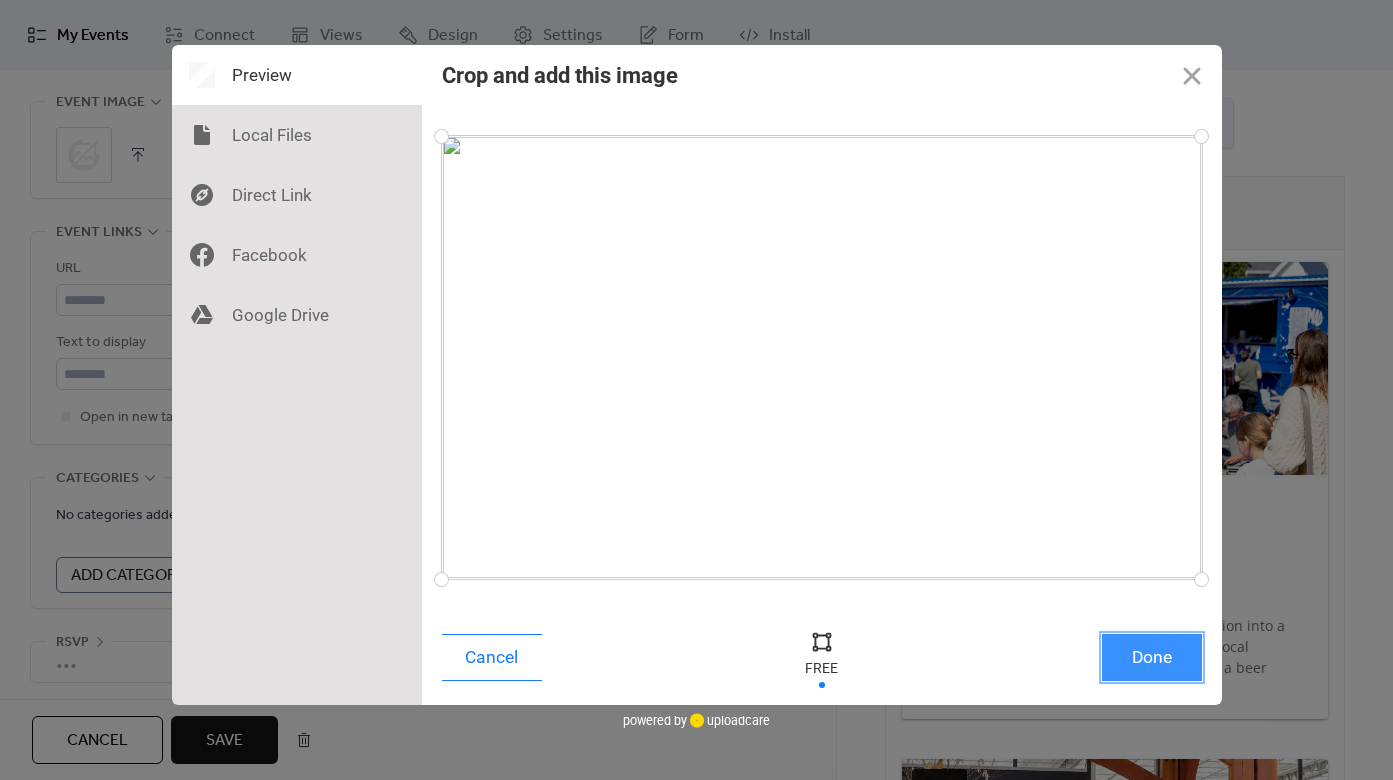 click on "Done" at bounding box center (1152, 657) 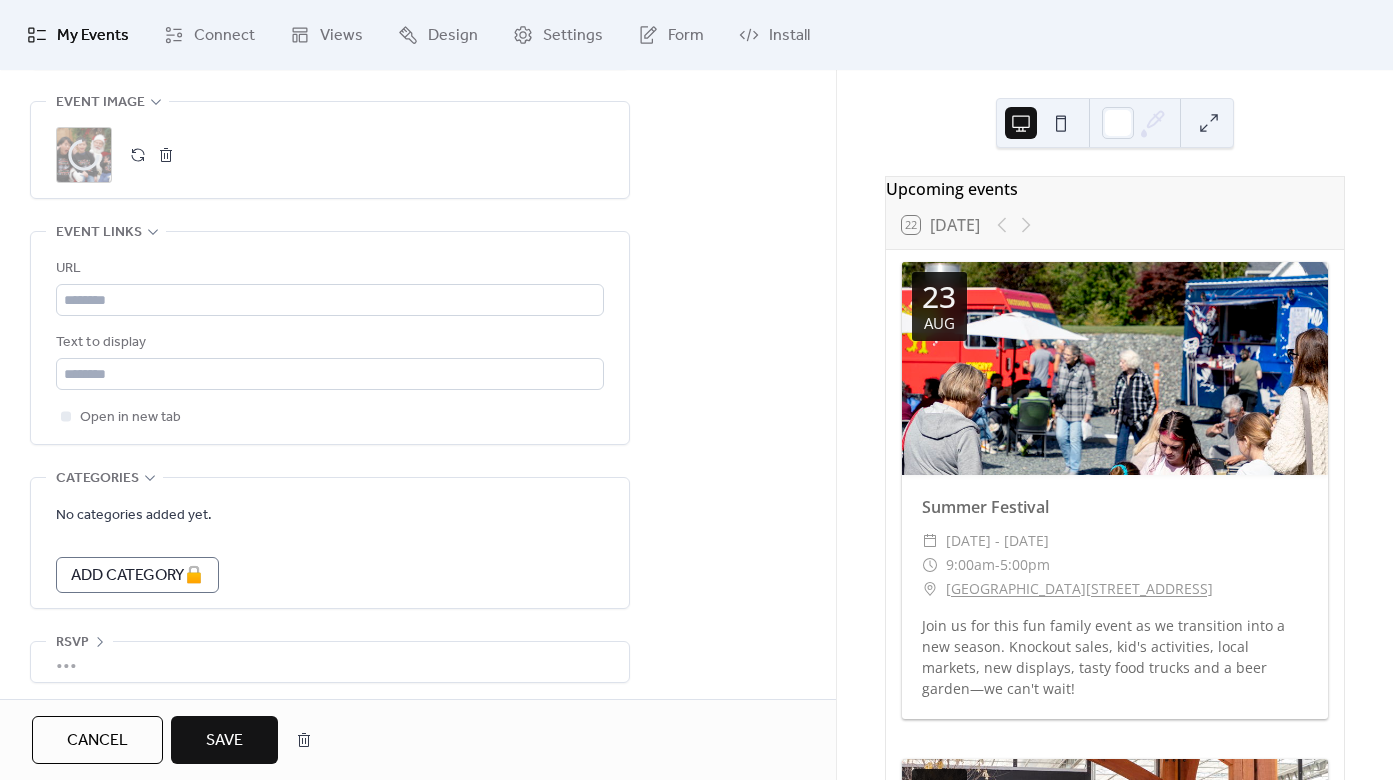 click on "Save" at bounding box center [224, 741] 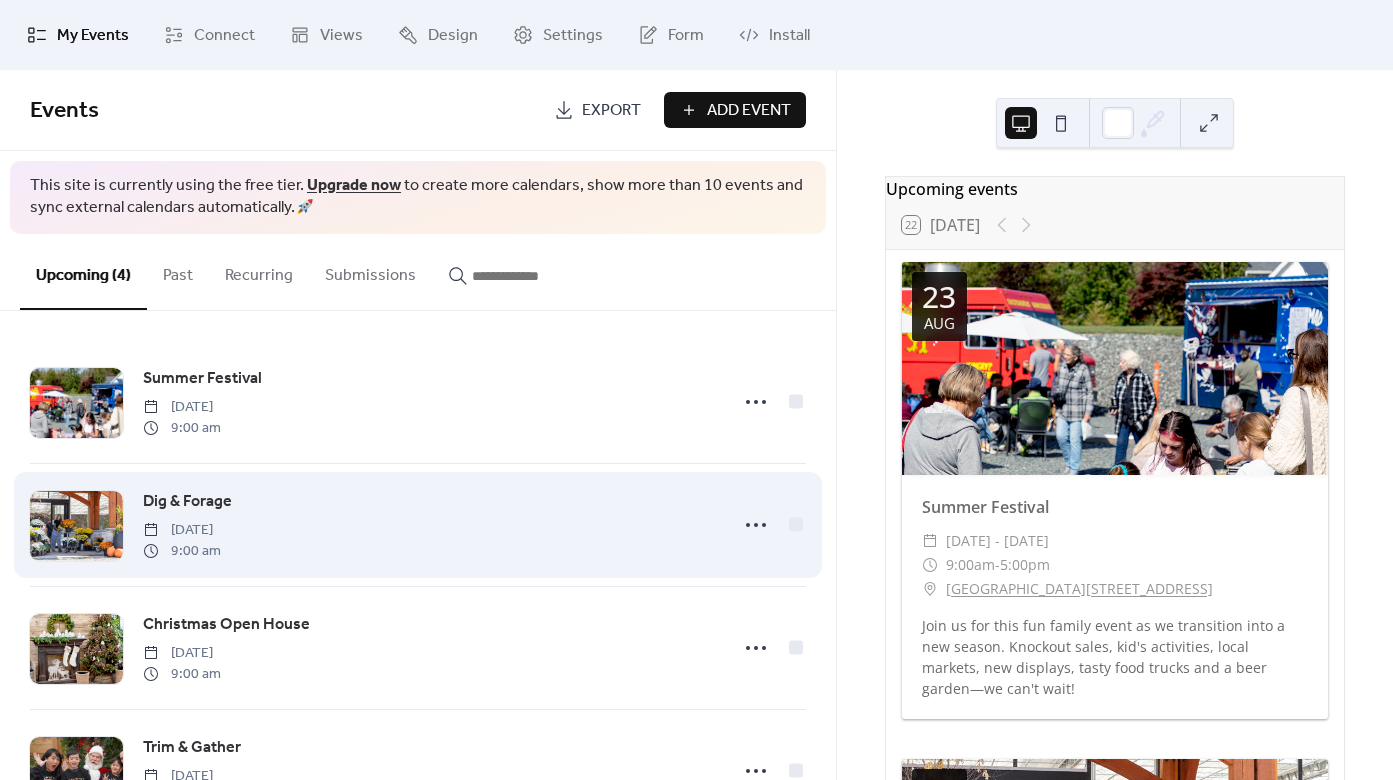 scroll, scrollTop: 80, scrollLeft: 0, axis: vertical 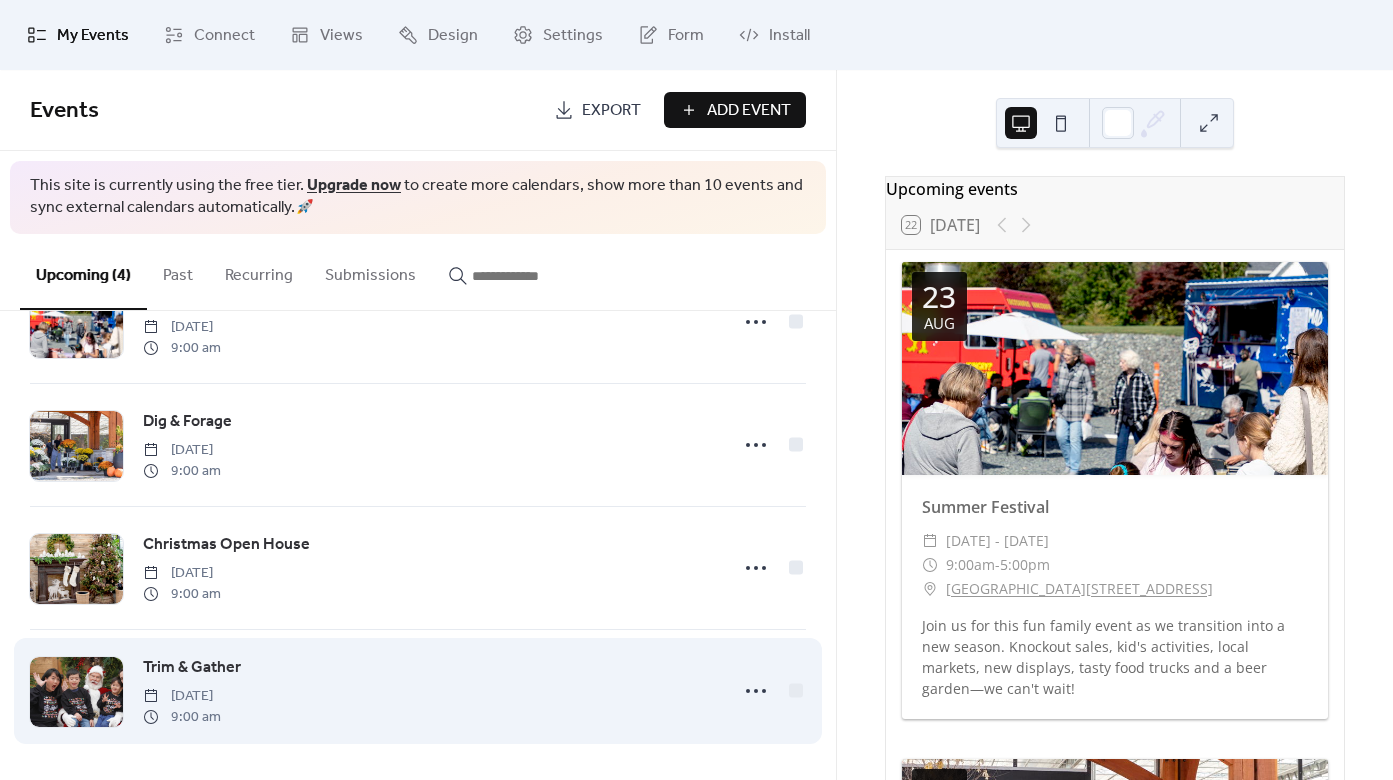 click on "Trim & Gather" at bounding box center [192, 668] 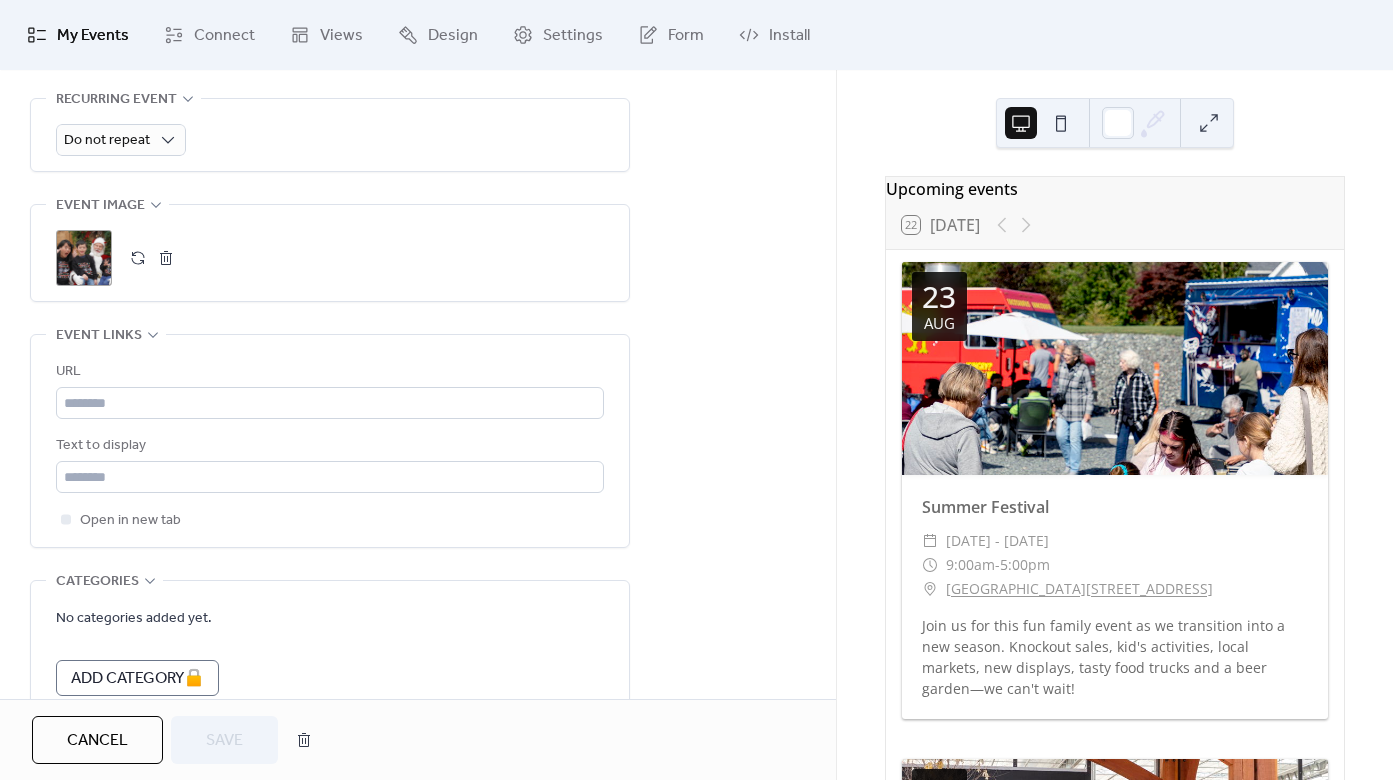 scroll, scrollTop: 998, scrollLeft: 0, axis: vertical 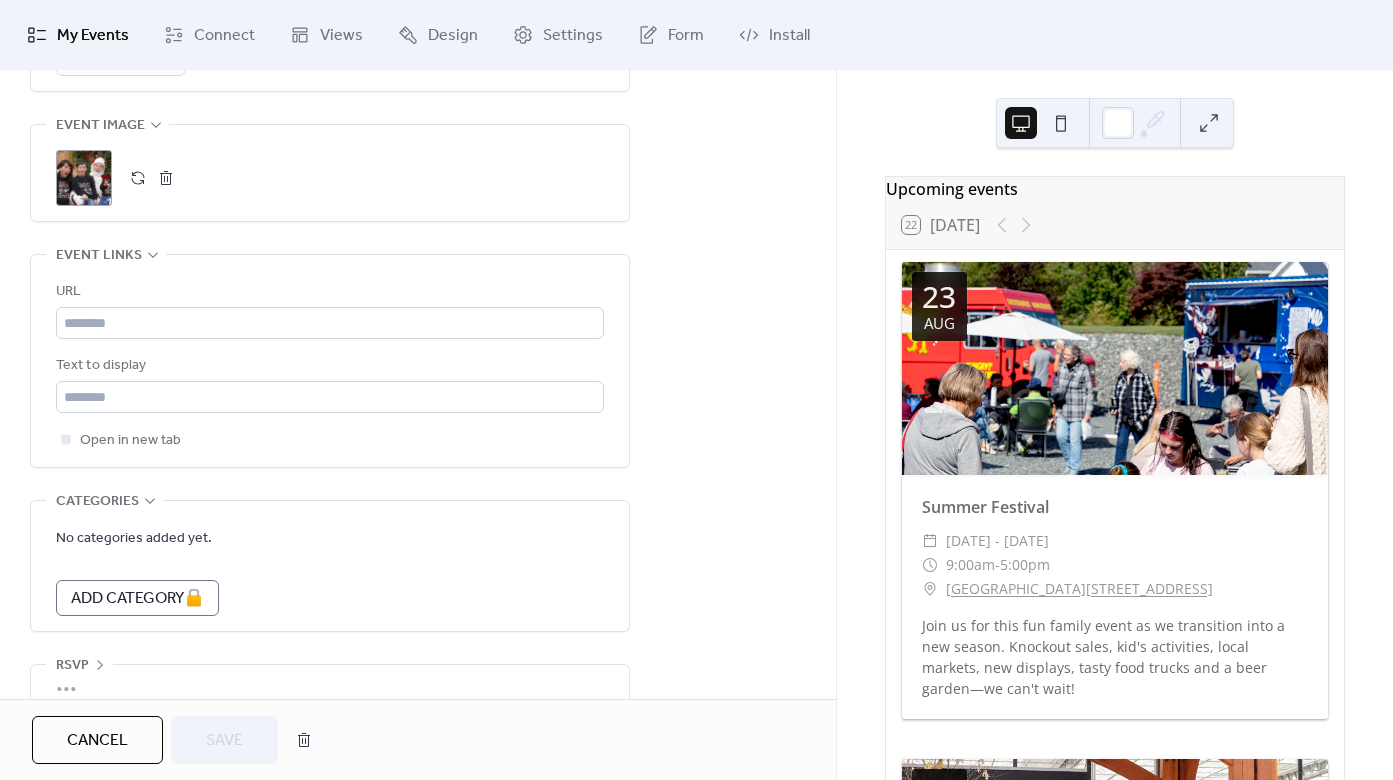 click at bounding box center [166, 178] 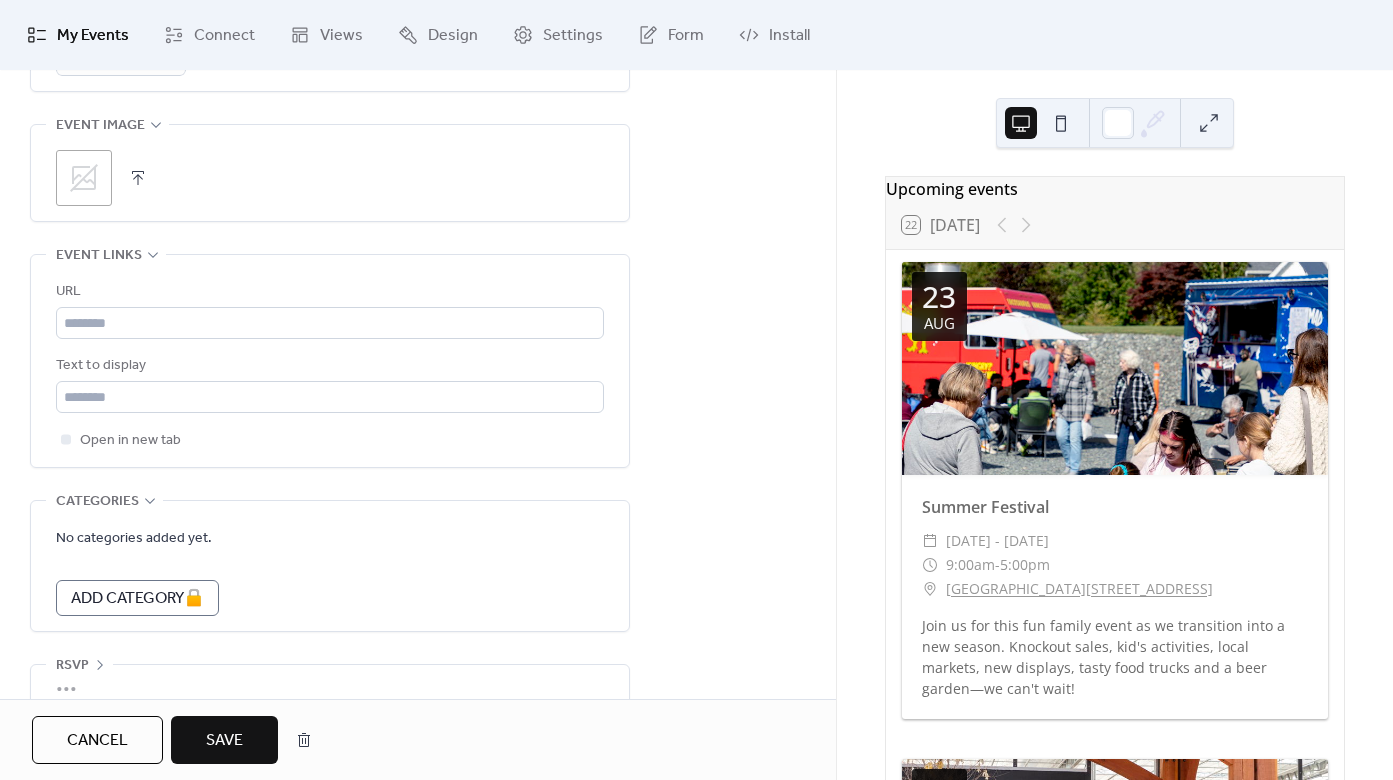 click 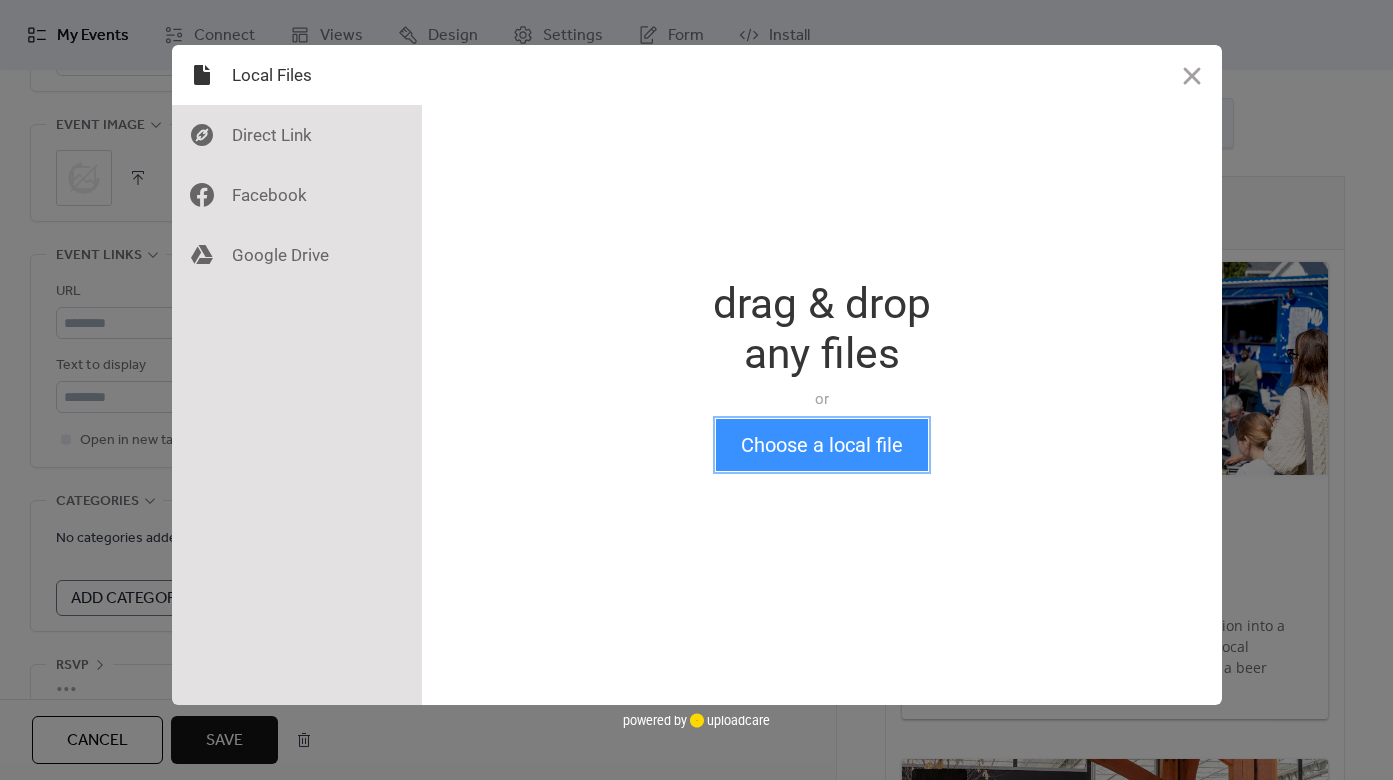 click on "Choose a local file" at bounding box center [822, 445] 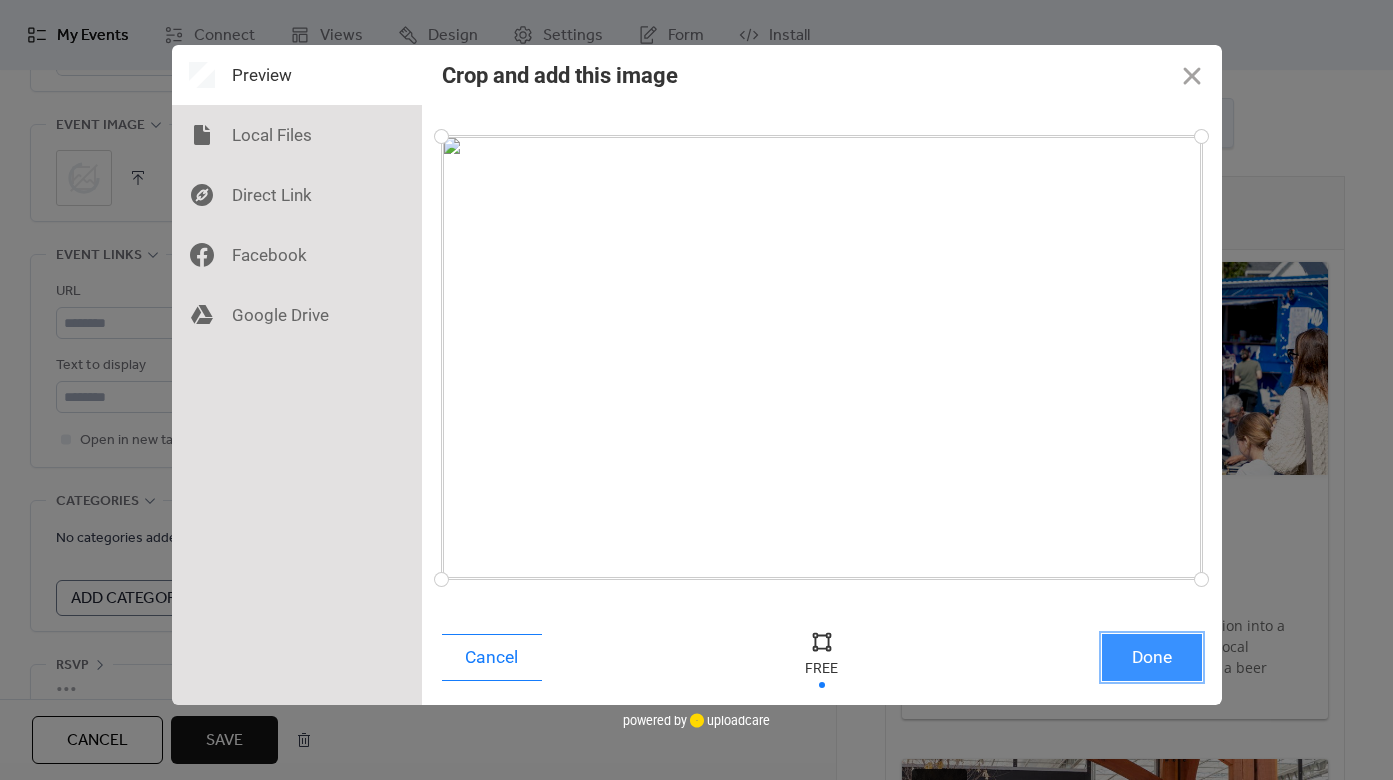 click on "Done" at bounding box center (1152, 657) 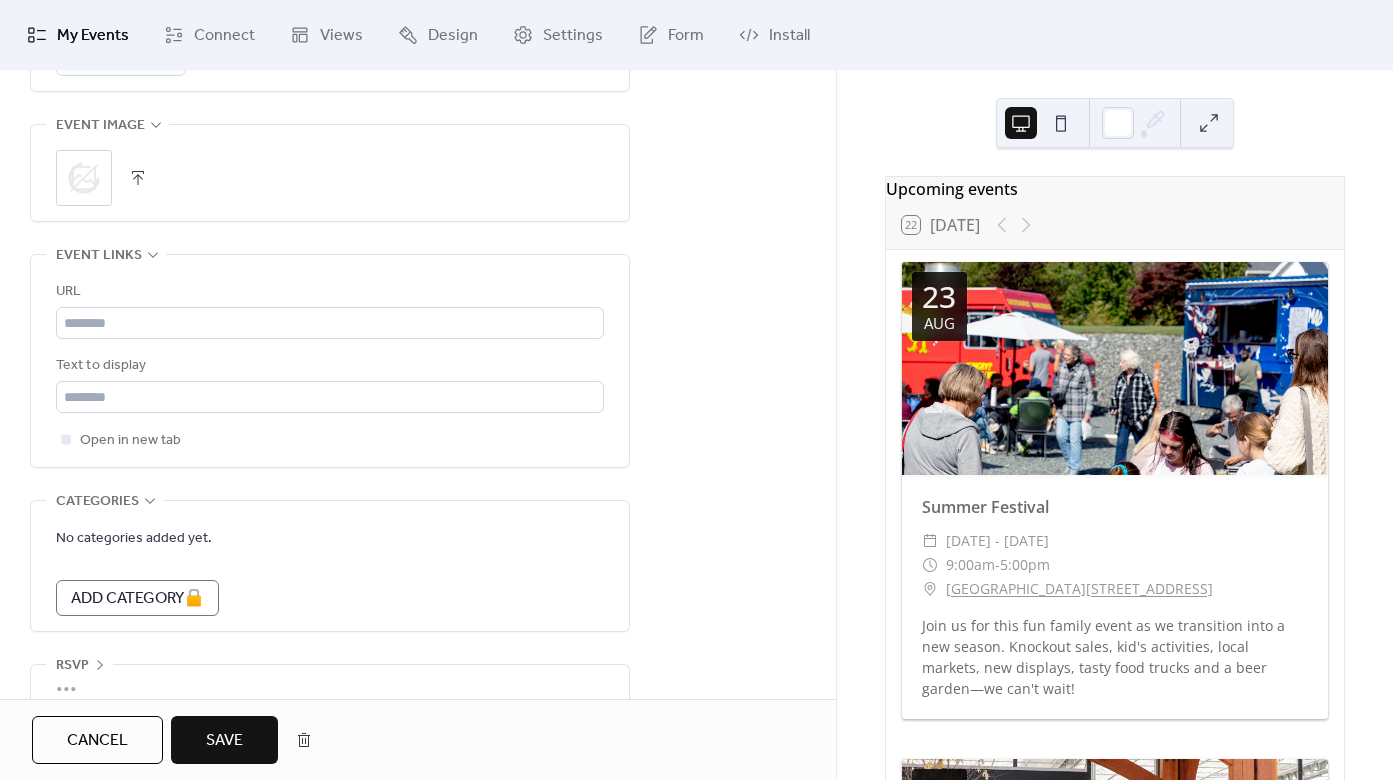 scroll, scrollTop: 1021, scrollLeft: 0, axis: vertical 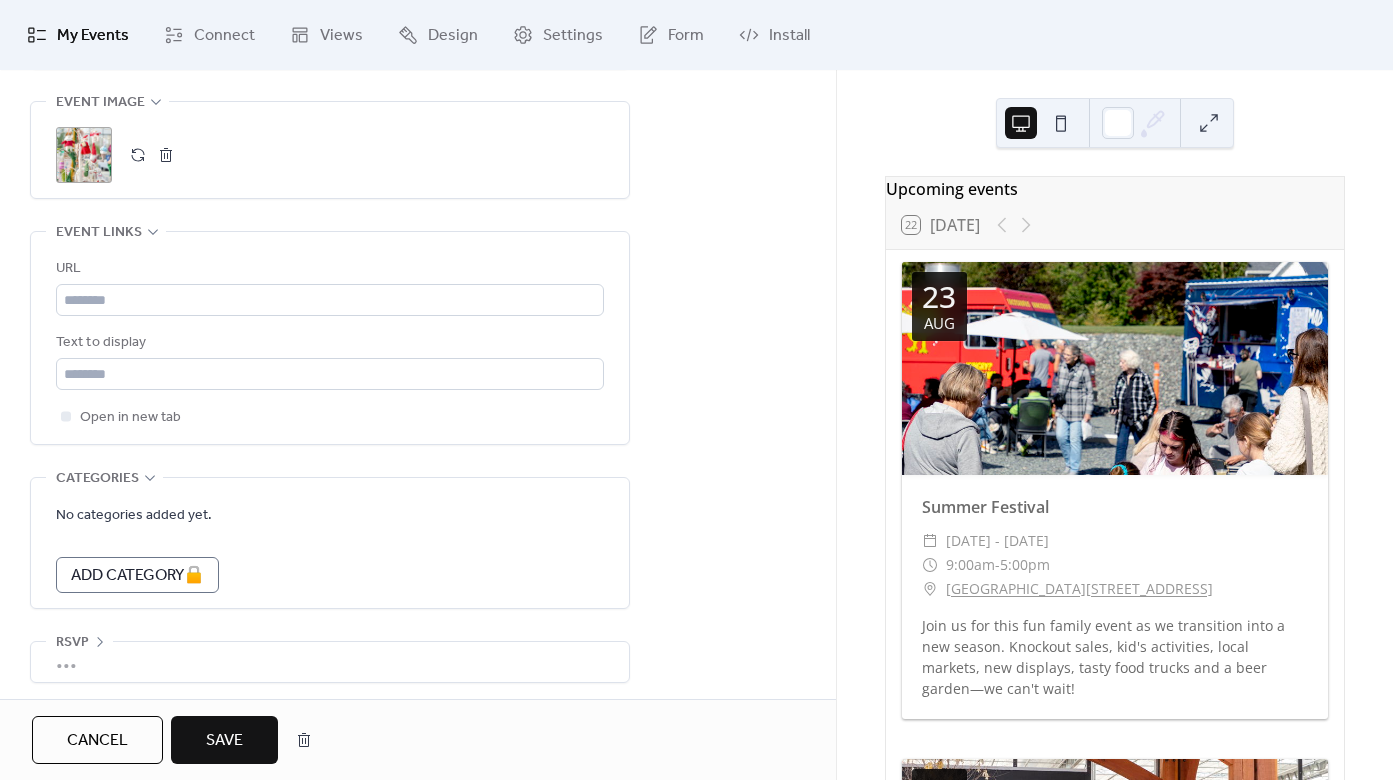 click on "Save" at bounding box center (224, 741) 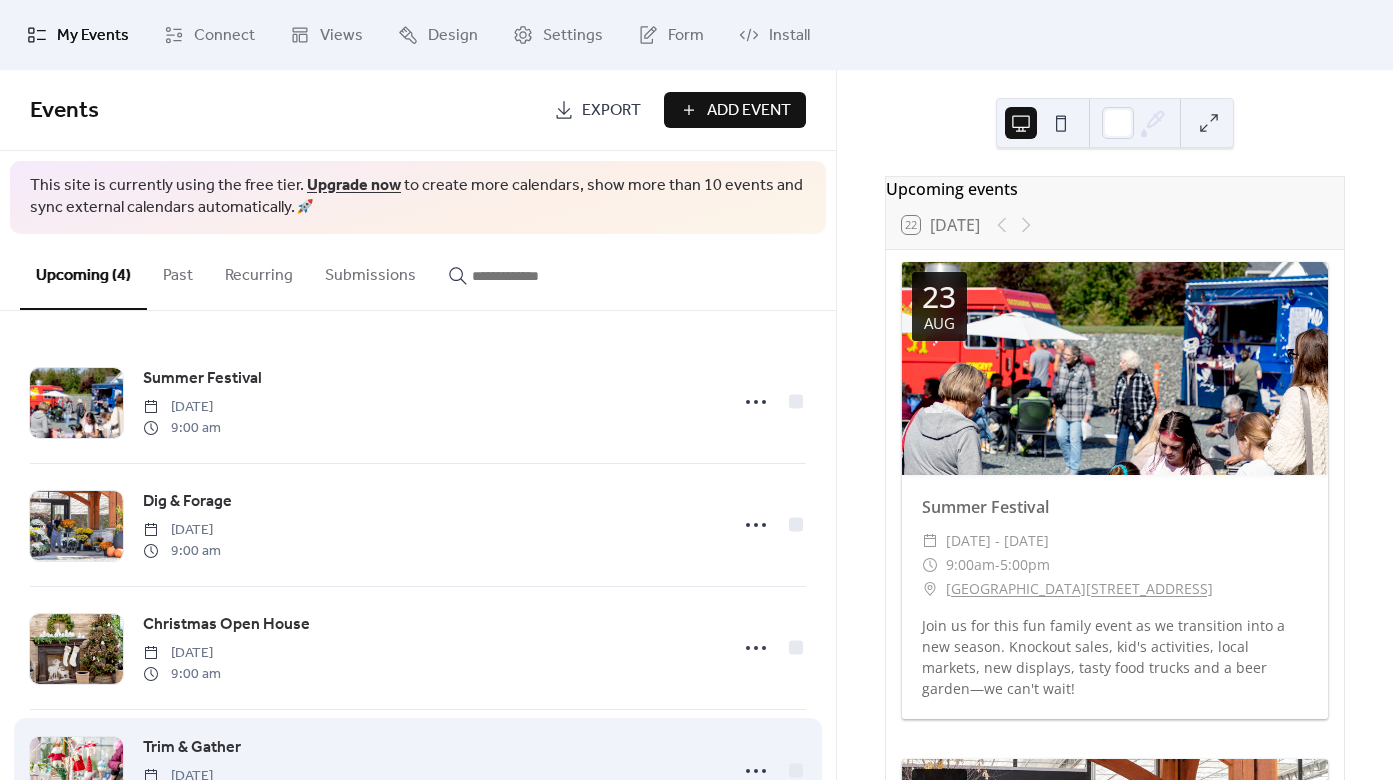click on "Trim & Gather" at bounding box center [192, 748] 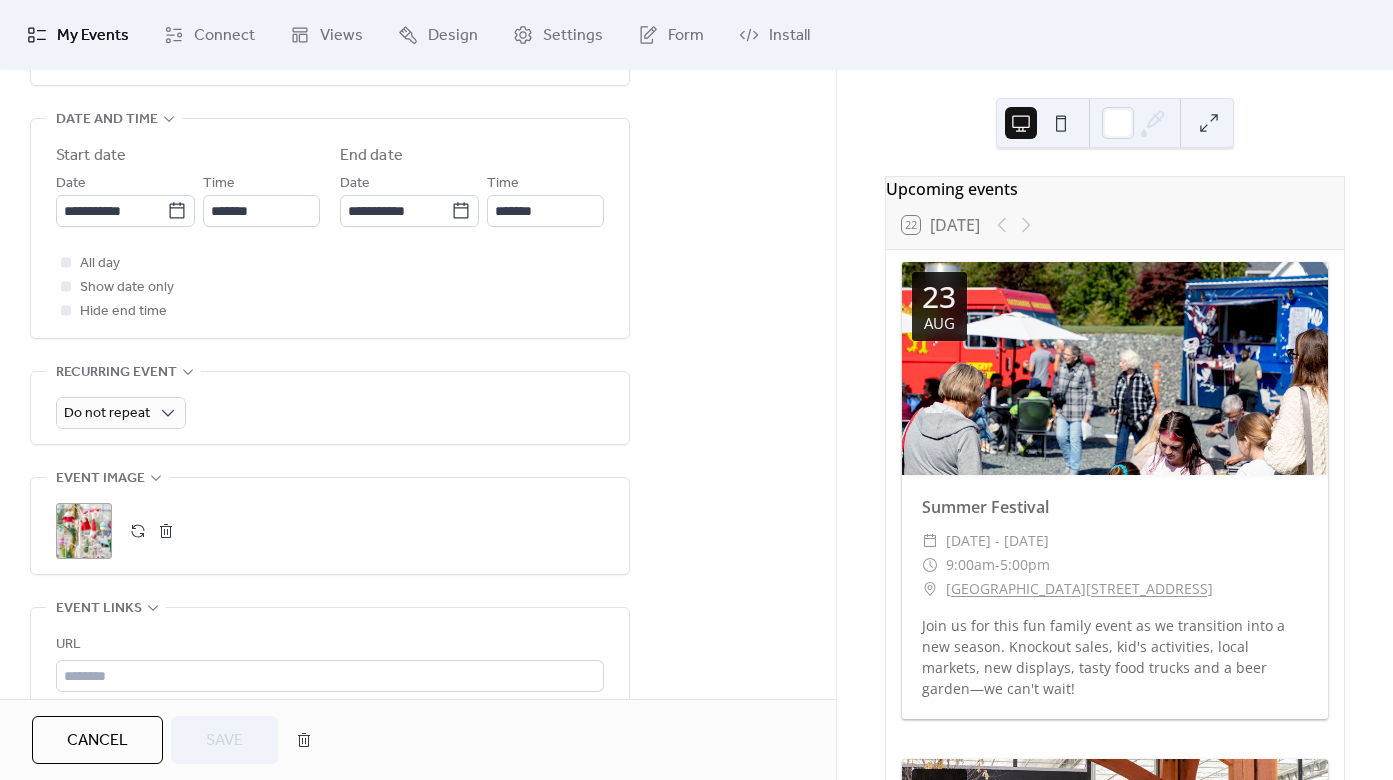 scroll, scrollTop: 855, scrollLeft: 0, axis: vertical 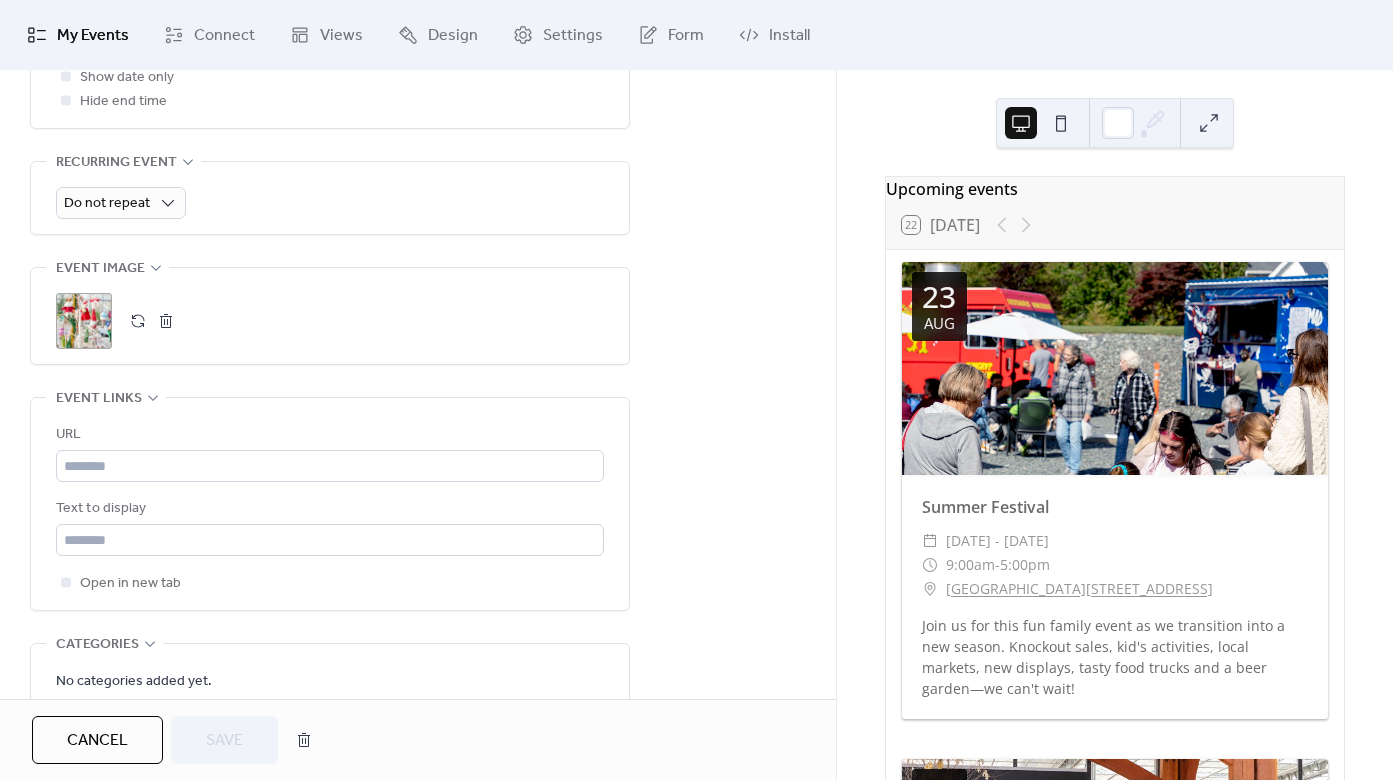 click on ";" at bounding box center (84, 321) 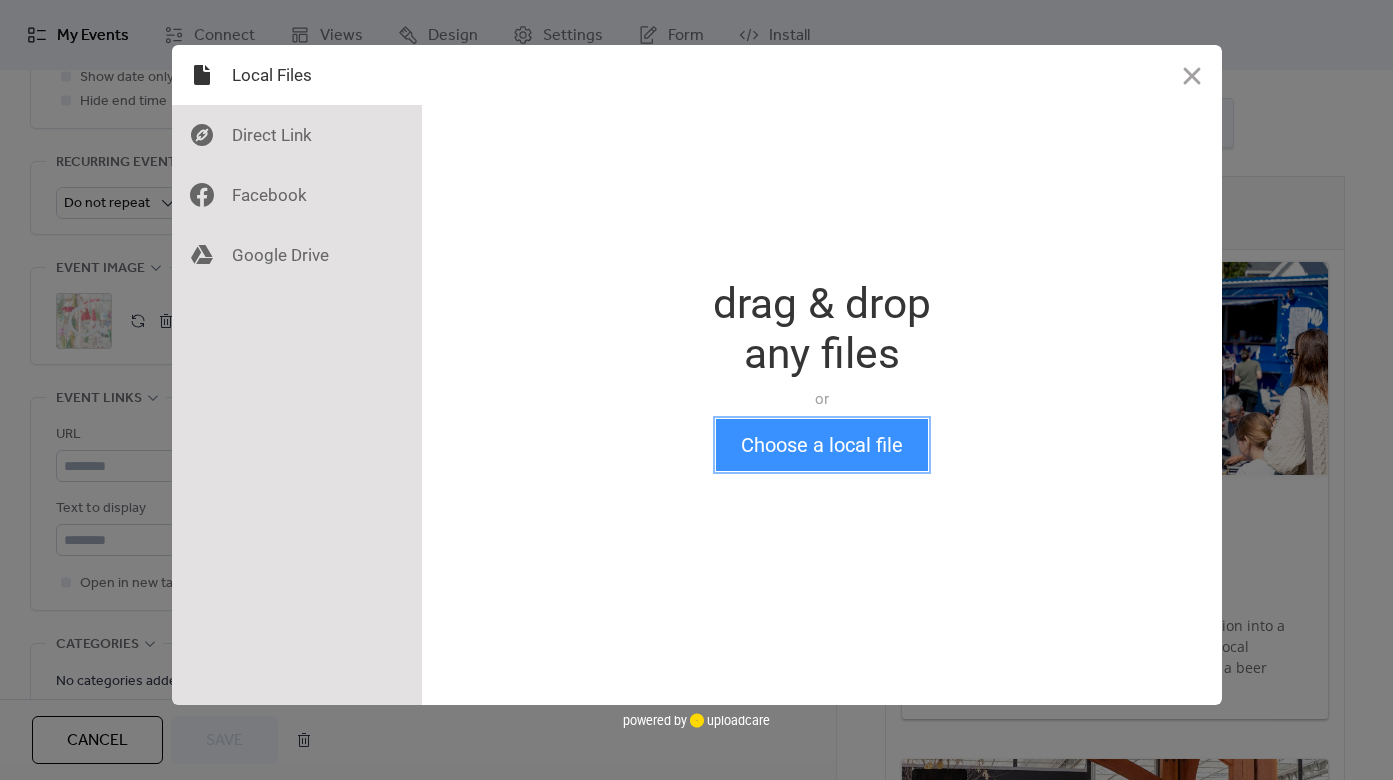 click on "Choose a local file" at bounding box center [822, 445] 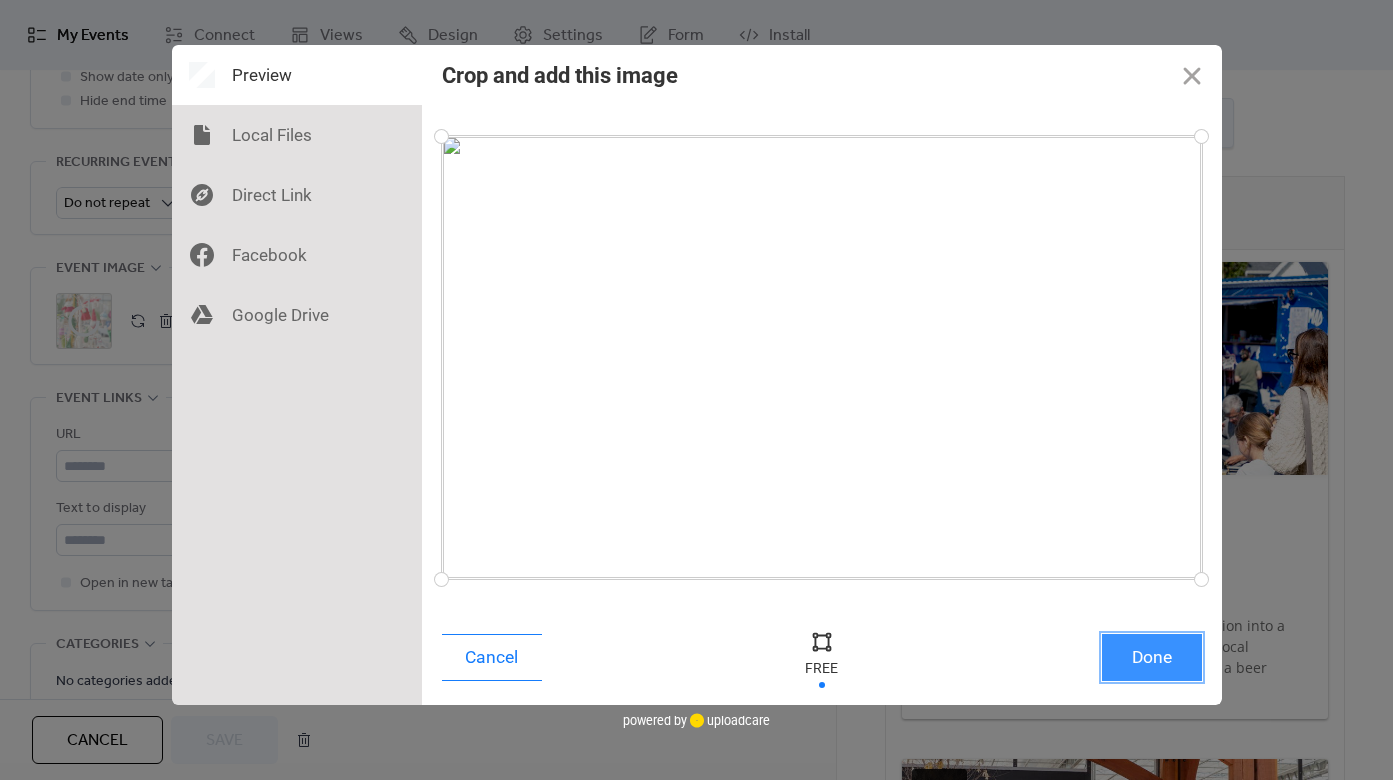 click on "Done" at bounding box center [1152, 657] 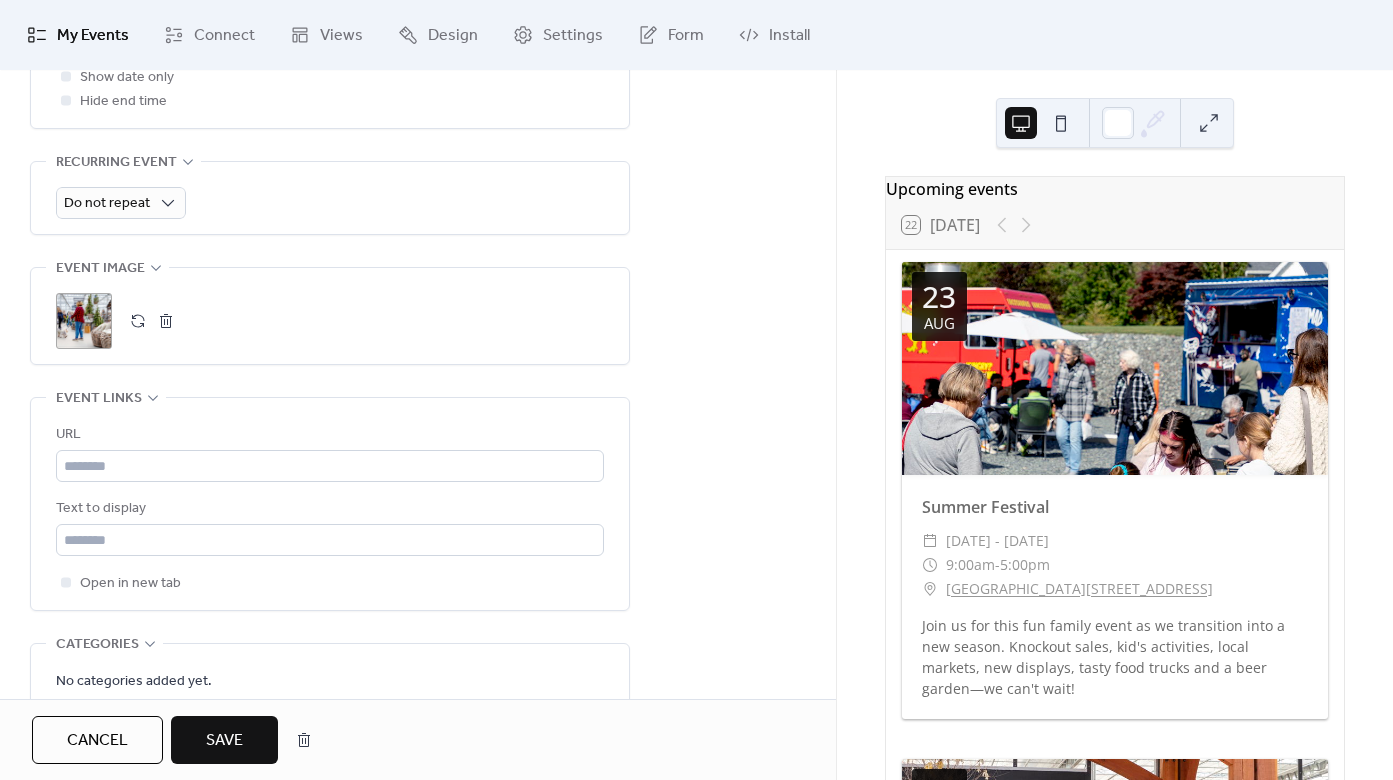 click on "Save" at bounding box center [224, 741] 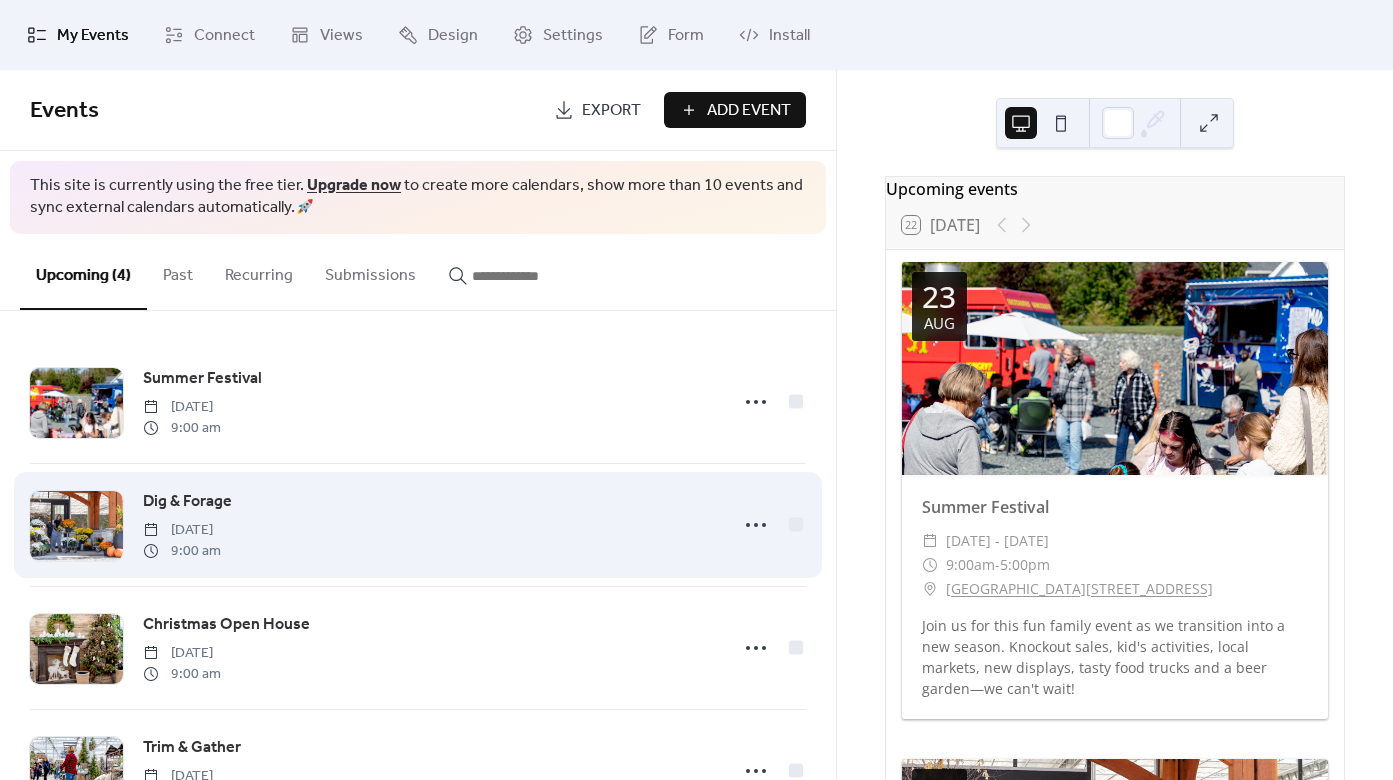 scroll, scrollTop: 80, scrollLeft: 0, axis: vertical 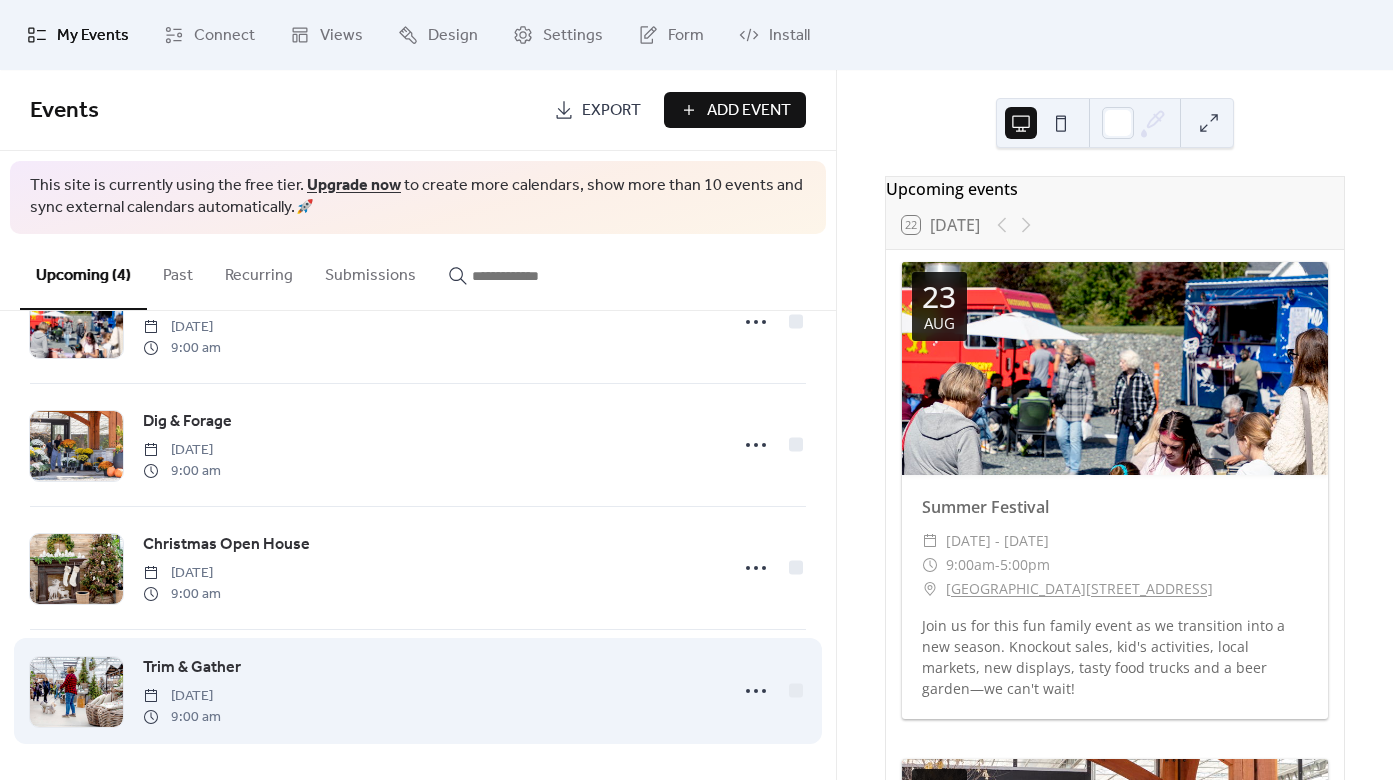 click on "Trim & Gather" at bounding box center [192, 668] 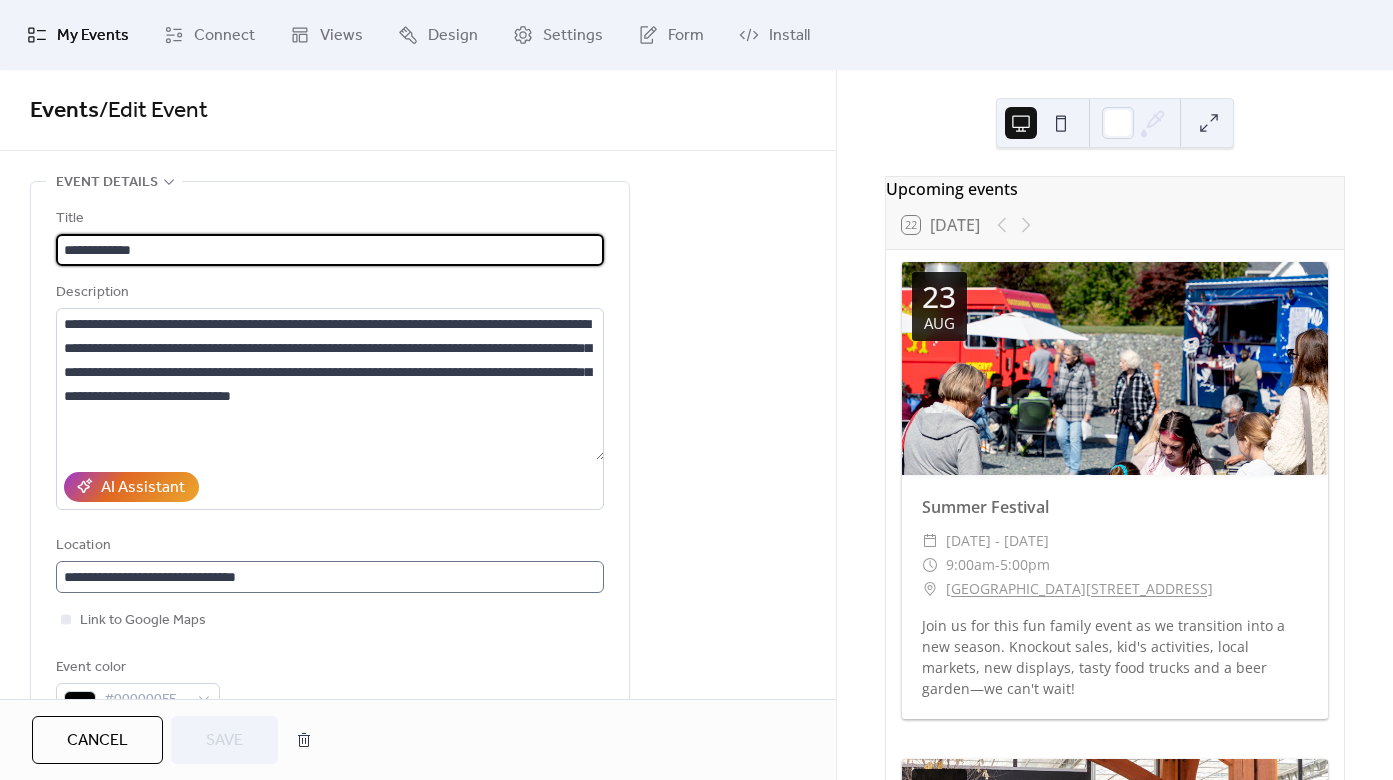 scroll, scrollTop: 1, scrollLeft: 0, axis: vertical 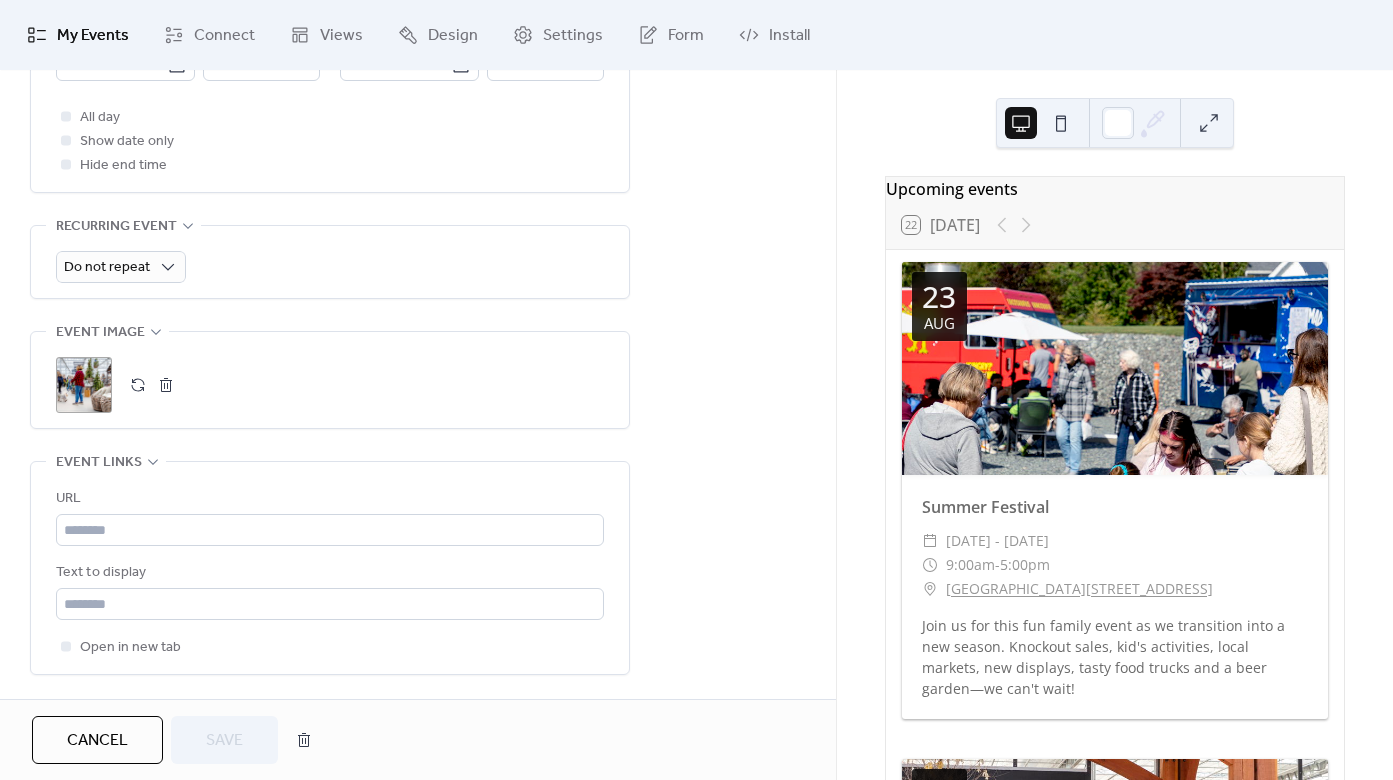 click at bounding box center (166, 385) 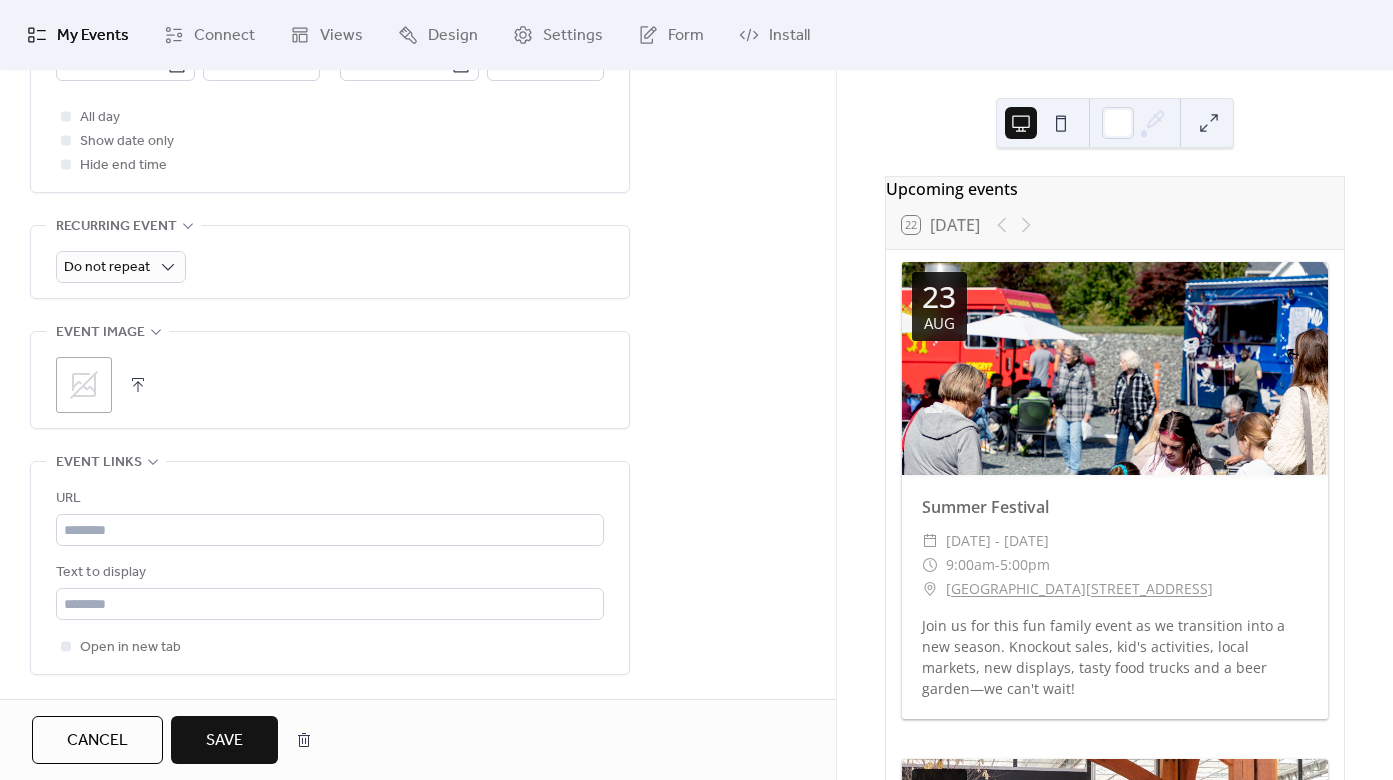 click 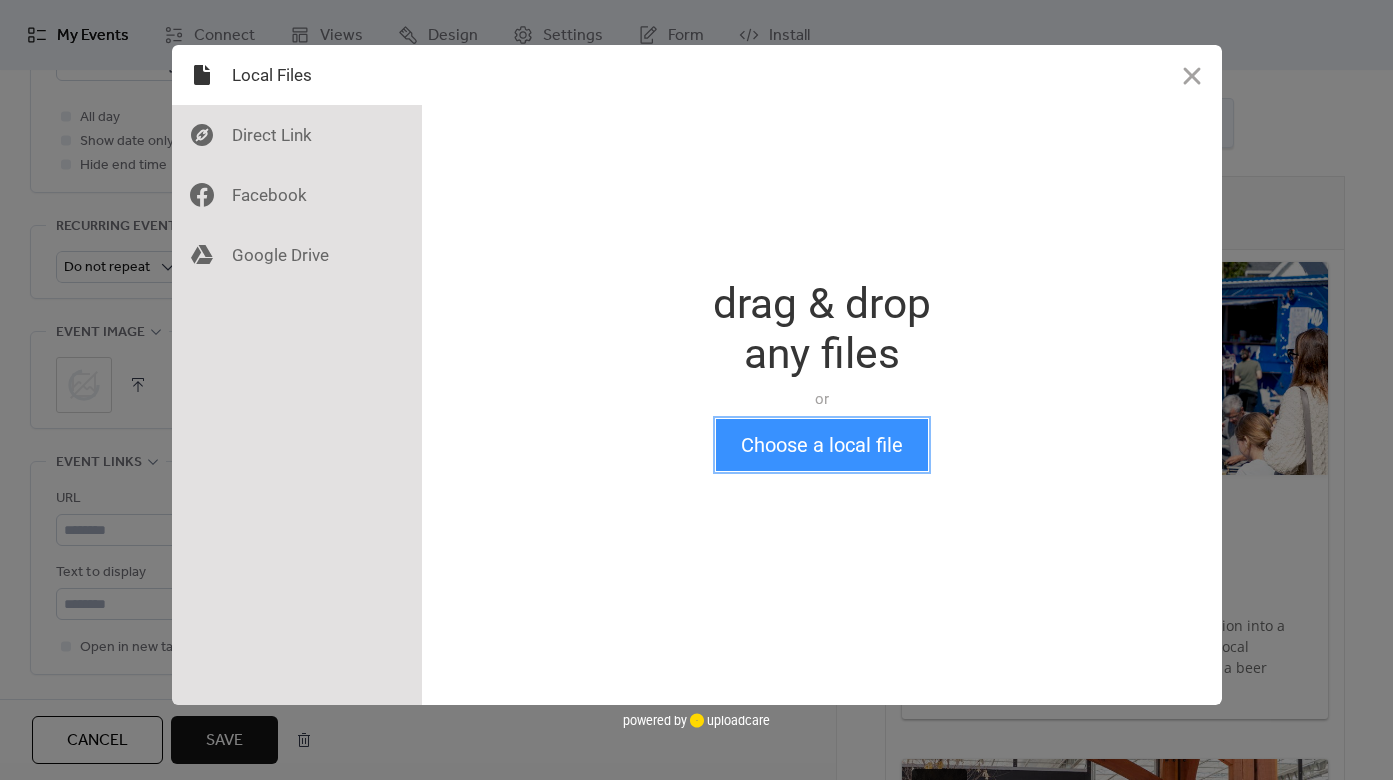 click on "Choose a local file" at bounding box center [822, 445] 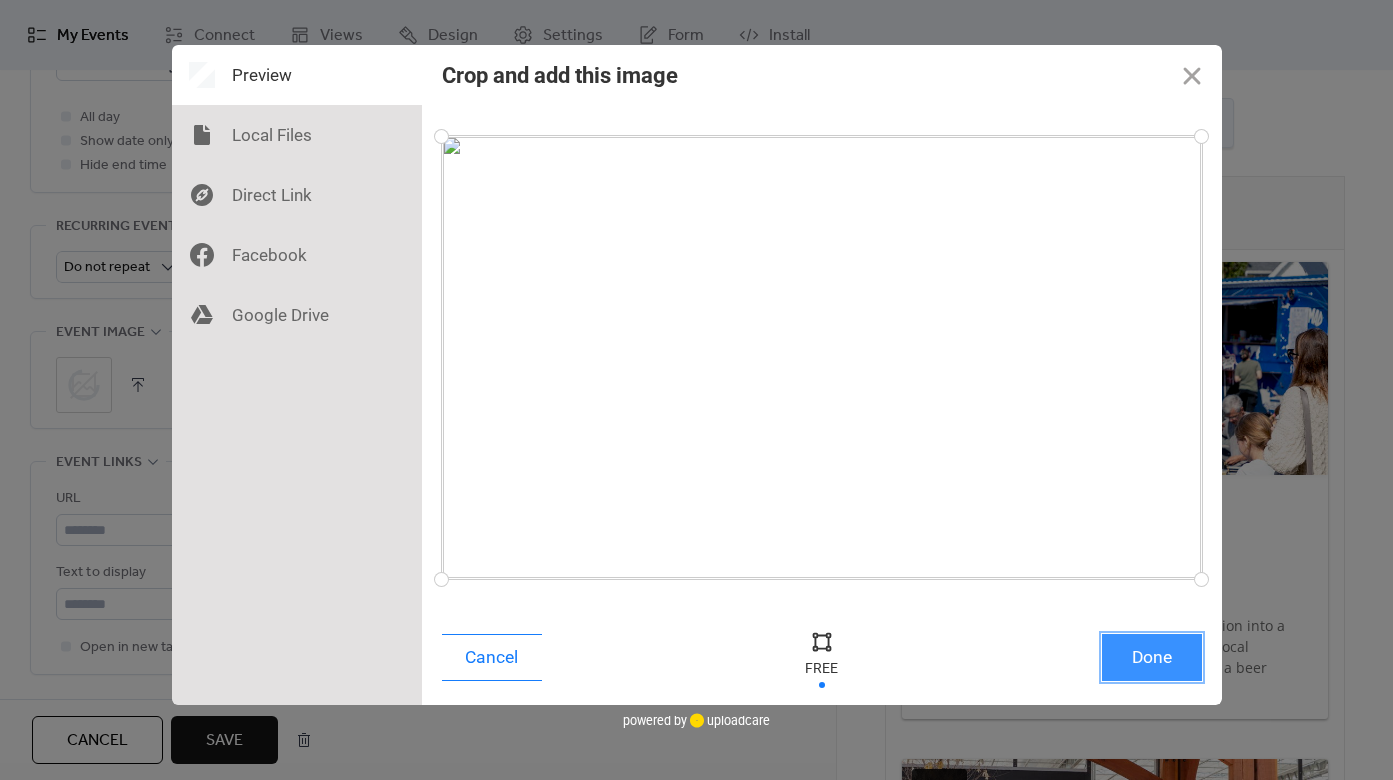 click on "Done" at bounding box center [1152, 657] 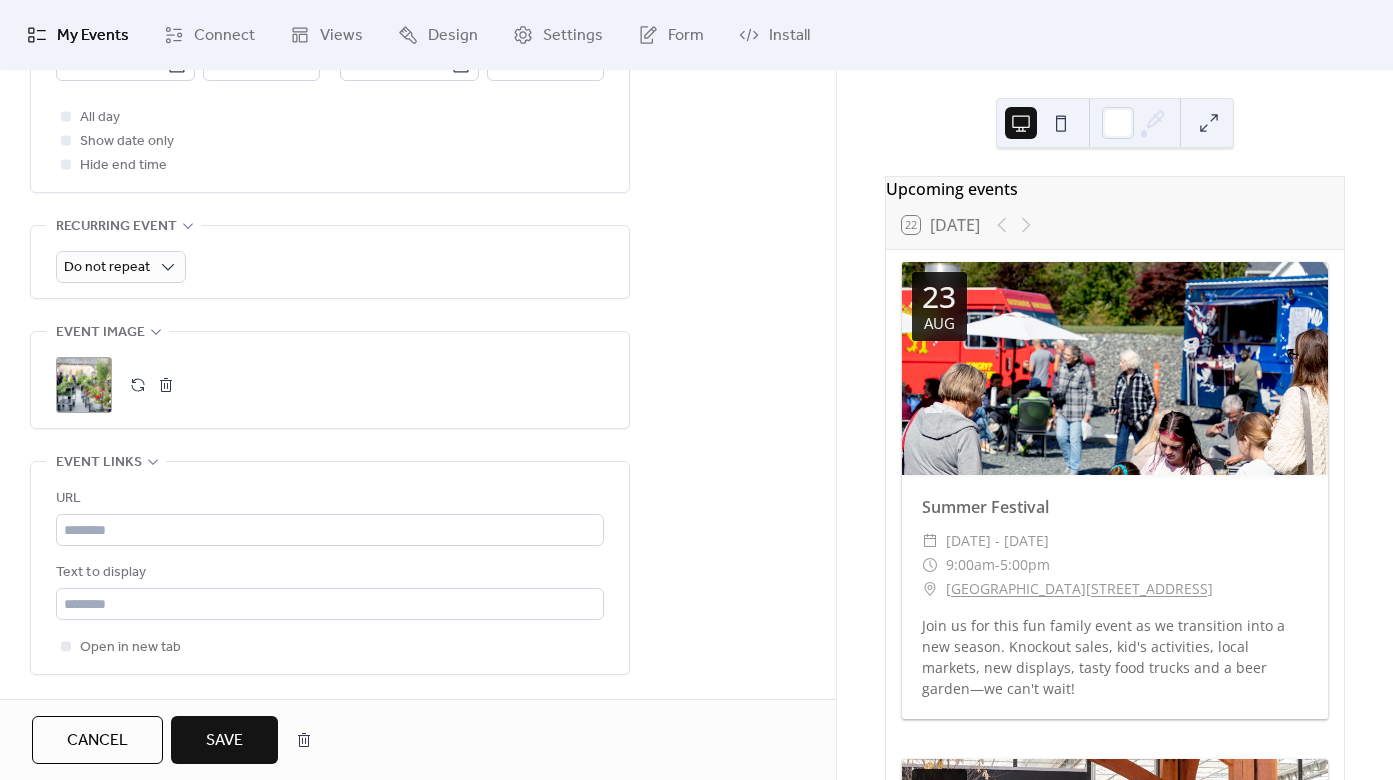 click on "Save" at bounding box center [224, 741] 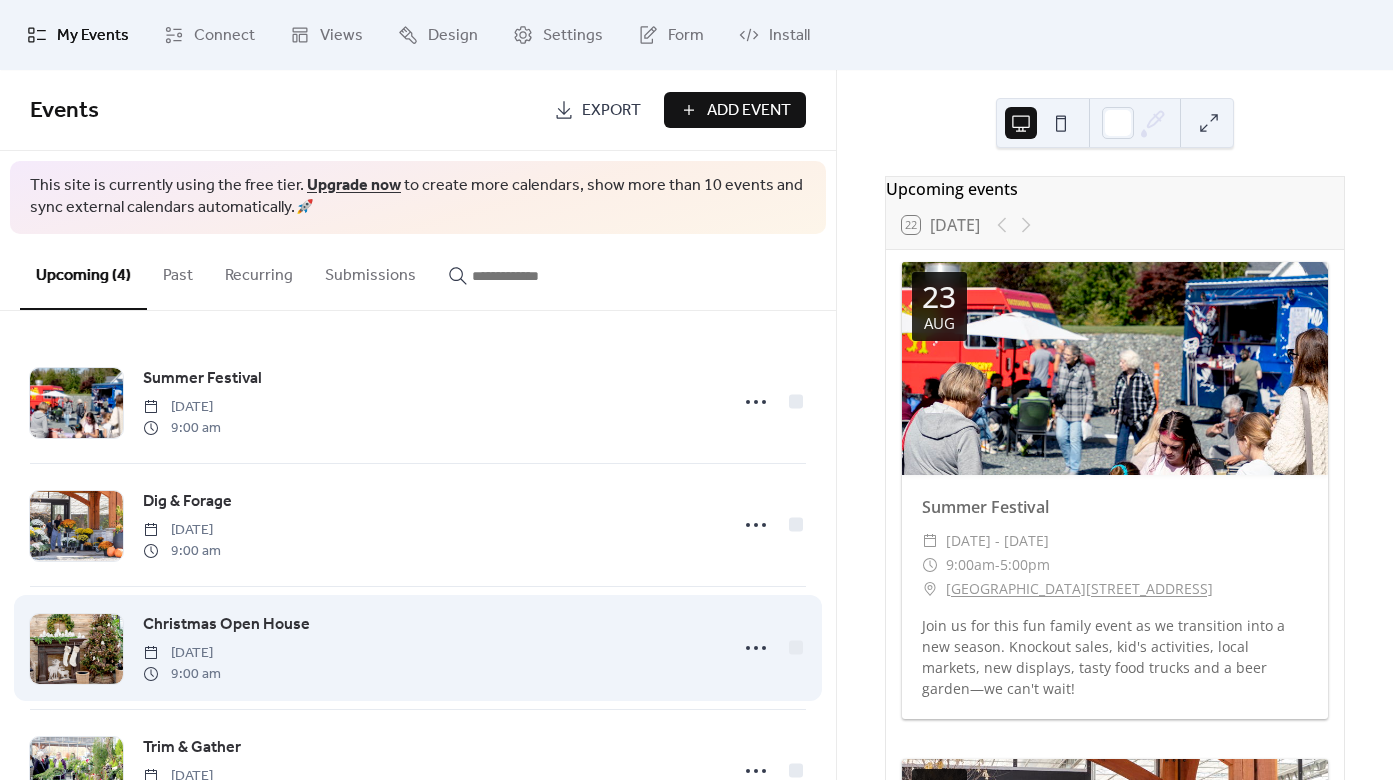click on "Christmas Open House" at bounding box center [226, 625] 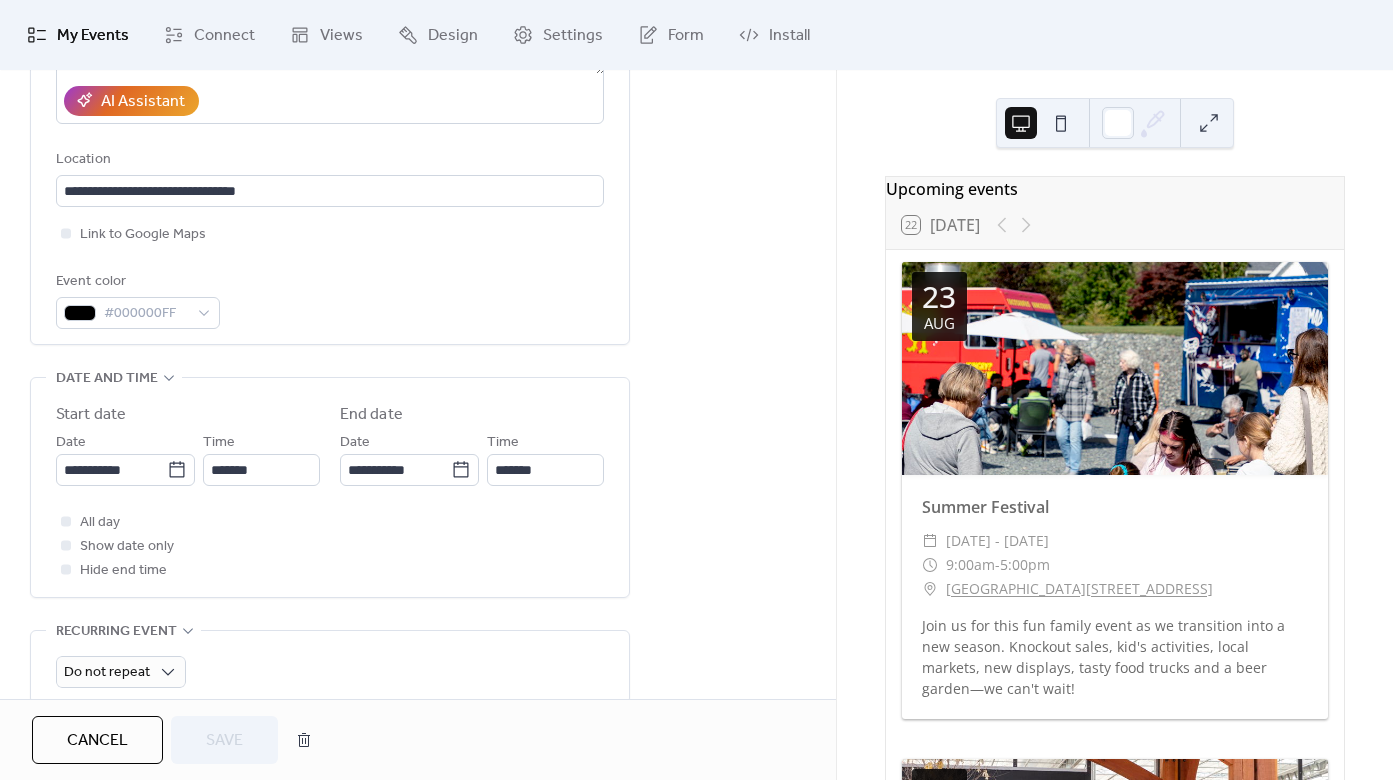 scroll, scrollTop: 577, scrollLeft: 0, axis: vertical 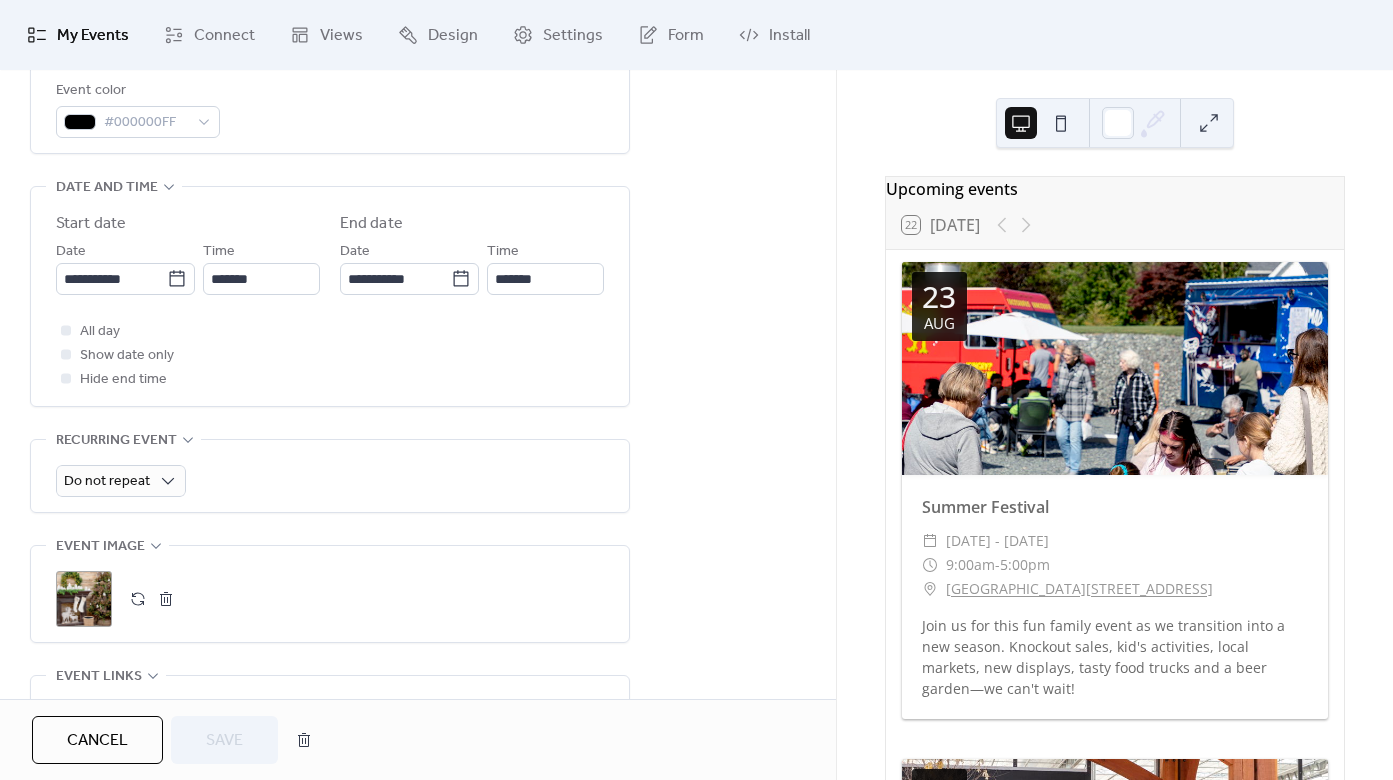 click on ";" at bounding box center [84, 599] 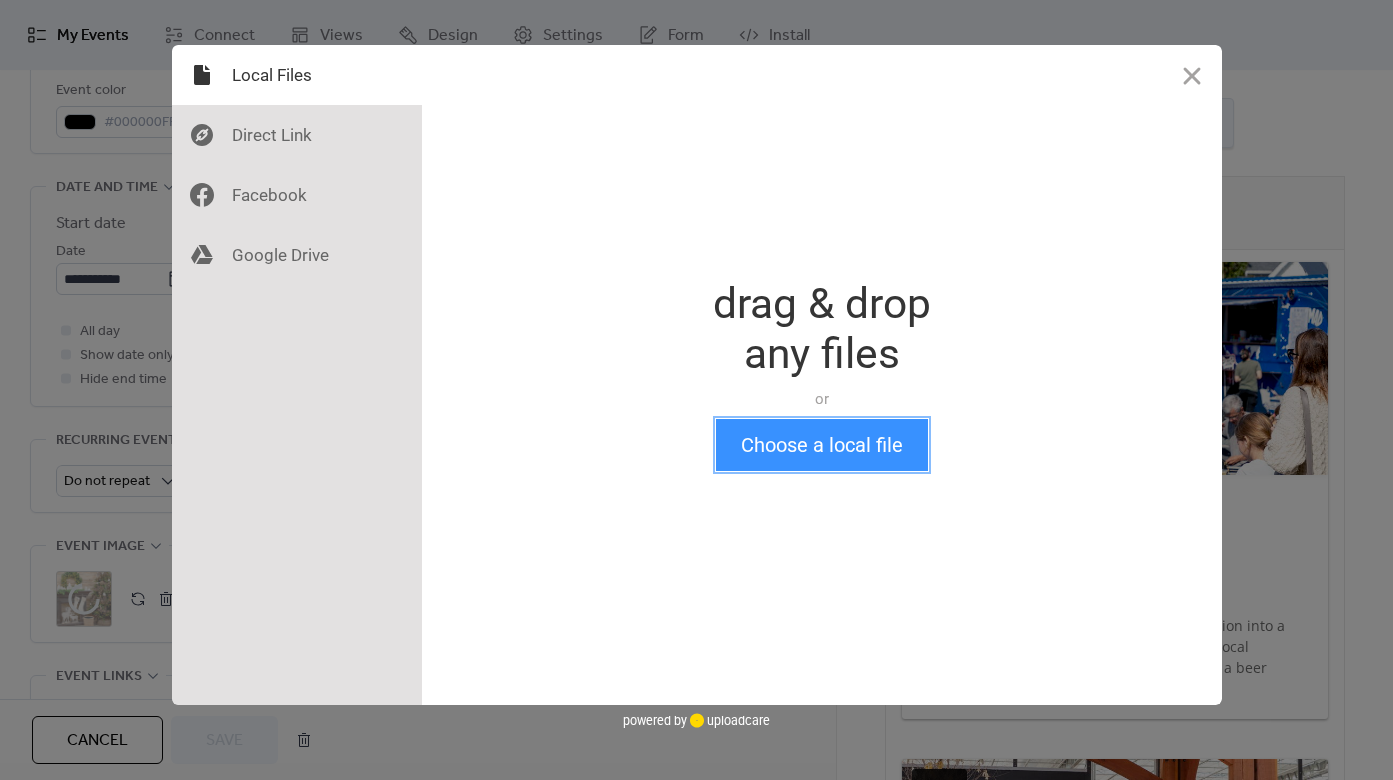 click on "Choose a local file" at bounding box center (822, 445) 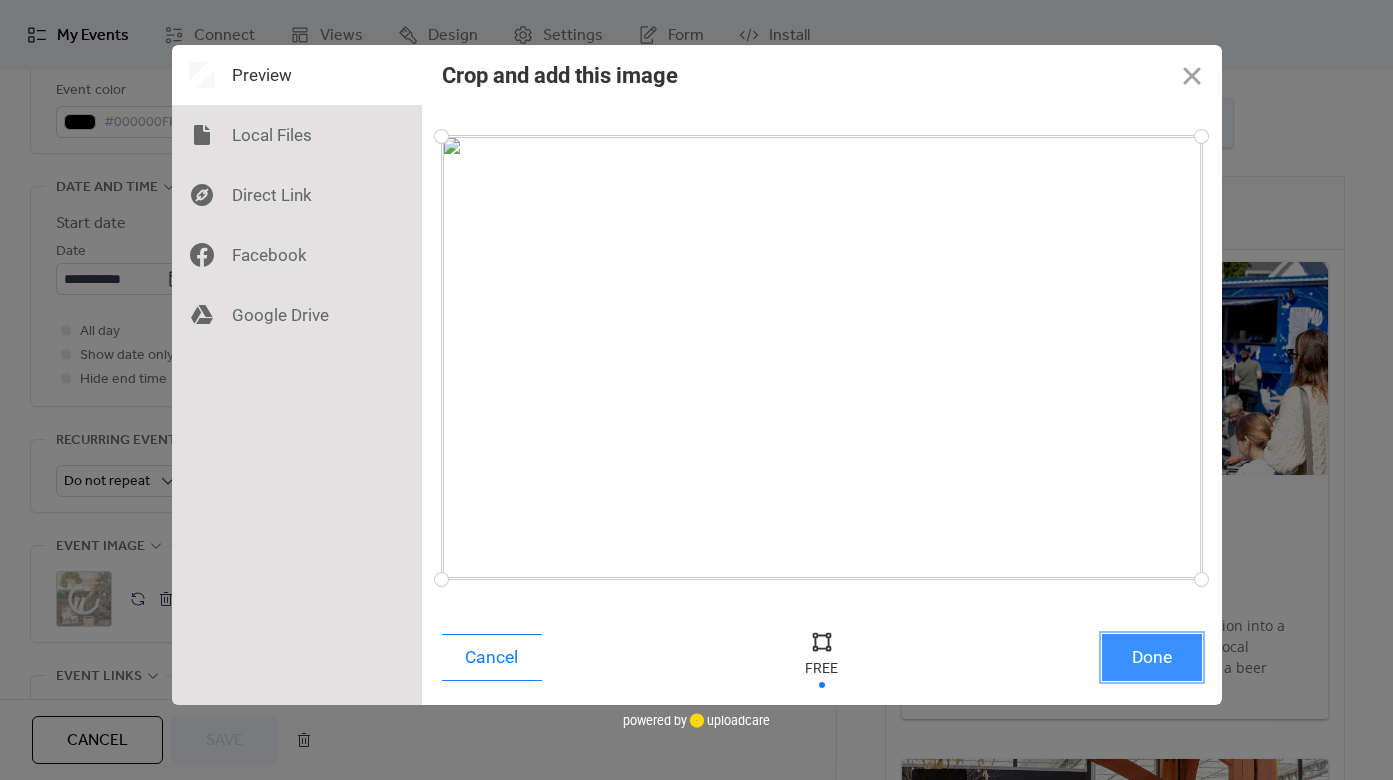click on "Done" at bounding box center (1152, 657) 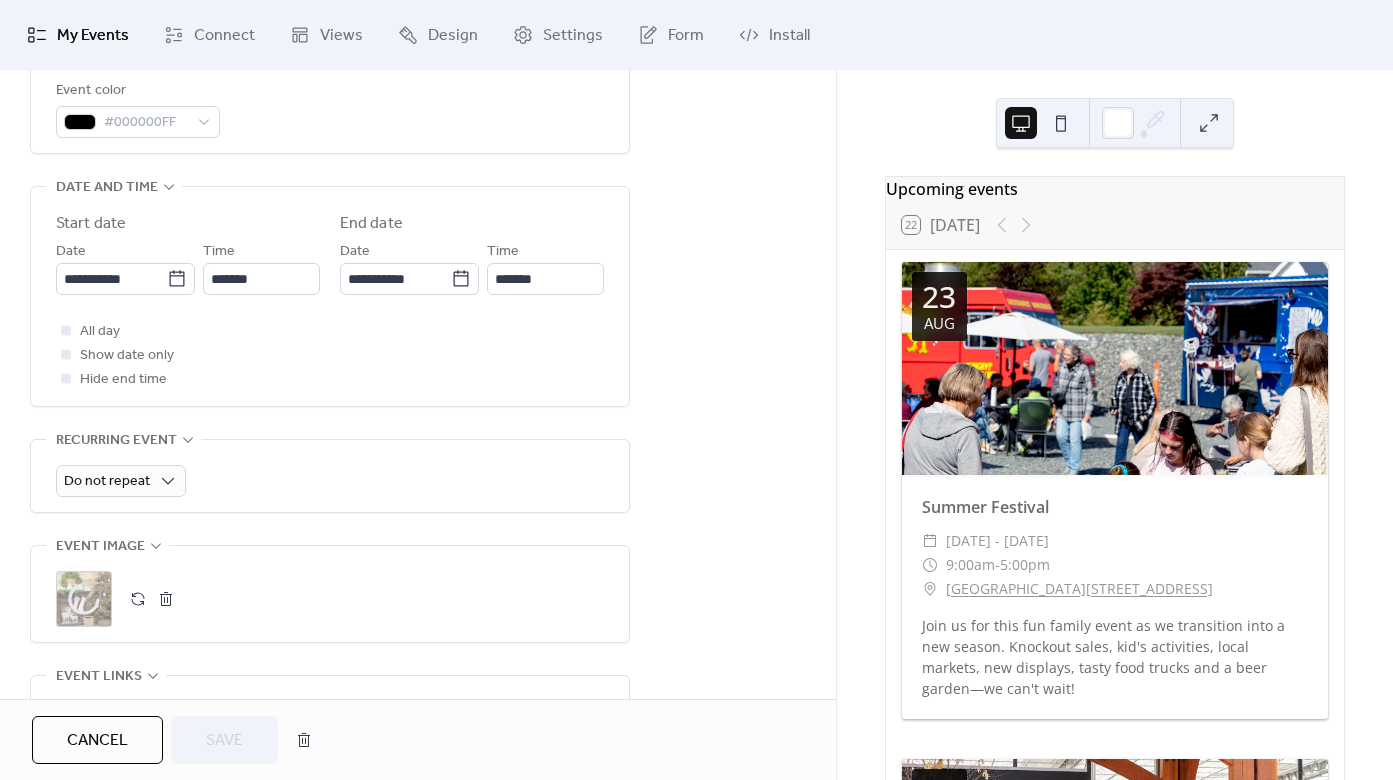 scroll, scrollTop: 671, scrollLeft: 0, axis: vertical 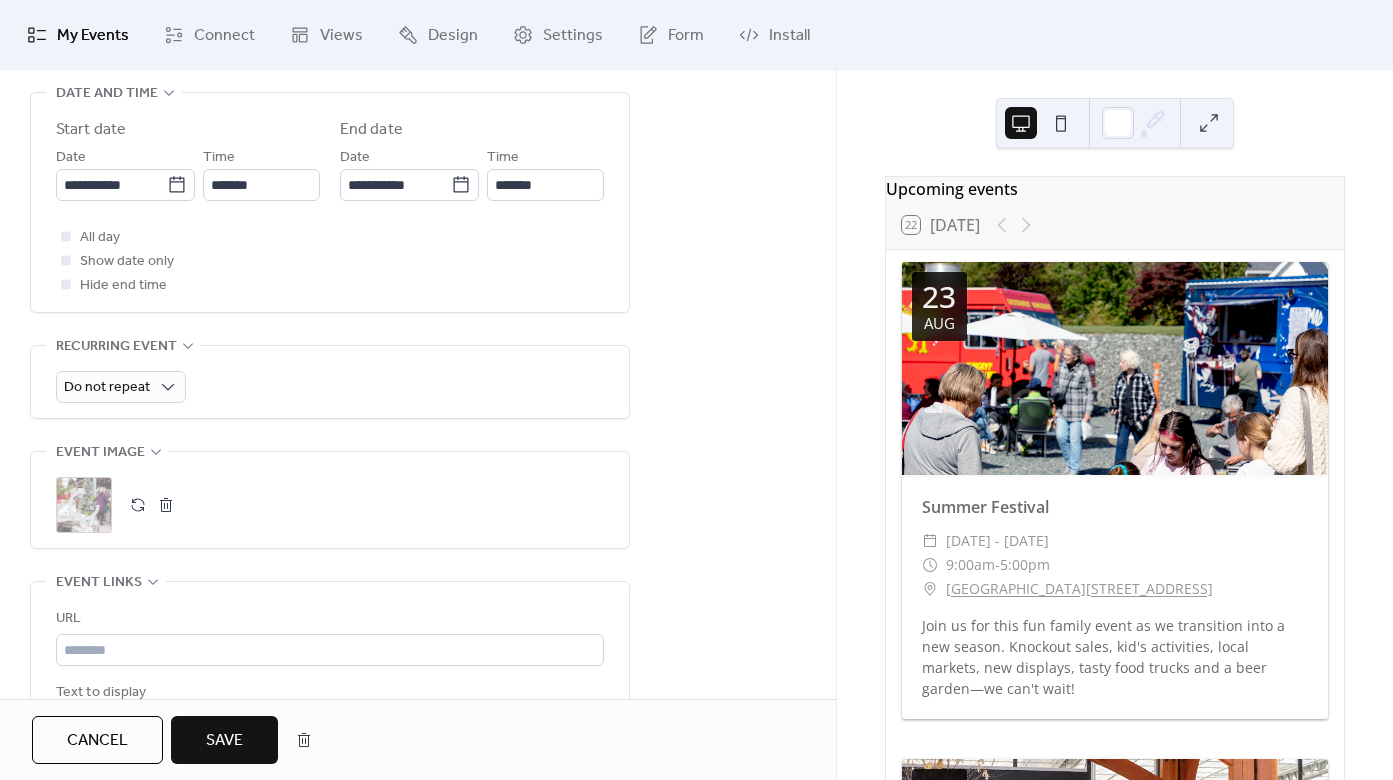 click on "Save" at bounding box center [224, 741] 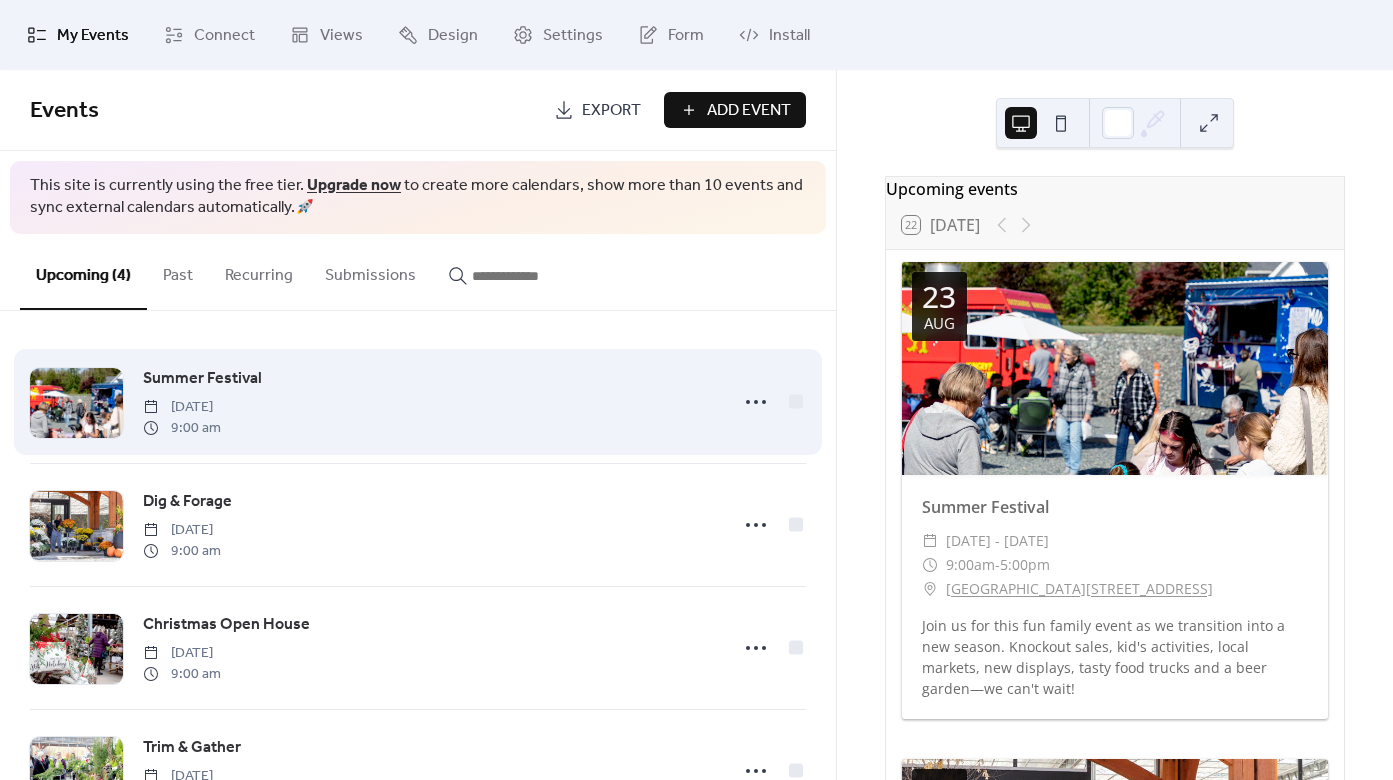 scroll, scrollTop: 80, scrollLeft: 0, axis: vertical 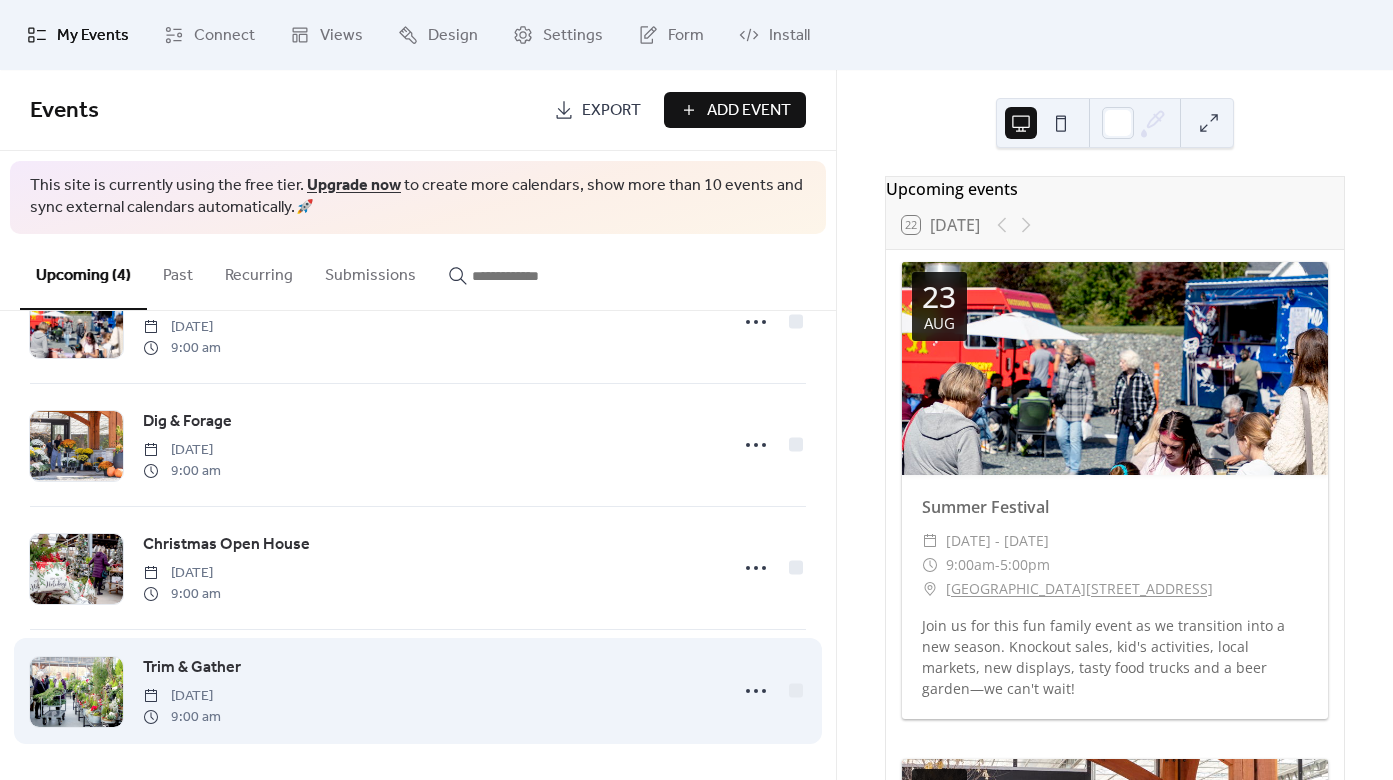 click on "Trim & Gather" at bounding box center (192, 668) 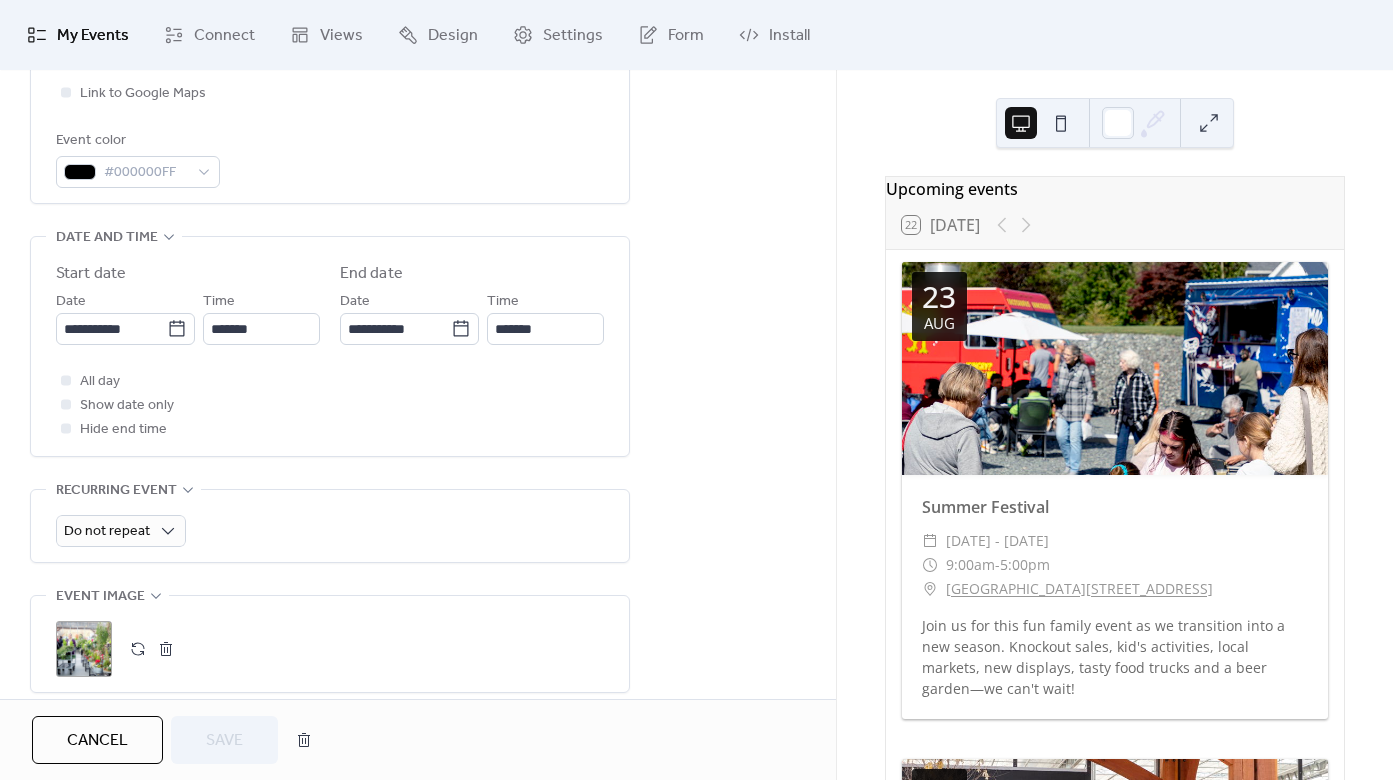 scroll, scrollTop: 571, scrollLeft: 0, axis: vertical 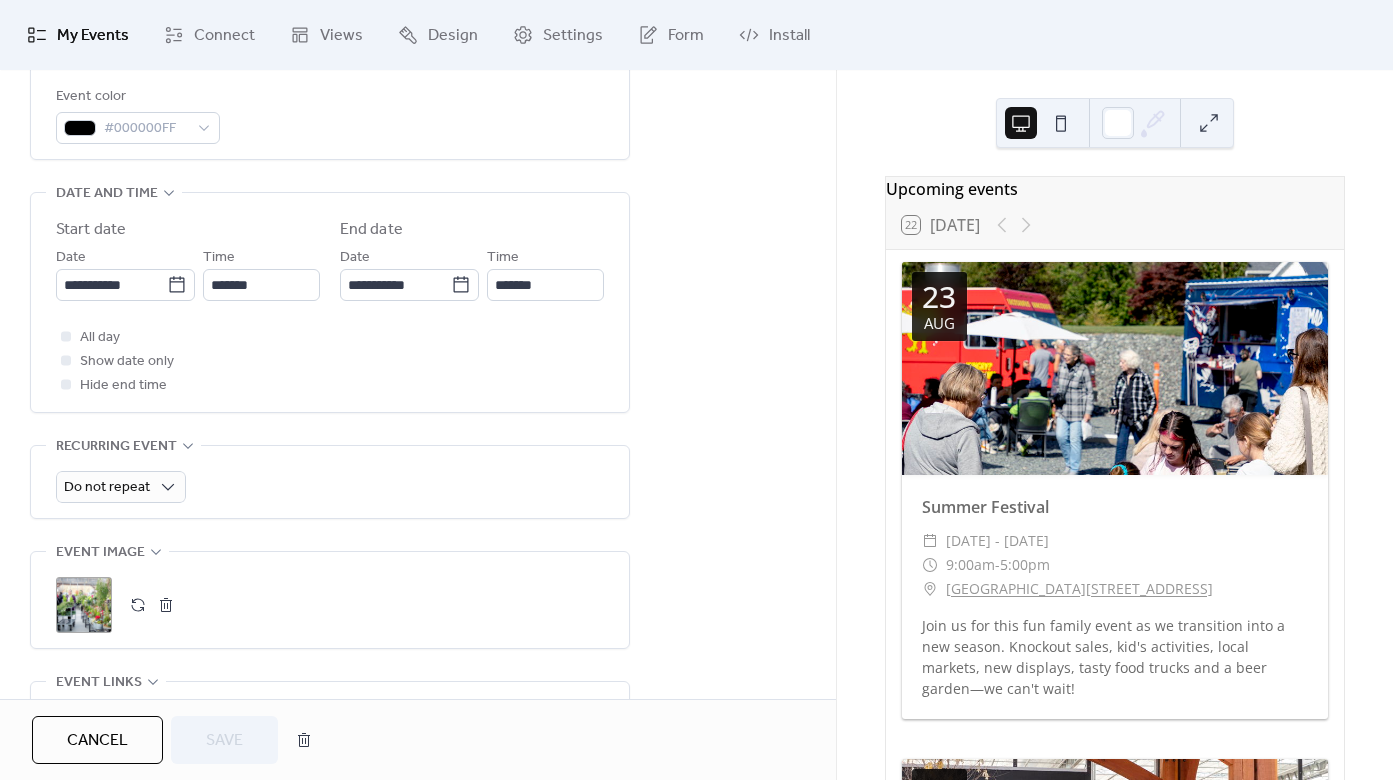click on ";" at bounding box center (84, 605) 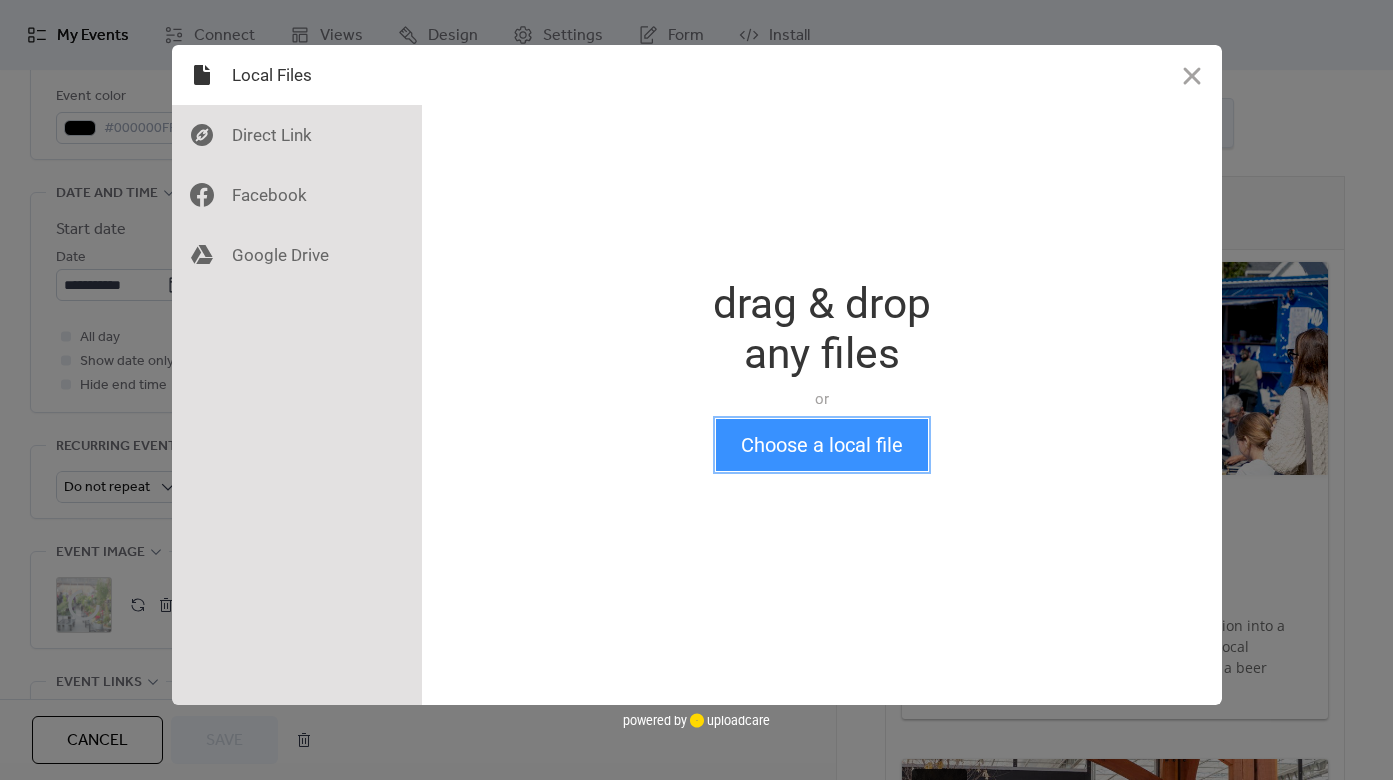 click on "Choose a local file" at bounding box center (822, 445) 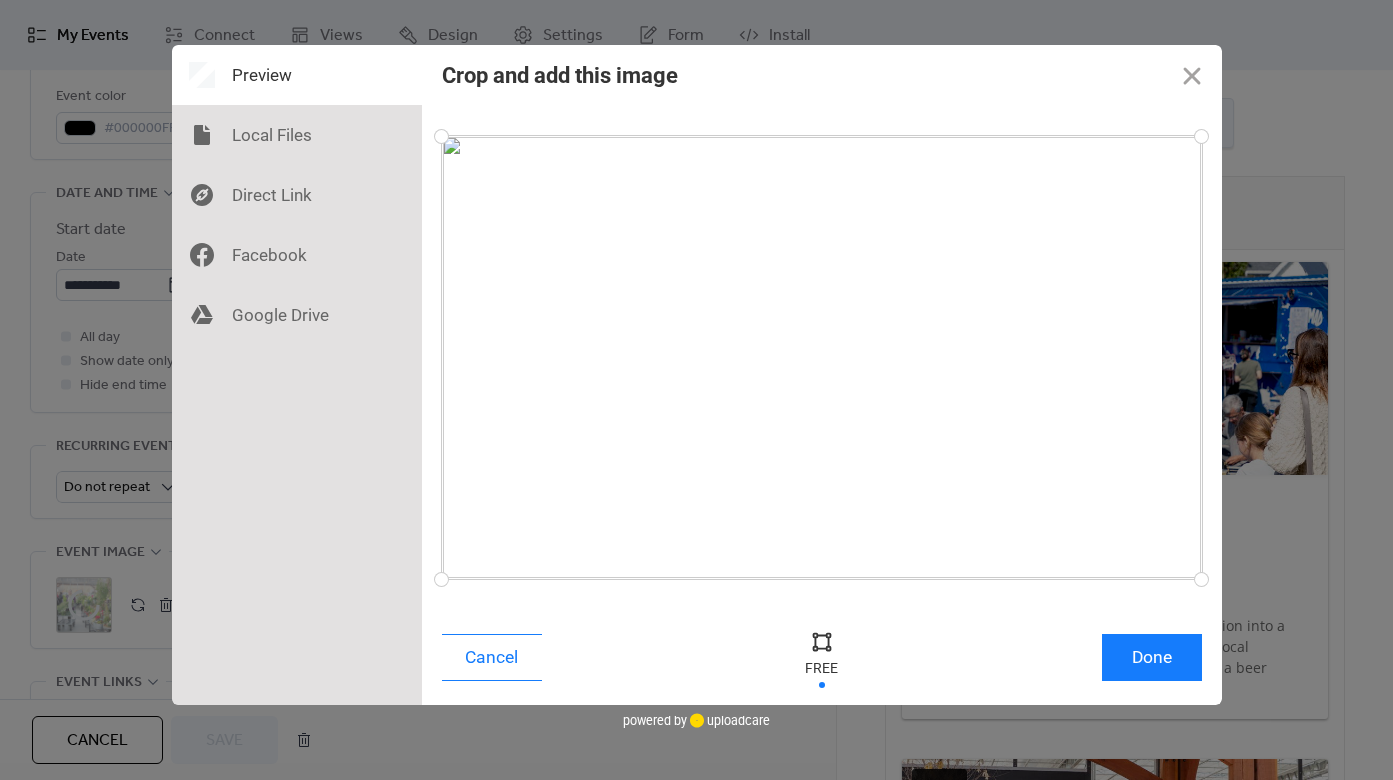 drag, startPoint x: 978, startPoint y: 303, endPoint x: 948, endPoint y: 334, distance: 43.13931 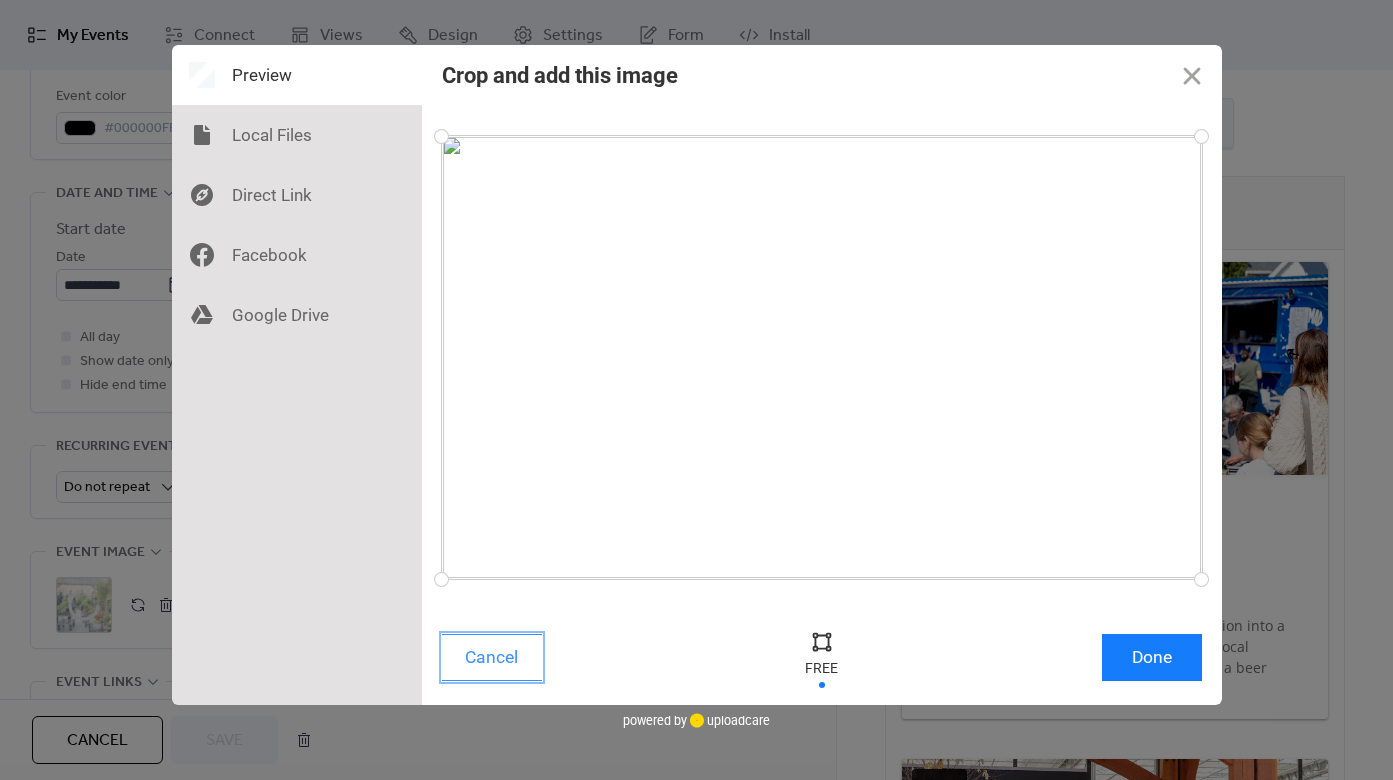 click on "Cancel" at bounding box center (492, 657) 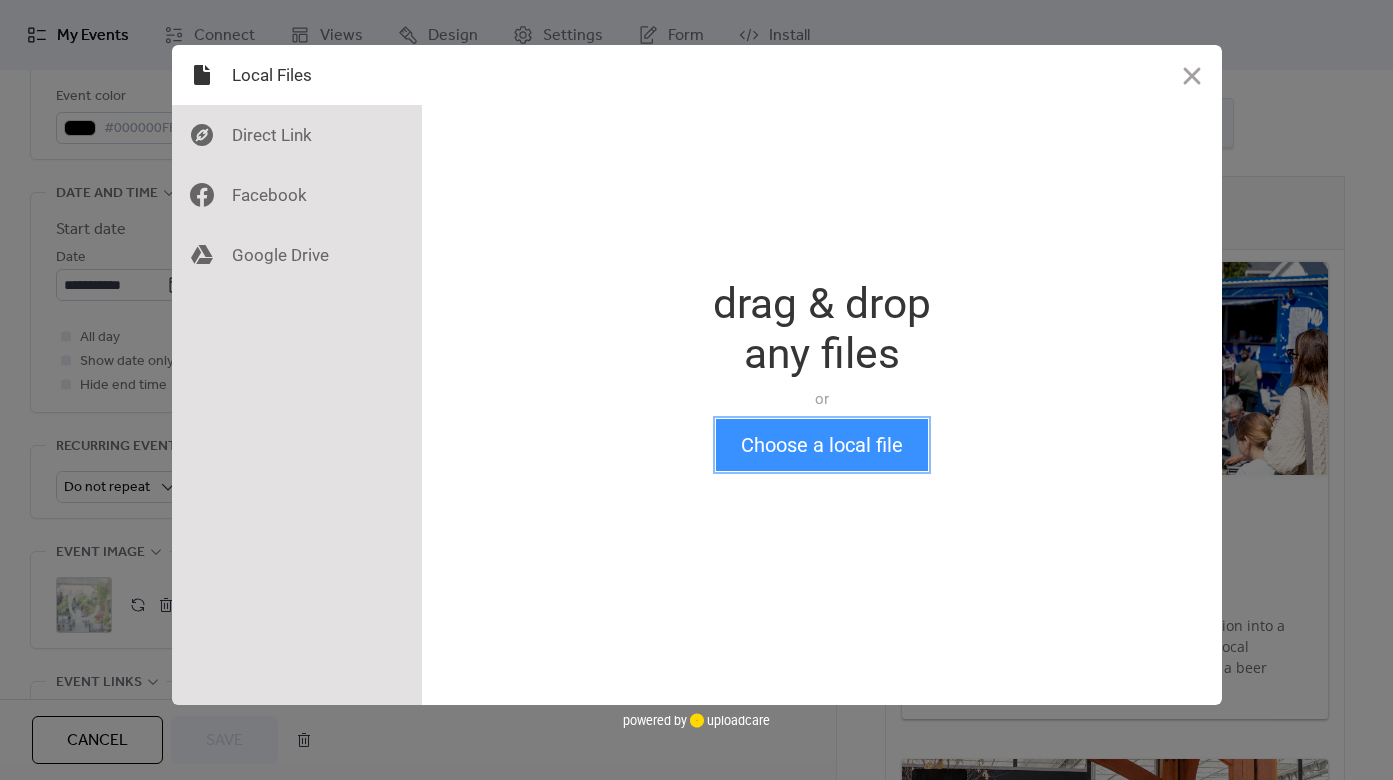 click on "Choose a local file" at bounding box center (822, 445) 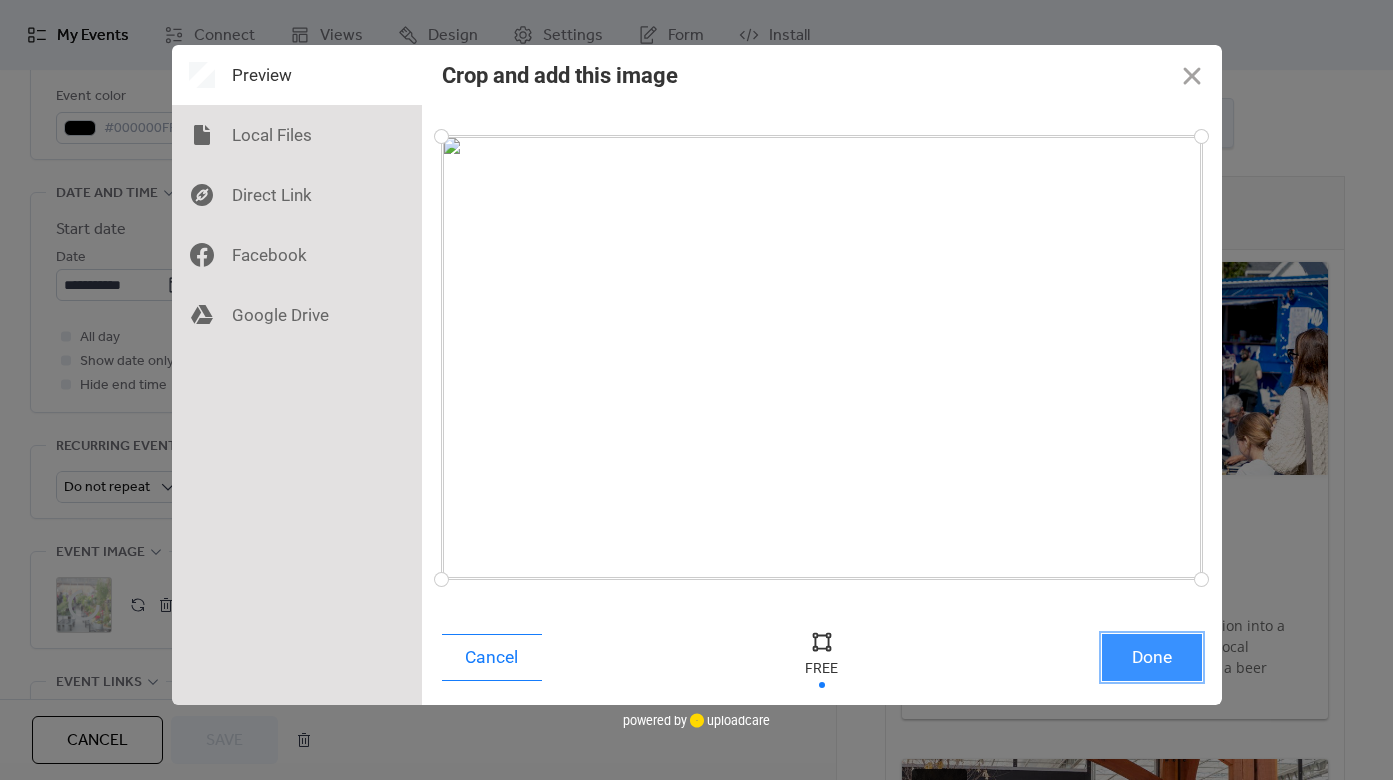 click on "Done" at bounding box center [1152, 657] 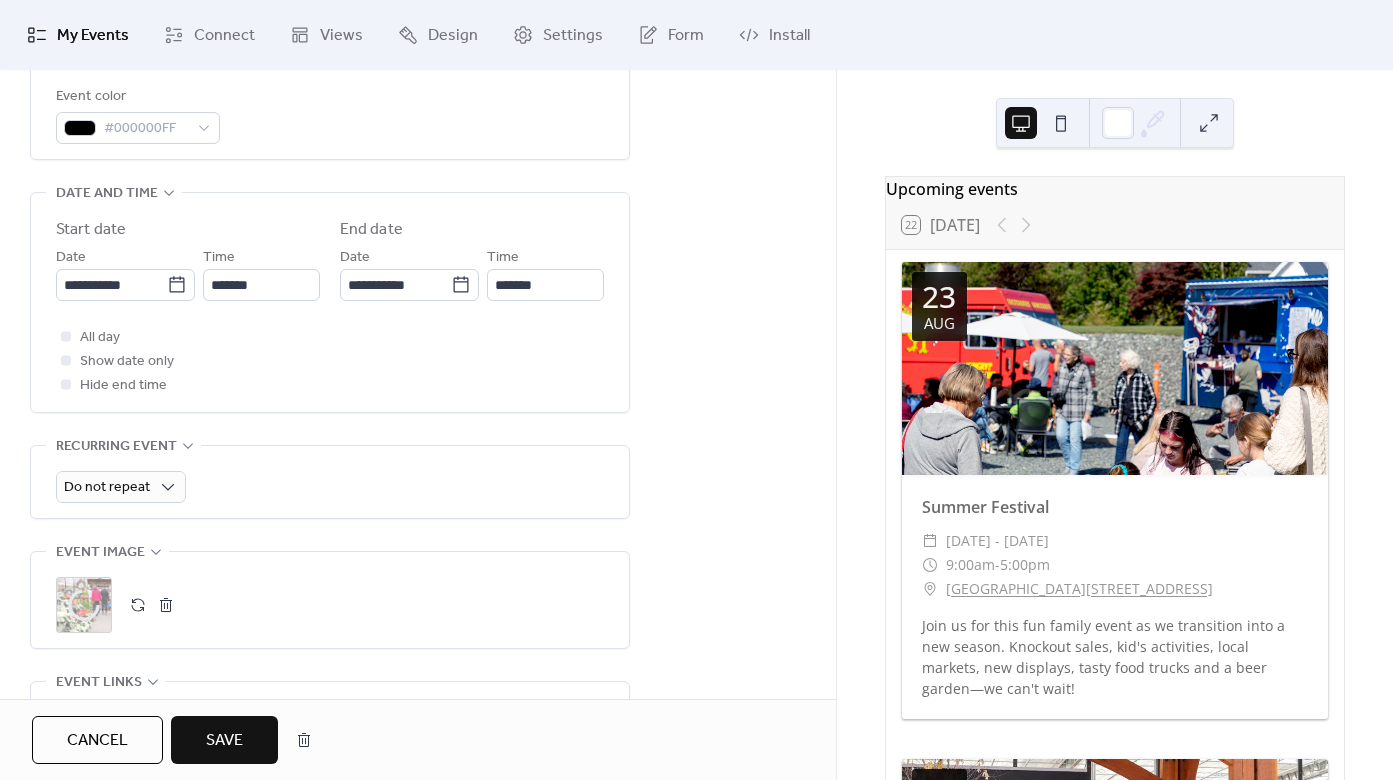 click on "Save" at bounding box center [224, 741] 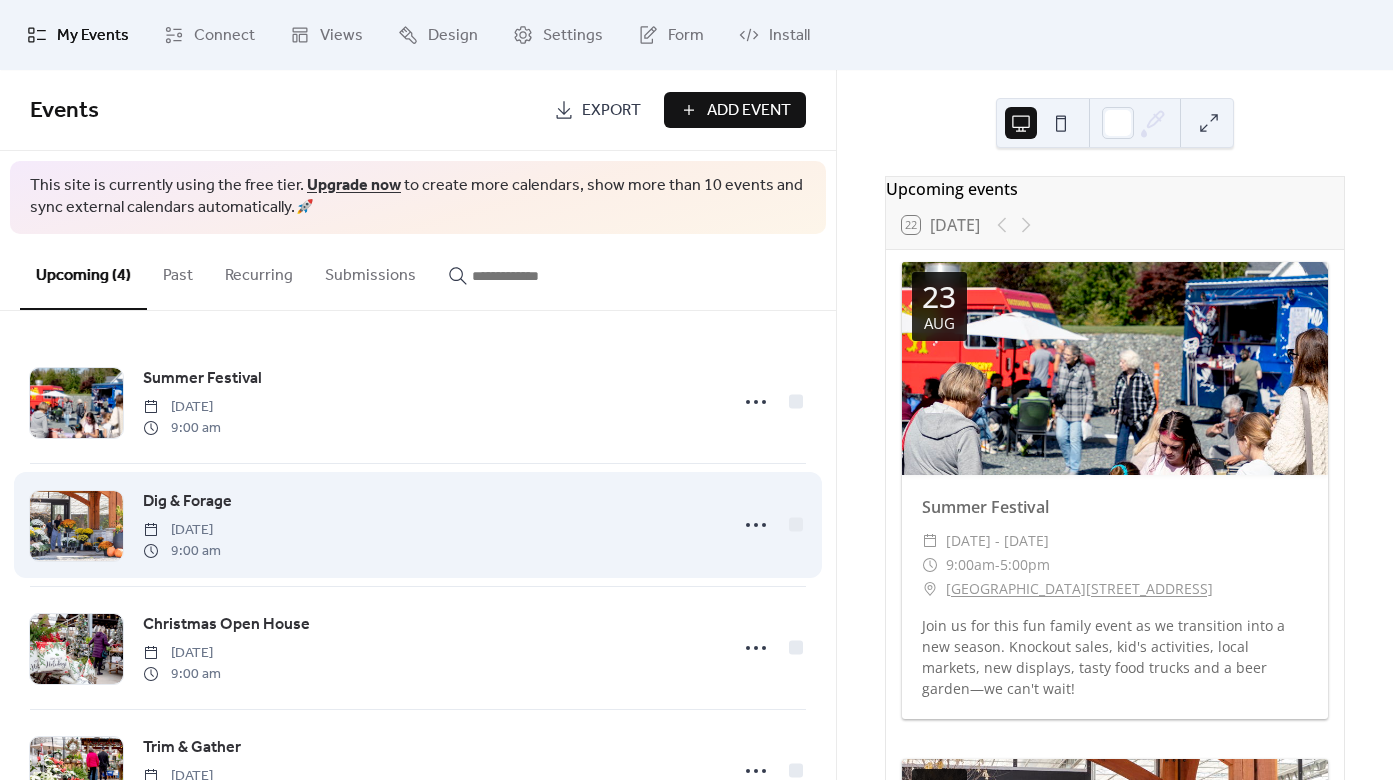 scroll, scrollTop: 80, scrollLeft: 0, axis: vertical 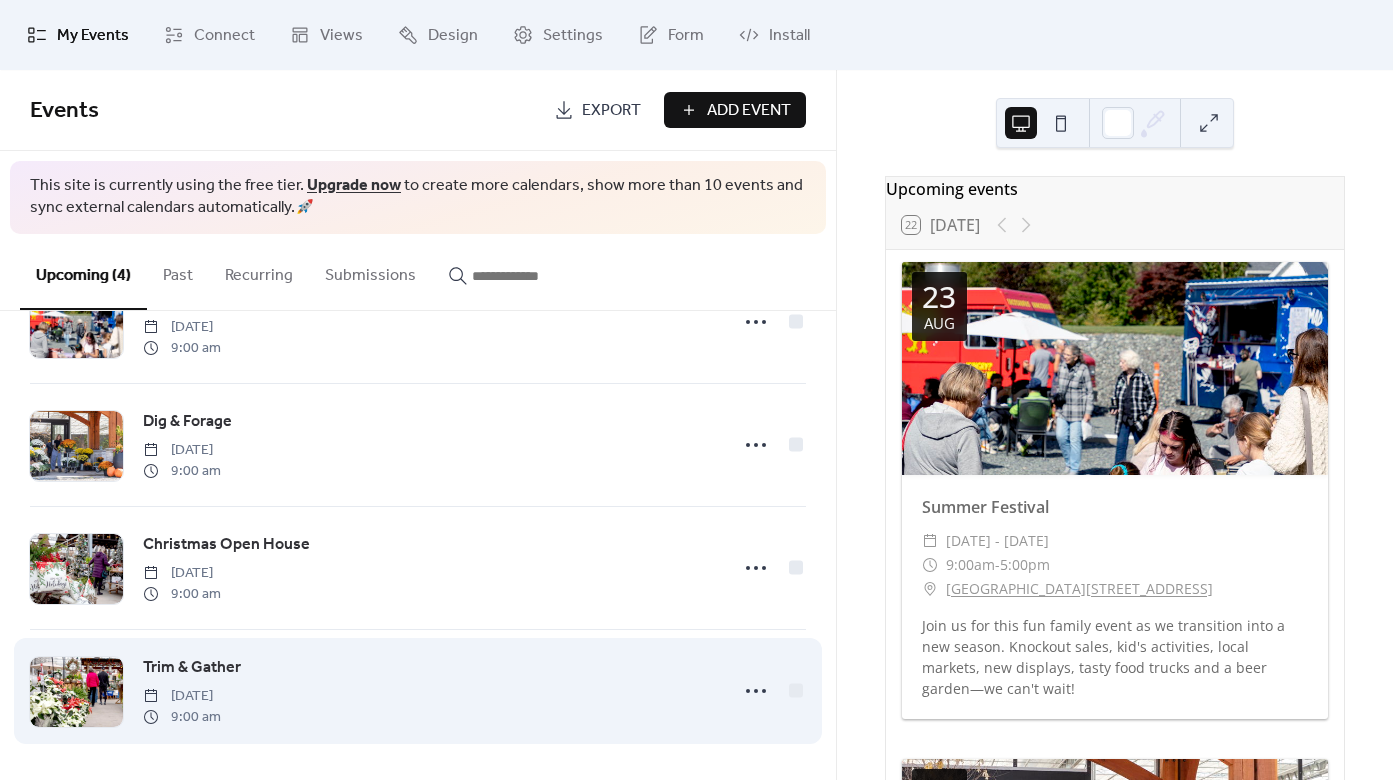 click on "Trim & Gather" at bounding box center (192, 668) 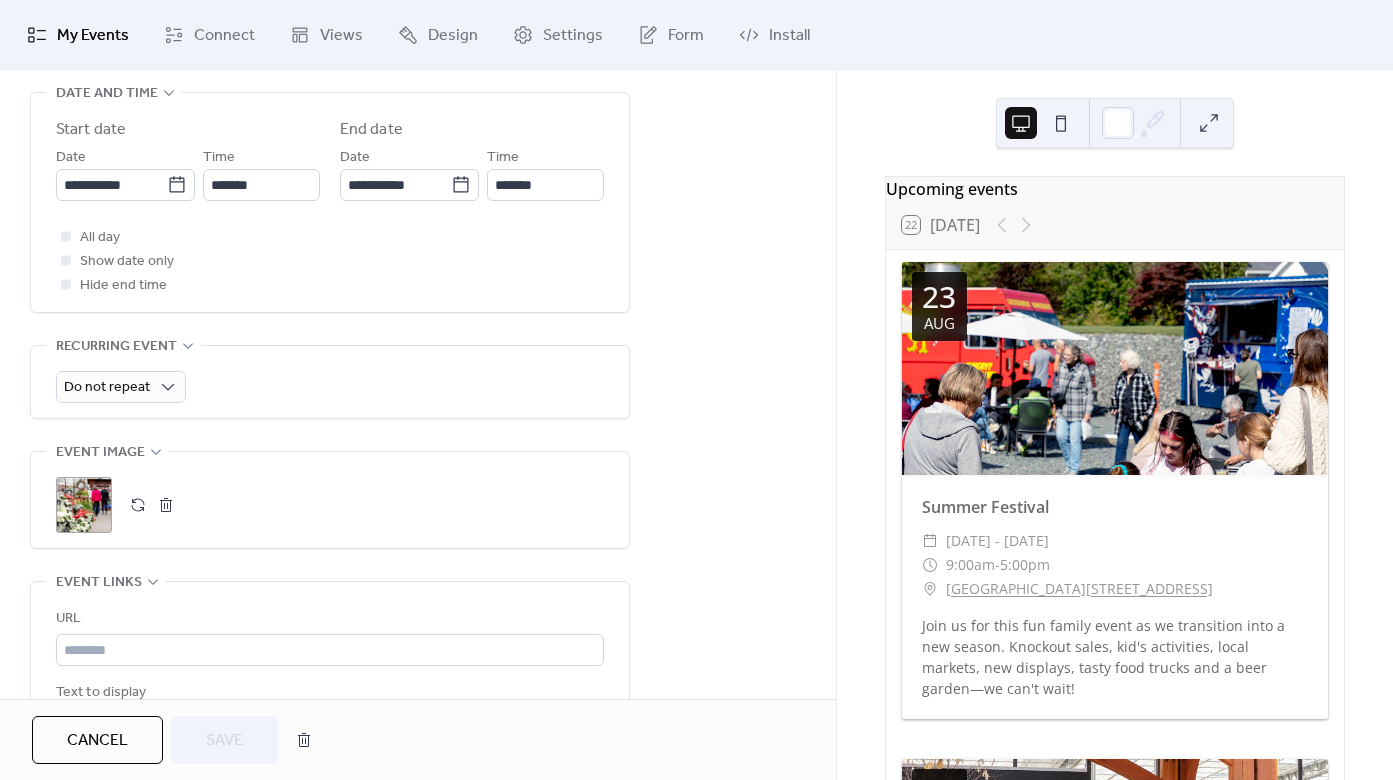 scroll, scrollTop: 673, scrollLeft: 0, axis: vertical 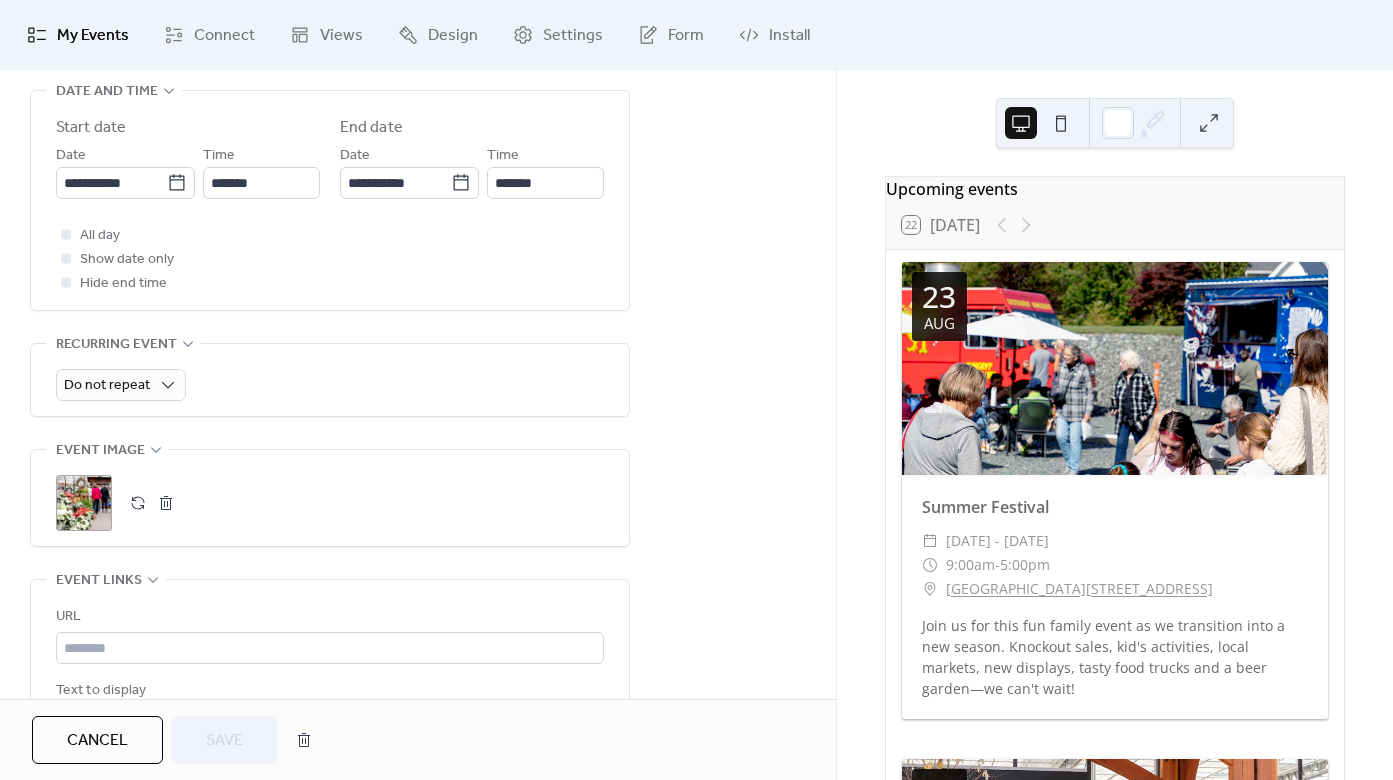 click at bounding box center [166, 503] 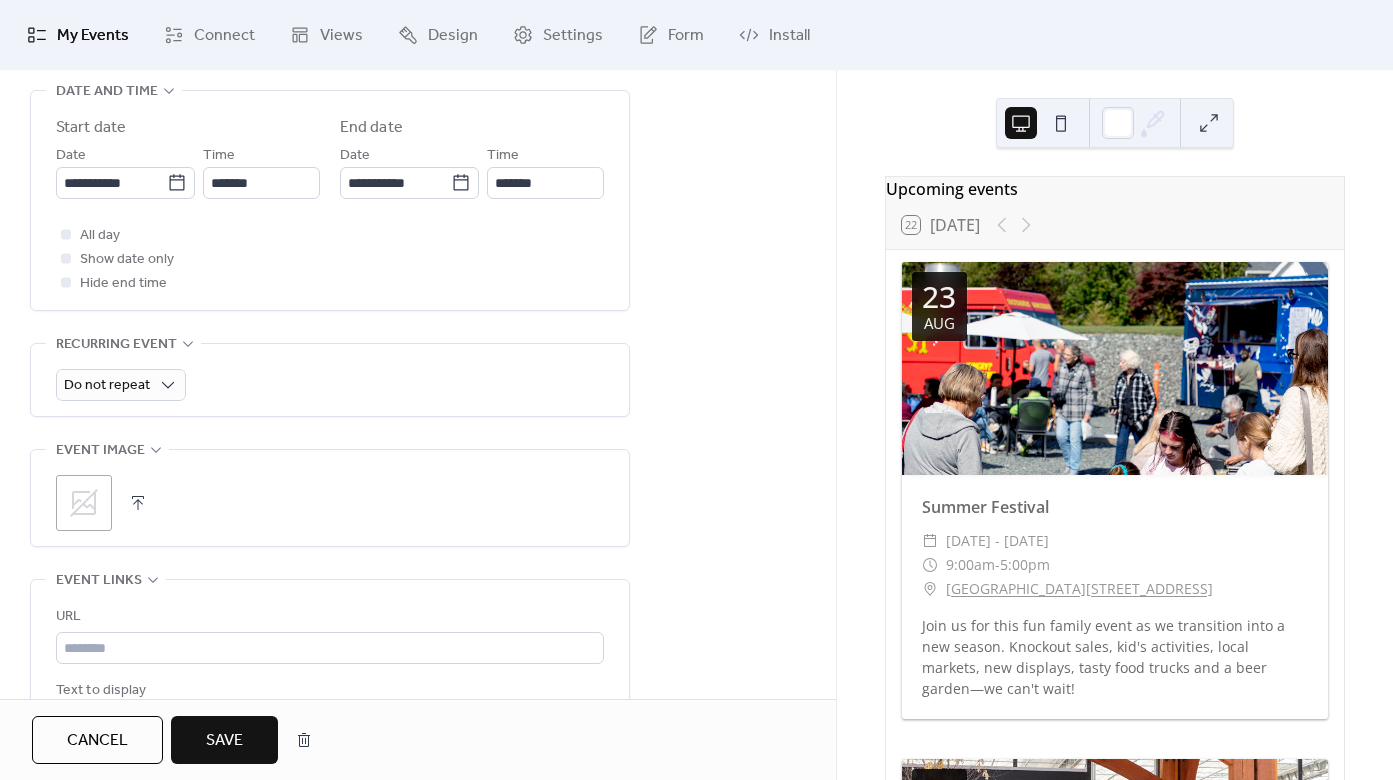 click 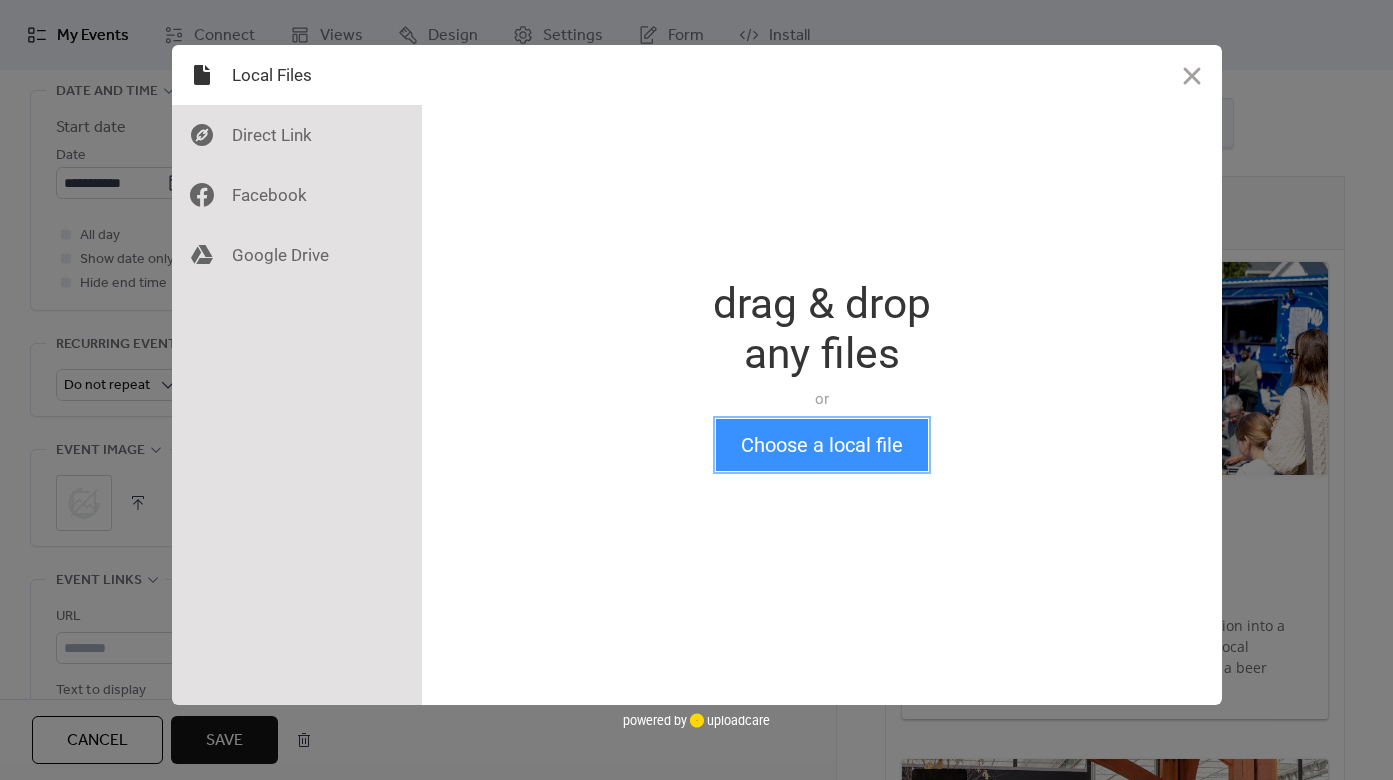 click on "Choose a local file" at bounding box center [822, 445] 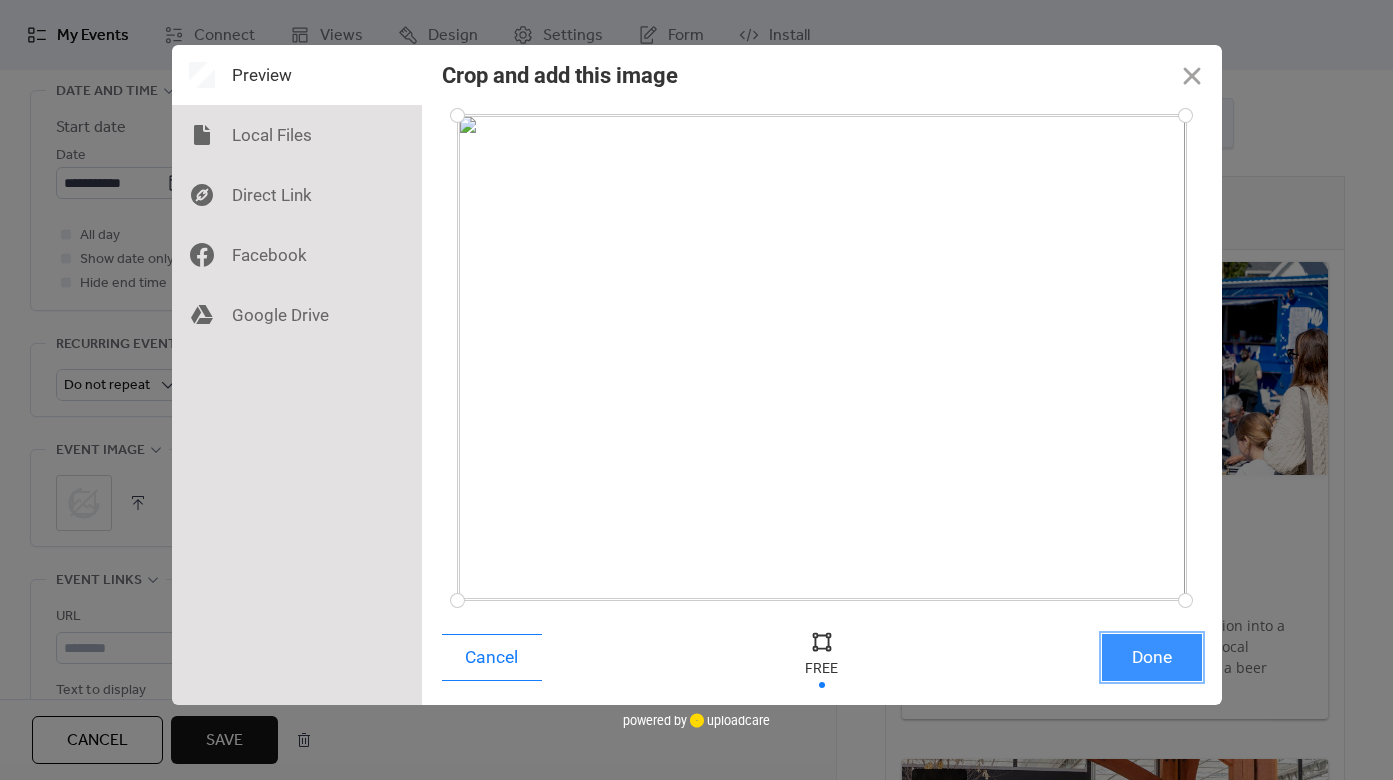 click on "Done" at bounding box center (1152, 657) 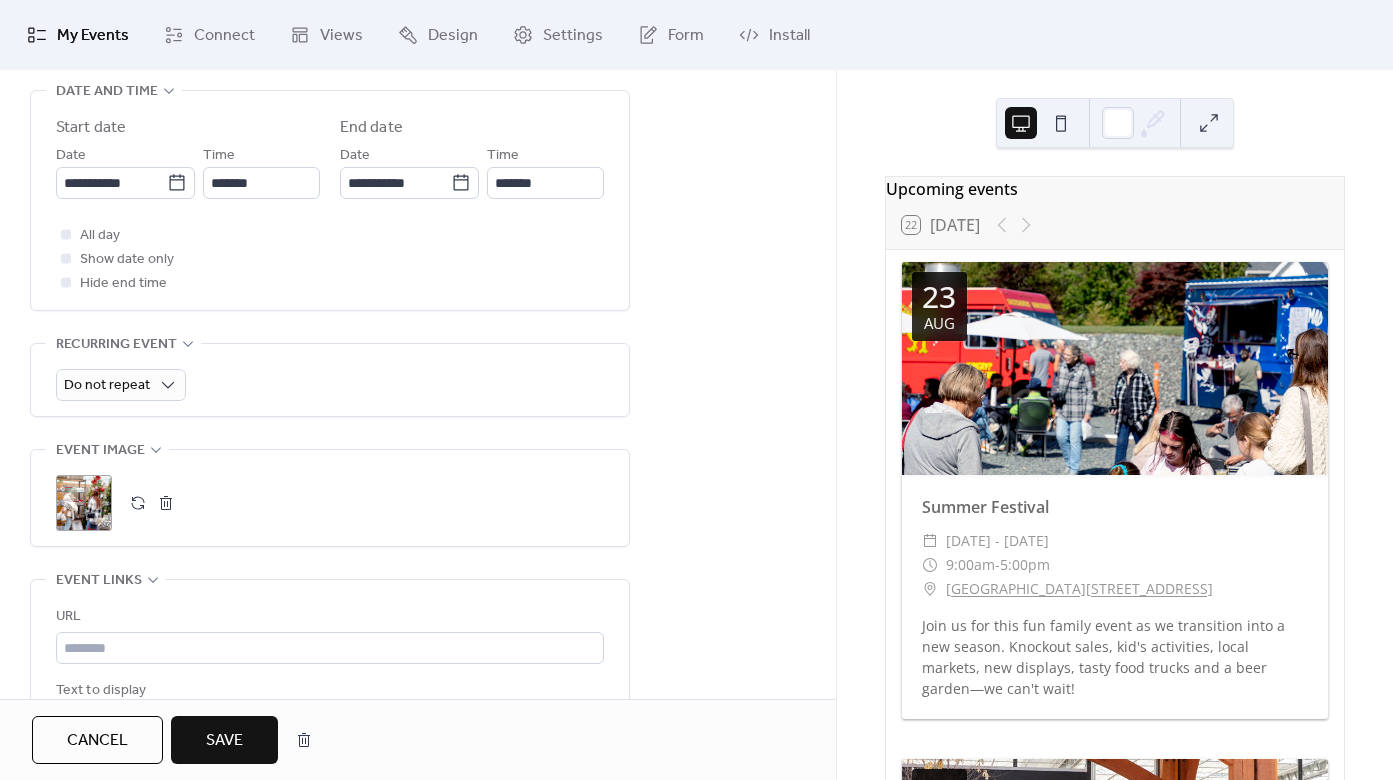 click on "Save" at bounding box center (224, 740) 